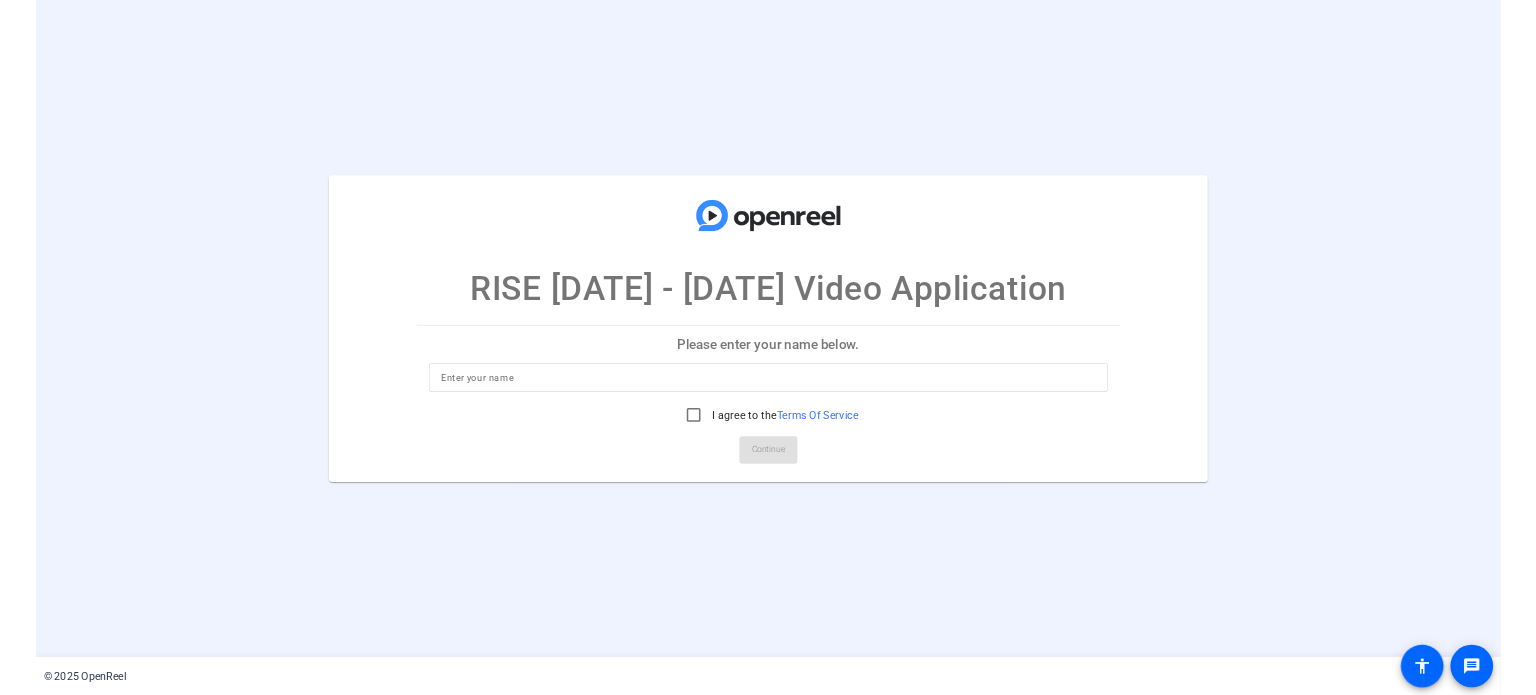 scroll, scrollTop: 0, scrollLeft: 0, axis: both 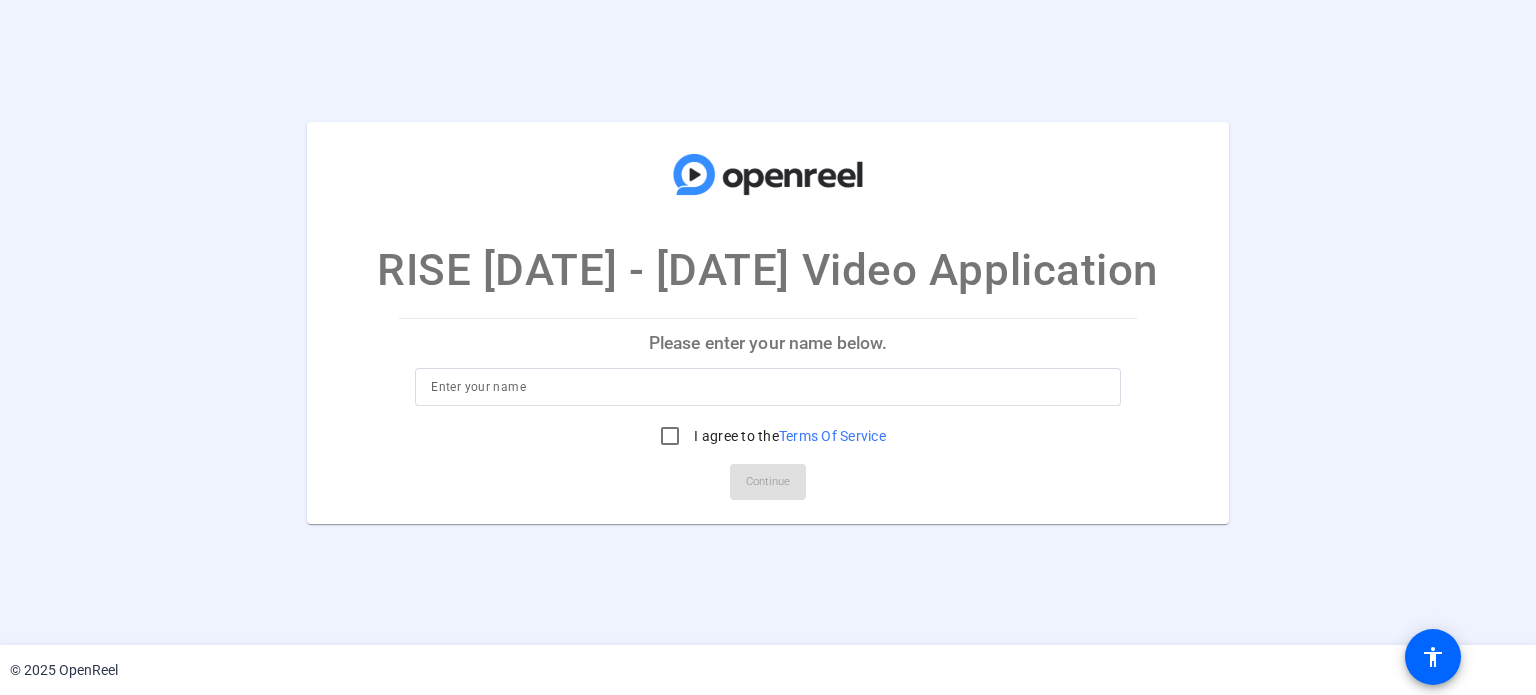 click at bounding box center [767, 387] 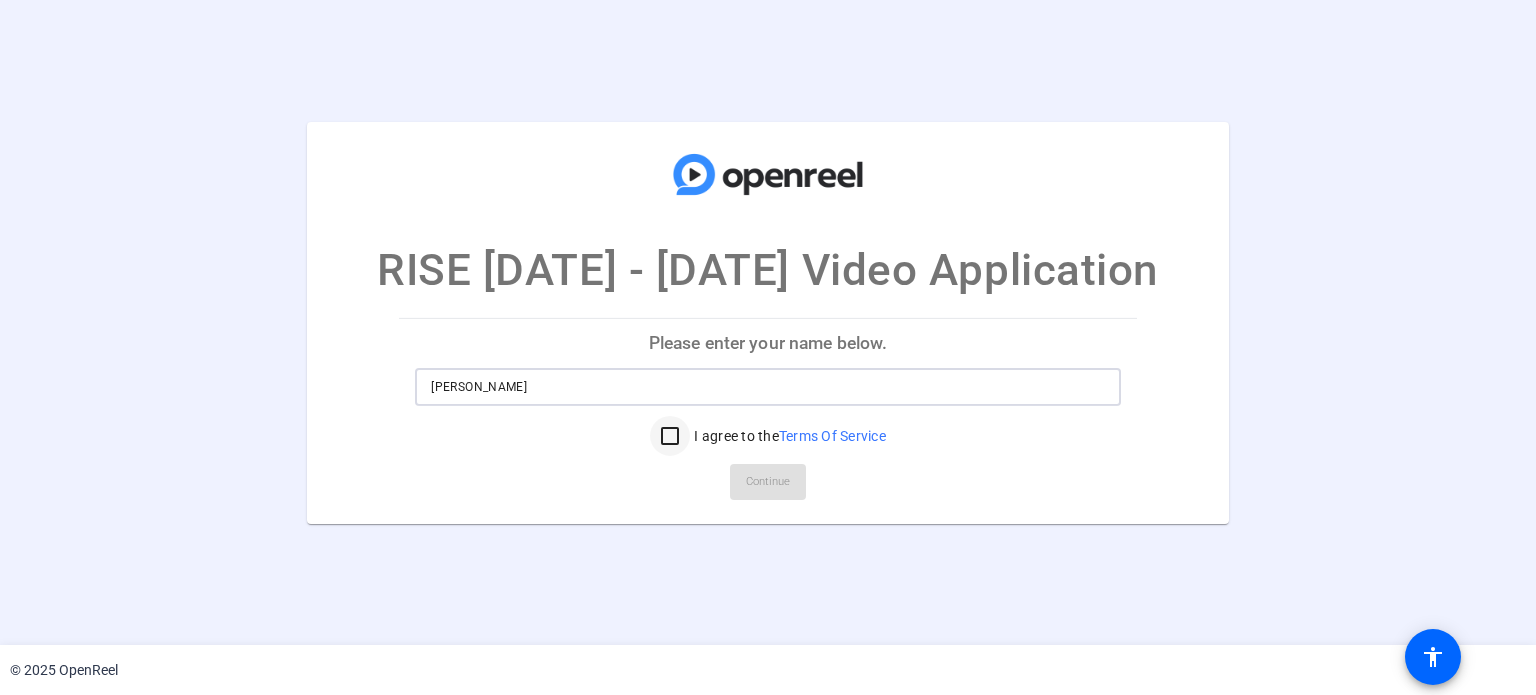 type on "Alejandro Padron" 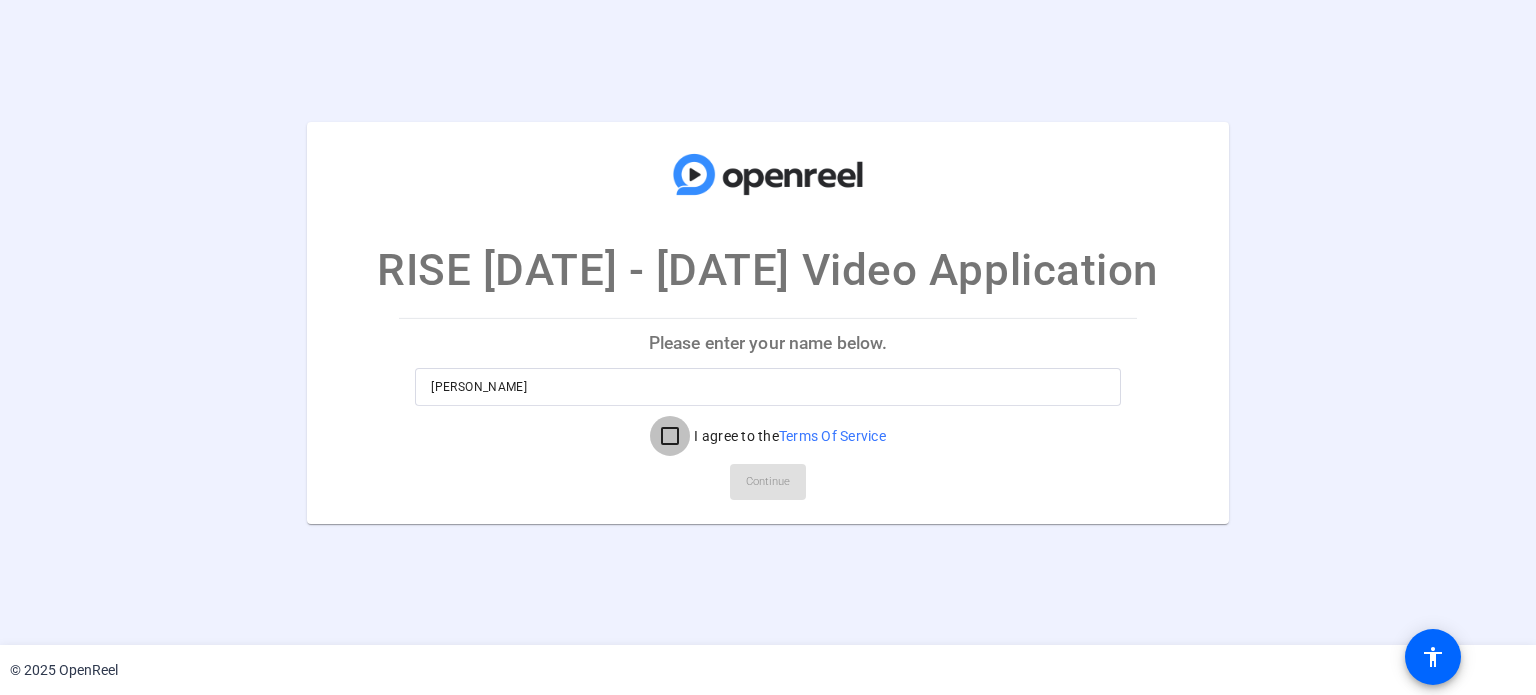 click on "I agree to the  Terms Of Service" at bounding box center [670, 436] 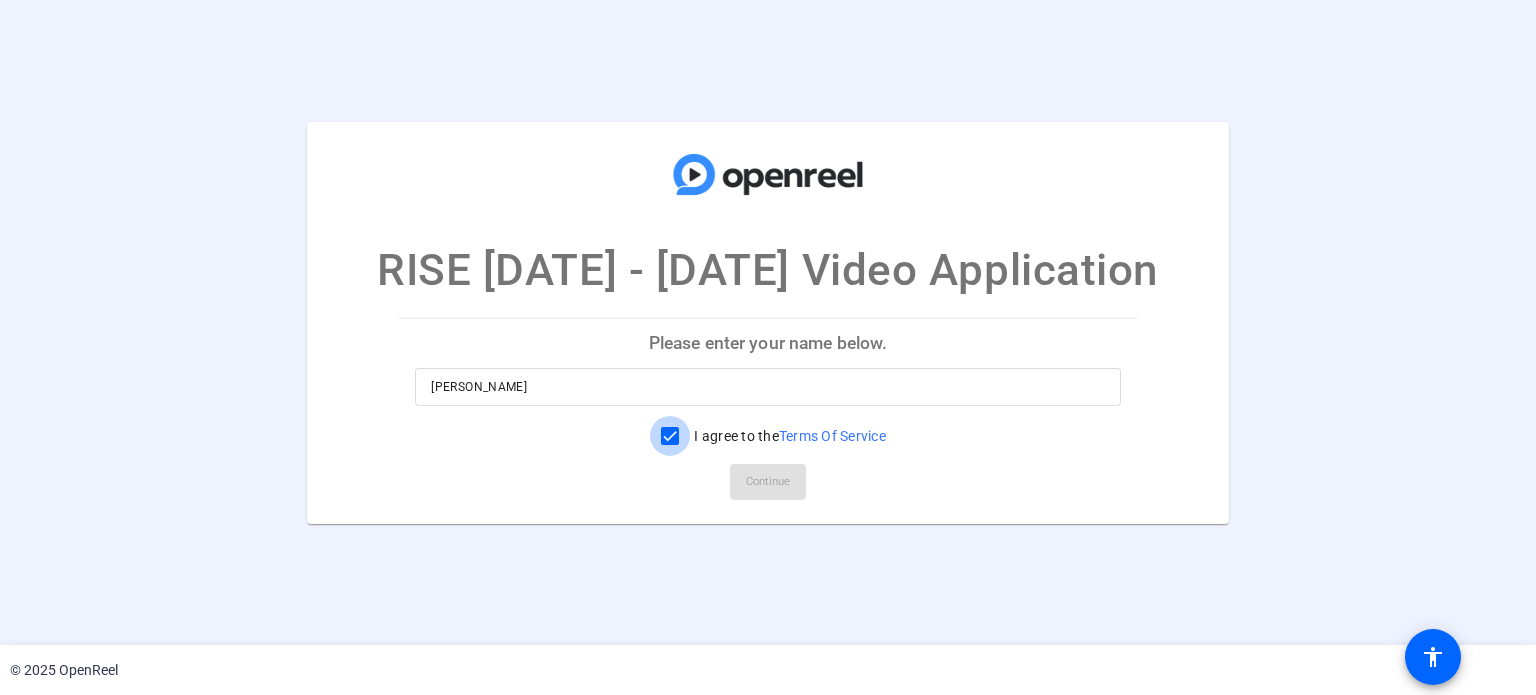 checkbox on "true" 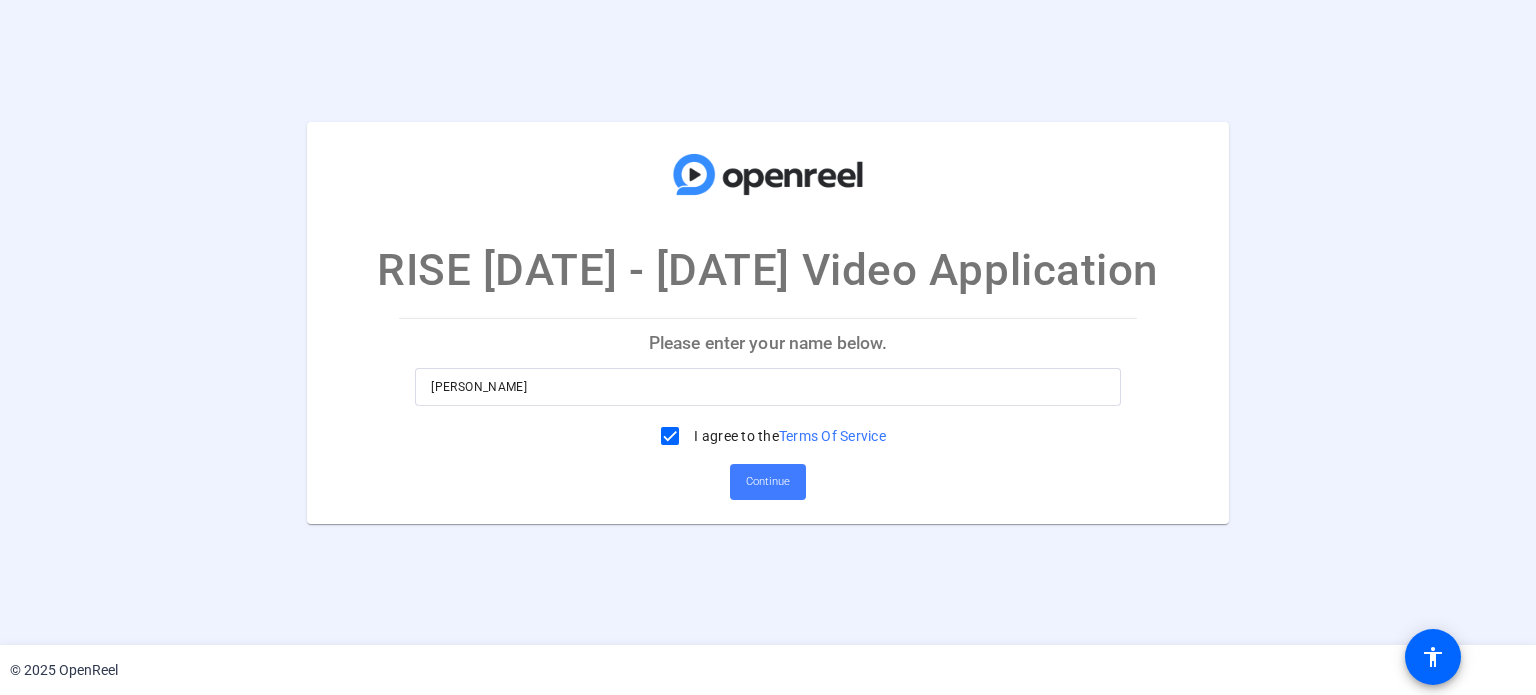 click on "Continue" 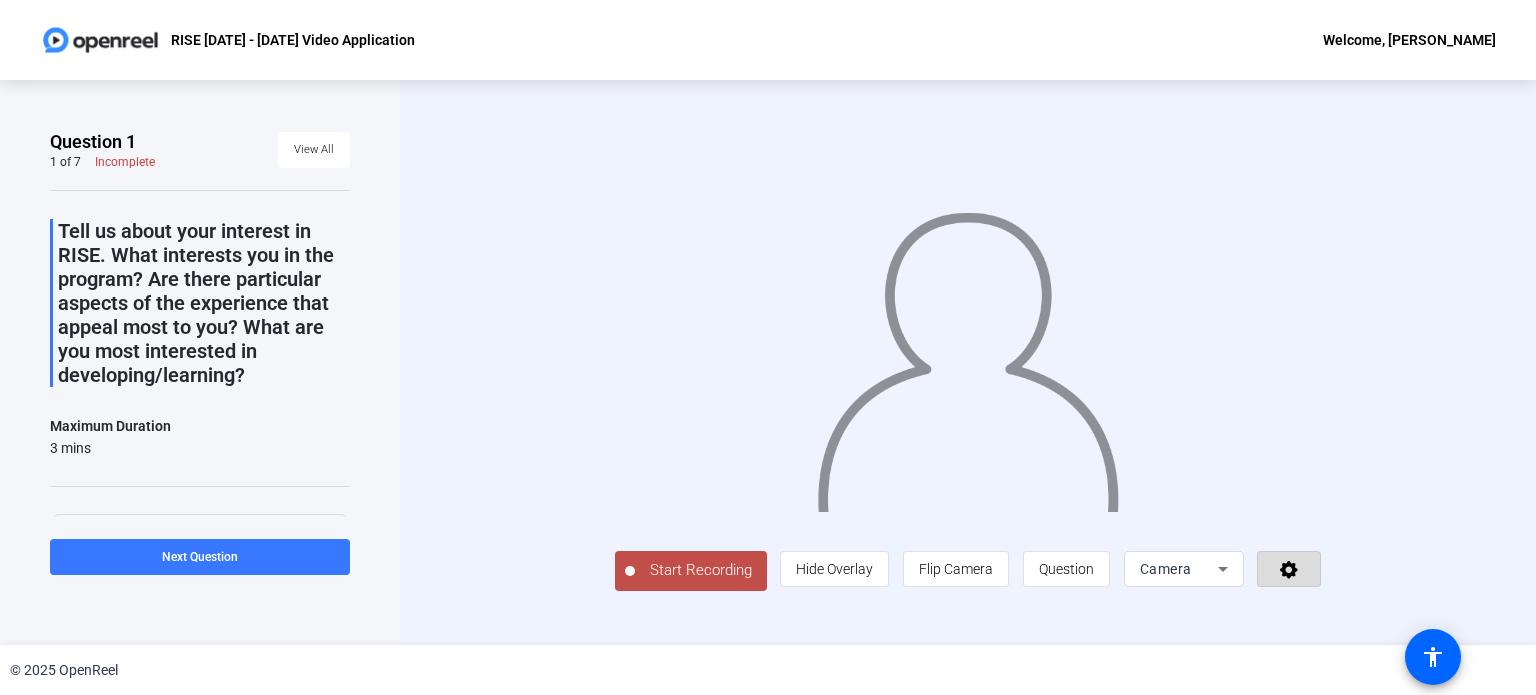 click 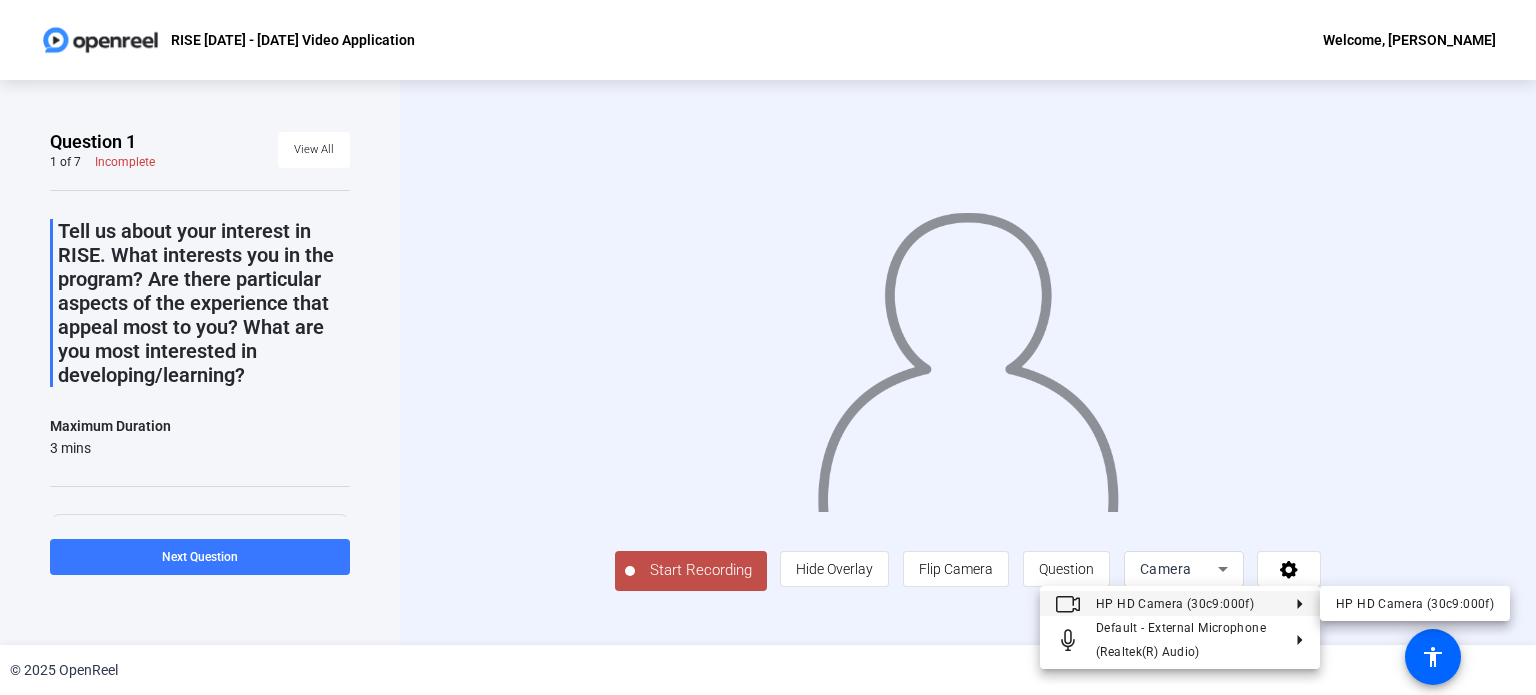 click at bounding box center (768, 347) 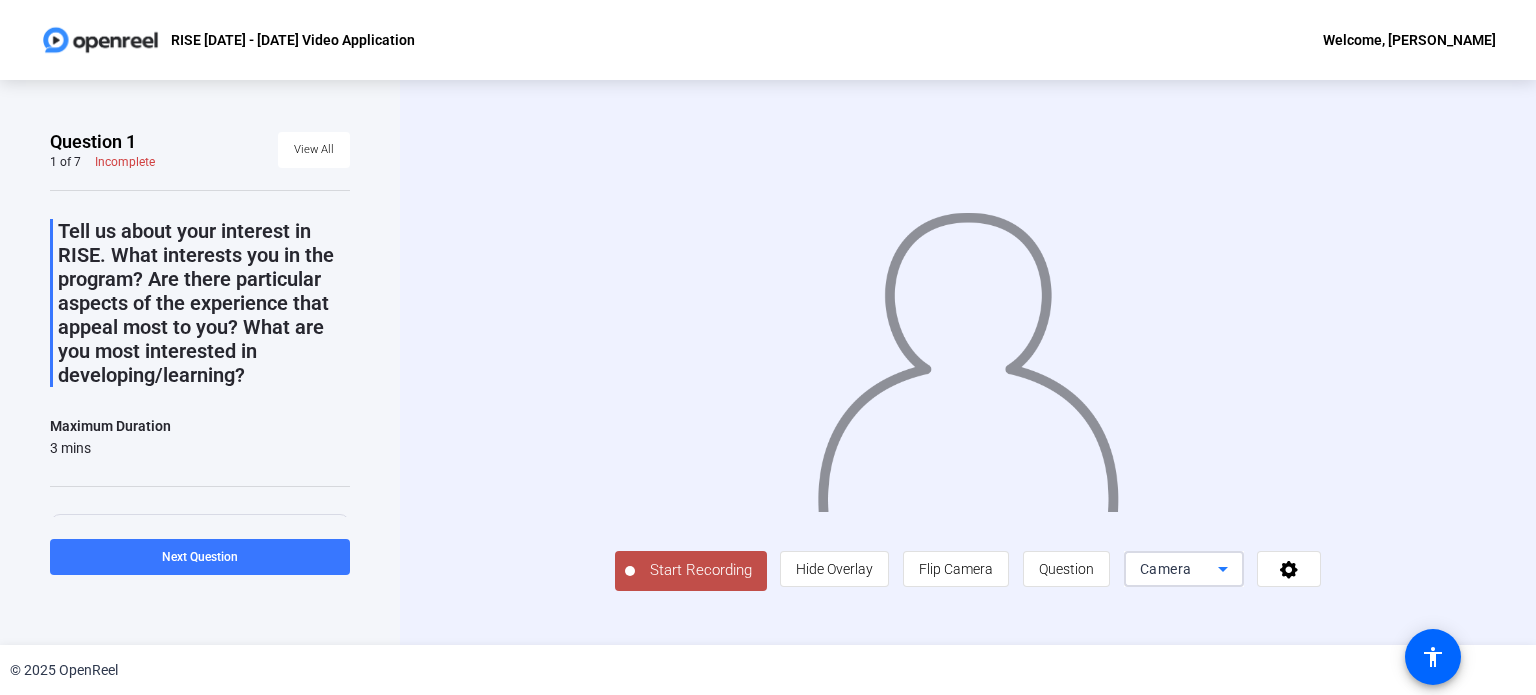 click on "Camera" at bounding box center (1166, 569) 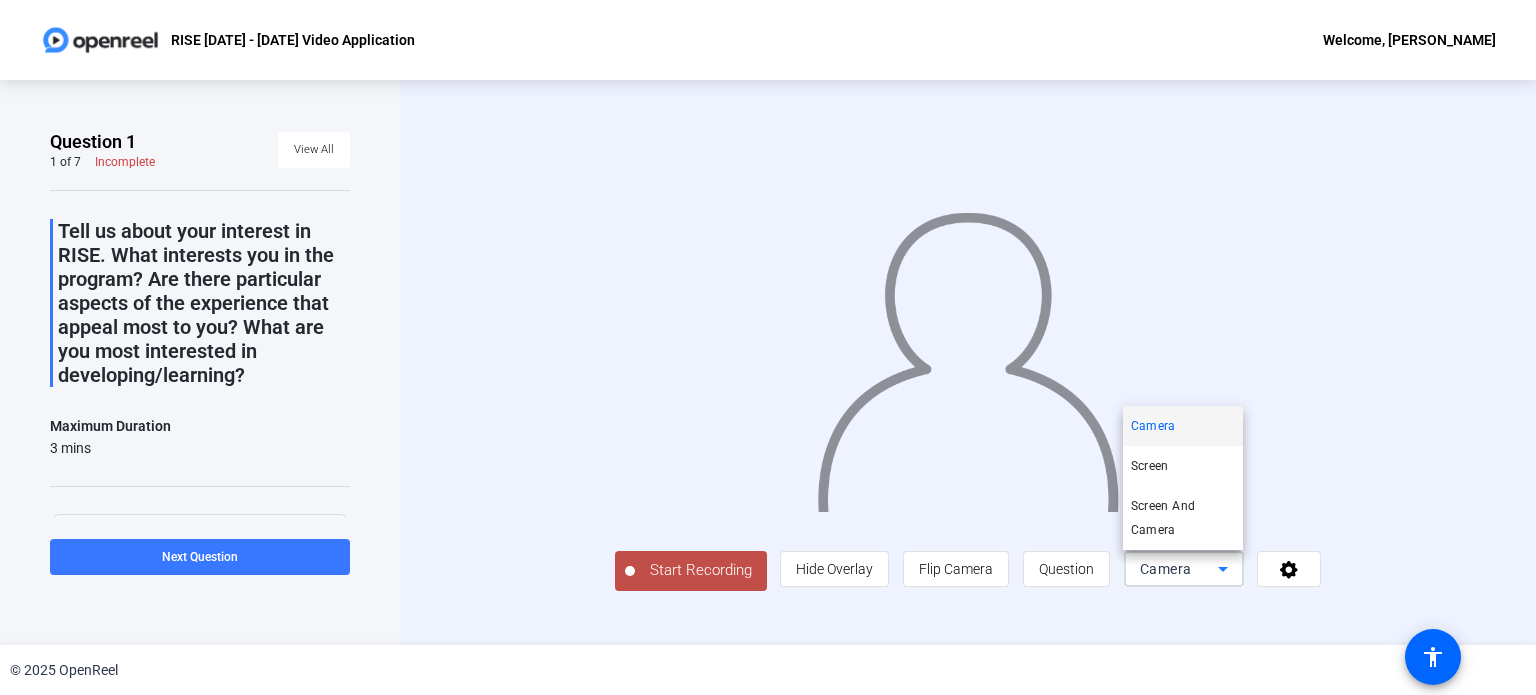 click at bounding box center (768, 347) 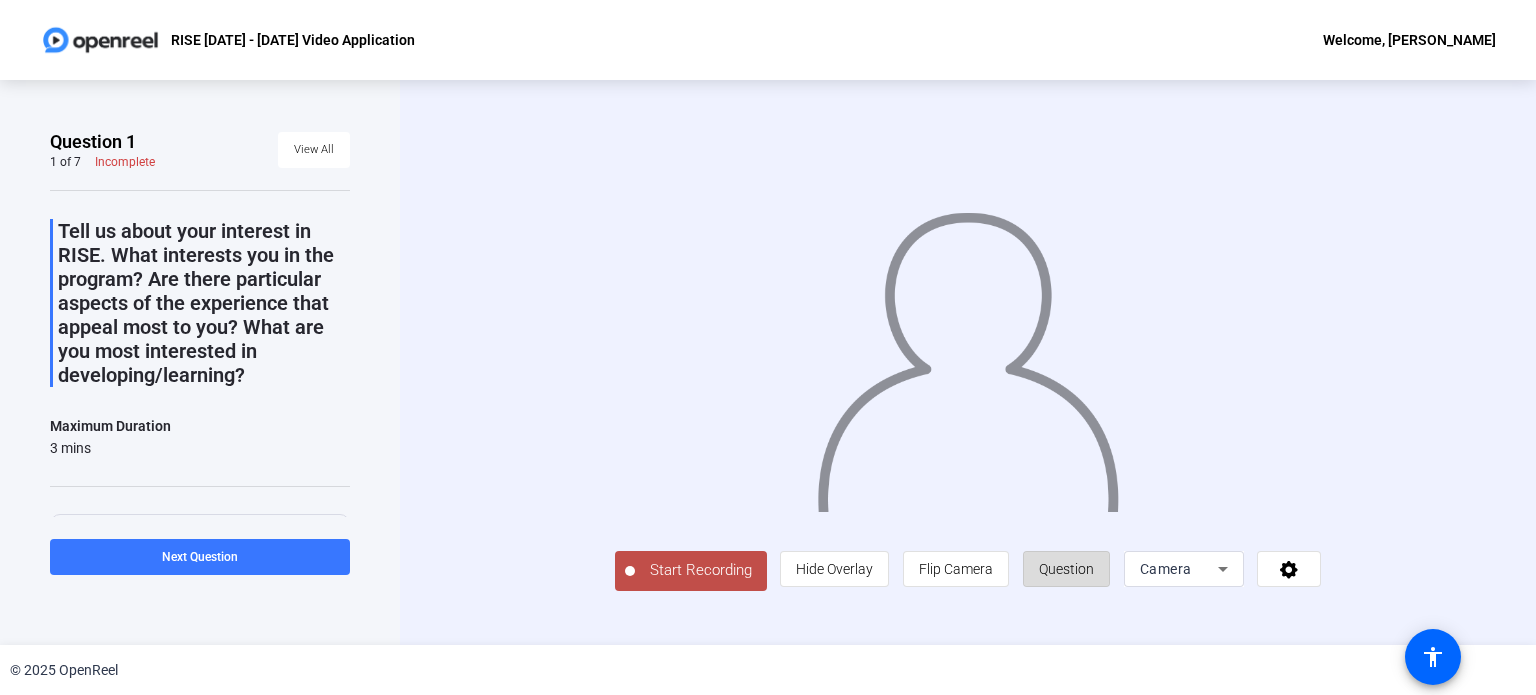 click on "Question" 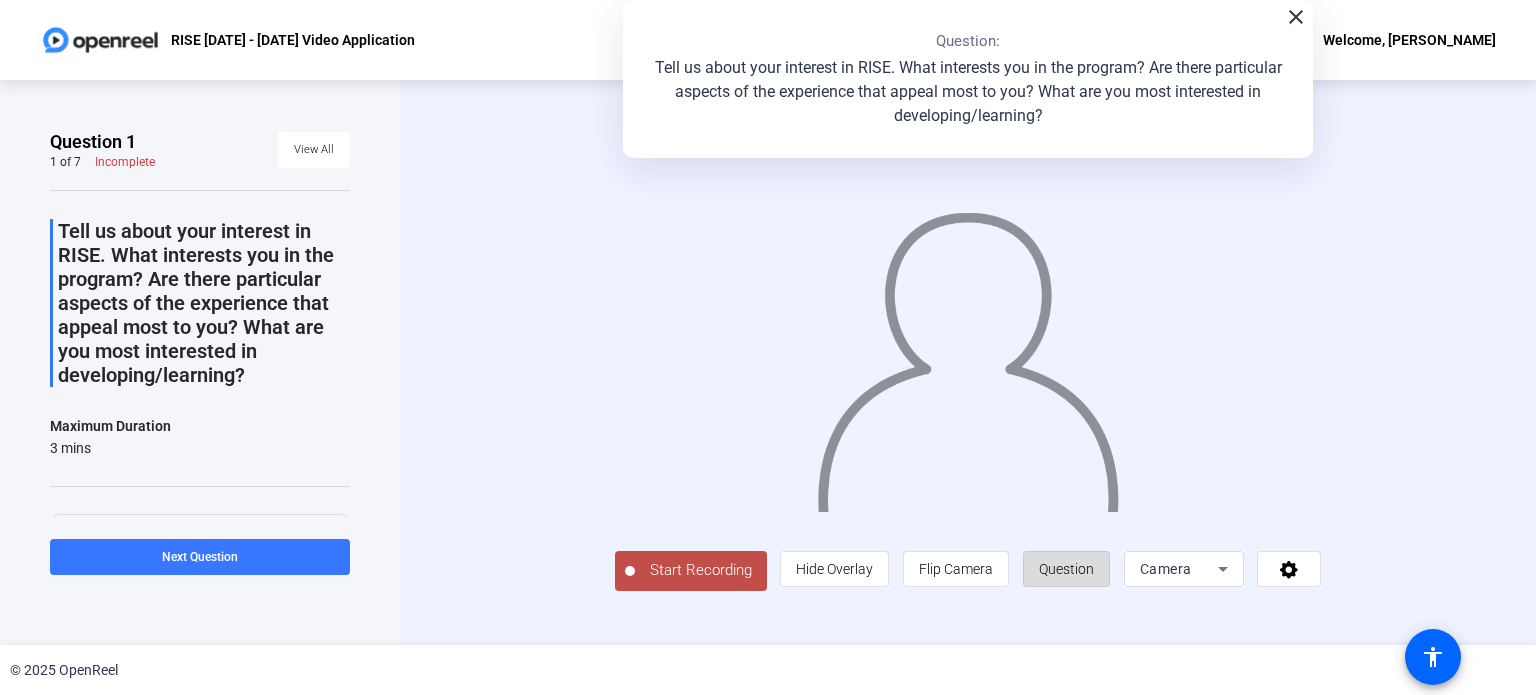 click on "Question" 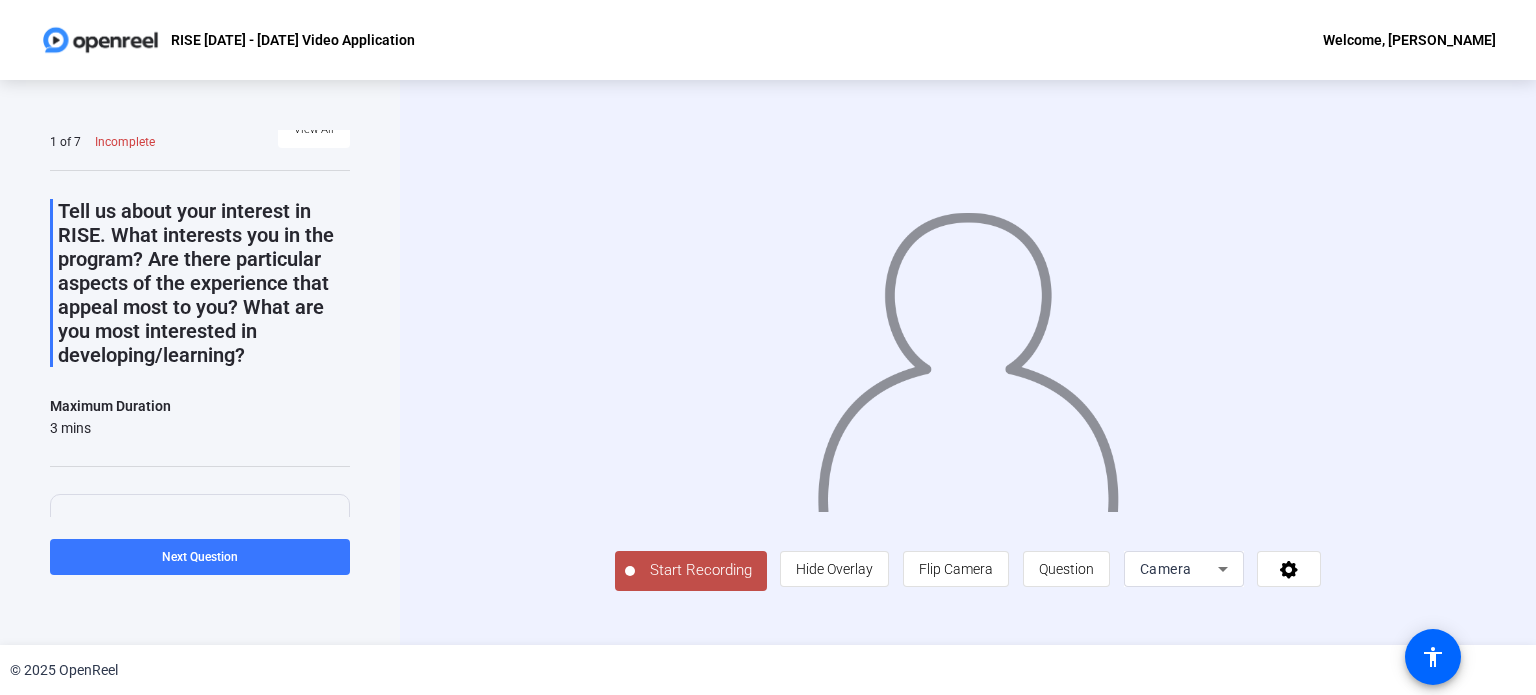 scroll, scrollTop: 0, scrollLeft: 0, axis: both 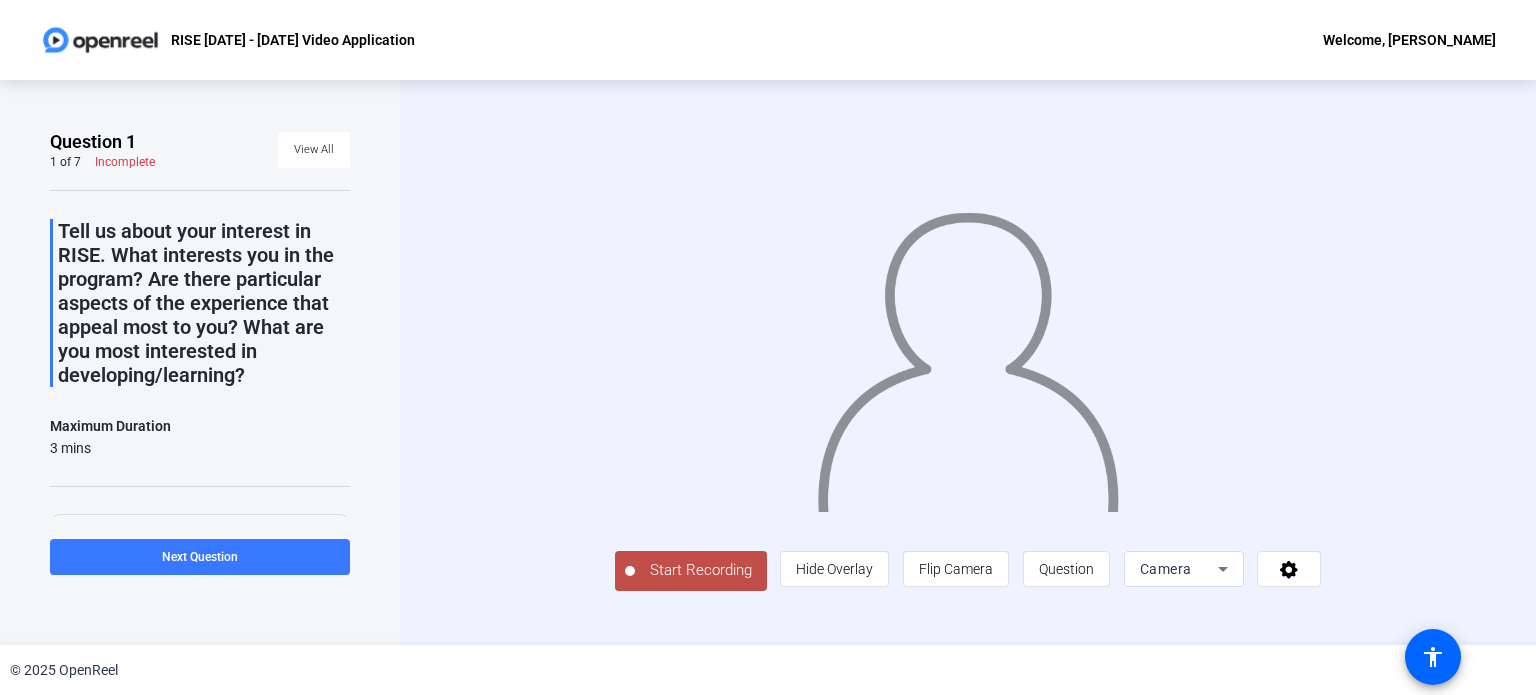 drag, startPoint x: 271, startPoint y: 387, endPoint x: 50, endPoint y: 210, distance: 283.14307 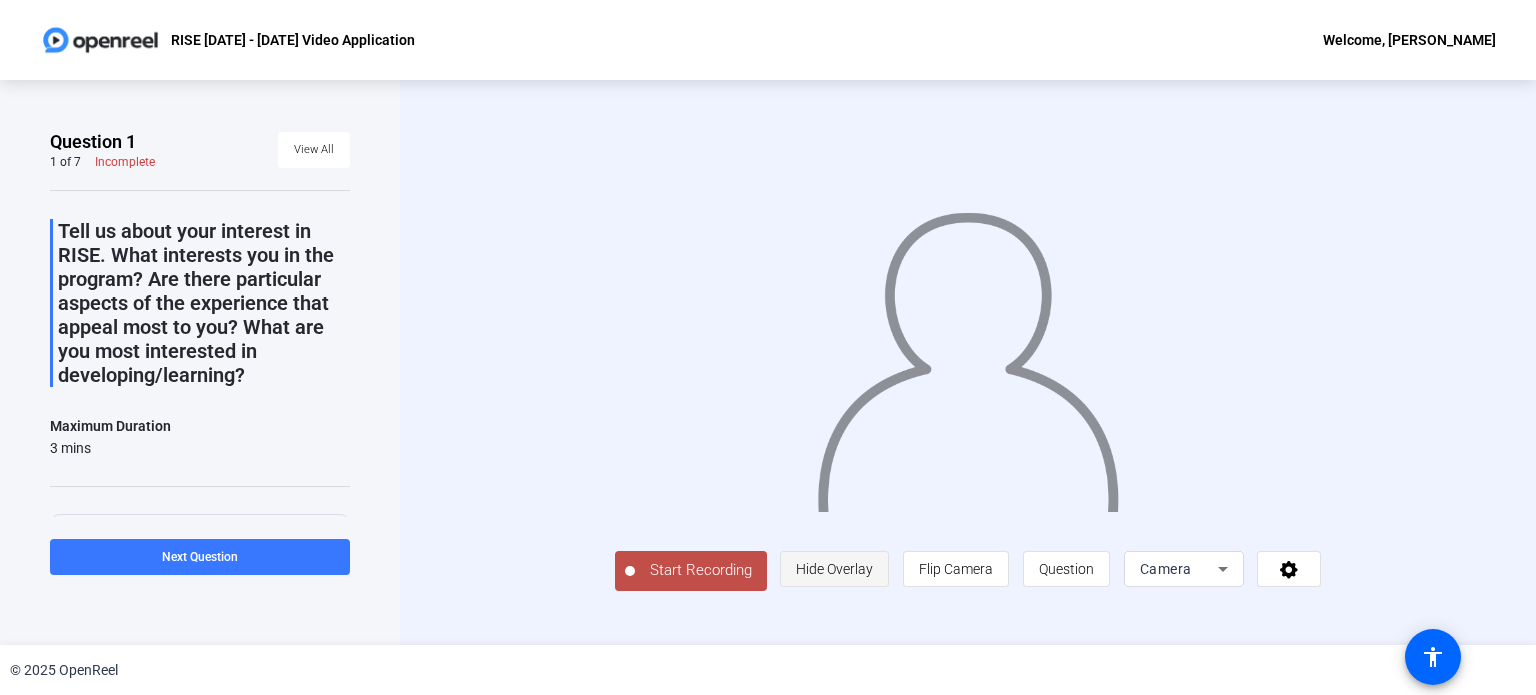 click on "Hide Overlay" 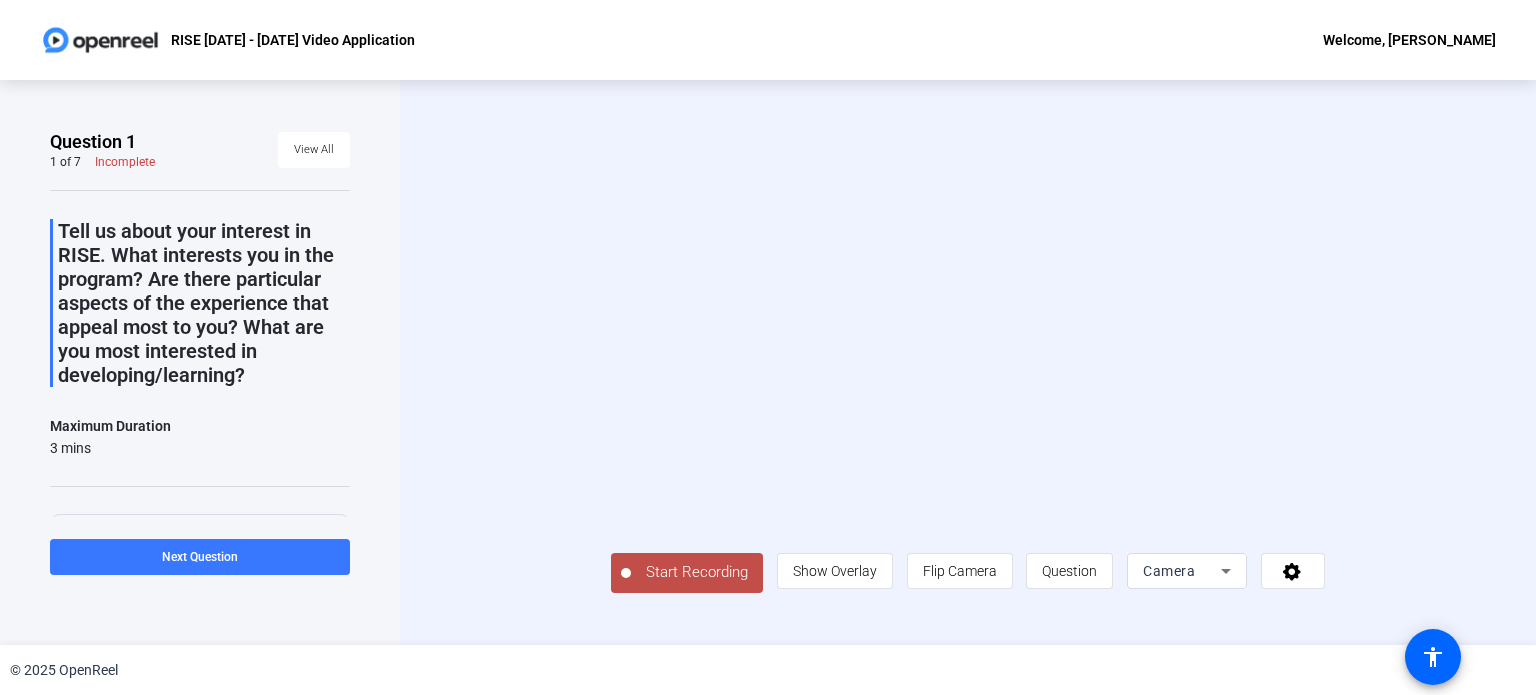 click on "Start Recording  person  Show Overlay flip Flip Camera question_mark  Question Camera" 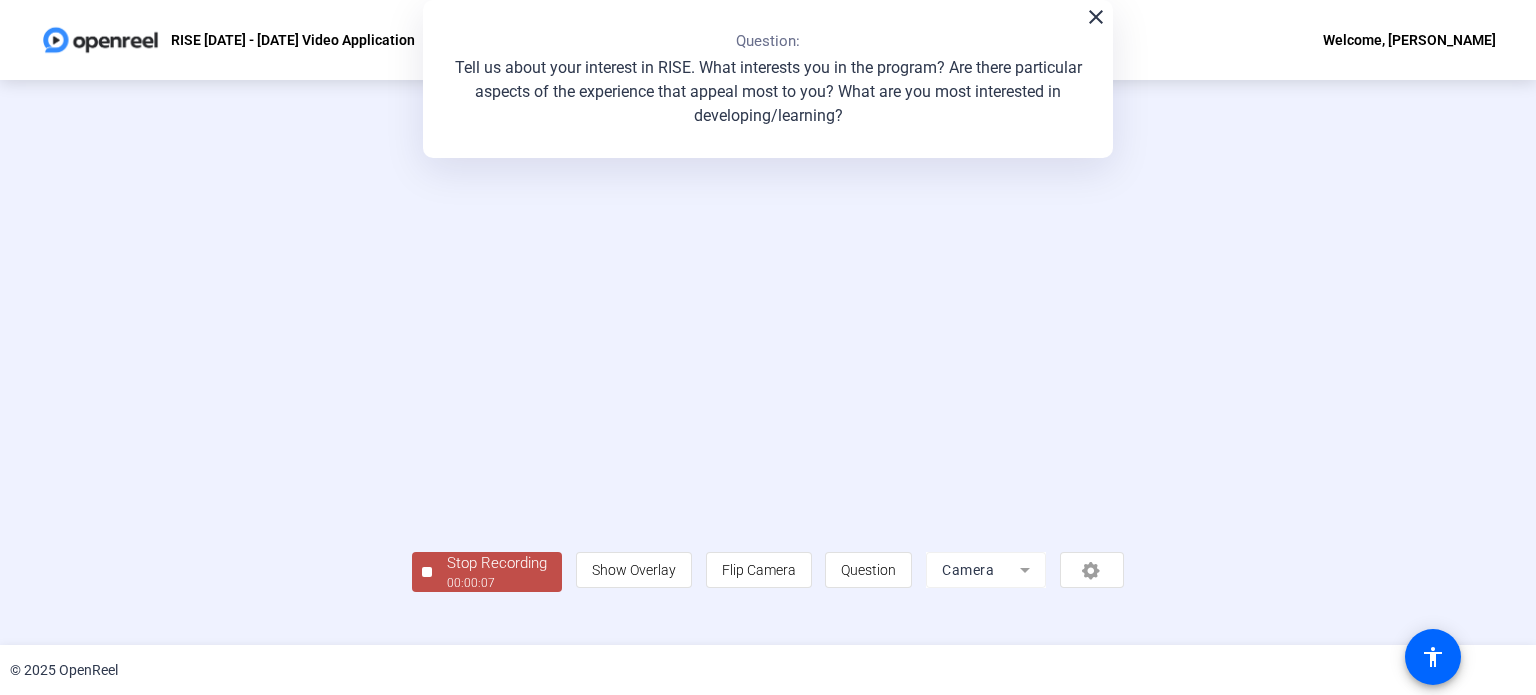 click on "Stop Recording" 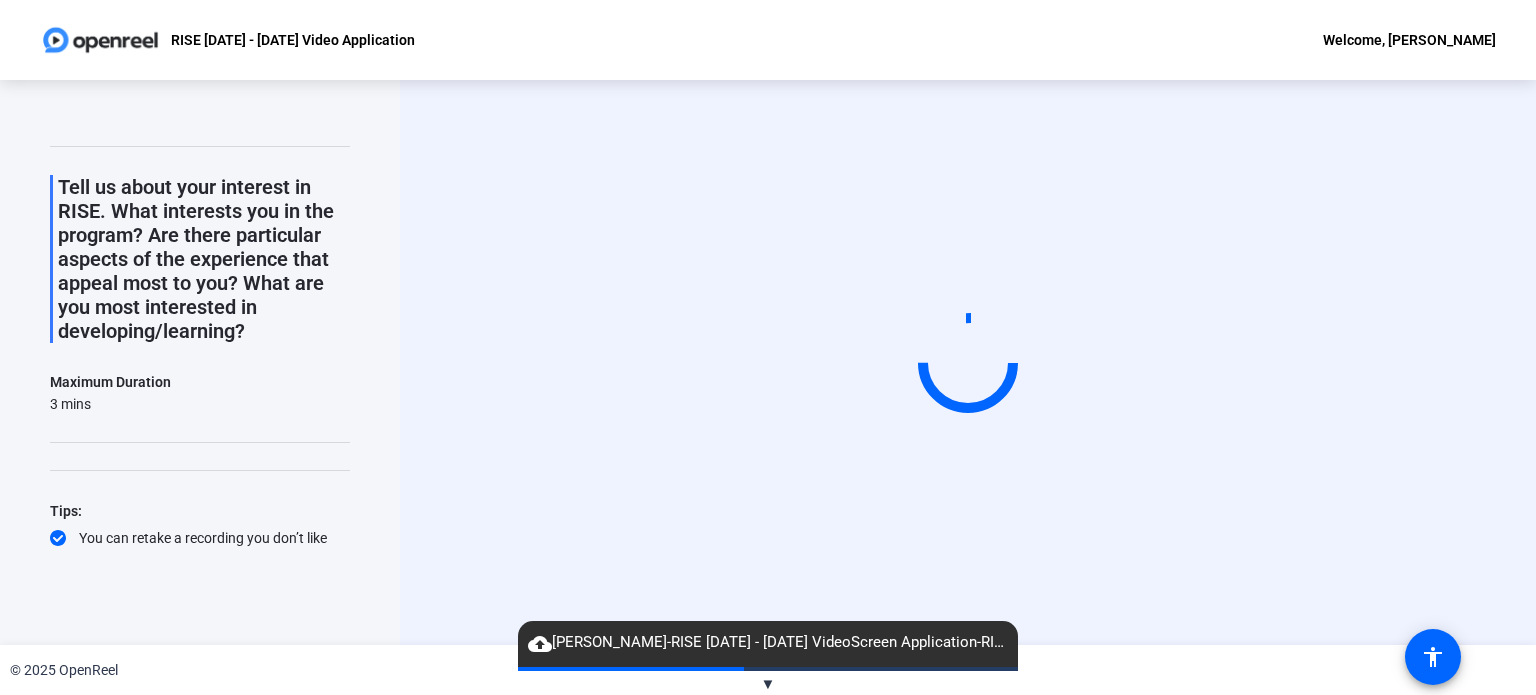 scroll, scrollTop: 87, scrollLeft: 0, axis: vertical 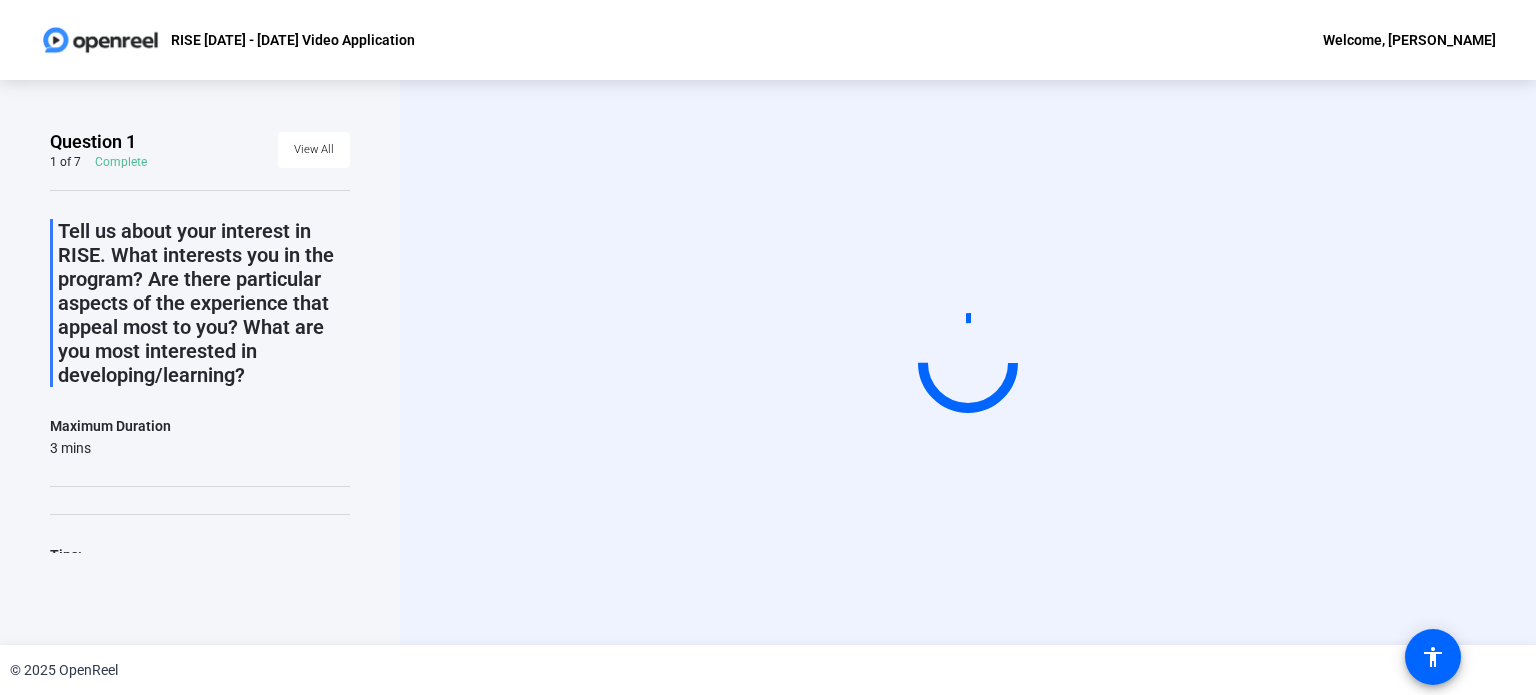 click on "Start Recording" 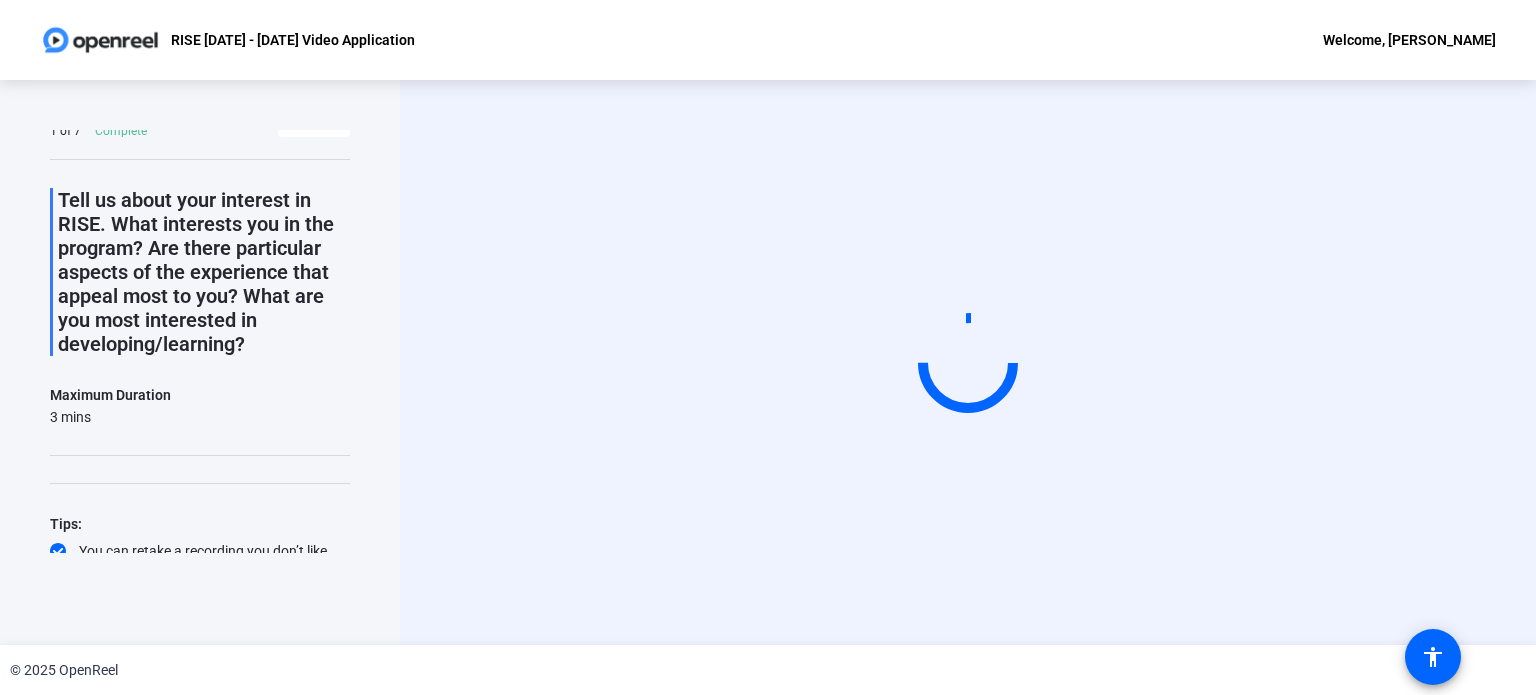 scroll, scrollTop: 0, scrollLeft: 0, axis: both 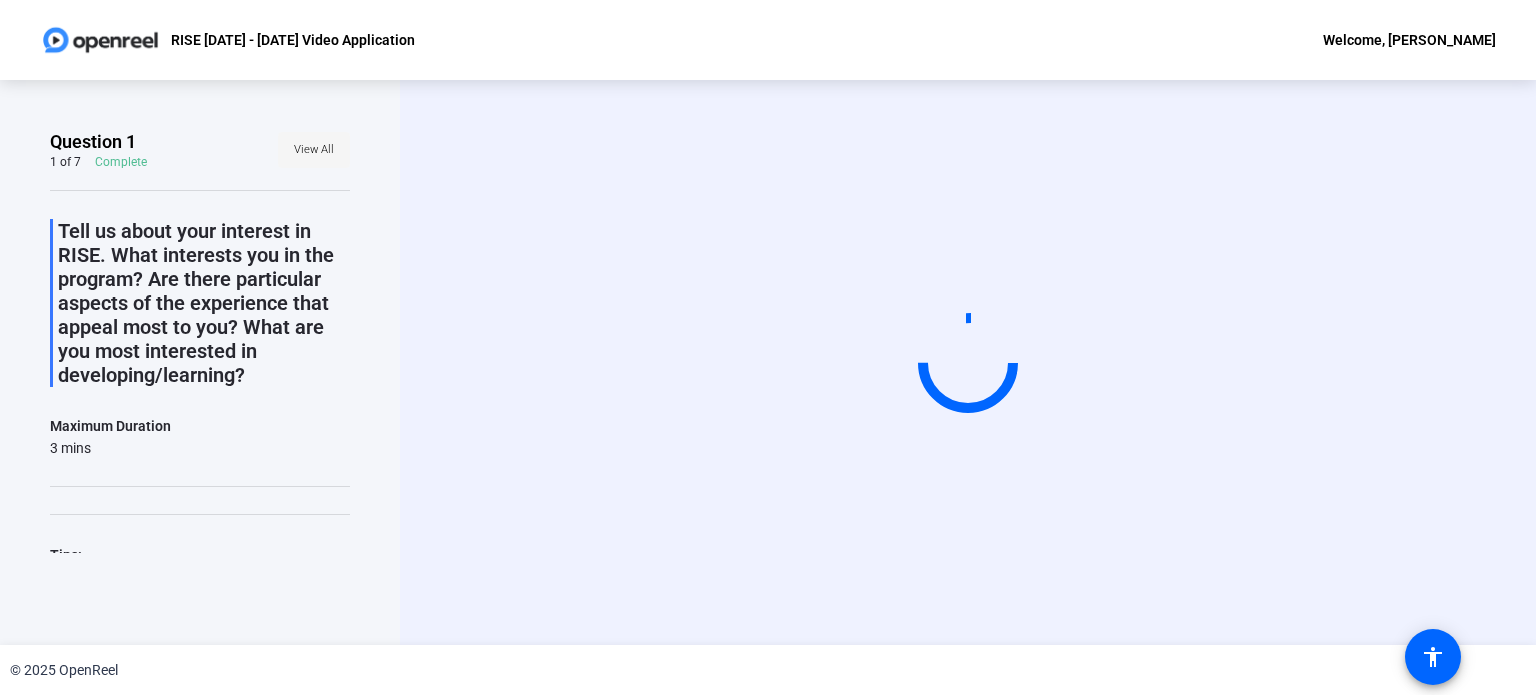 click on "View All" 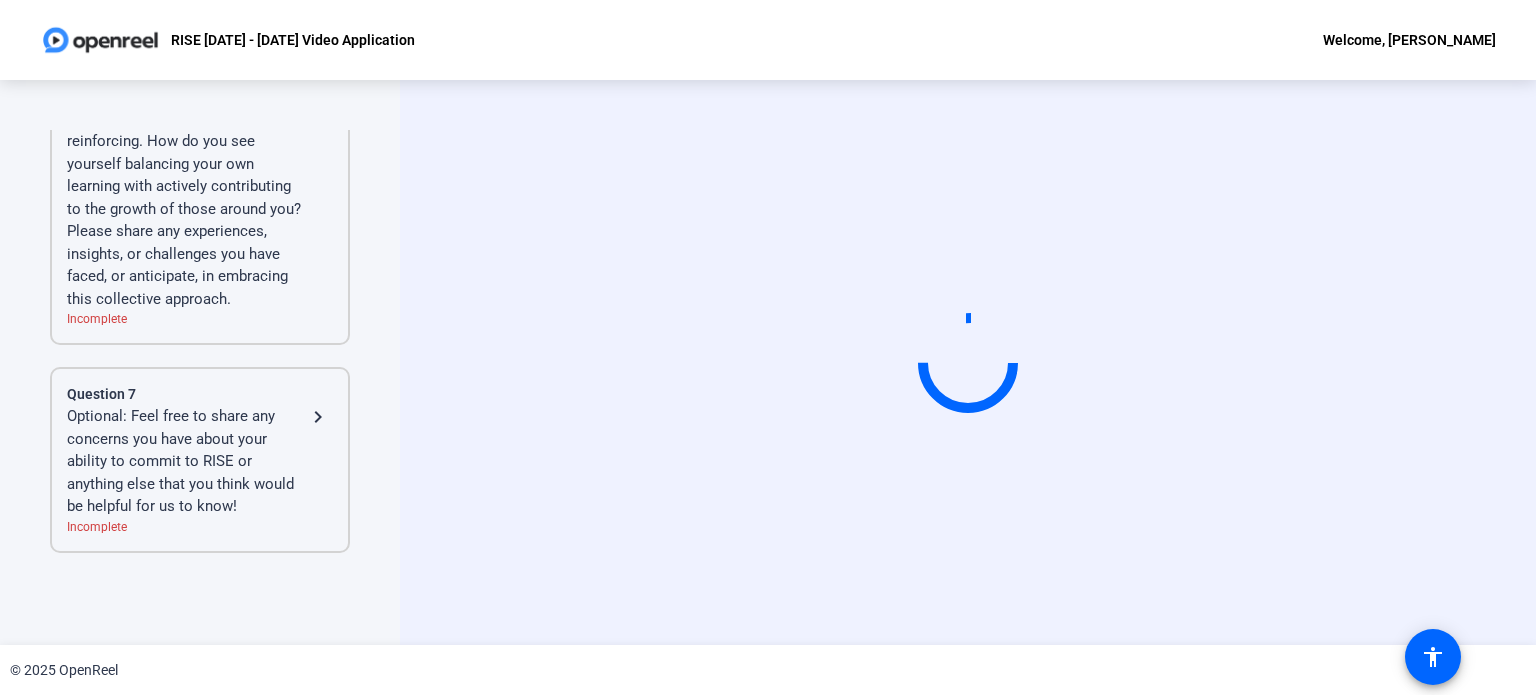 scroll, scrollTop: 0, scrollLeft: 0, axis: both 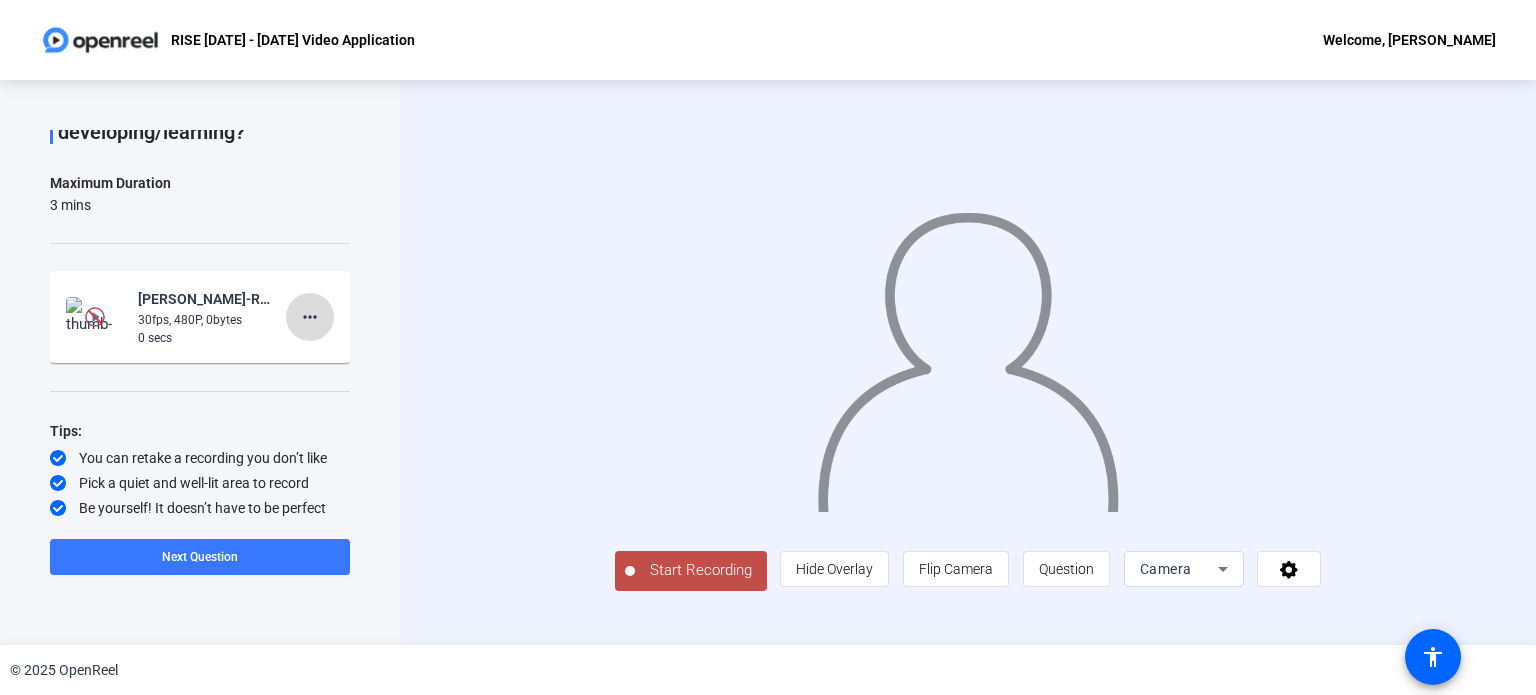 click on "more_horiz" 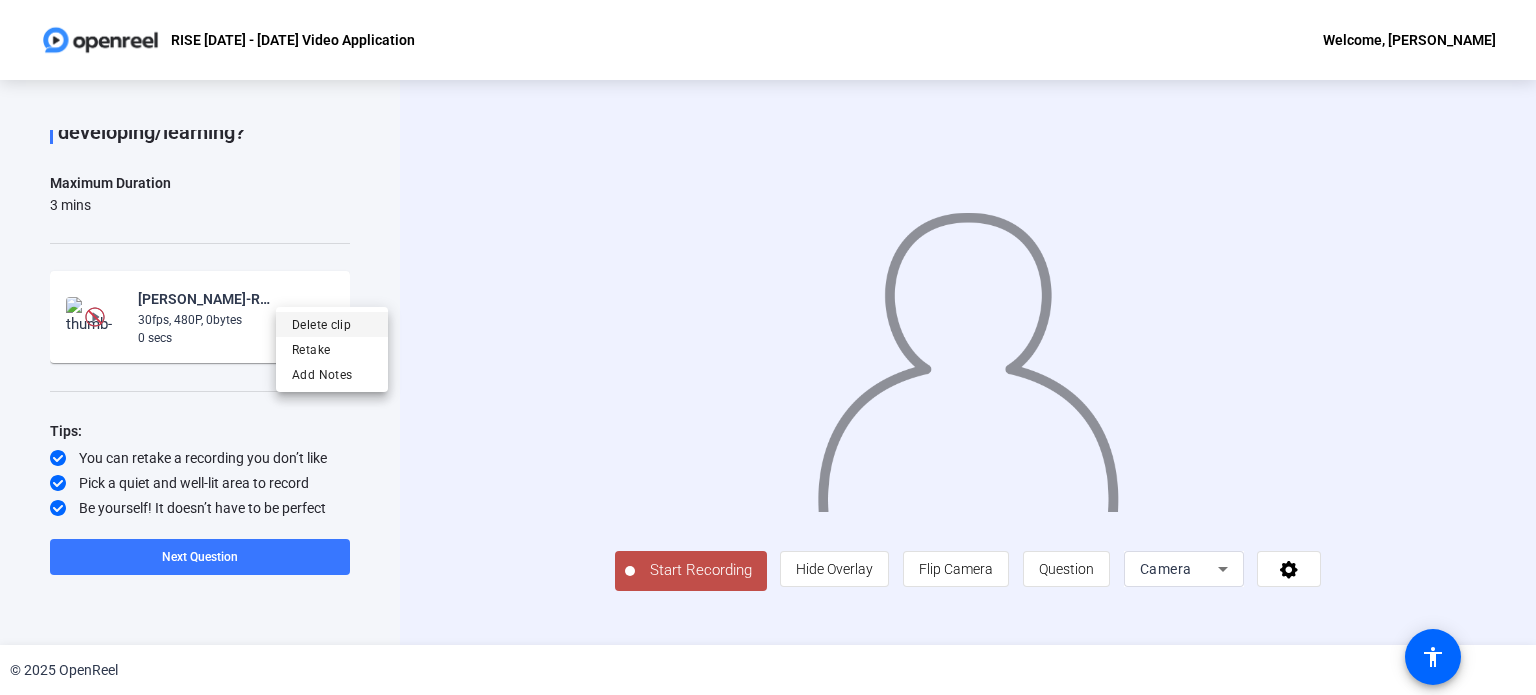 click on "Delete clip" at bounding box center [332, 324] 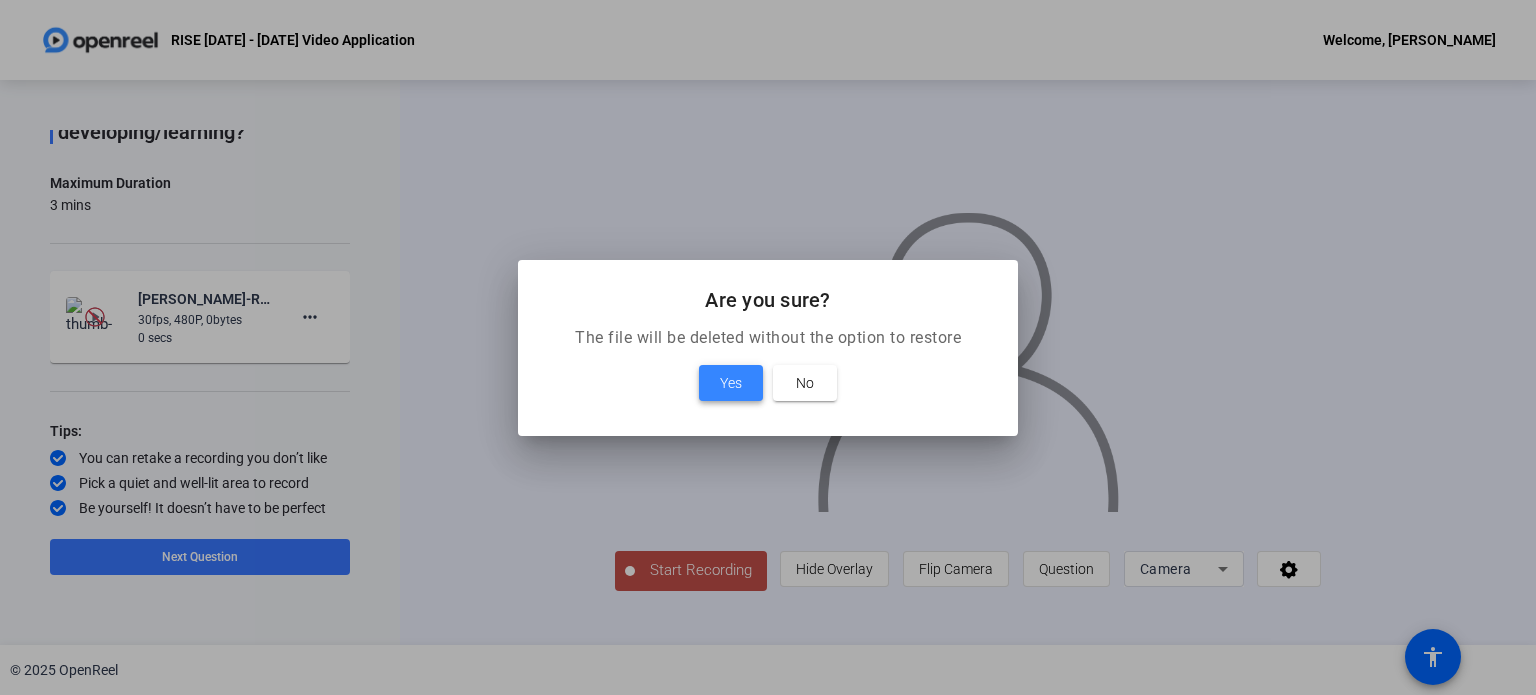 click on "Yes" at bounding box center (731, 383) 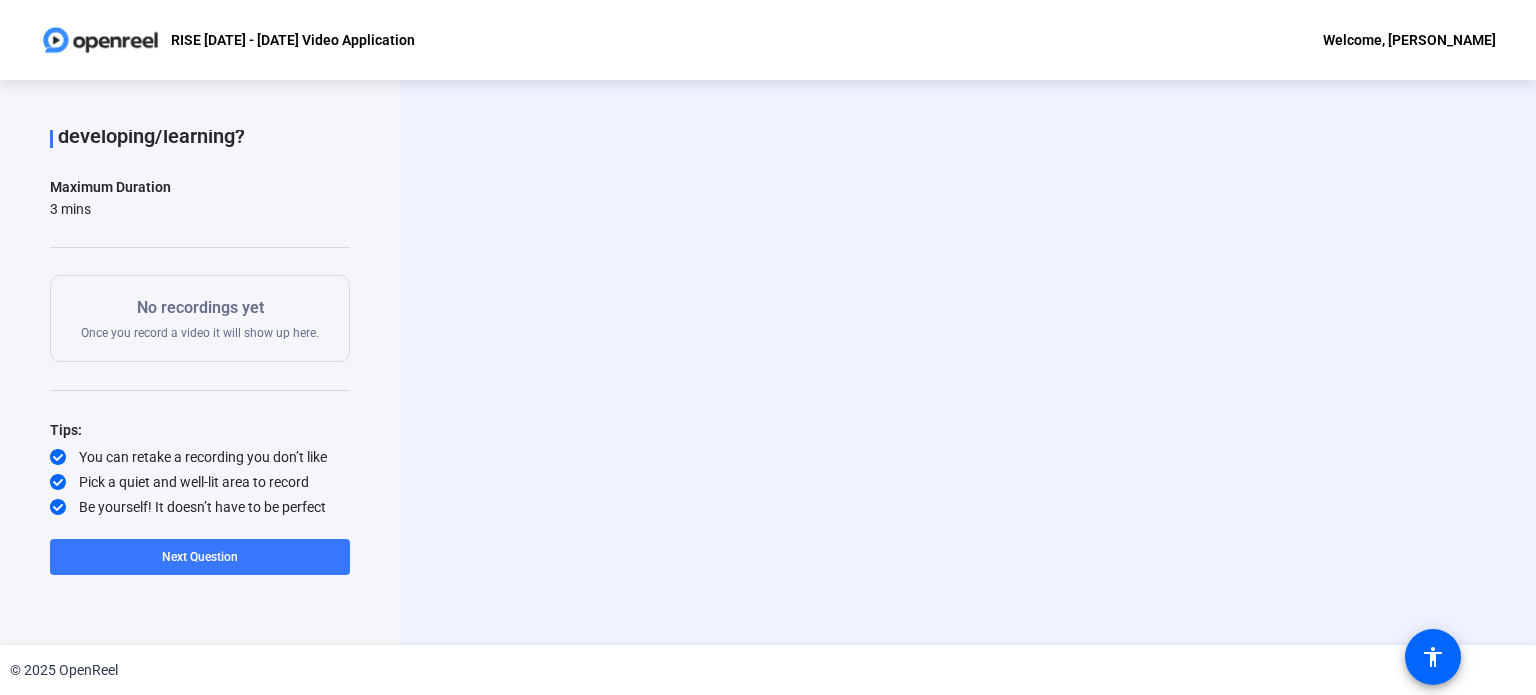 scroll, scrollTop: 237, scrollLeft: 0, axis: vertical 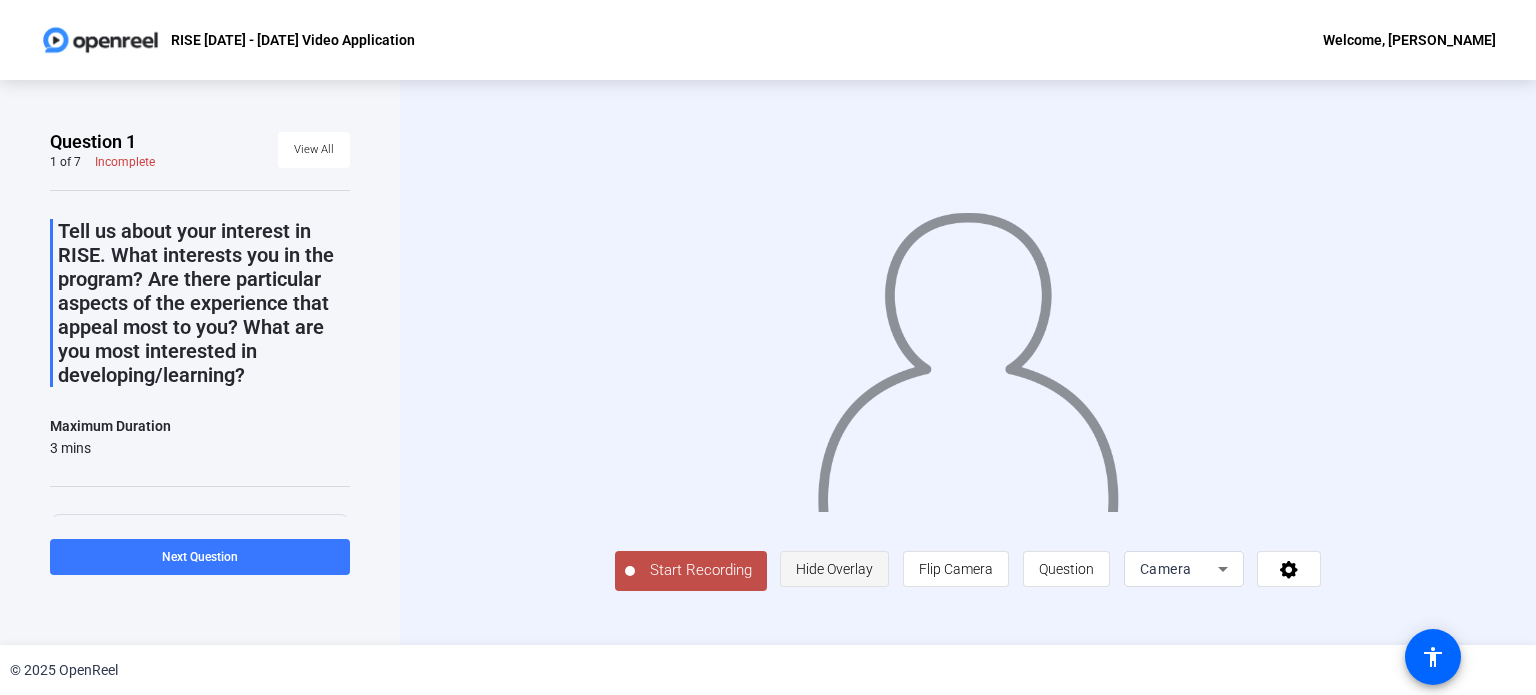 click on "Hide Overlay" 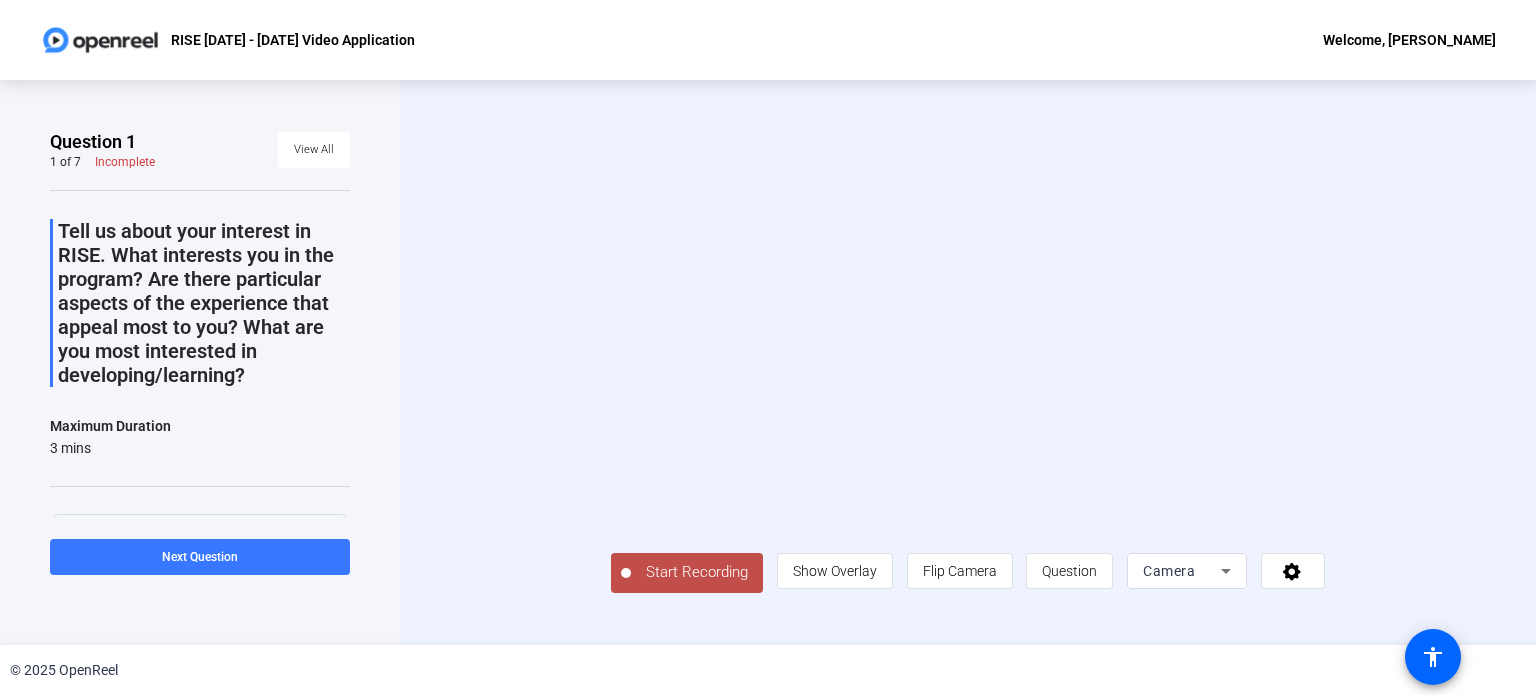 click on "Start Recording" 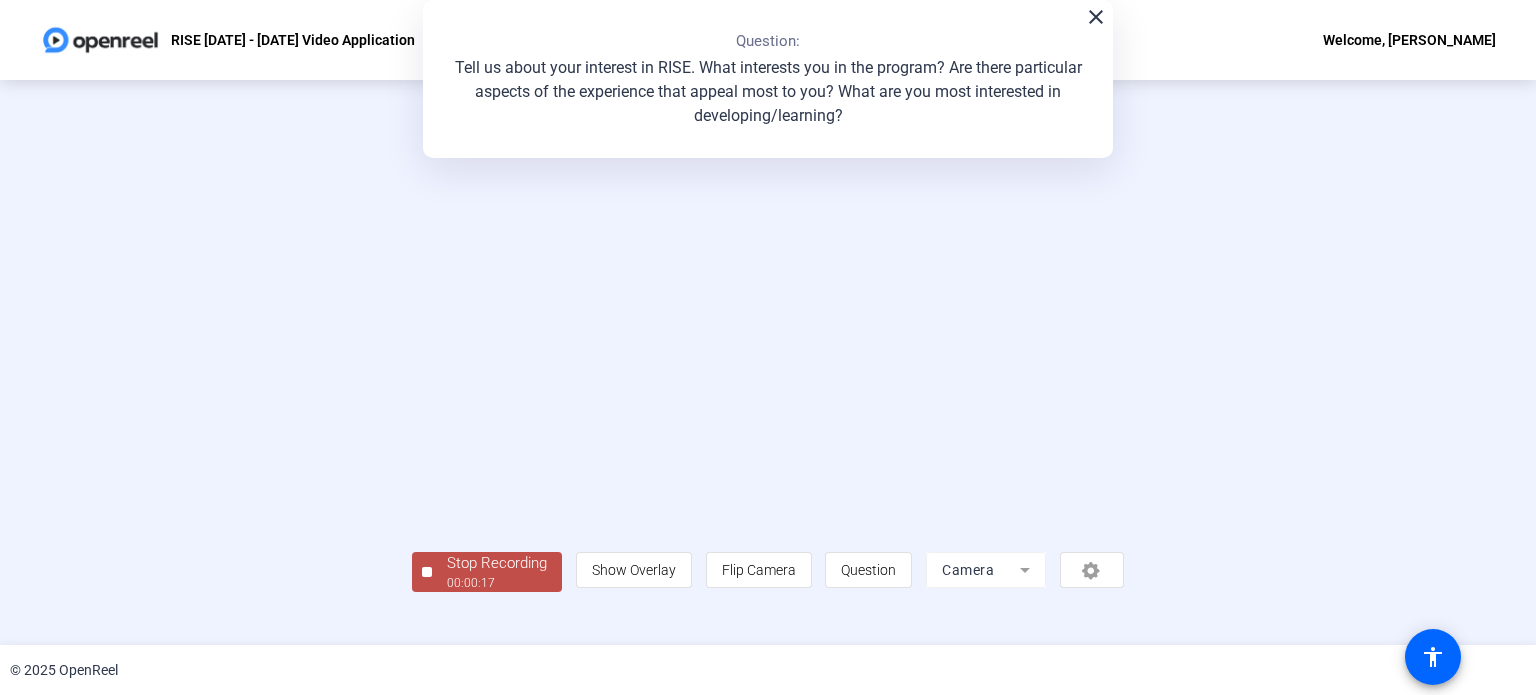 click on "close" 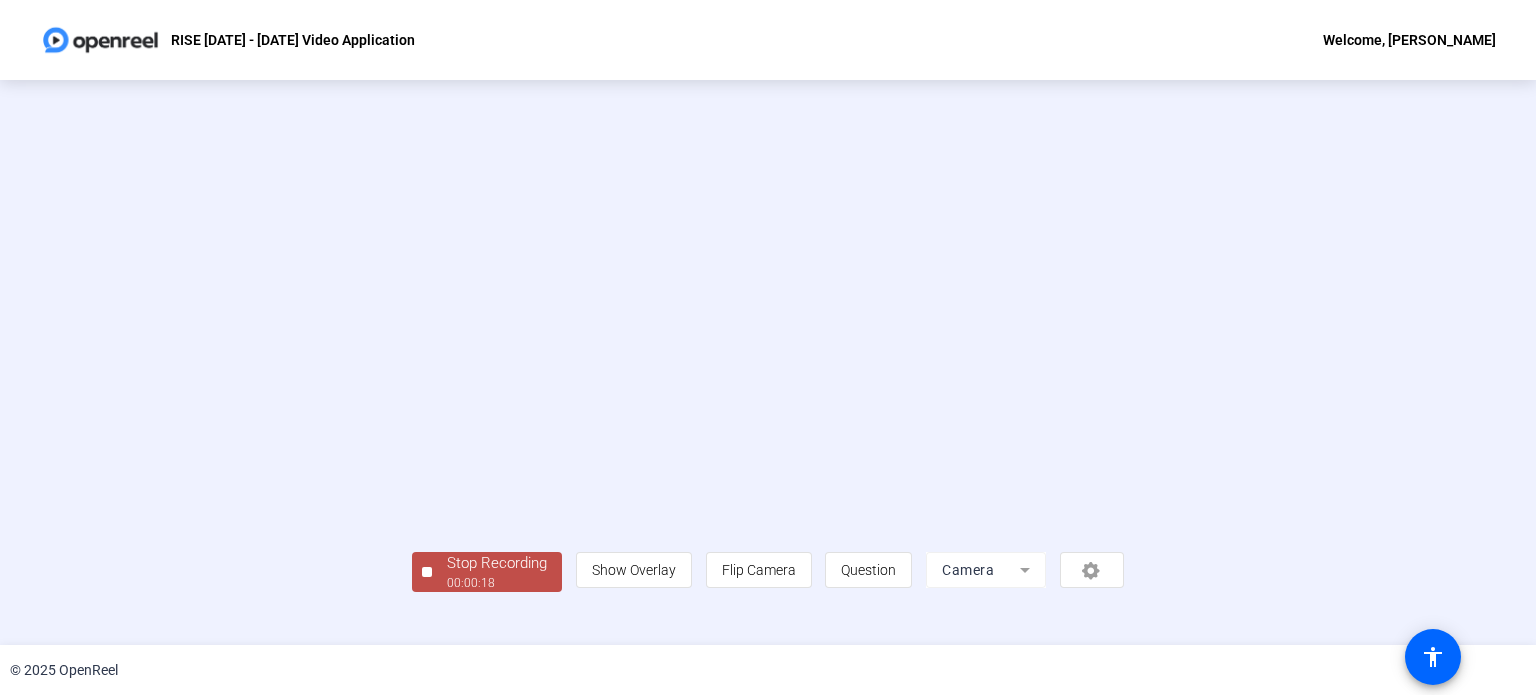 scroll, scrollTop: 77, scrollLeft: 0, axis: vertical 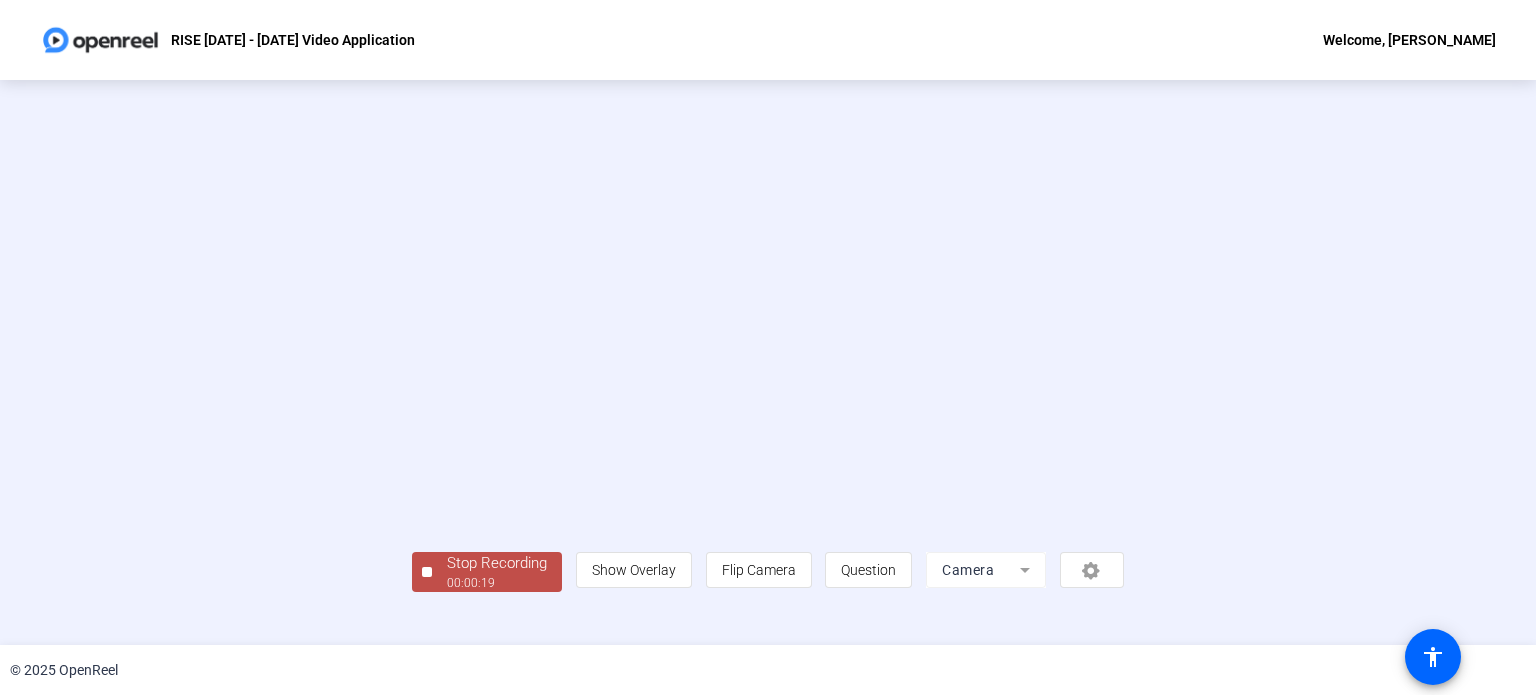click on "Stop Recording" 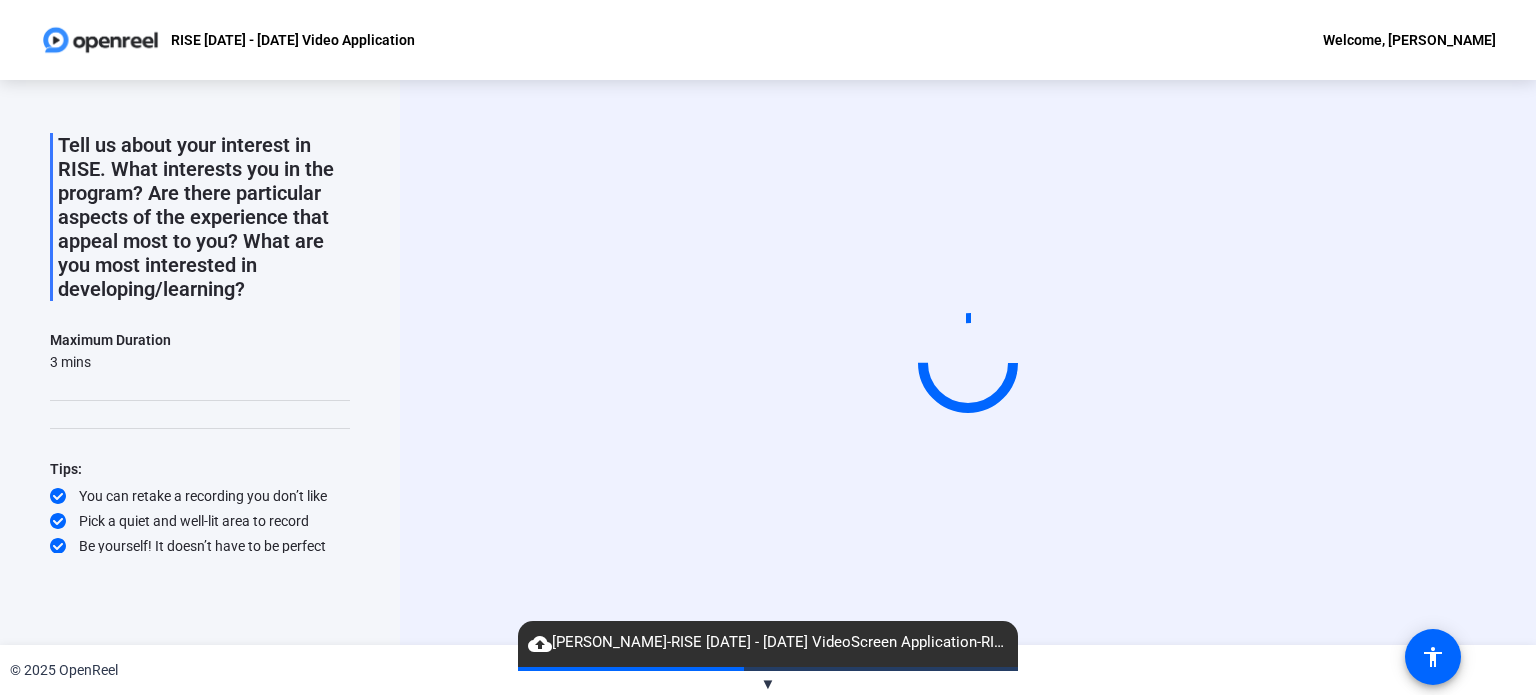 scroll, scrollTop: 87, scrollLeft: 0, axis: vertical 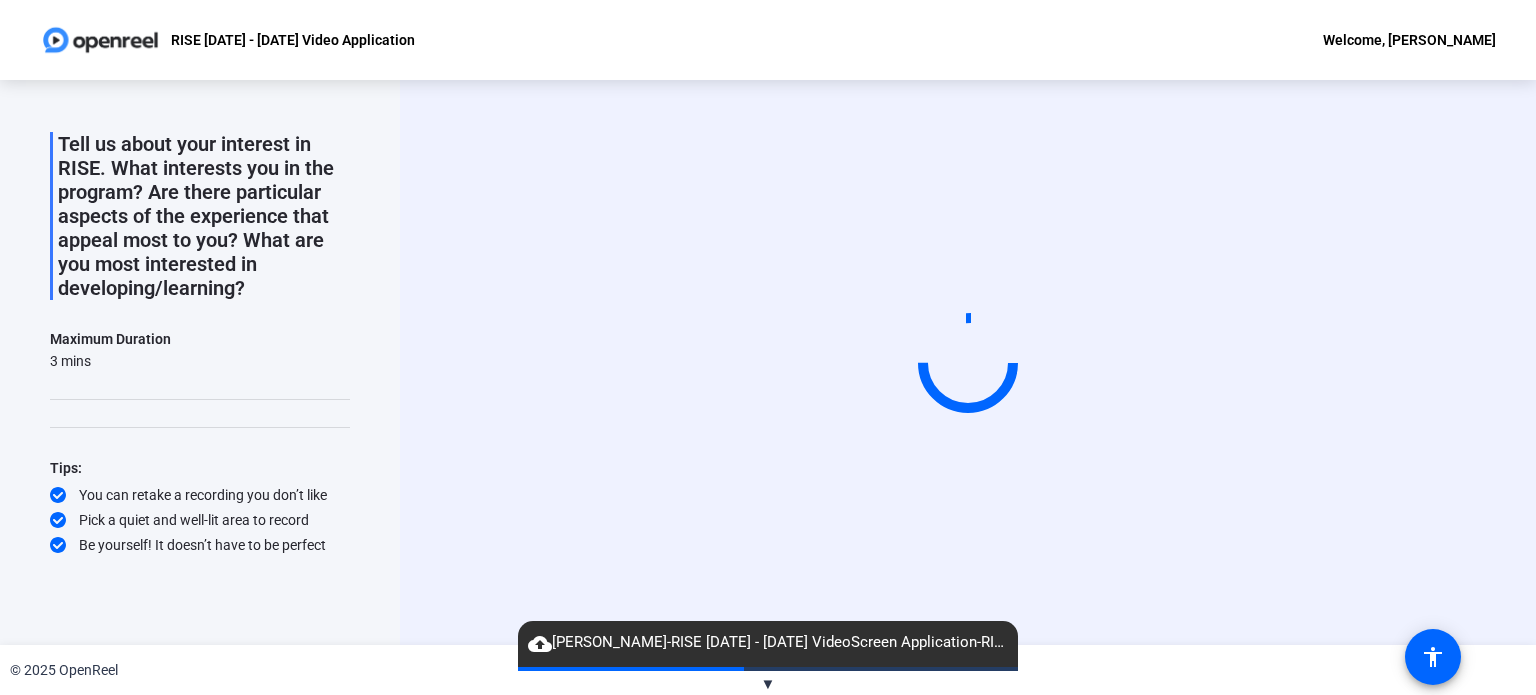 click on "▼" 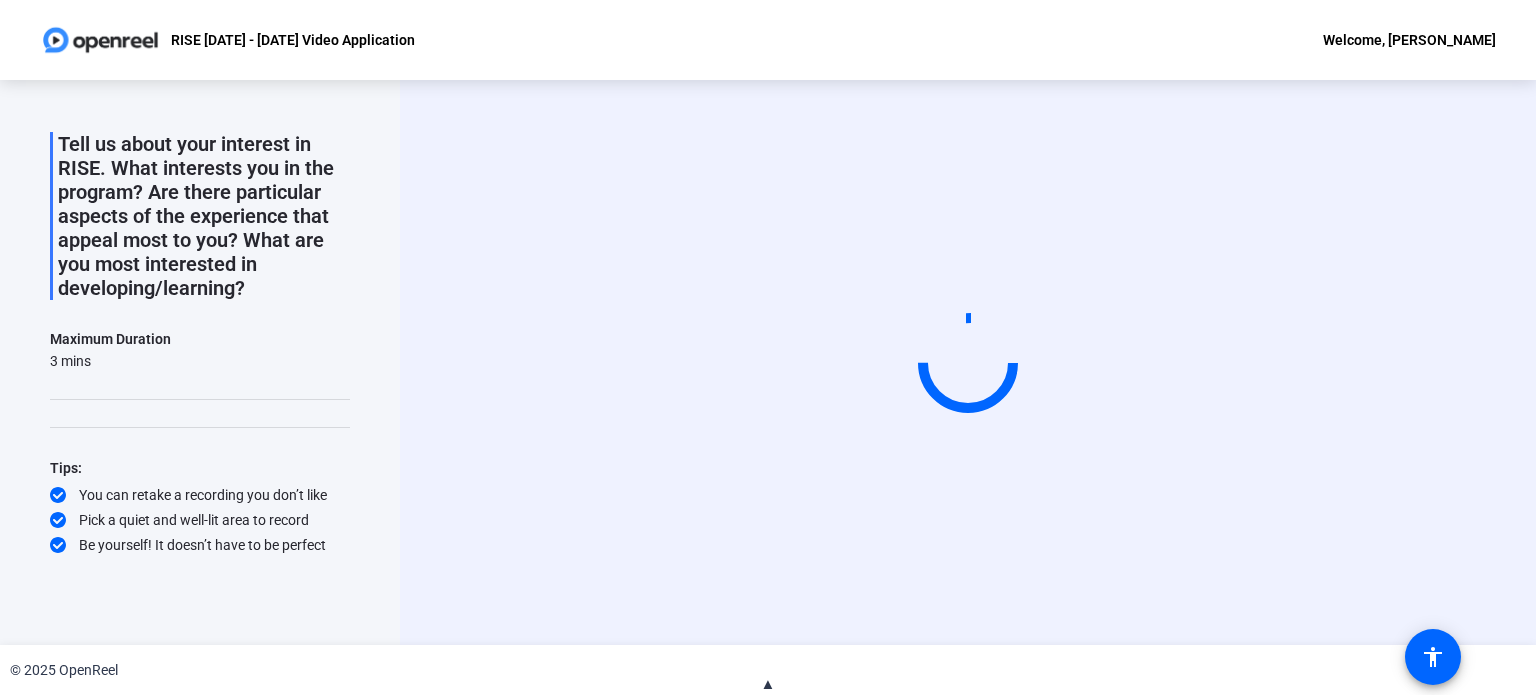 click on "© 2025 OpenReel" 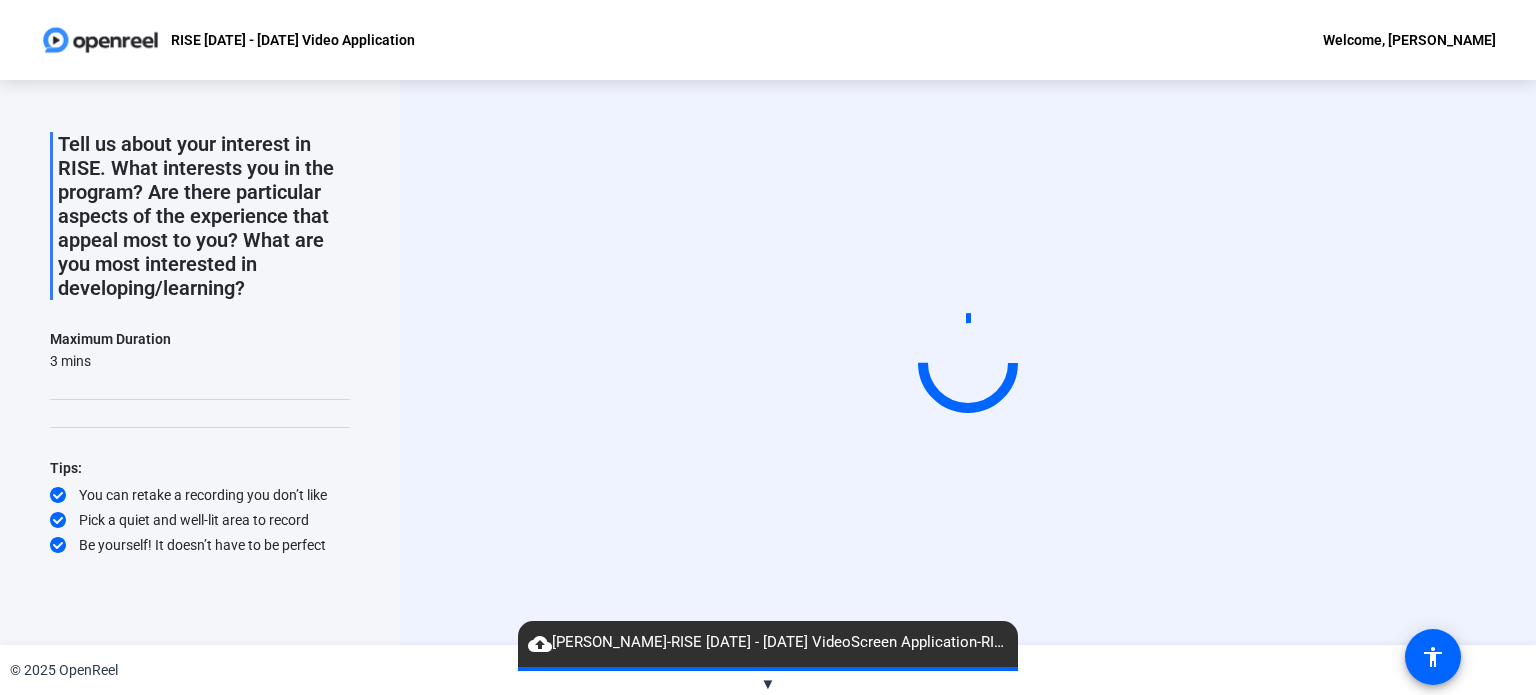 click on "cloud_upload   Alejandro Padron-RISE 2025 - 2026 VideoScreen Application-RISE 2025 - 2026 Video Application-1753151456633-webcam" 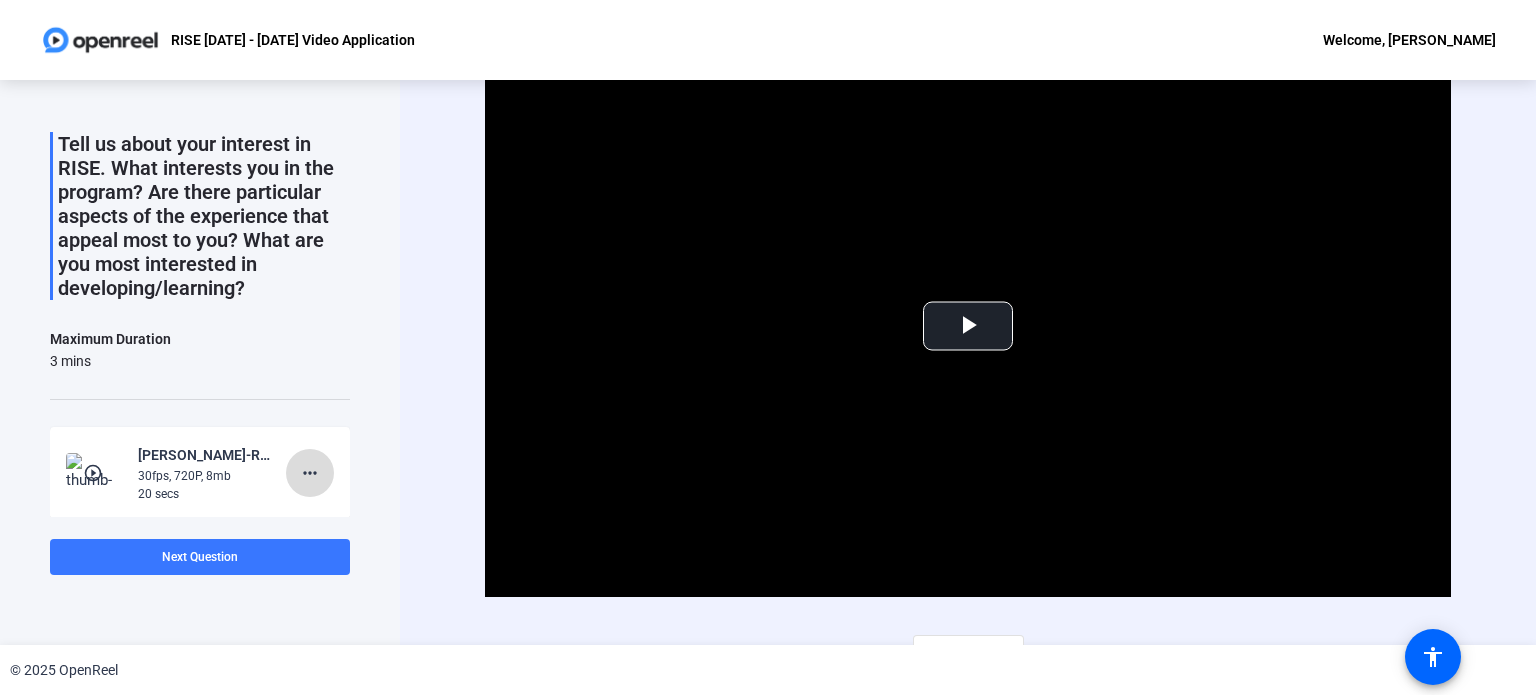 click on "more_horiz" 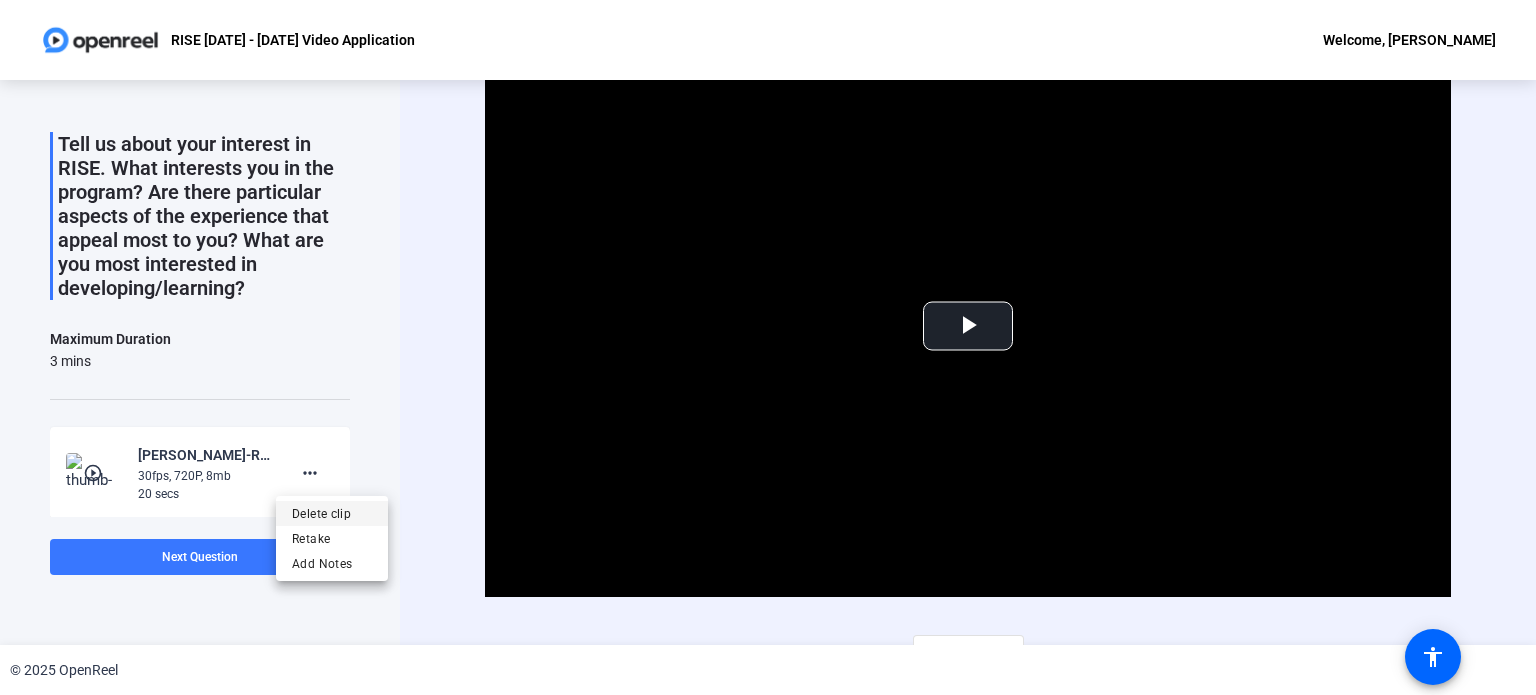 click on "Delete clip" at bounding box center (332, 514) 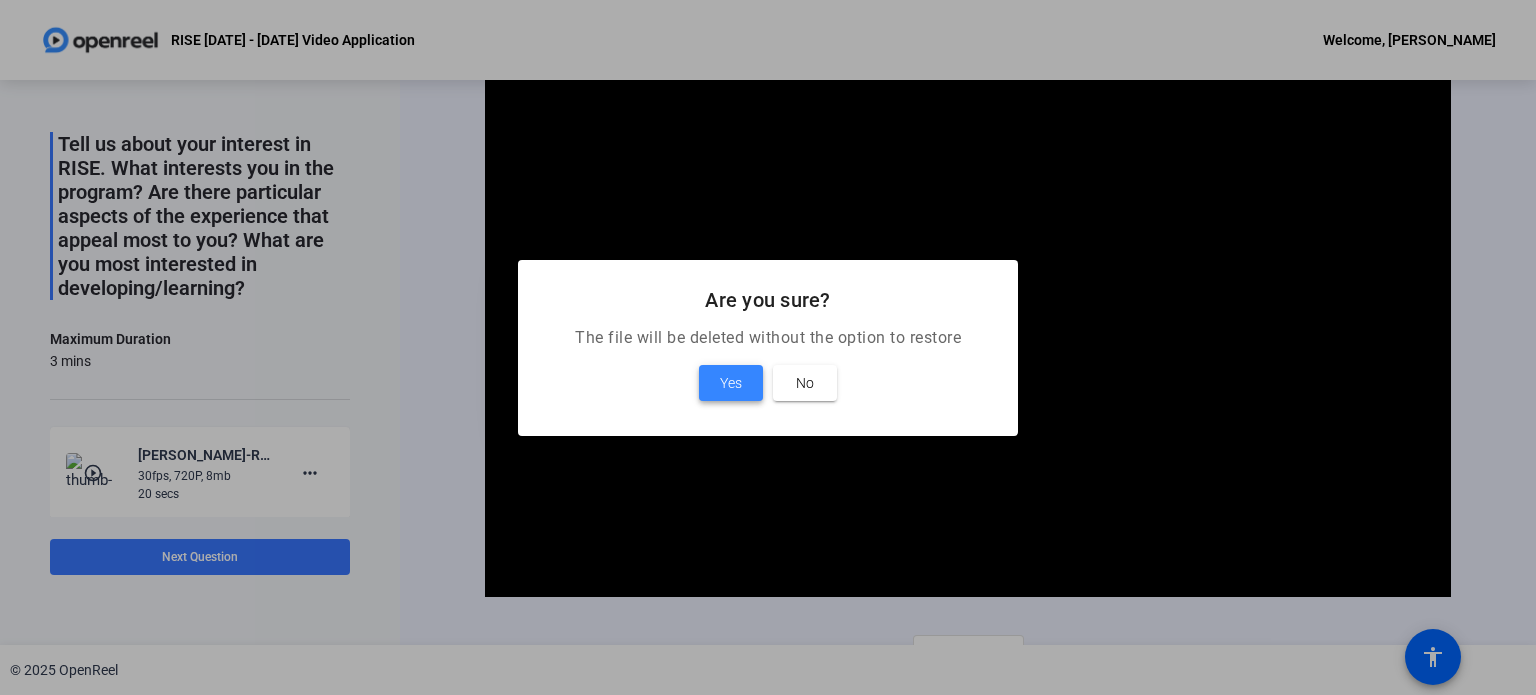 click on "Yes" at bounding box center (731, 383) 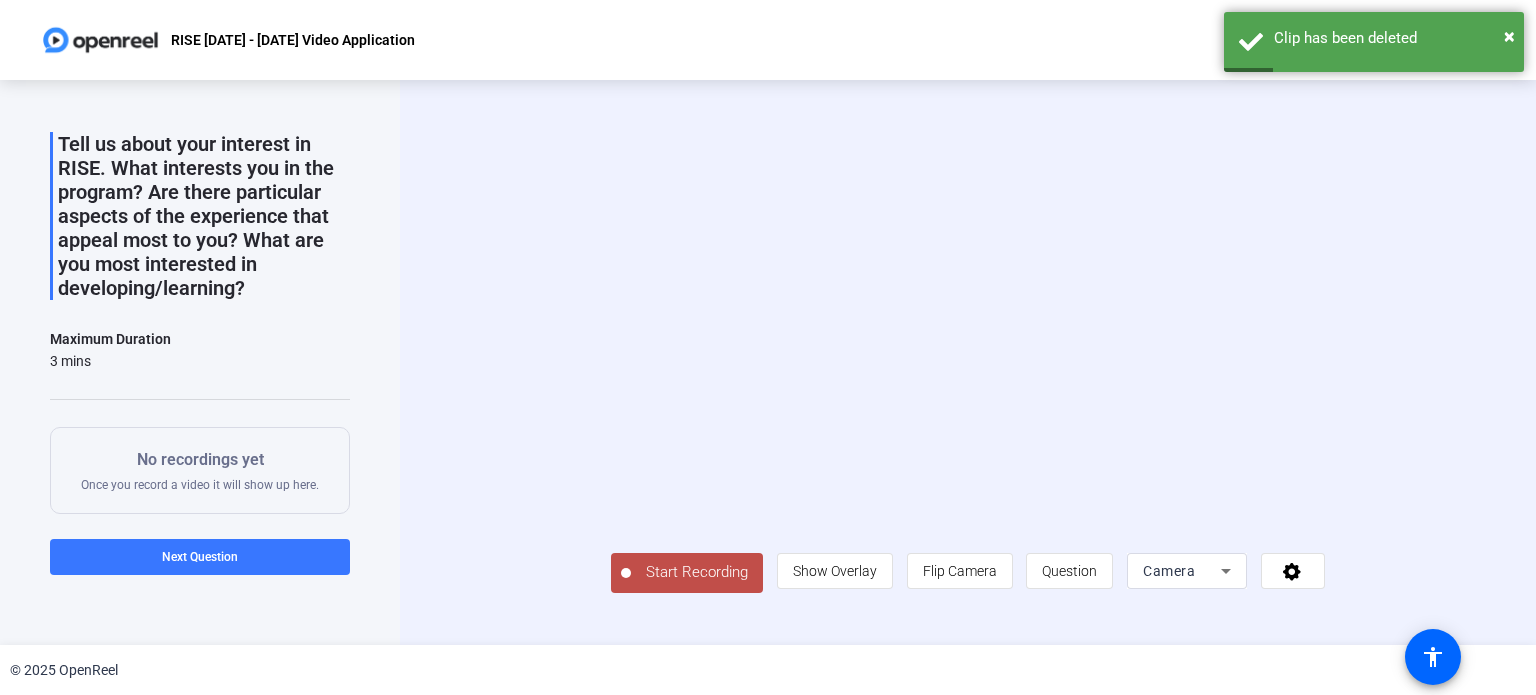 scroll, scrollTop: 33, scrollLeft: 0, axis: vertical 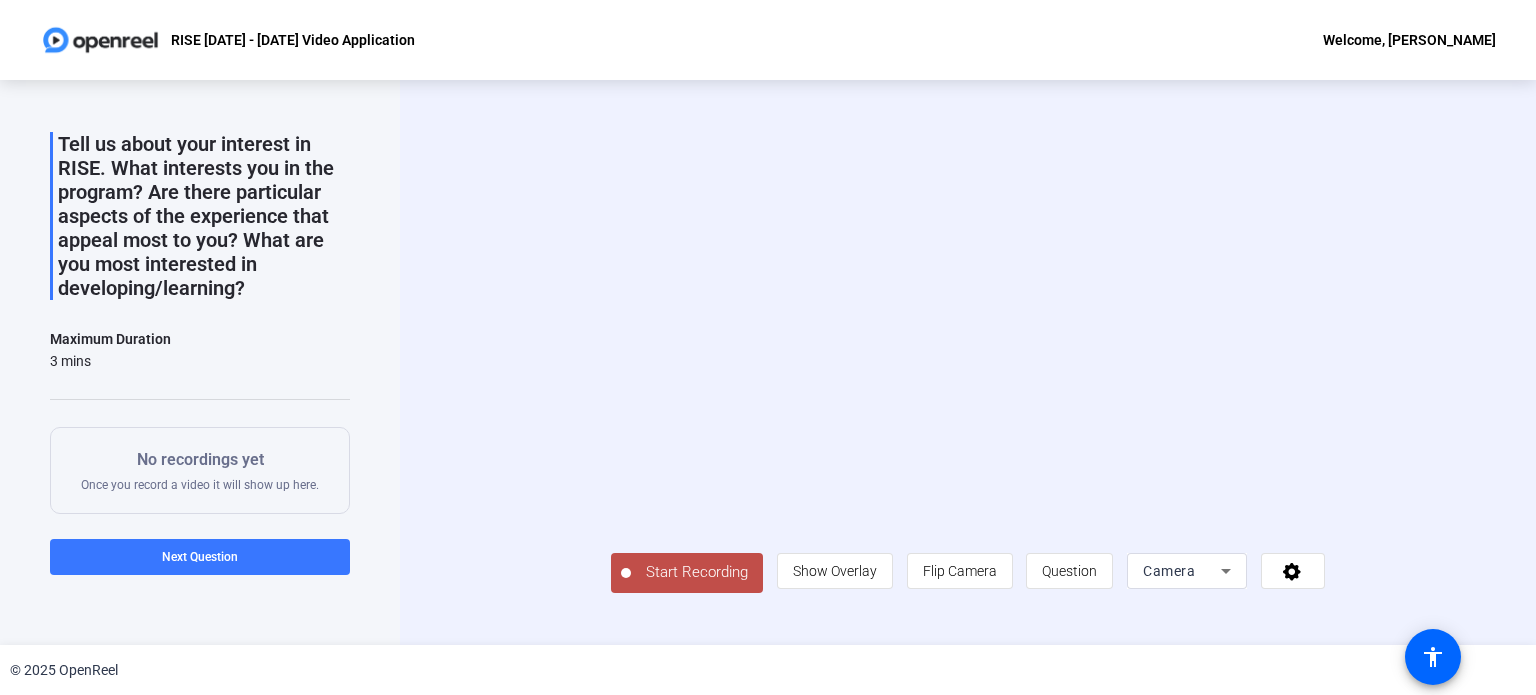 click on "Start Recording" 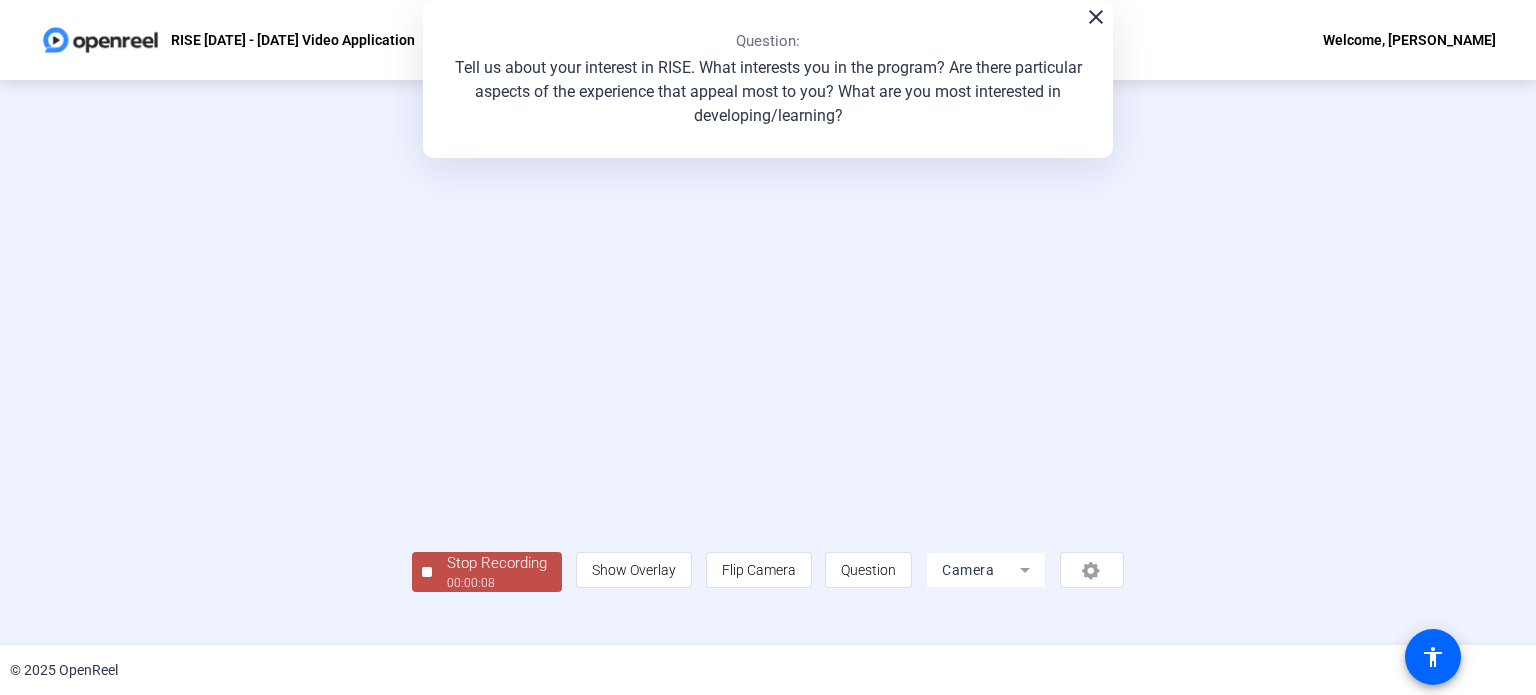 scroll, scrollTop: 77, scrollLeft: 0, axis: vertical 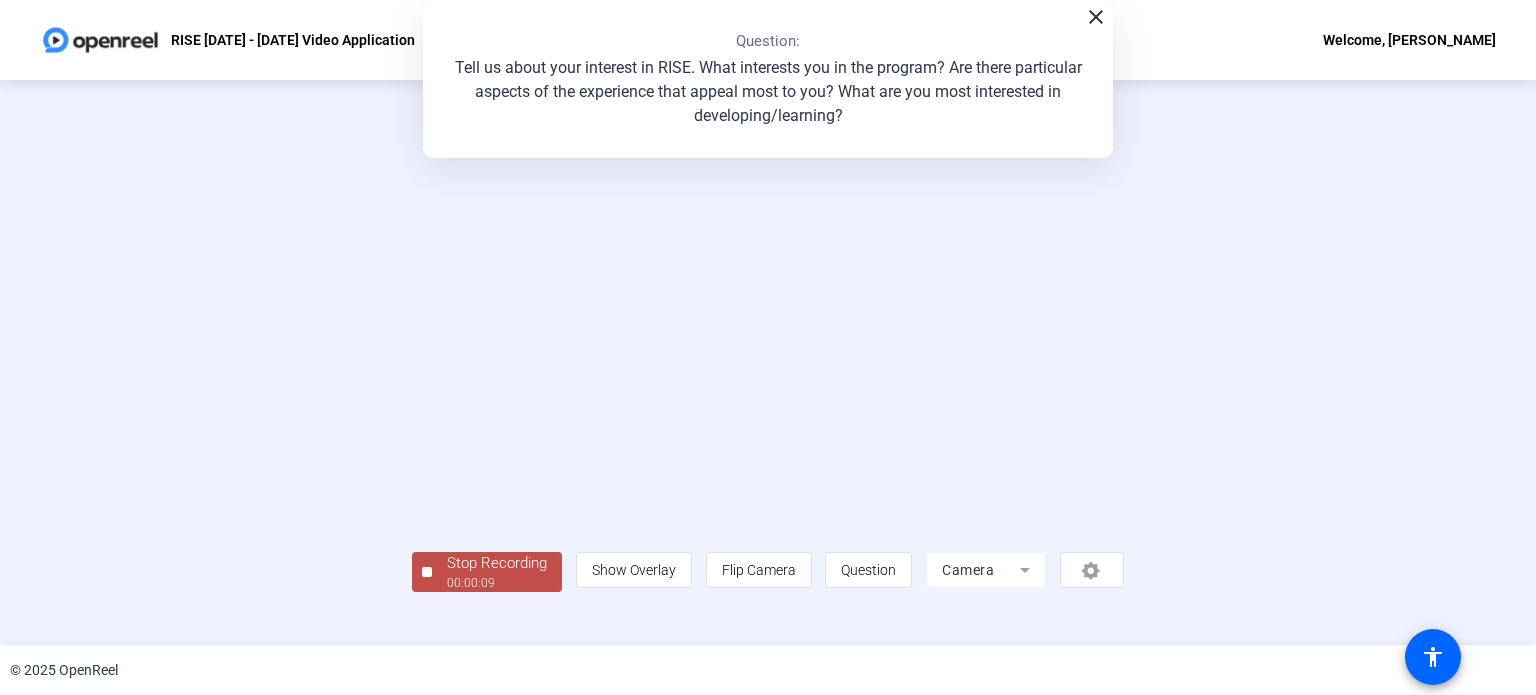 click on "00:00:09" 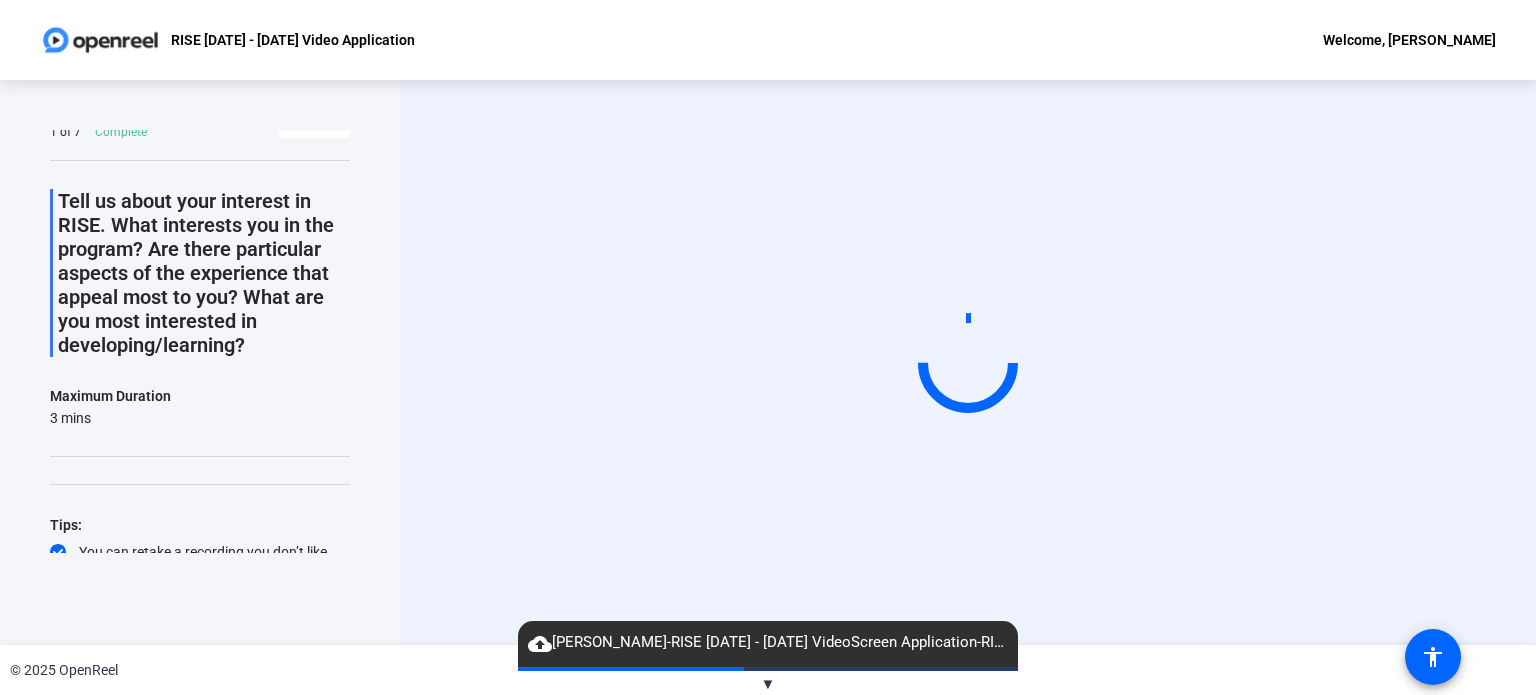 scroll, scrollTop: 0, scrollLeft: 0, axis: both 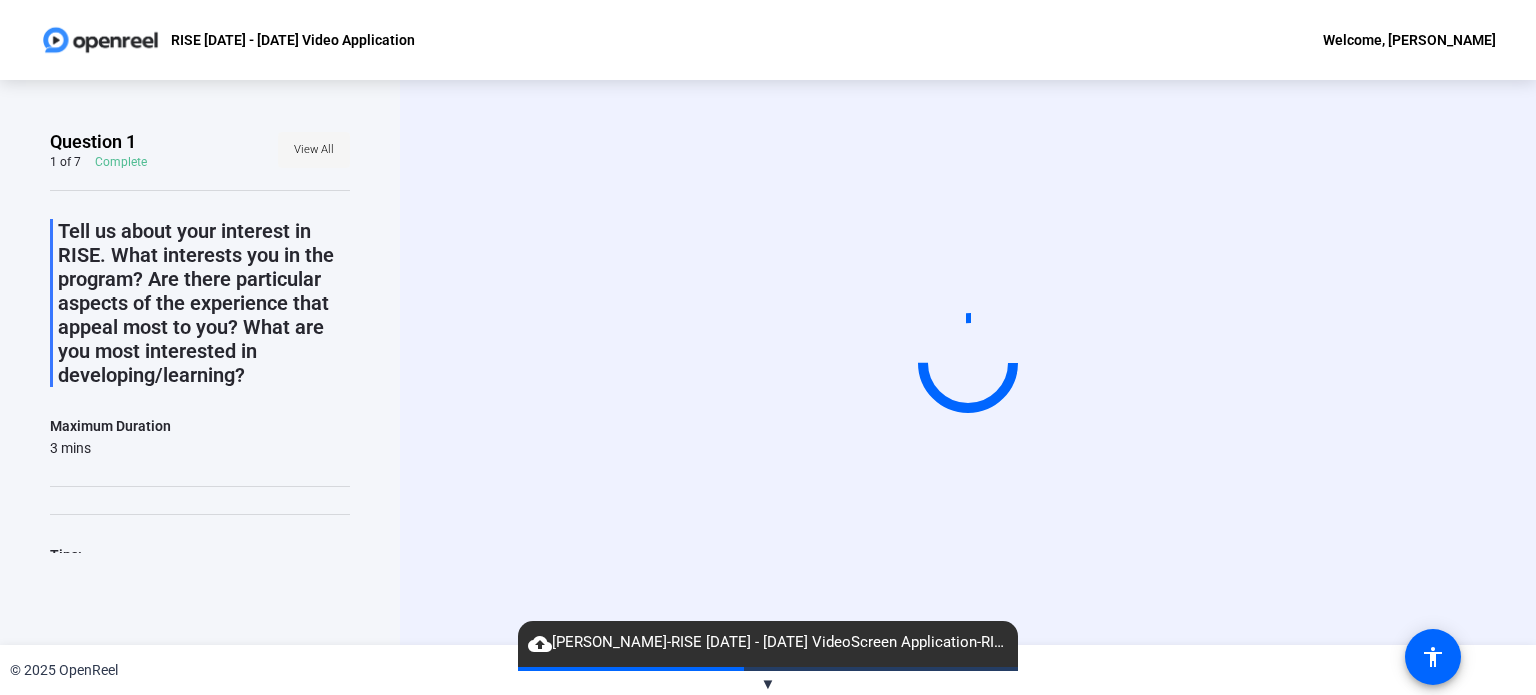 click on "View All" 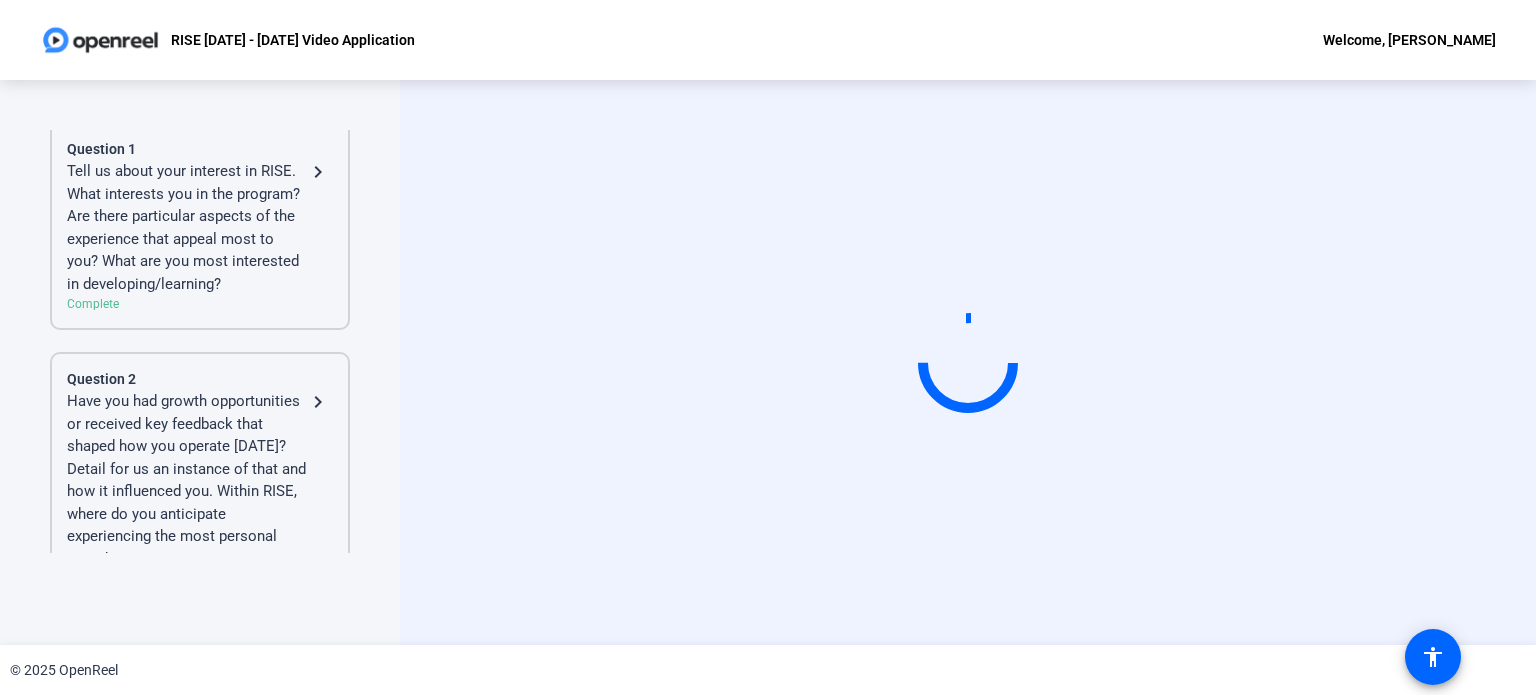 scroll, scrollTop: 0, scrollLeft: 0, axis: both 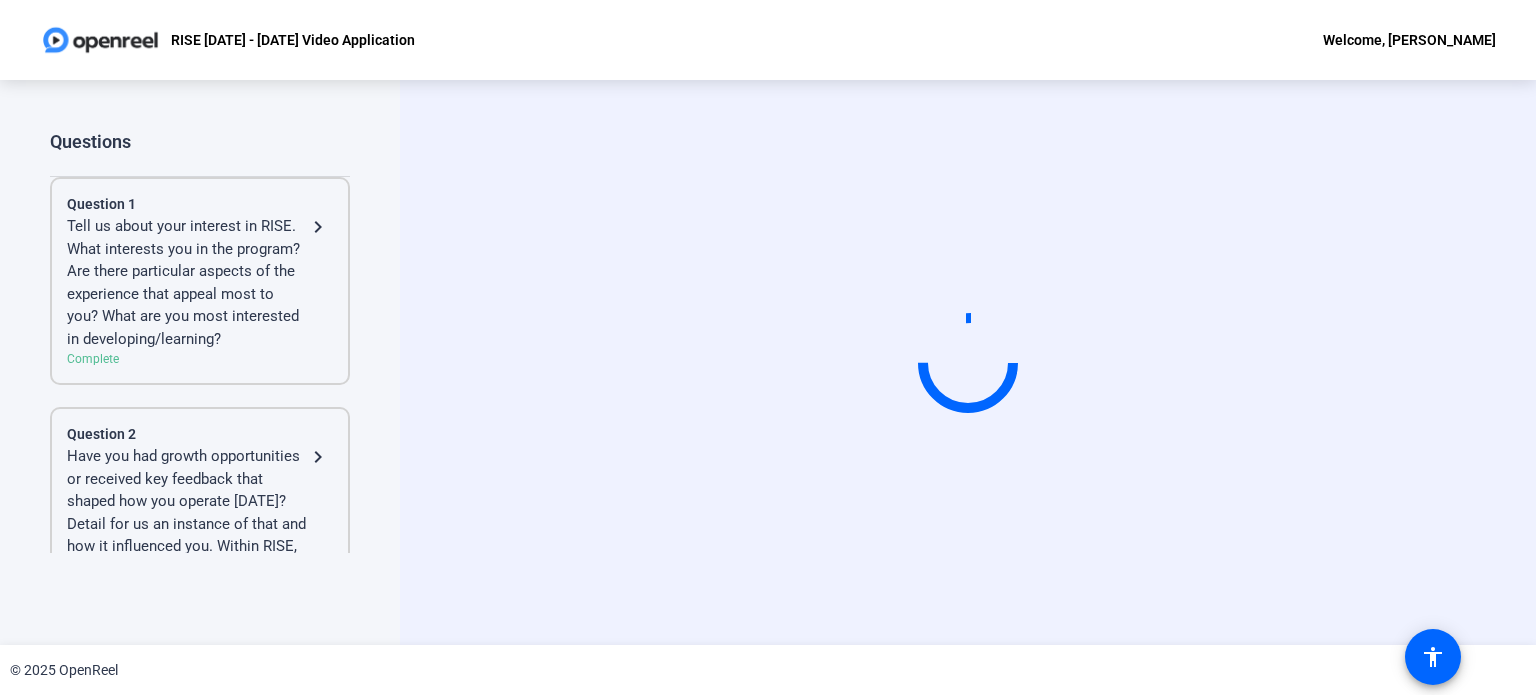 click on "Tell us about your interest in RISE. What interests you in the program? Are there particular aspects of the experience that appeal most to you? What are you most interested in developing/learning?" 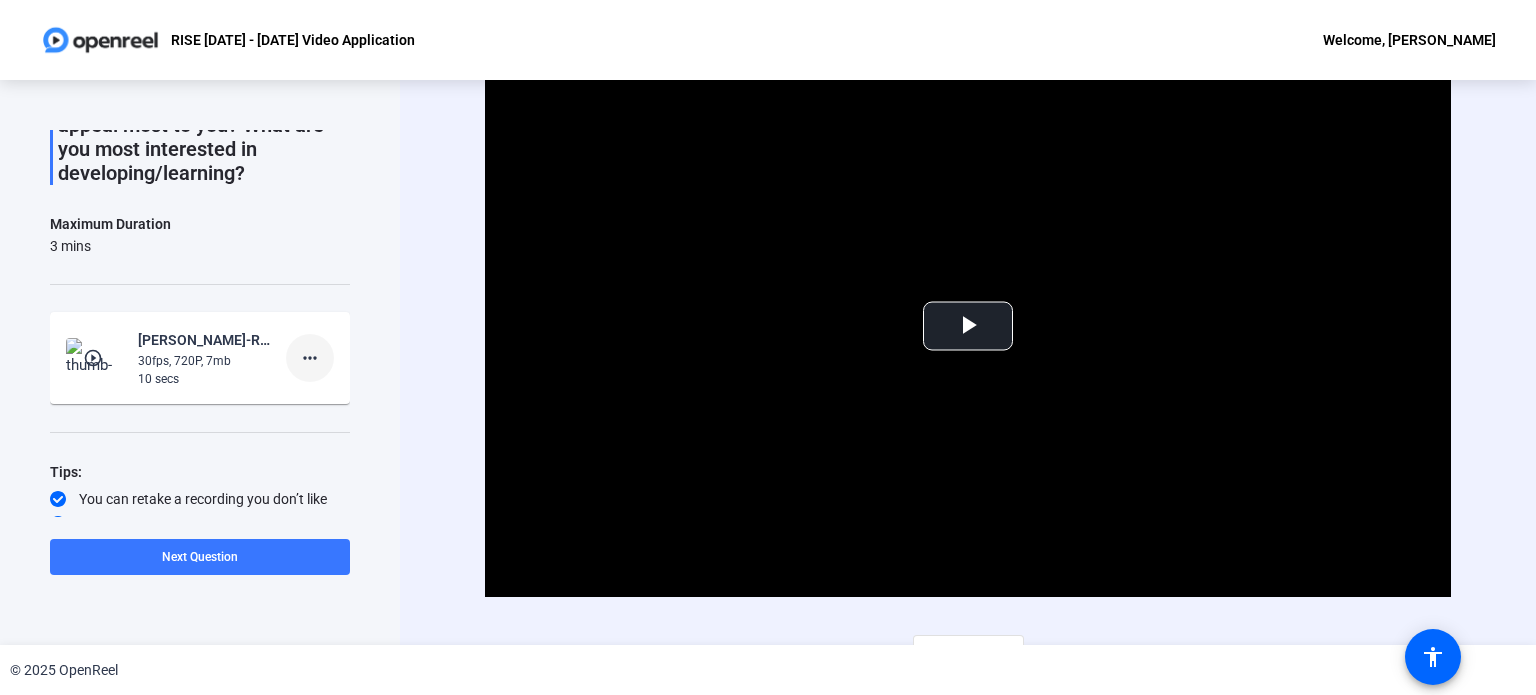 scroll, scrollTop: 243, scrollLeft: 0, axis: vertical 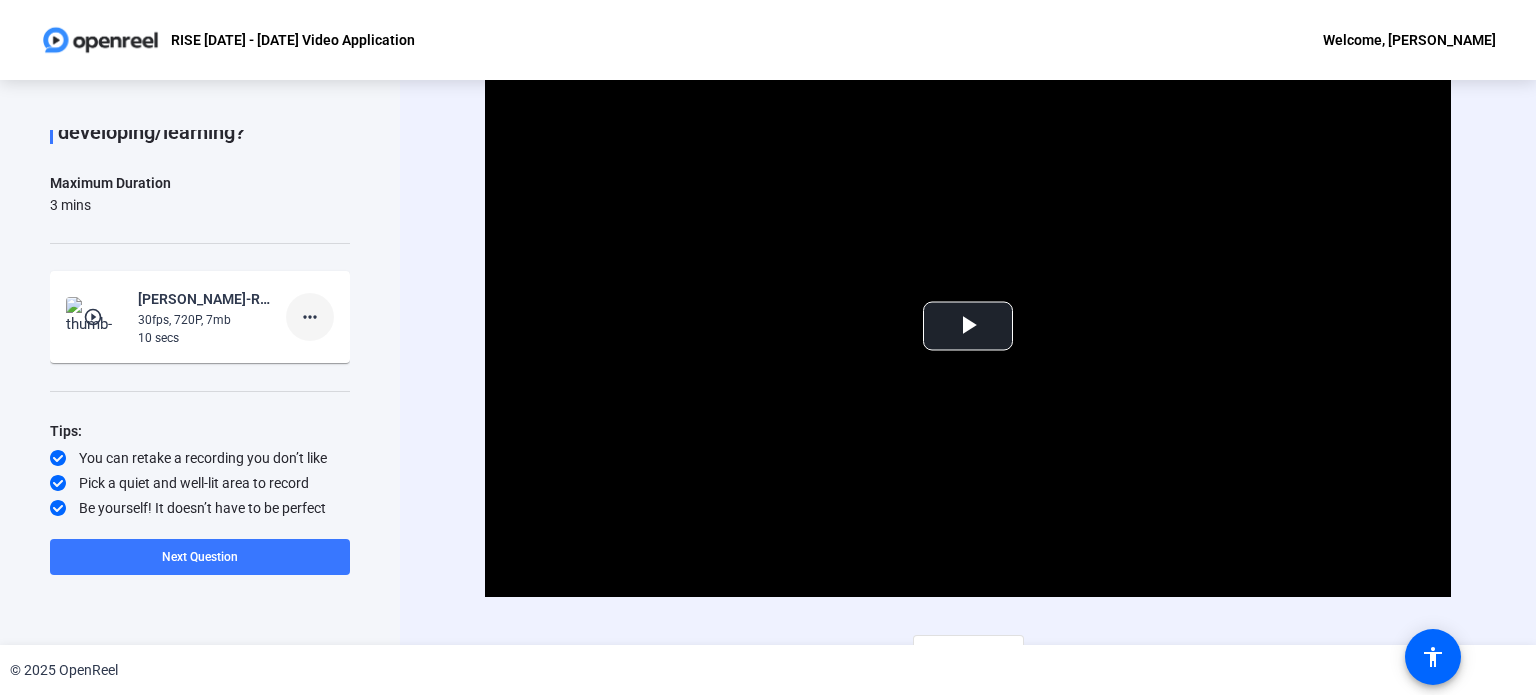 click on "more_horiz" 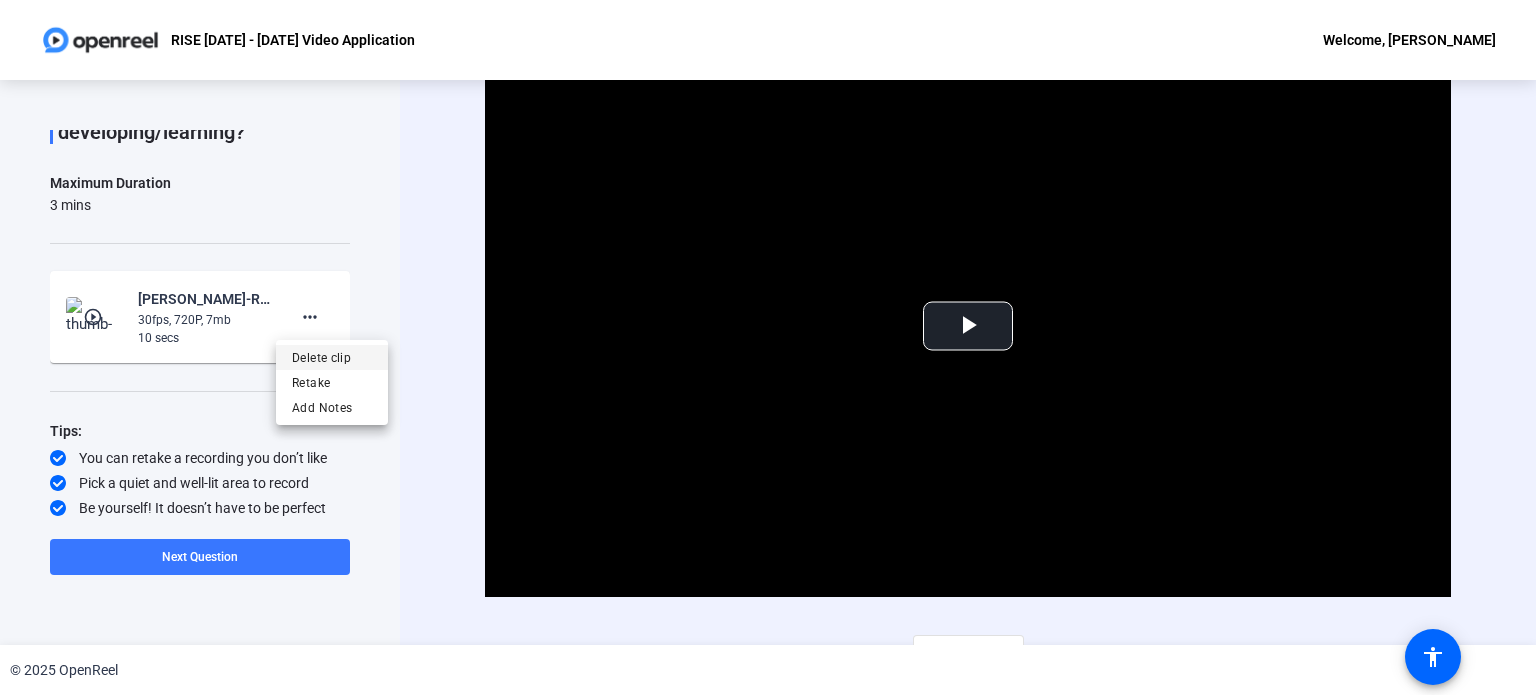click on "Delete clip" at bounding box center (332, 358) 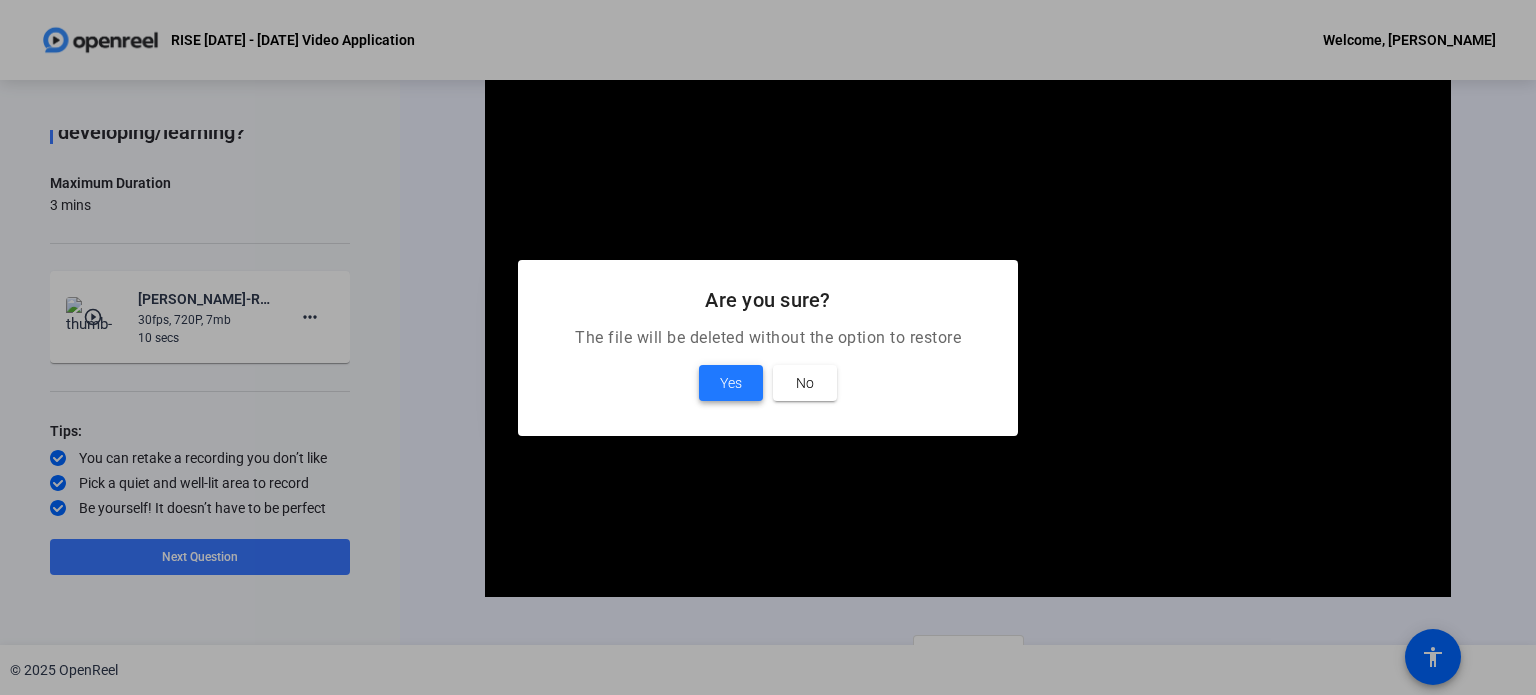 click at bounding box center (731, 383) 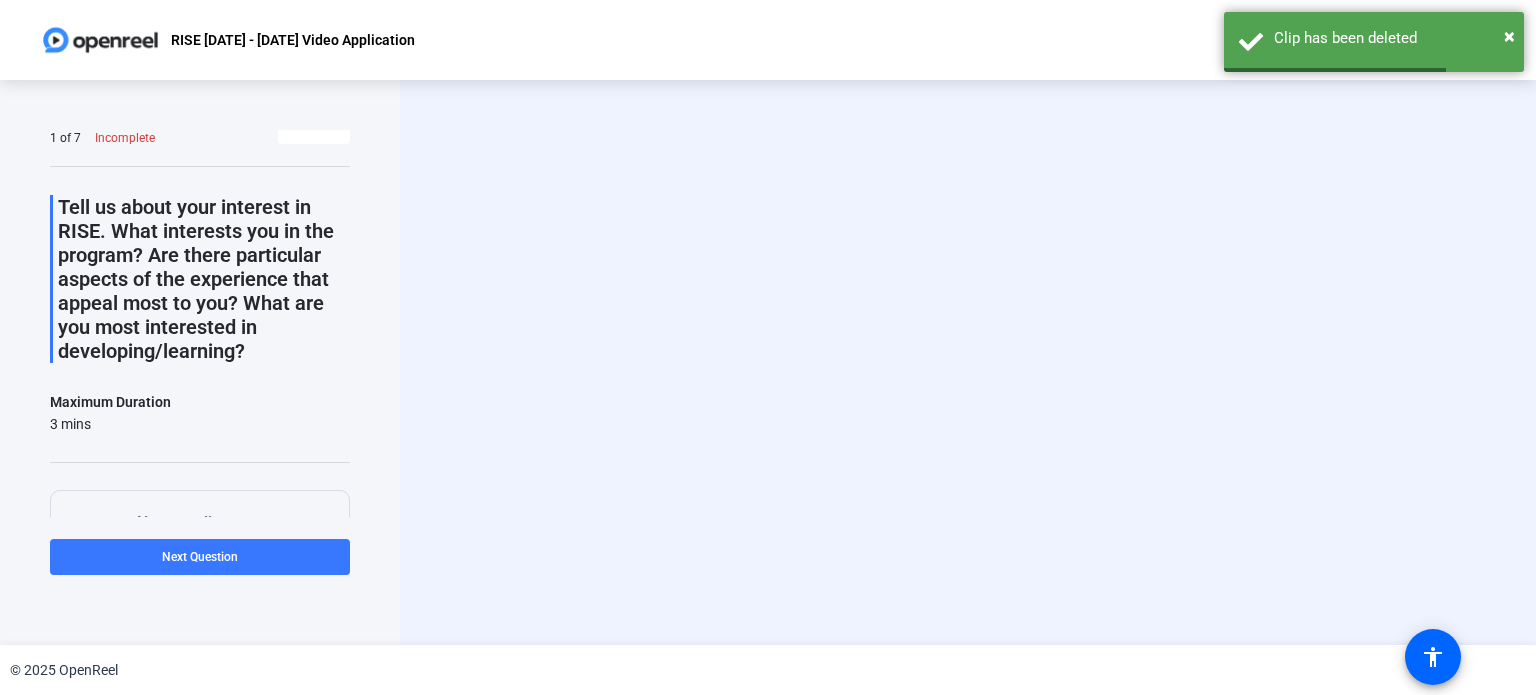 scroll, scrollTop: 0, scrollLeft: 0, axis: both 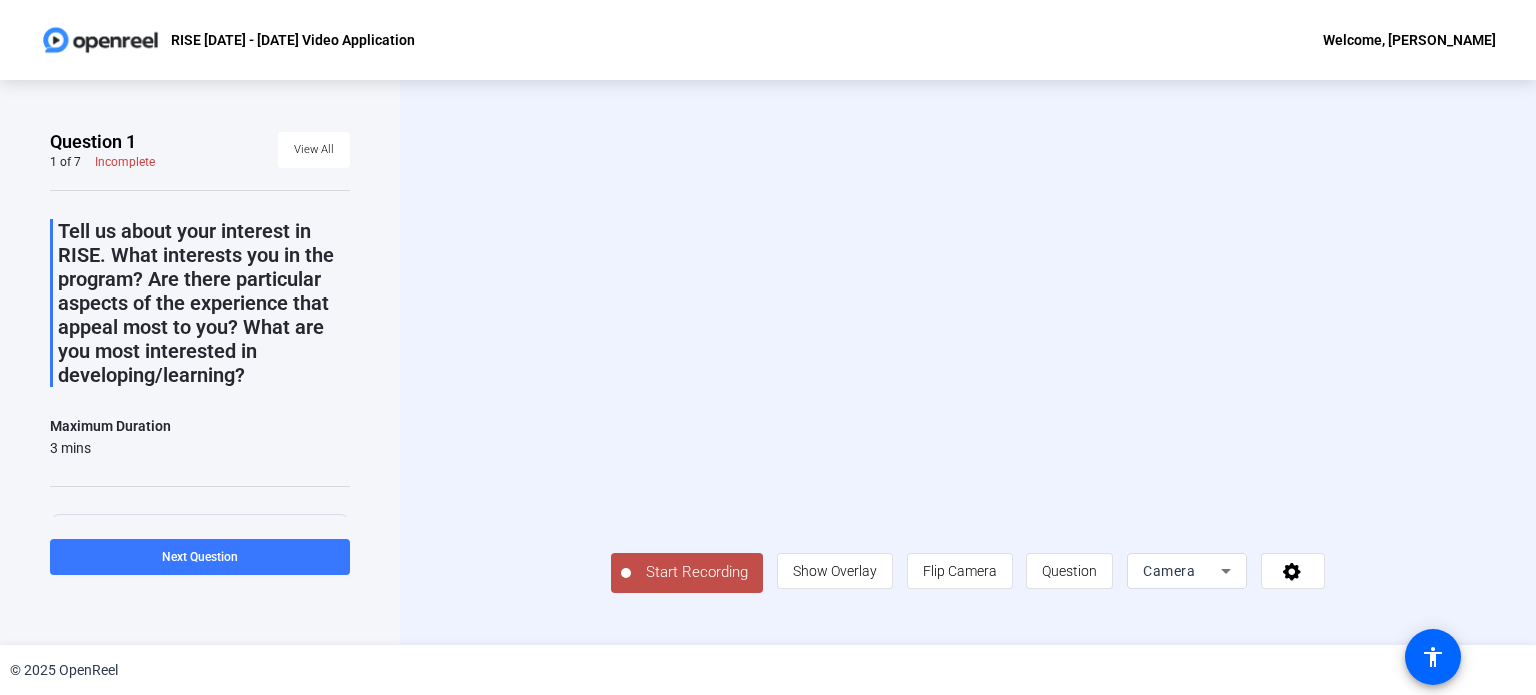 click on "Start Recording" 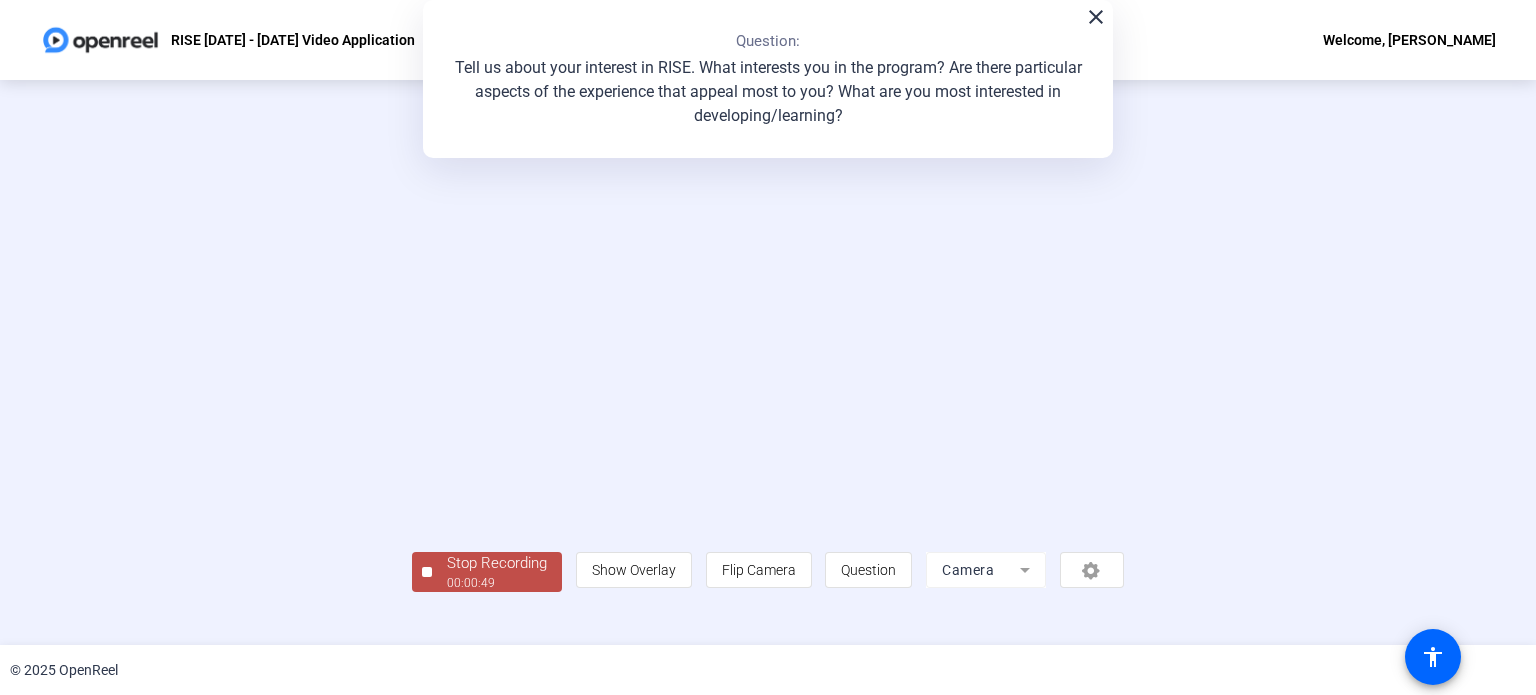 scroll, scrollTop: 77, scrollLeft: 0, axis: vertical 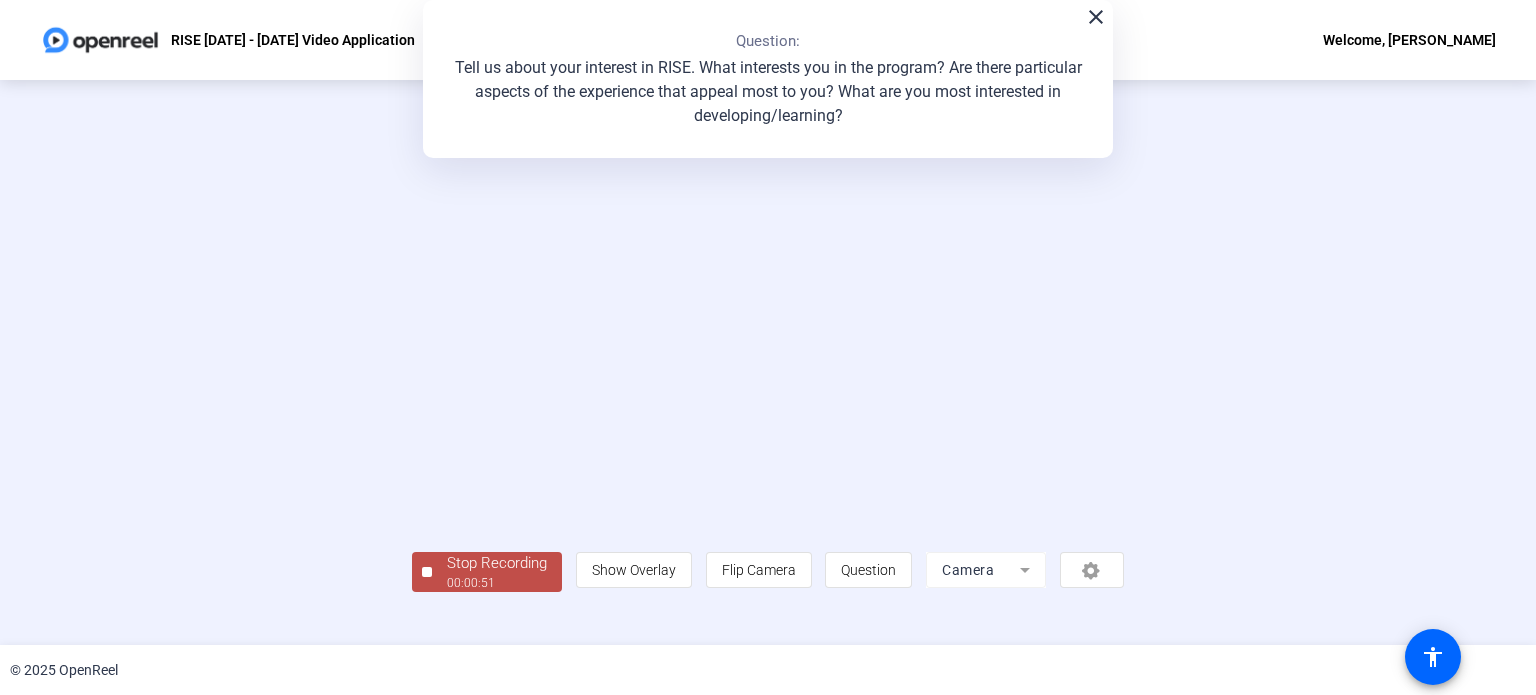 click on "Stop Recording  00:00:51" 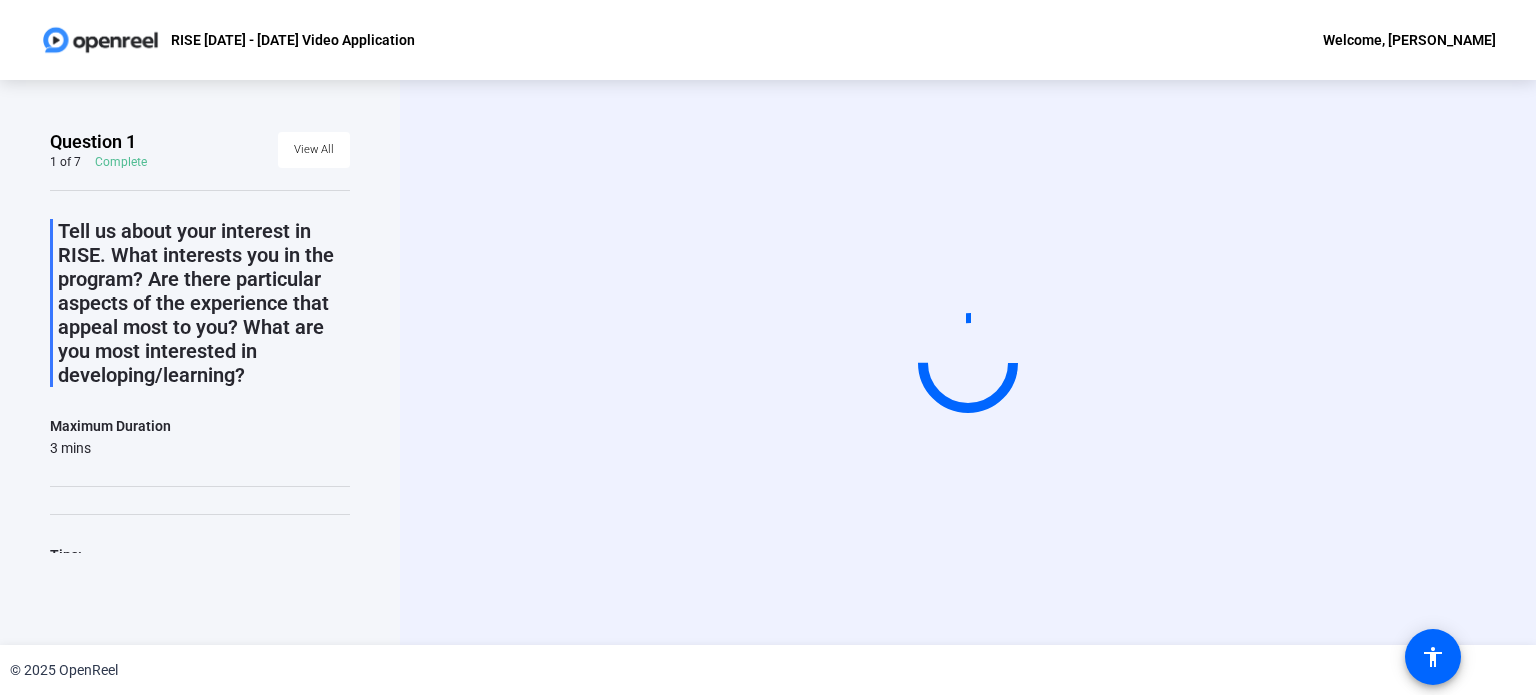 scroll, scrollTop: 0, scrollLeft: 0, axis: both 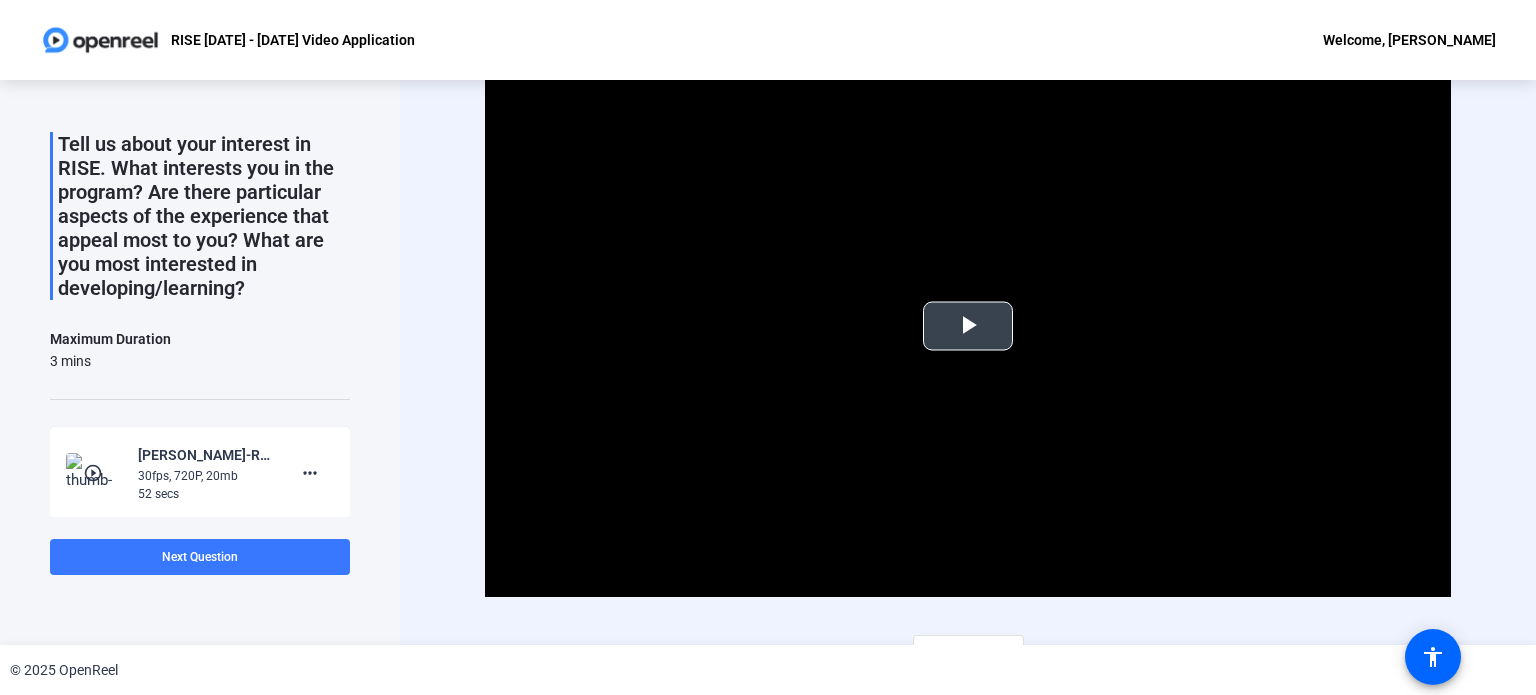 click at bounding box center [968, 326] 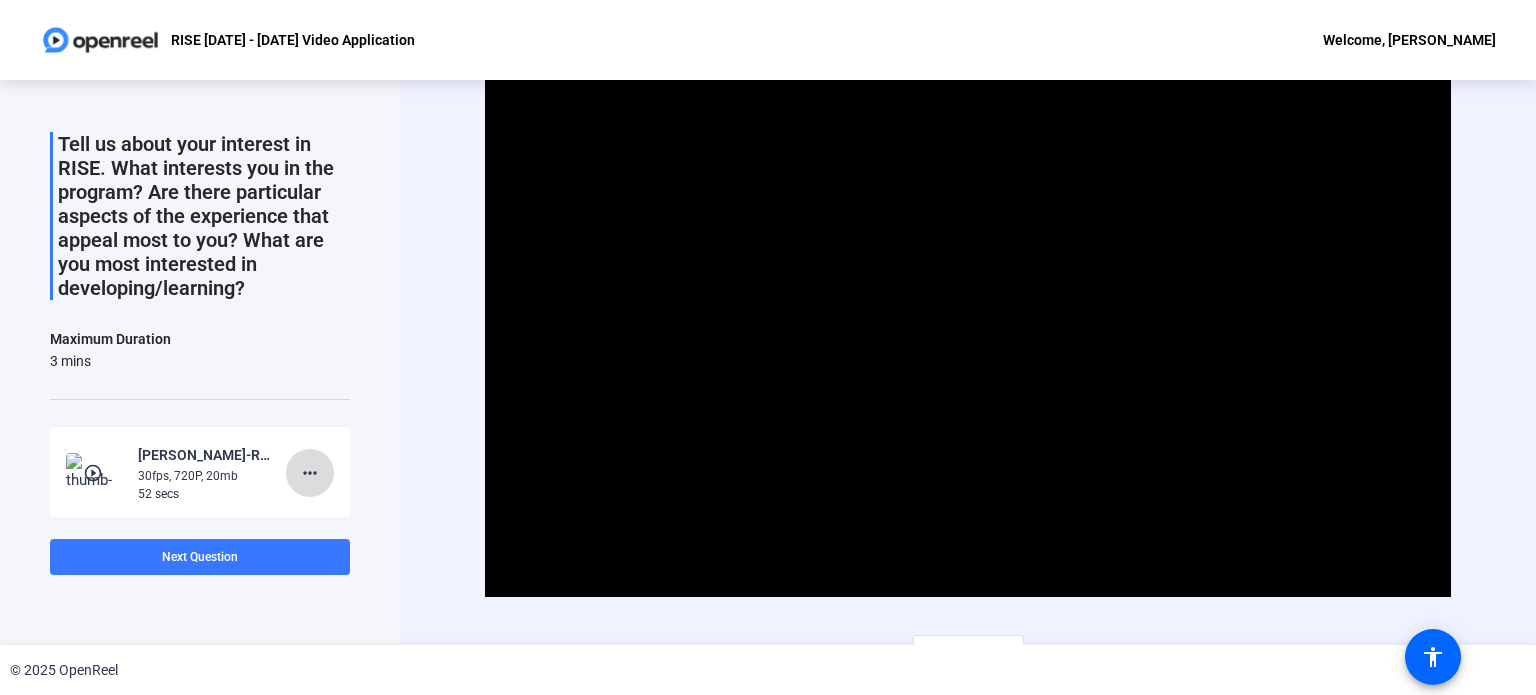click on "more_horiz" 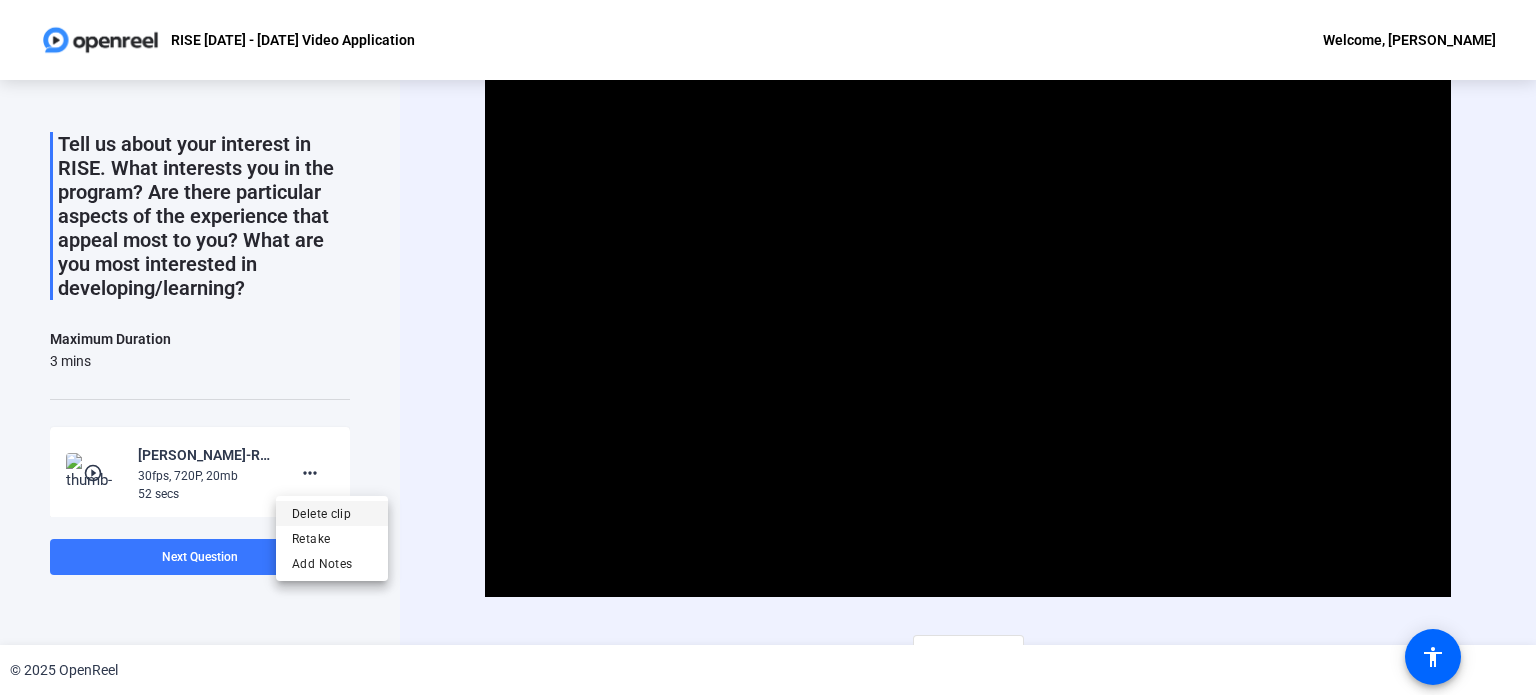 click on "Delete clip" at bounding box center [332, 514] 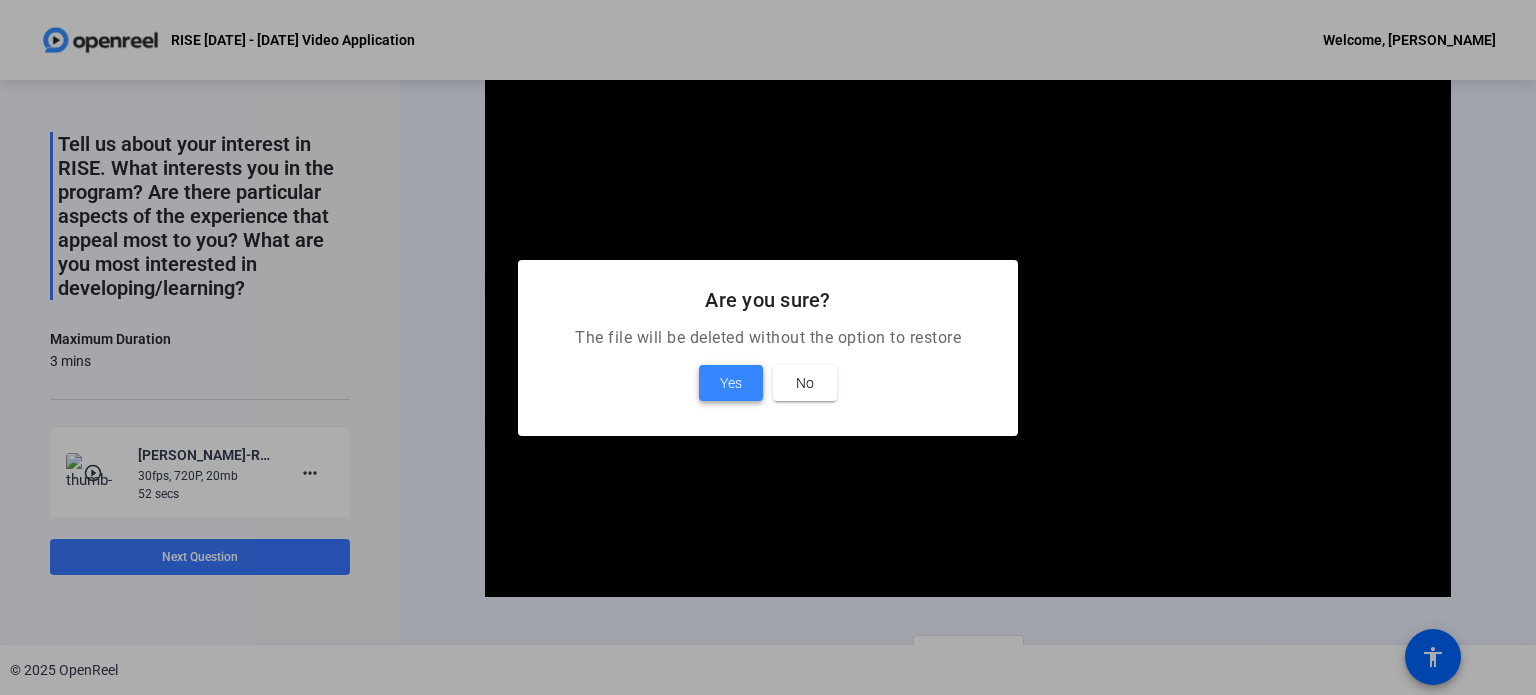 click on "Yes" at bounding box center (731, 383) 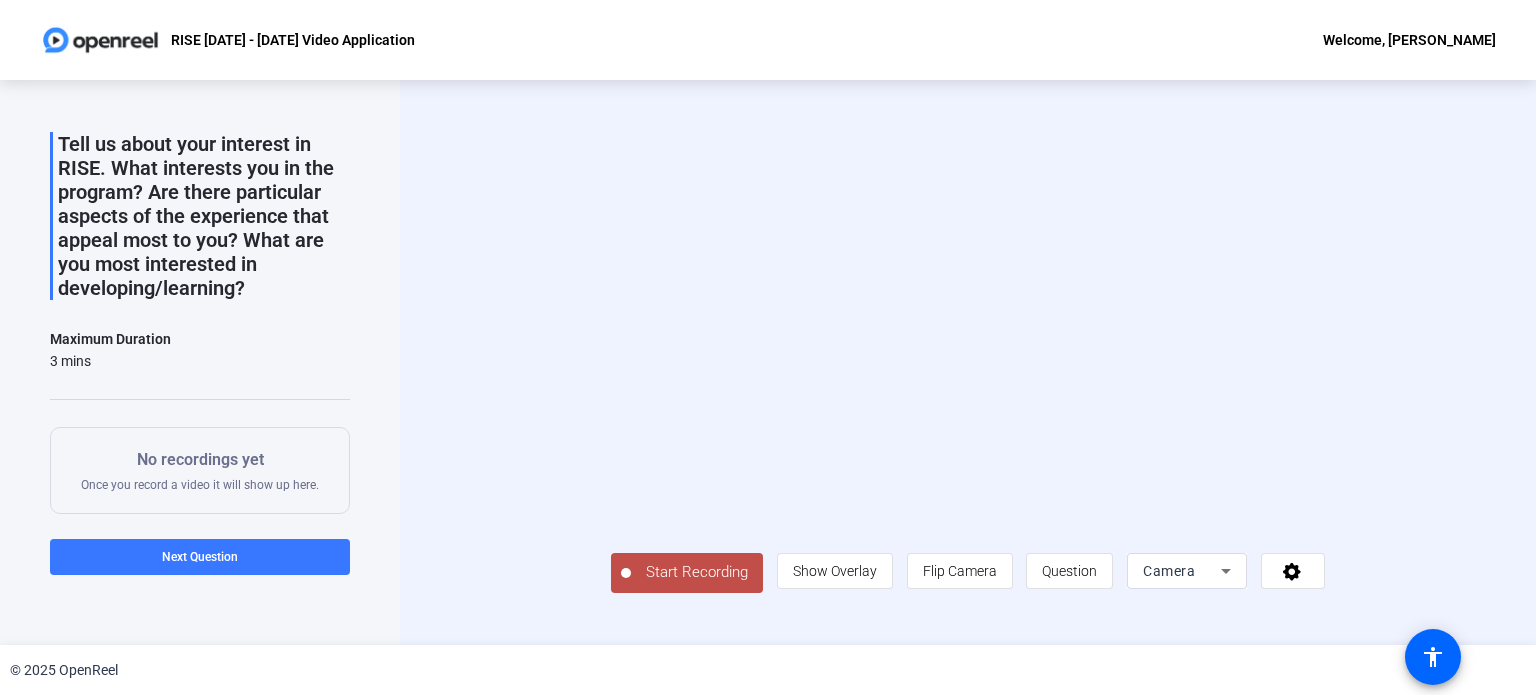 click on "Start Recording" 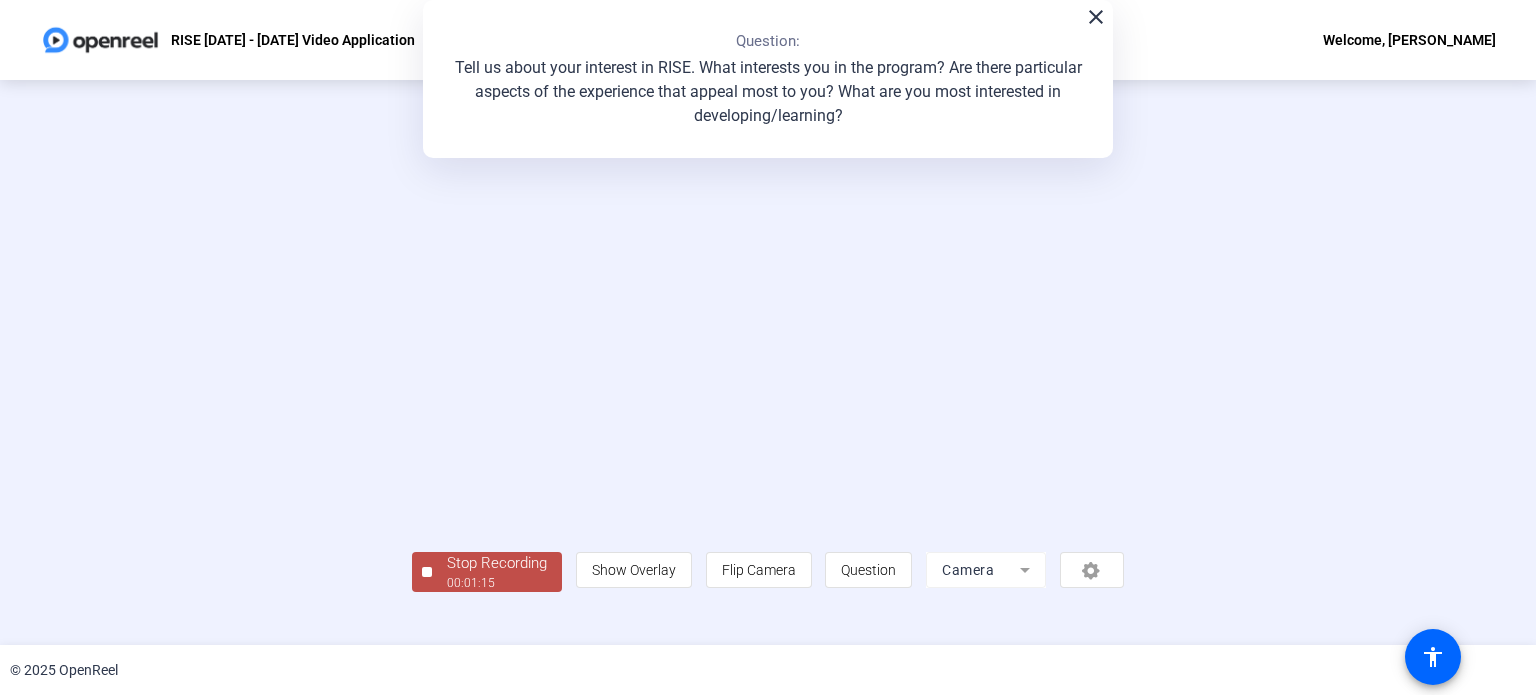 click on "close" 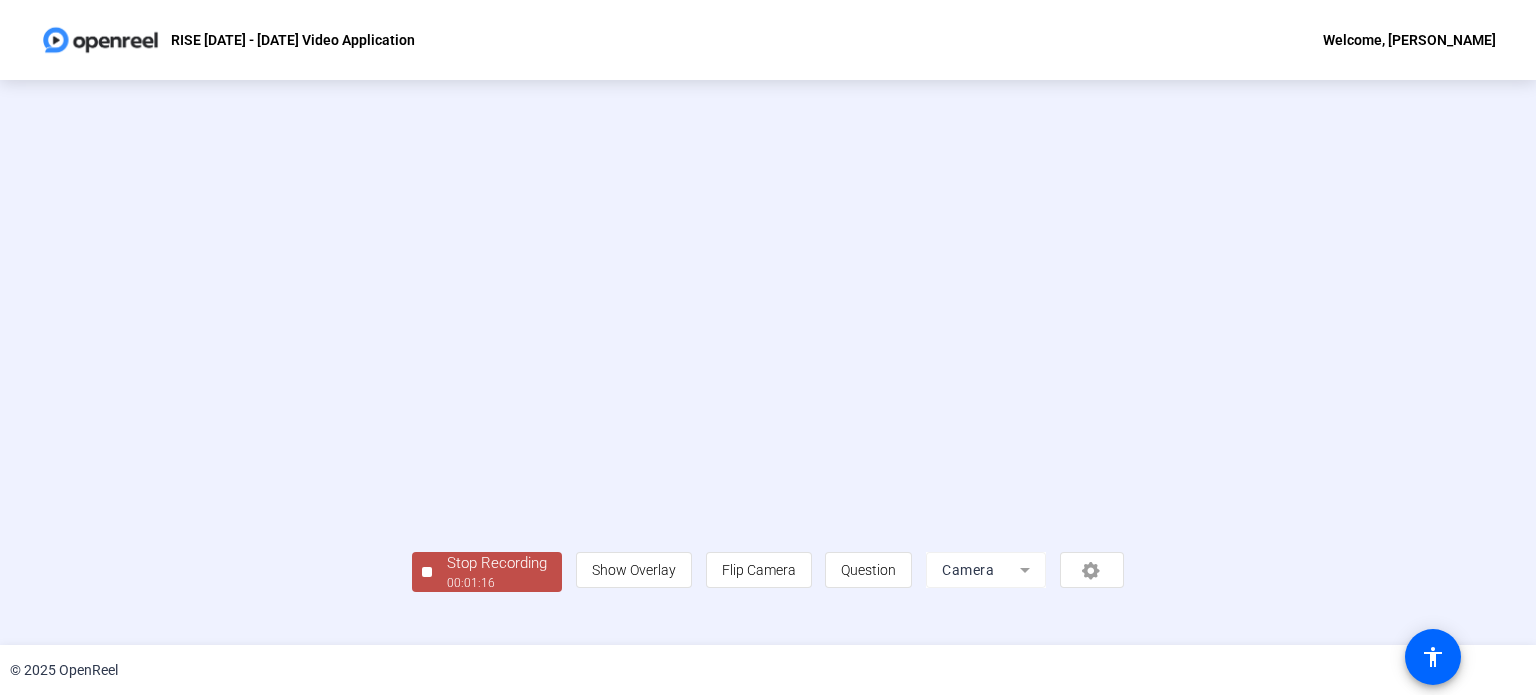 scroll, scrollTop: 77, scrollLeft: 0, axis: vertical 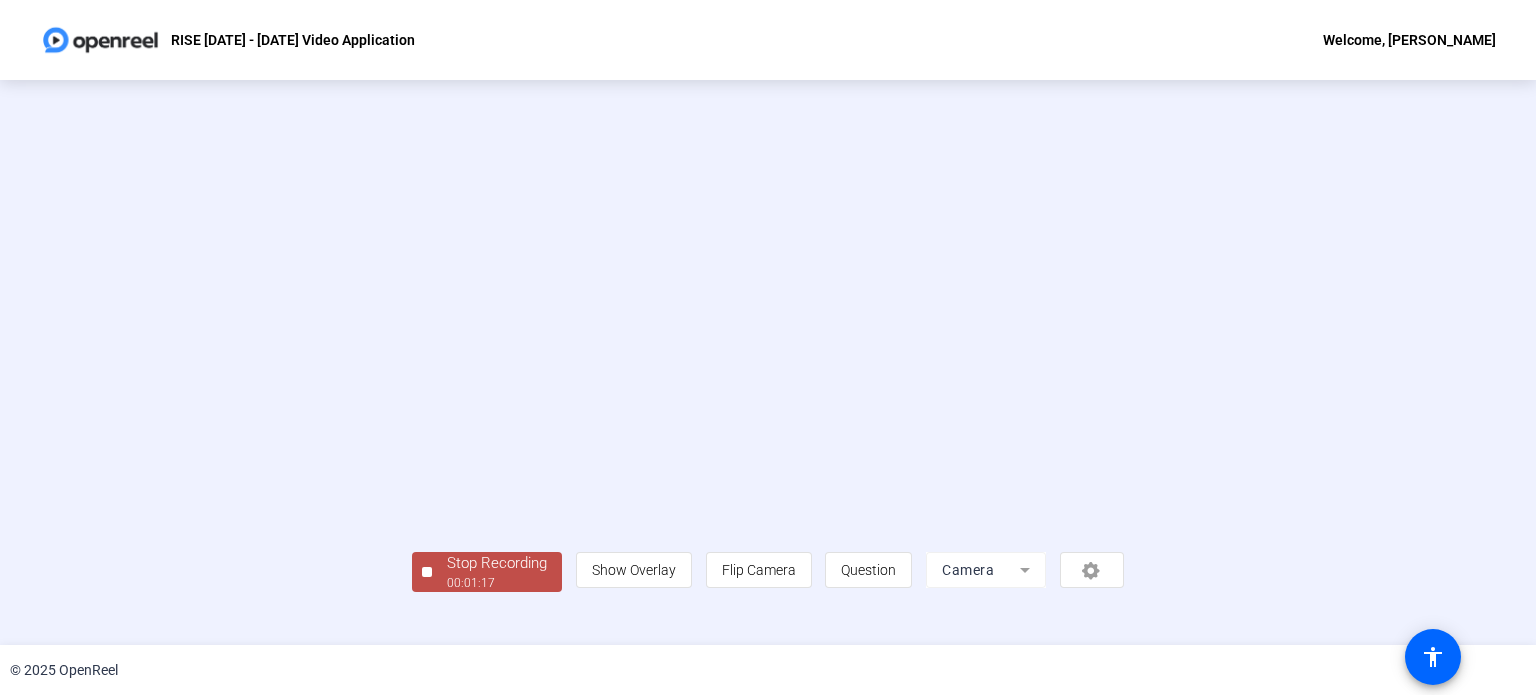 click on "00:01:17" 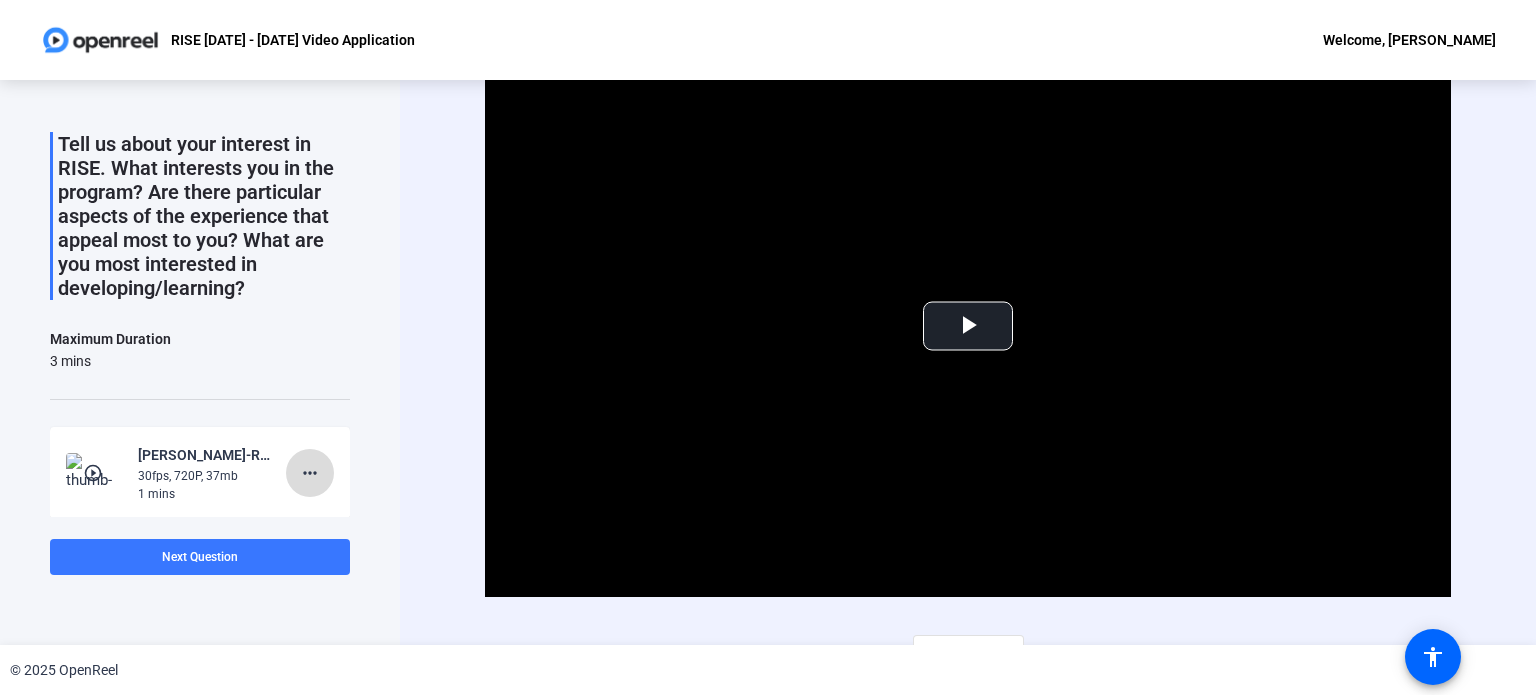 click on "more_horiz" 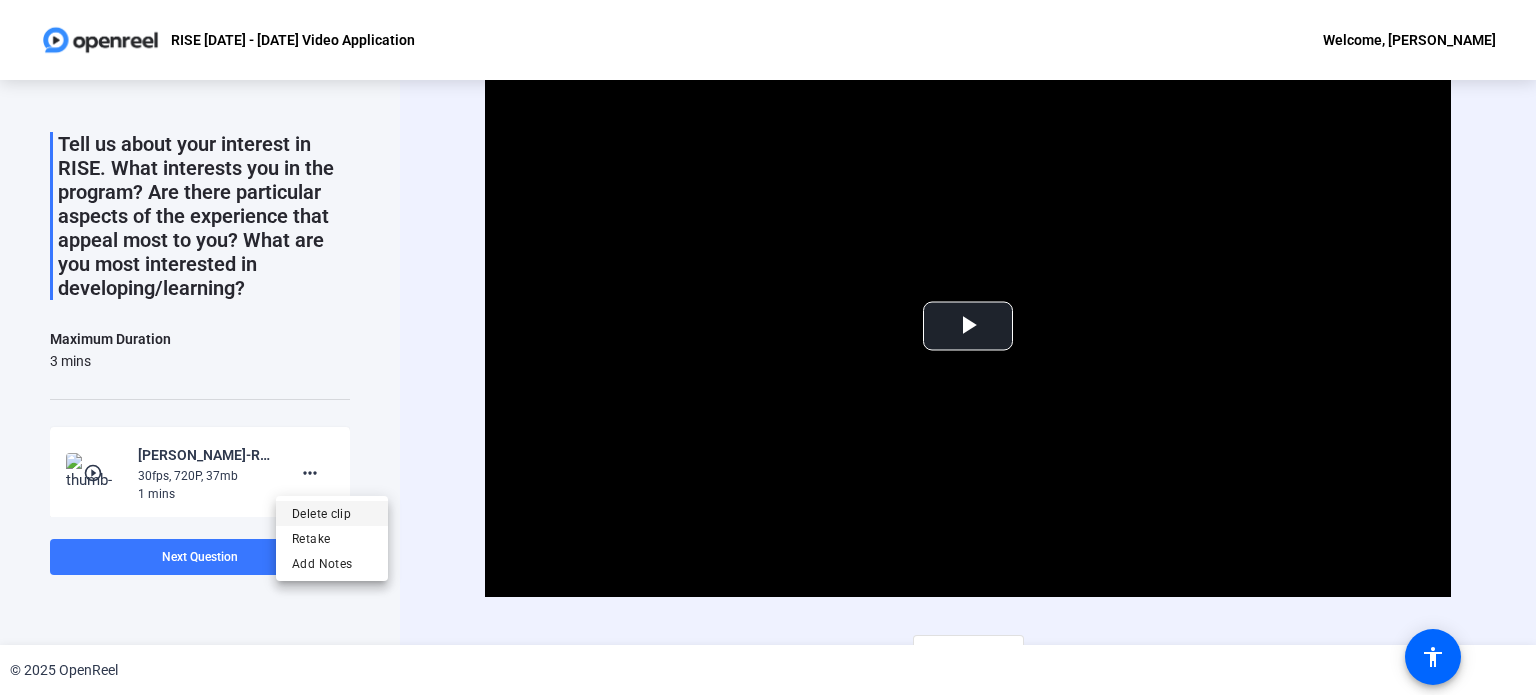 click on "Delete clip" at bounding box center (332, 514) 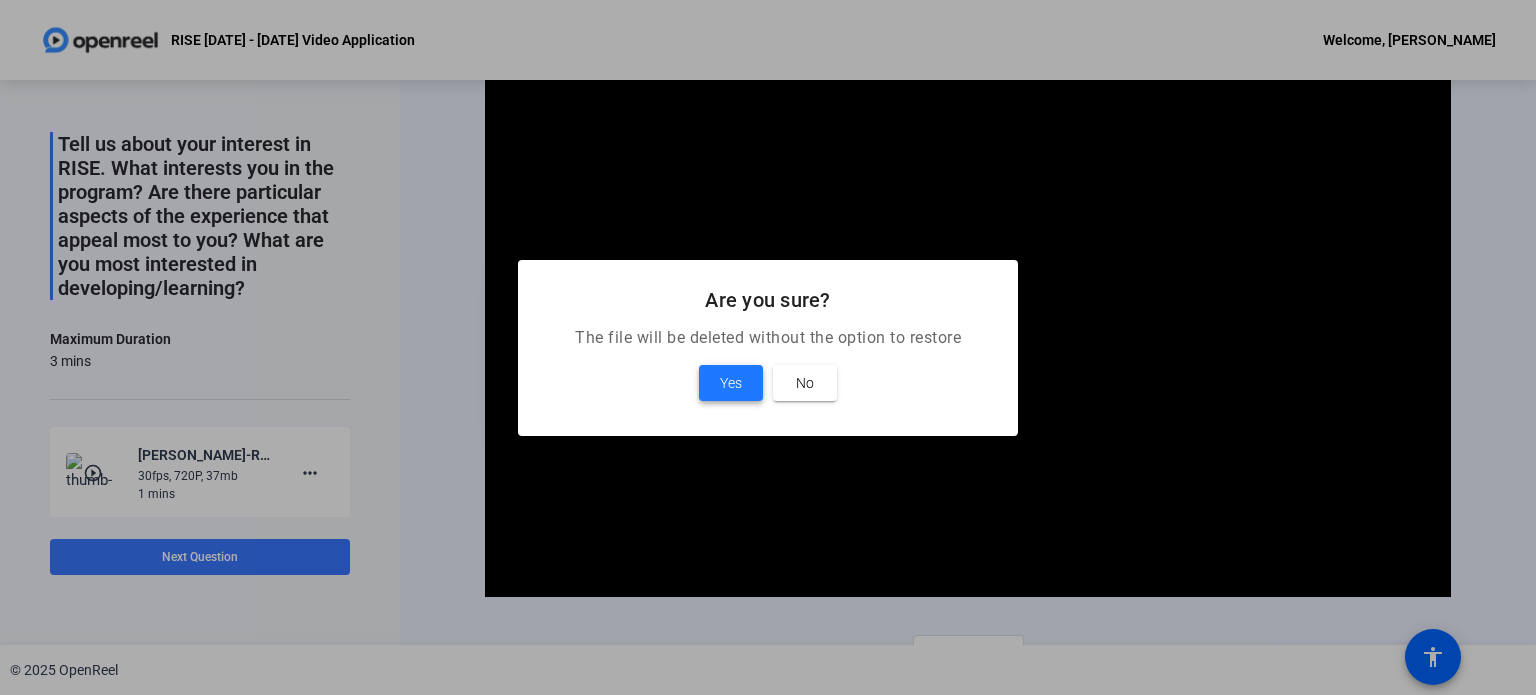 click on "Yes" at bounding box center (731, 383) 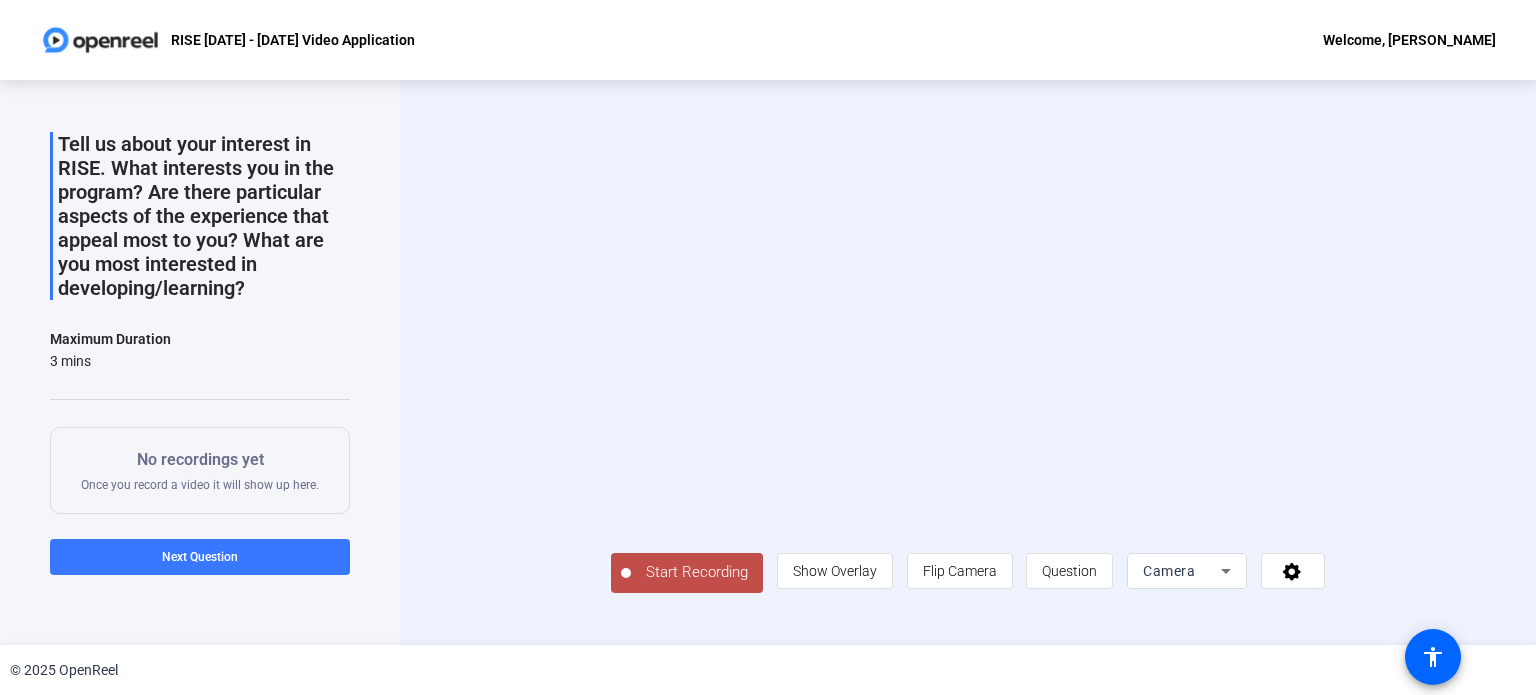 click on "Start Recording" 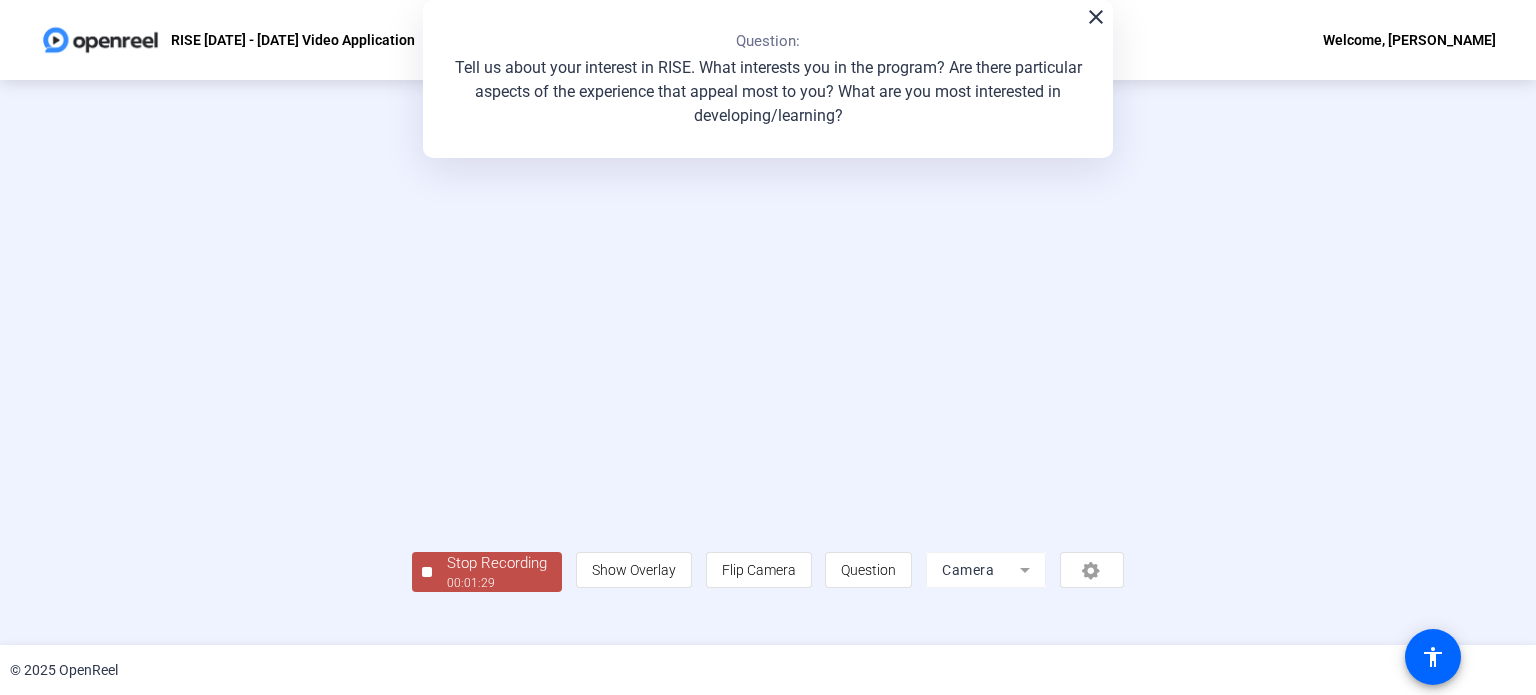 click on "close" 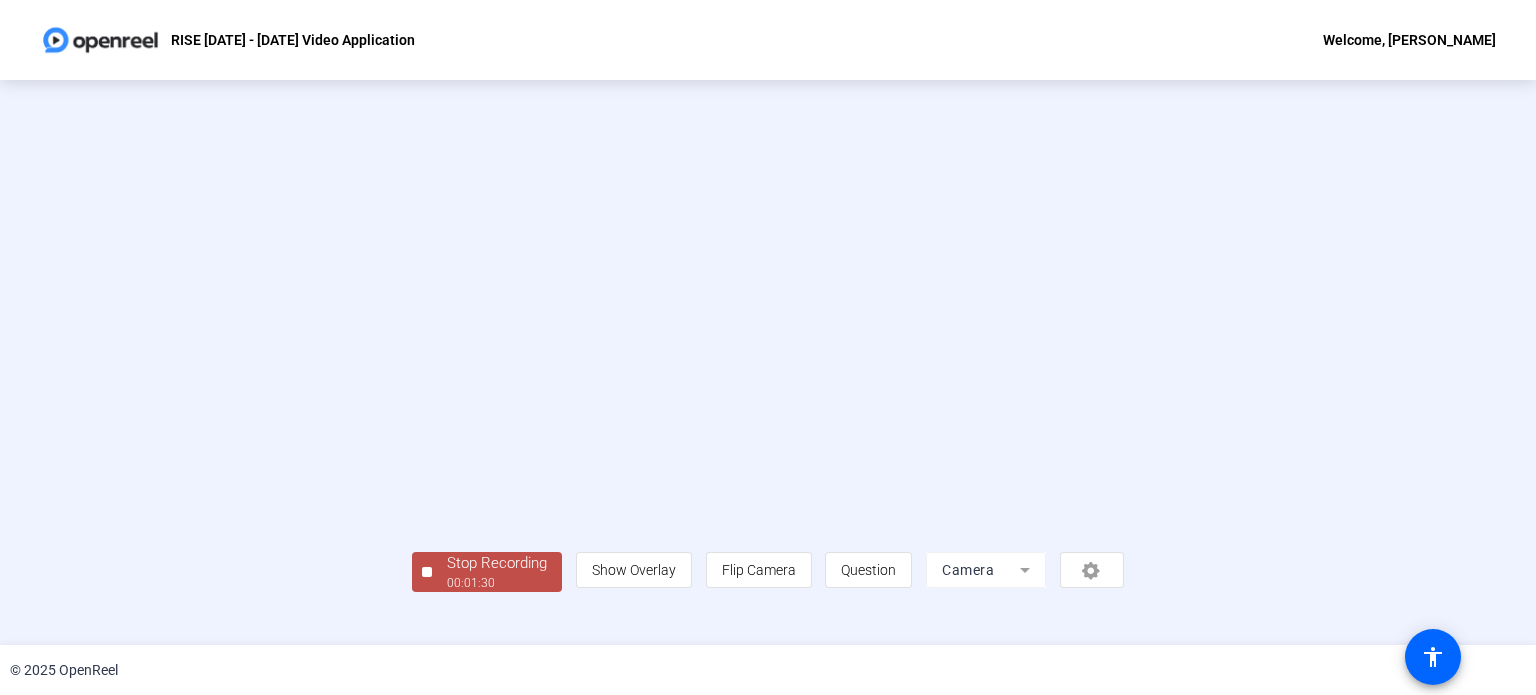 scroll, scrollTop: 77, scrollLeft: 0, axis: vertical 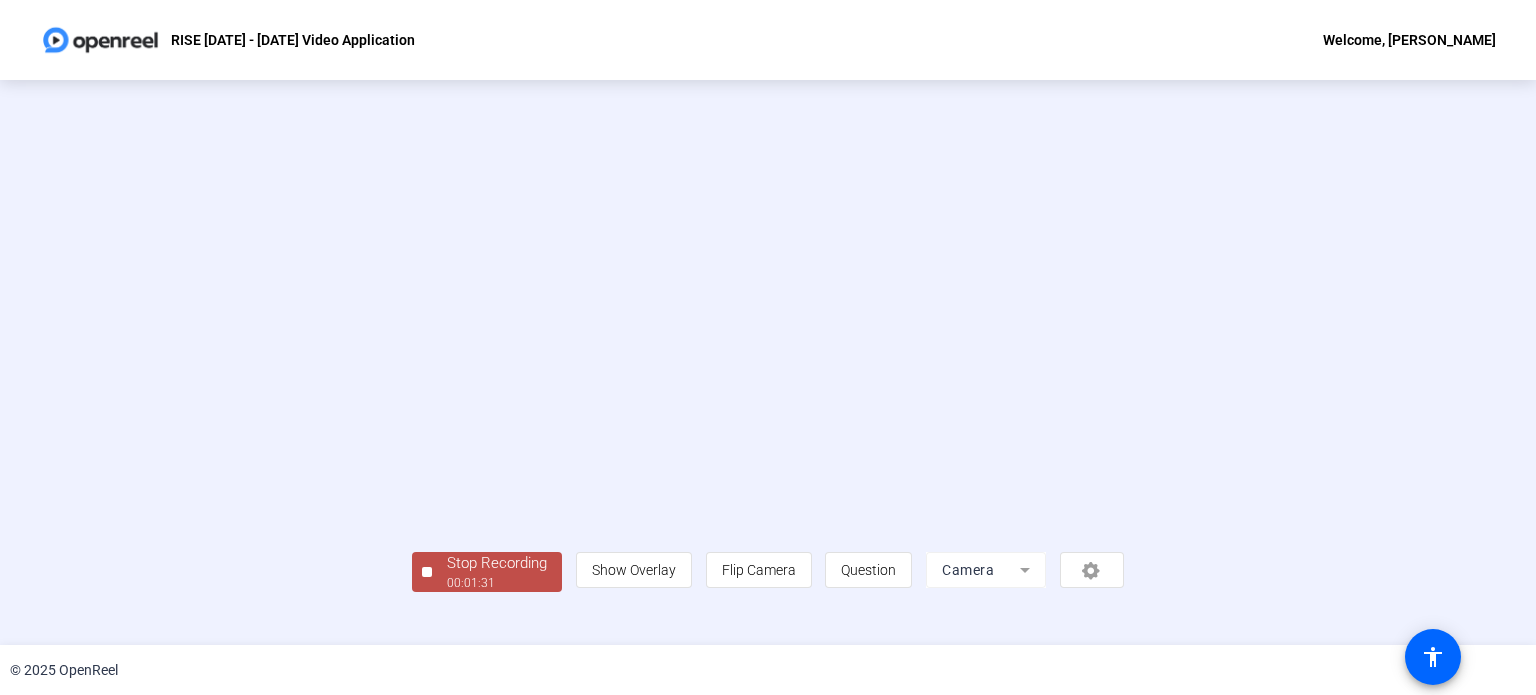 click on "Question 1 1 of 7  Complete  View All  Tell us about your interest in RISE. What interests you in the program? Are there particular aspects of the experience that appeal most to you? What are you most interested in developing/learning?   Maximum Duration  3 mins  Tips:
You can retake a recording you don’t like
Pick a quiet and well-lit area to record
Be yourself! It doesn’t have to be perfect  Back Stop Recording  00:01:31  person  Show Overlay flip Flip Camera question_mark  Question Camera" 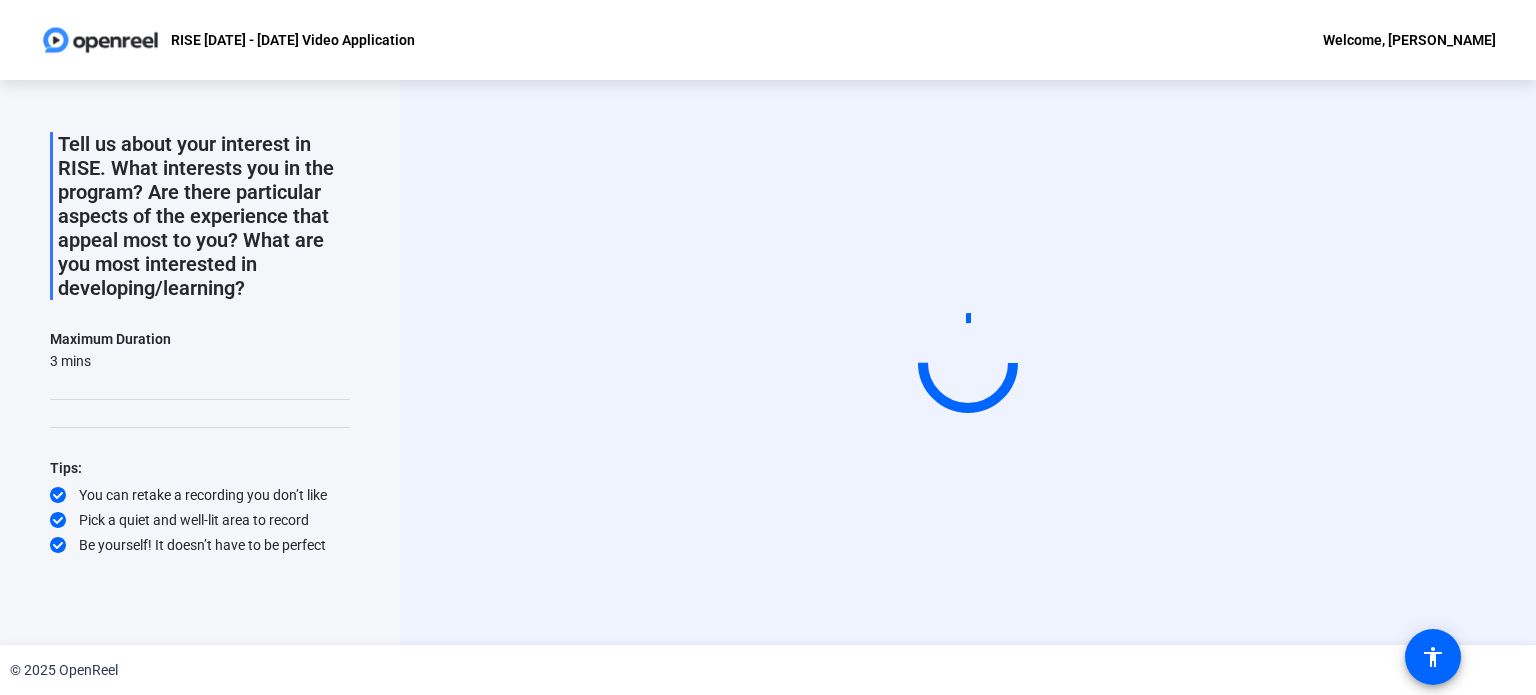 scroll, scrollTop: 0, scrollLeft: 0, axis: both 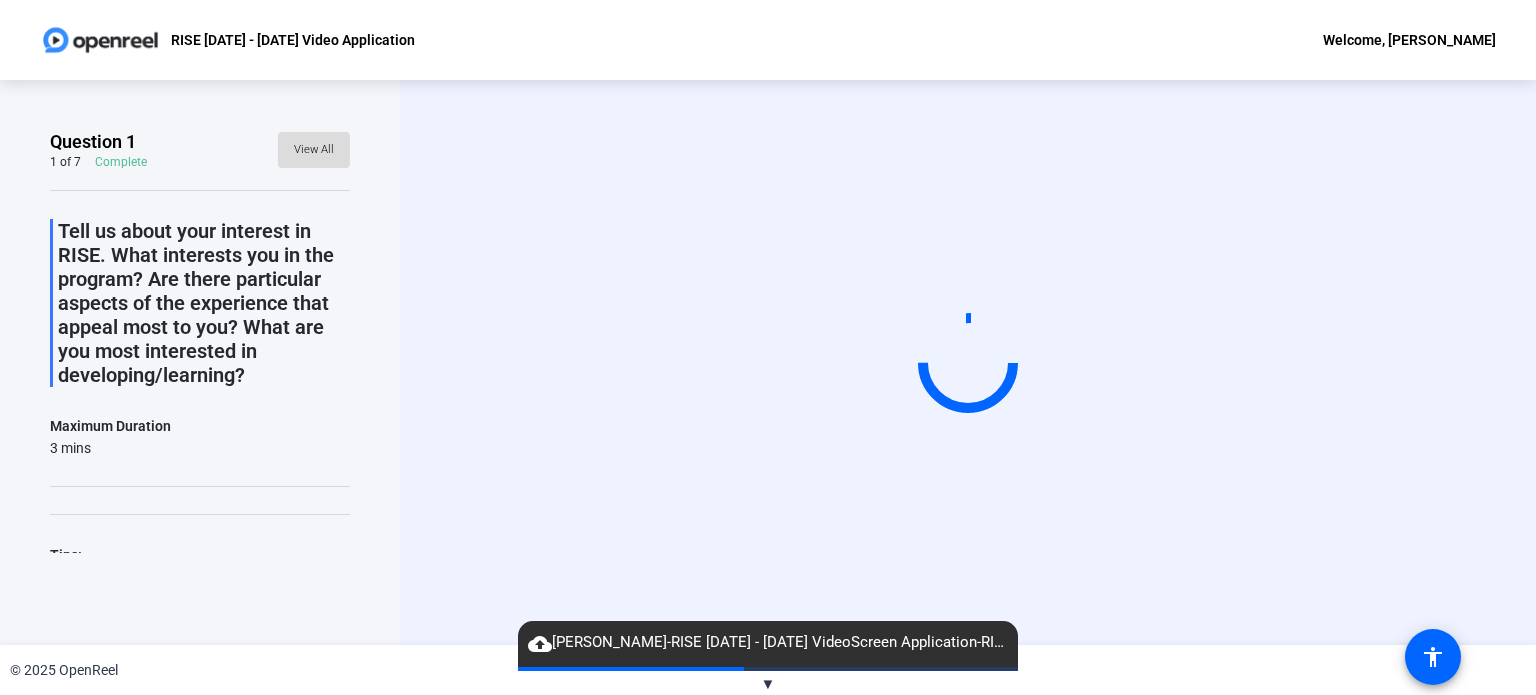 click on "View All" 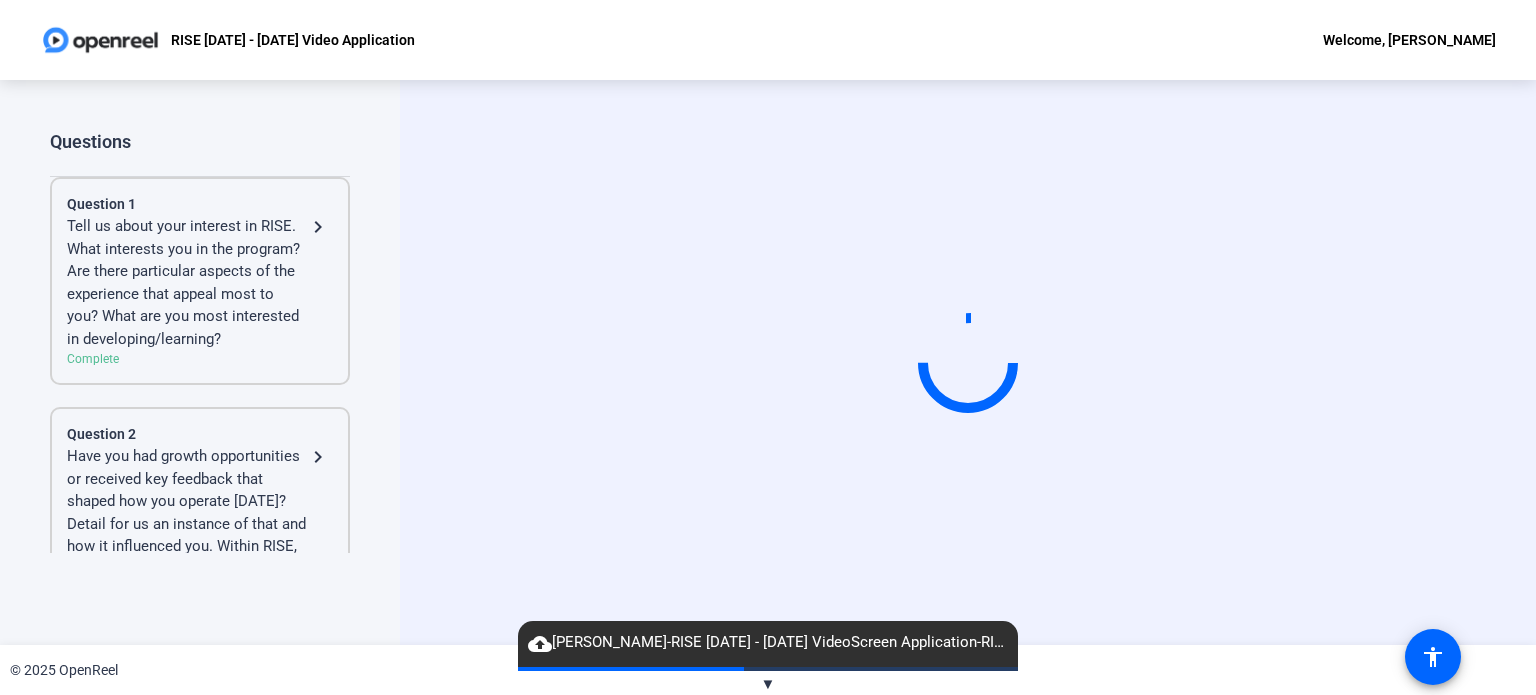 scroll, scrollTop: 400, scrollLeft: 0, axis: vertical 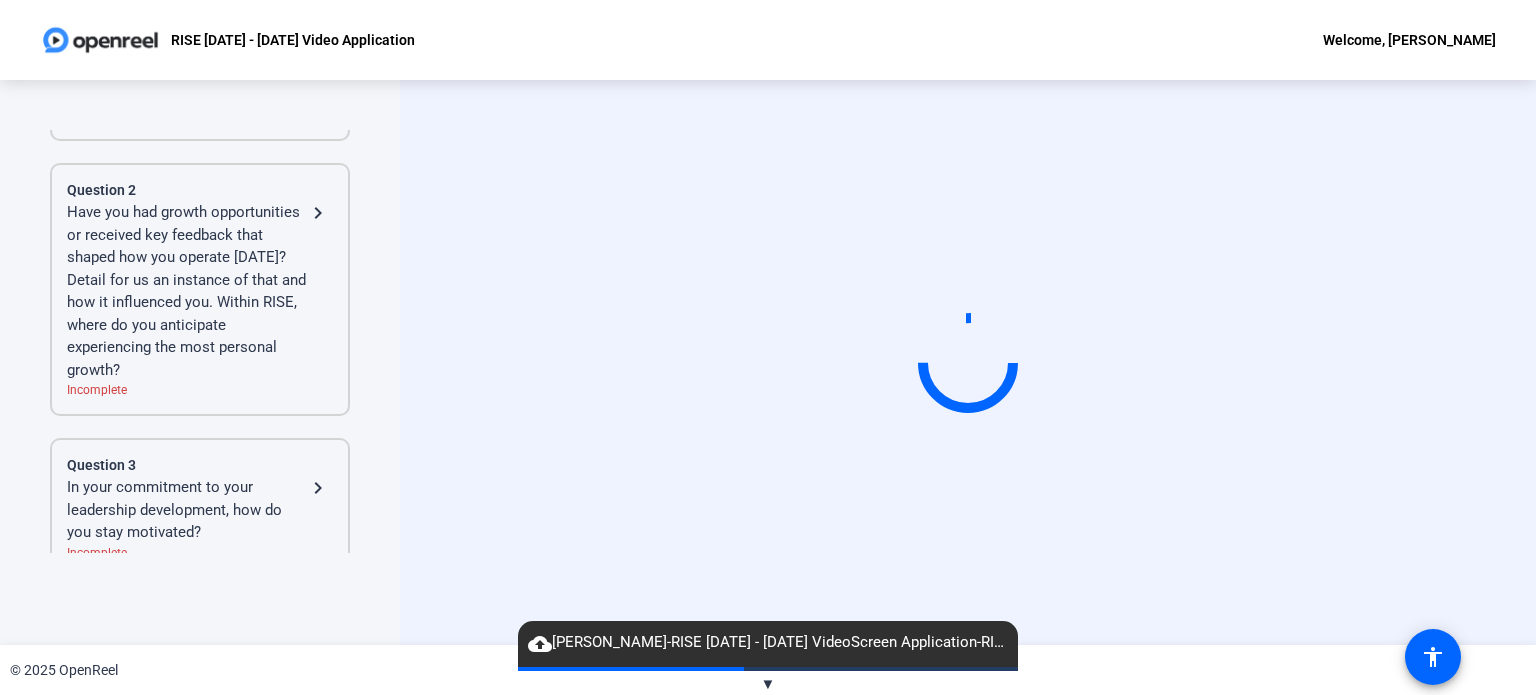 click on "Have you had growth opportunities or received key feedback that shaped how you operate [DATE]? Detail for us an instance of that and how it influenced you. Within RISE, where do you anticipate experiencing the most personal growth?" 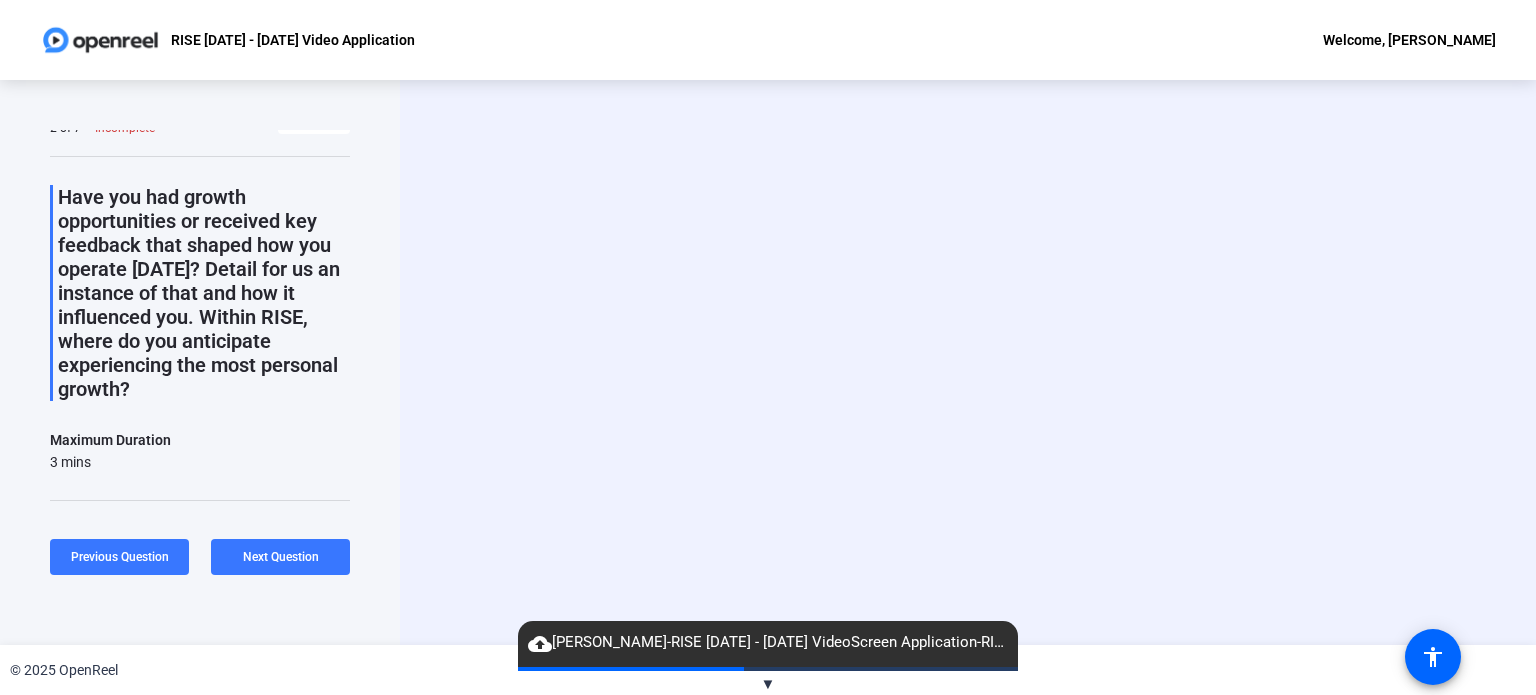 scroll, scrollTop: 0, scrollLeft: 0, axis: both 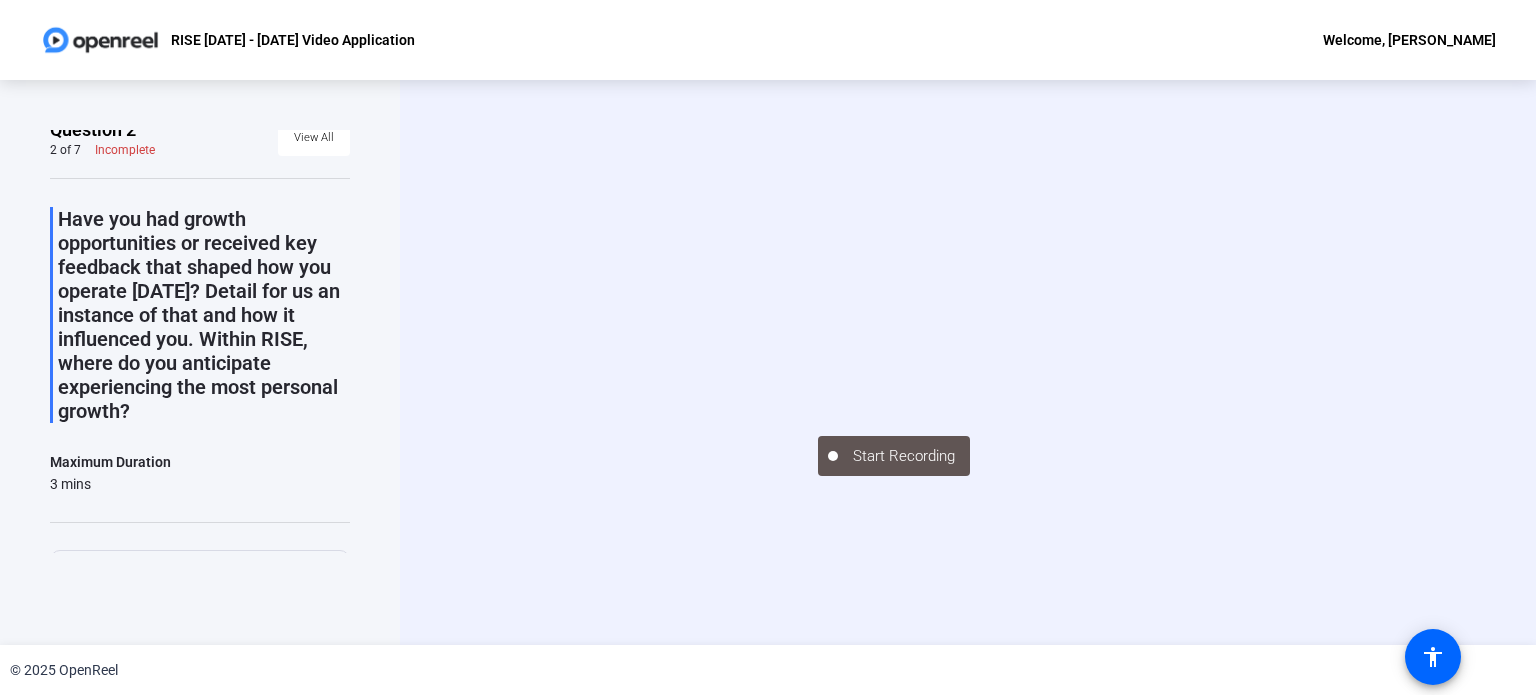 click on "Start Recording" 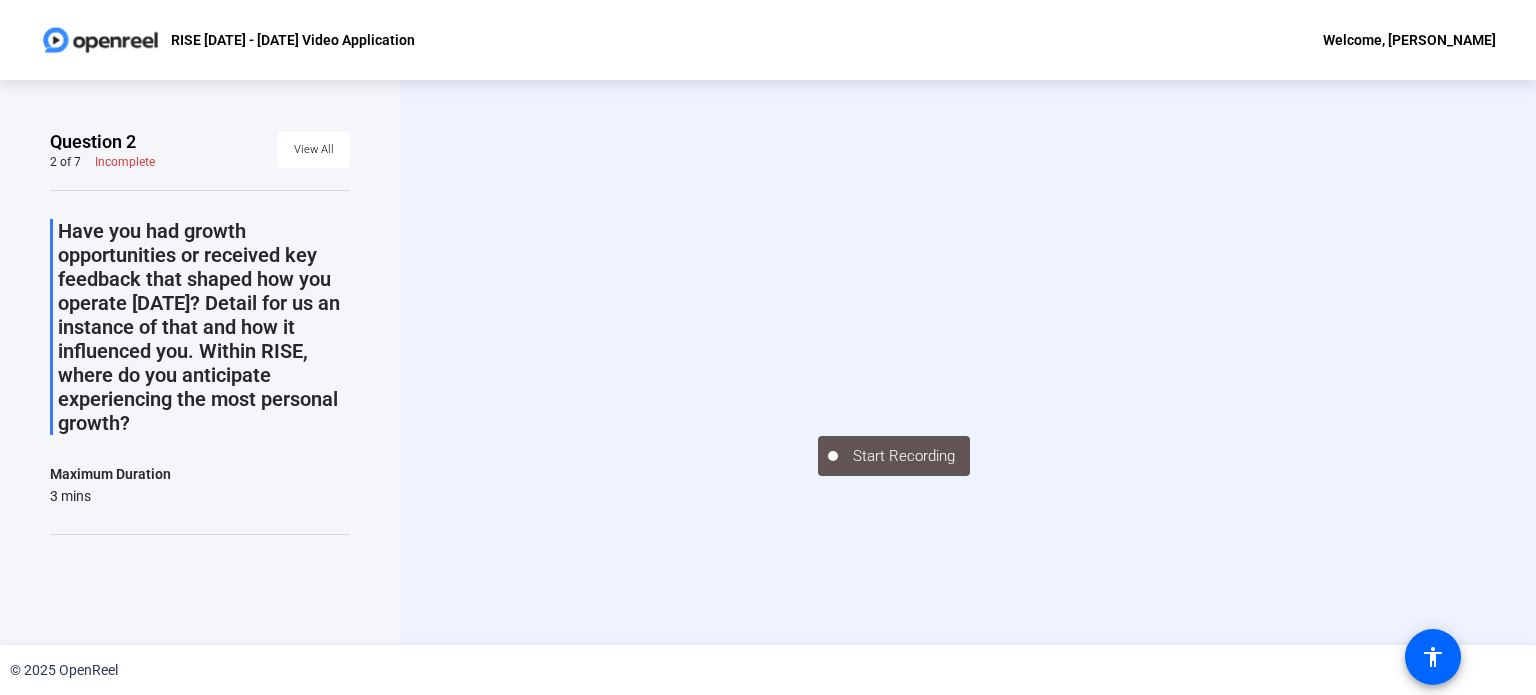 scroll, scrollTop: 249, scrollLeft: 0, axis: vertical 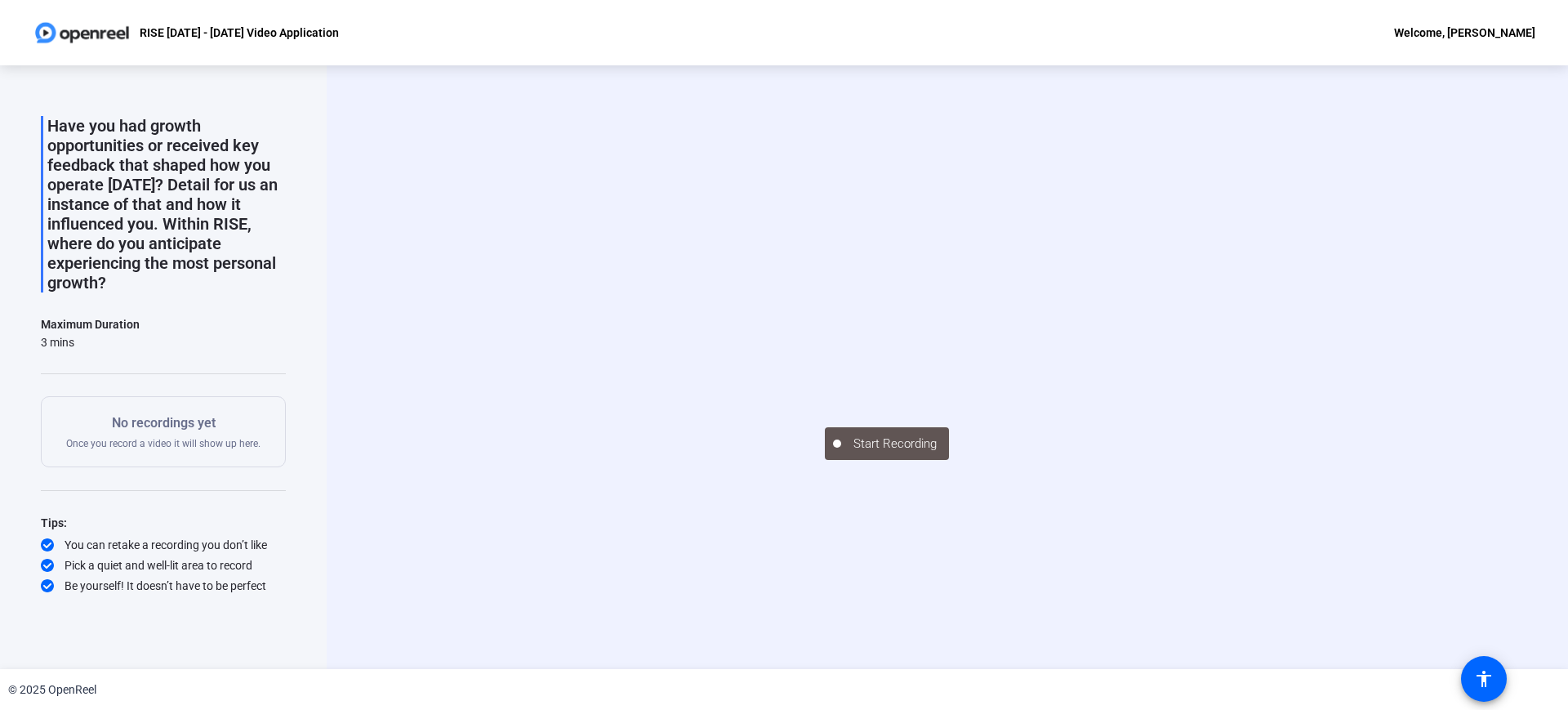 click at bounding box center [947, 343] 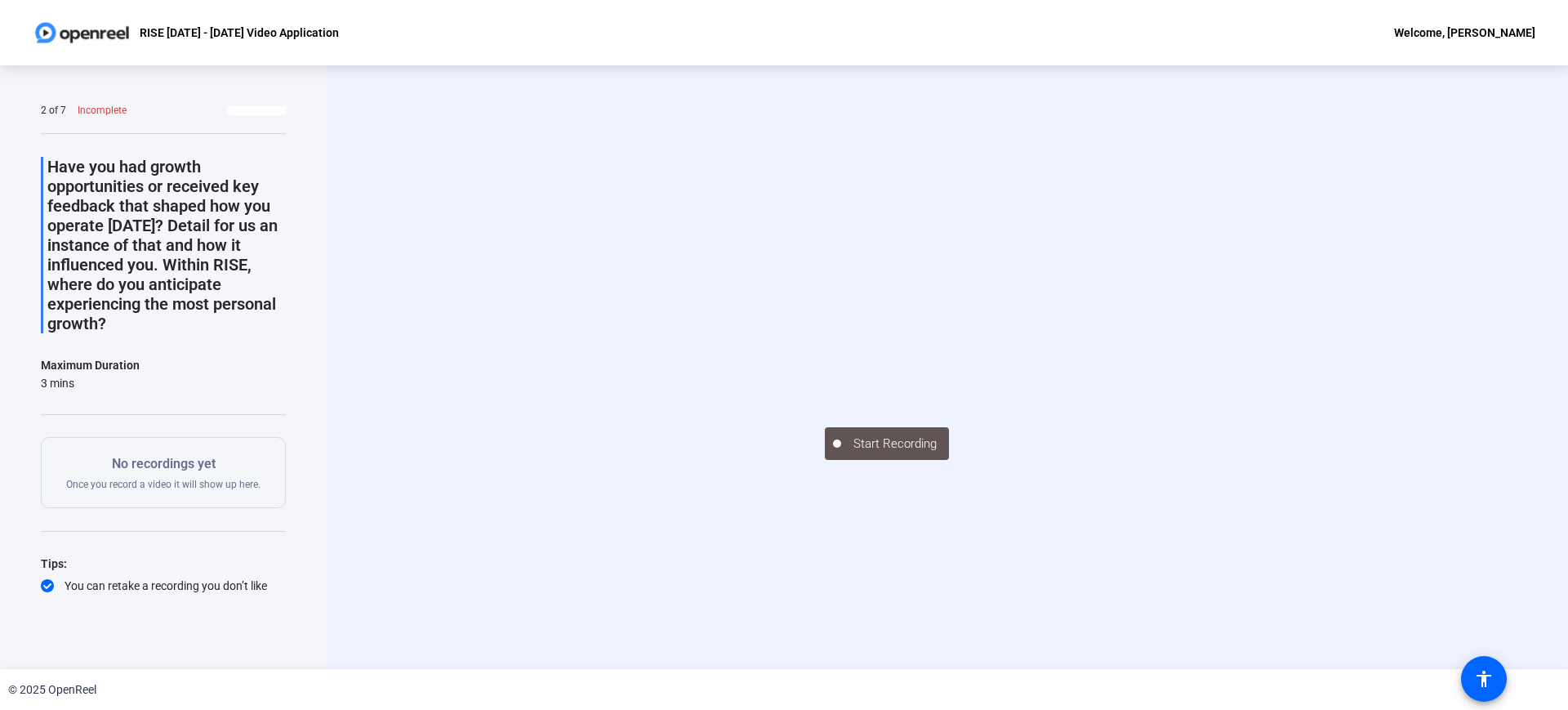 scroll, scrollTop: 0, scrollLeft: 0, axis: both 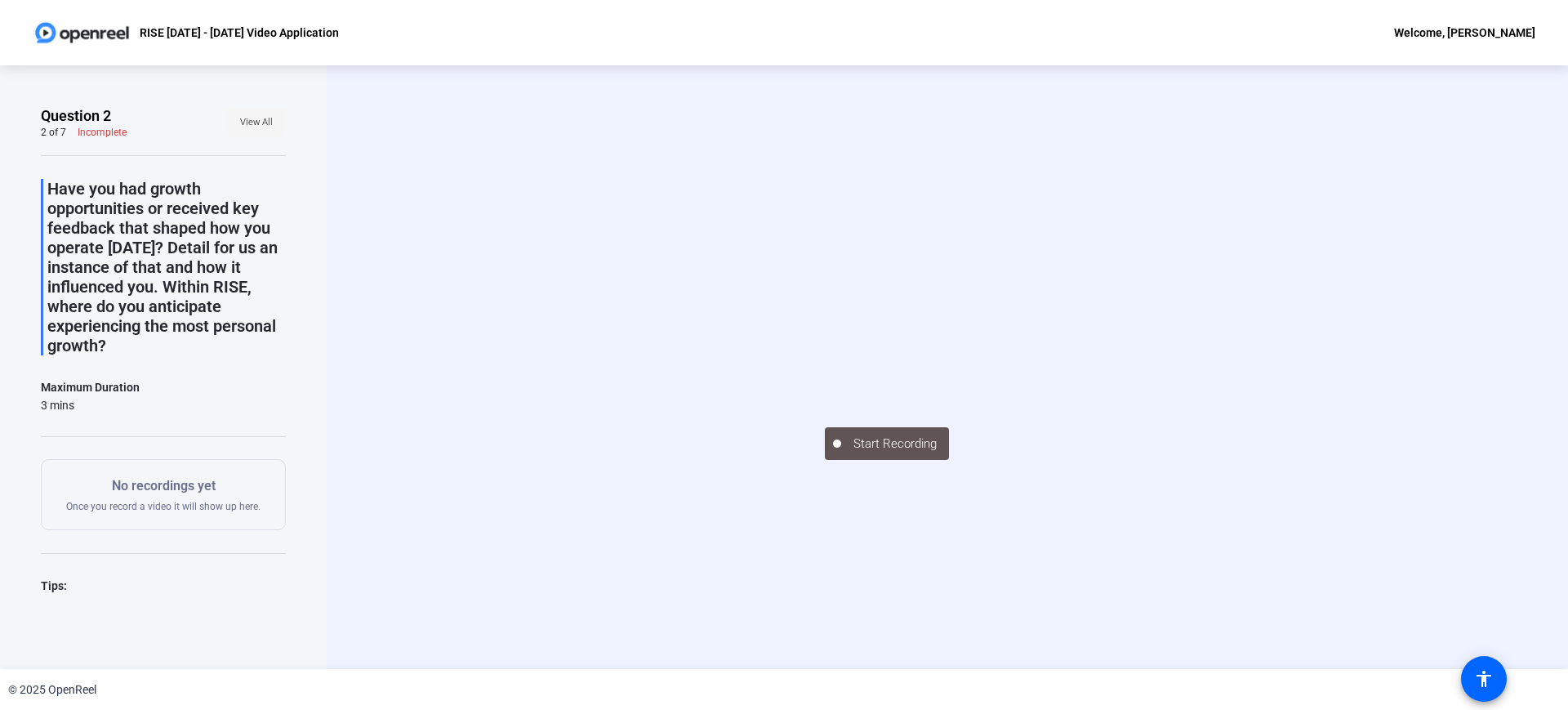 click on "View All" 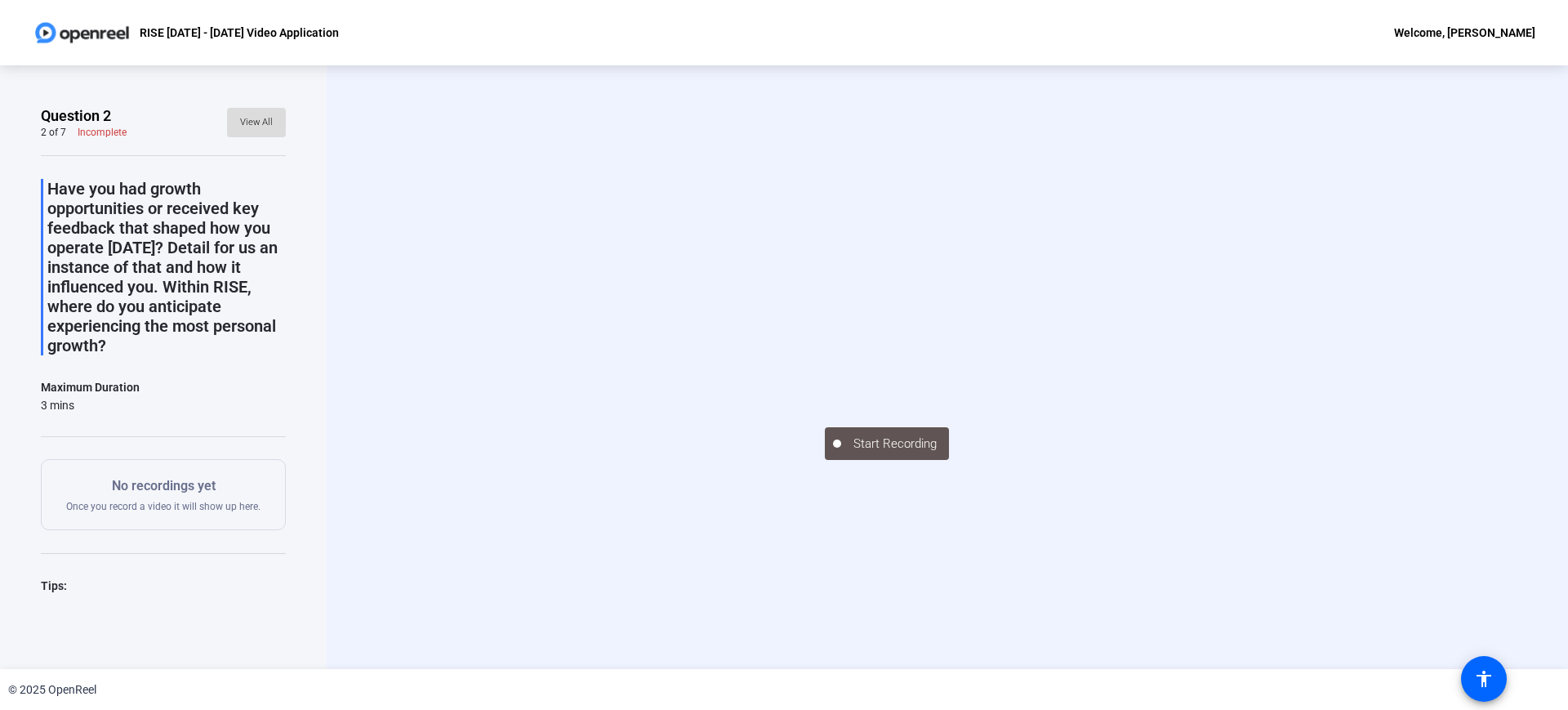 click on "View All" 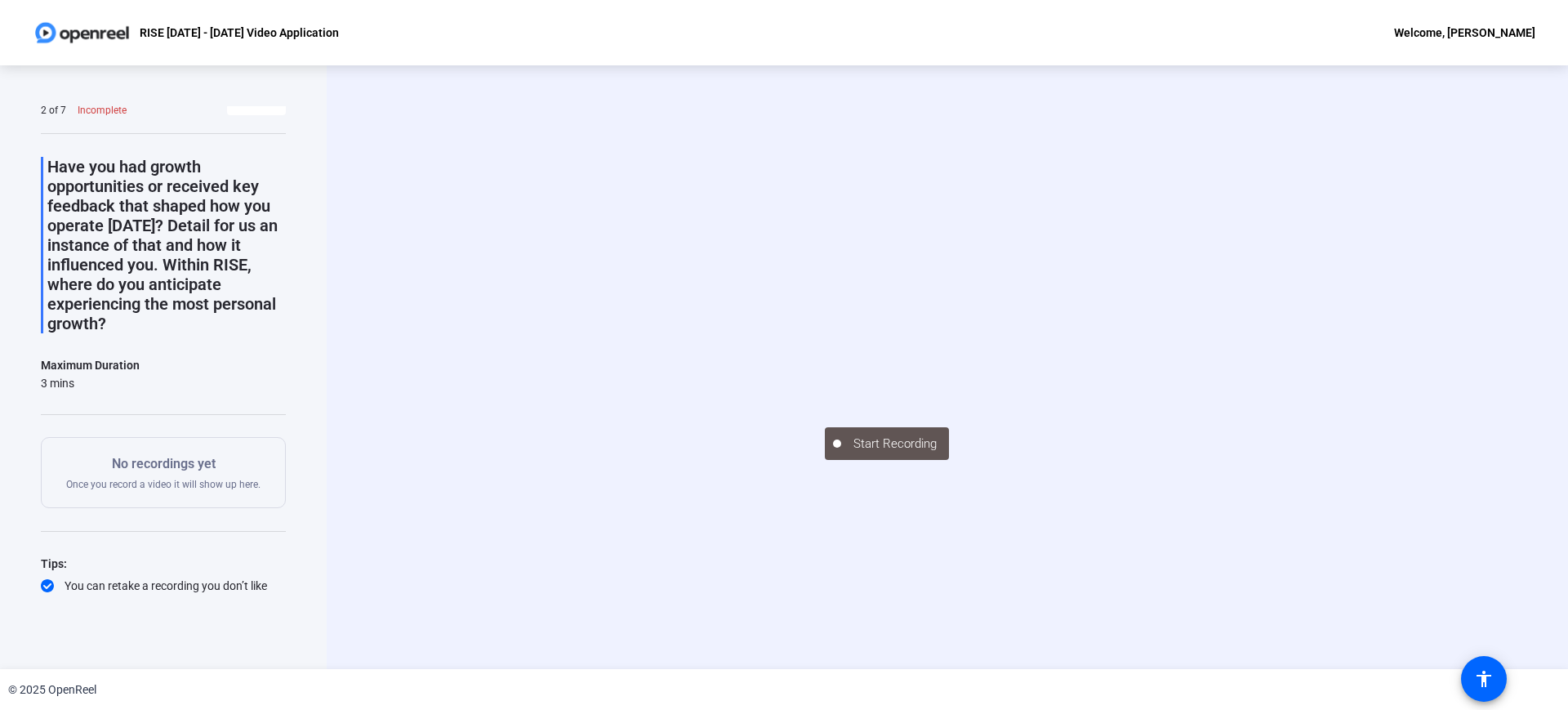 scroll, scrollTop: 0, scrollLeft: 0, axis: both 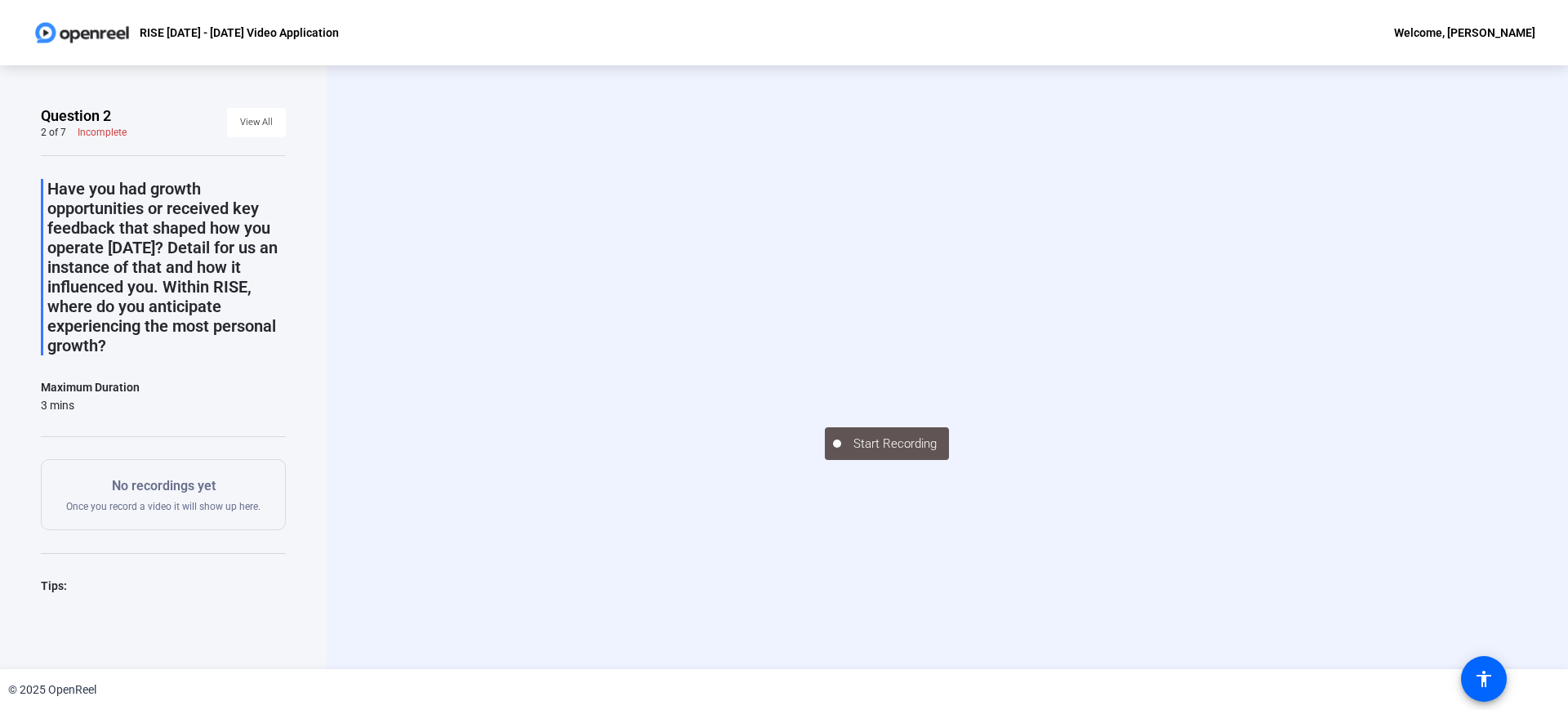 click on "Question 2 2 of 7  Incomplete  View All" 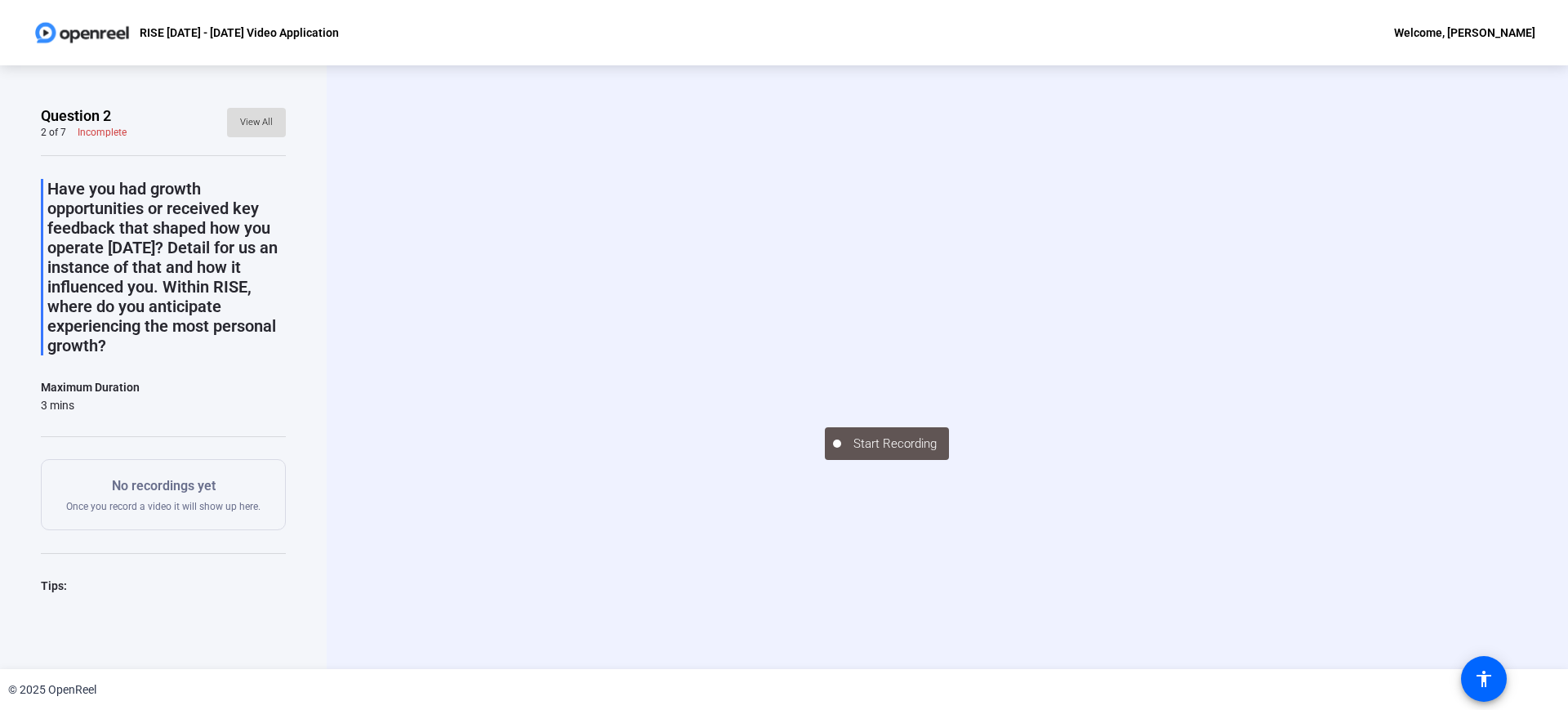 click 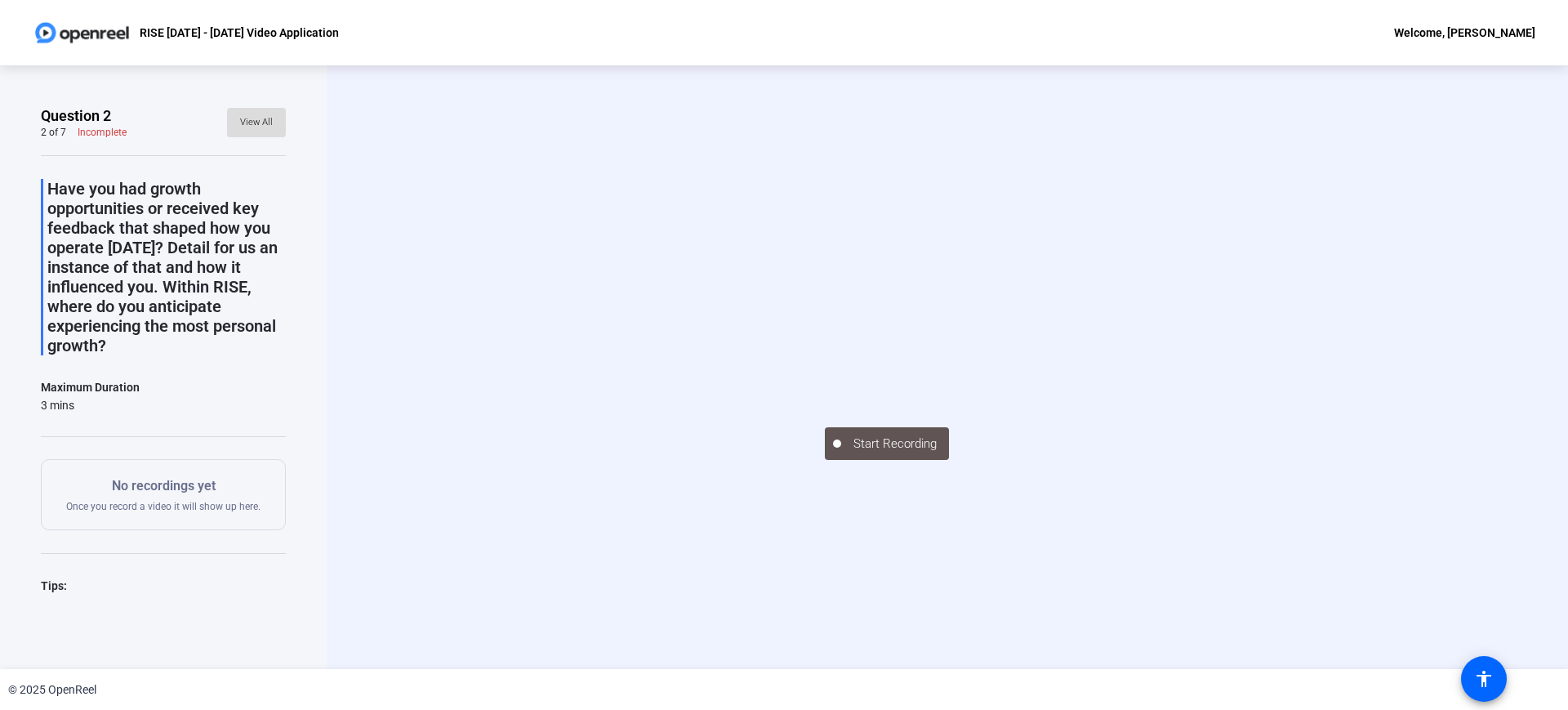 click 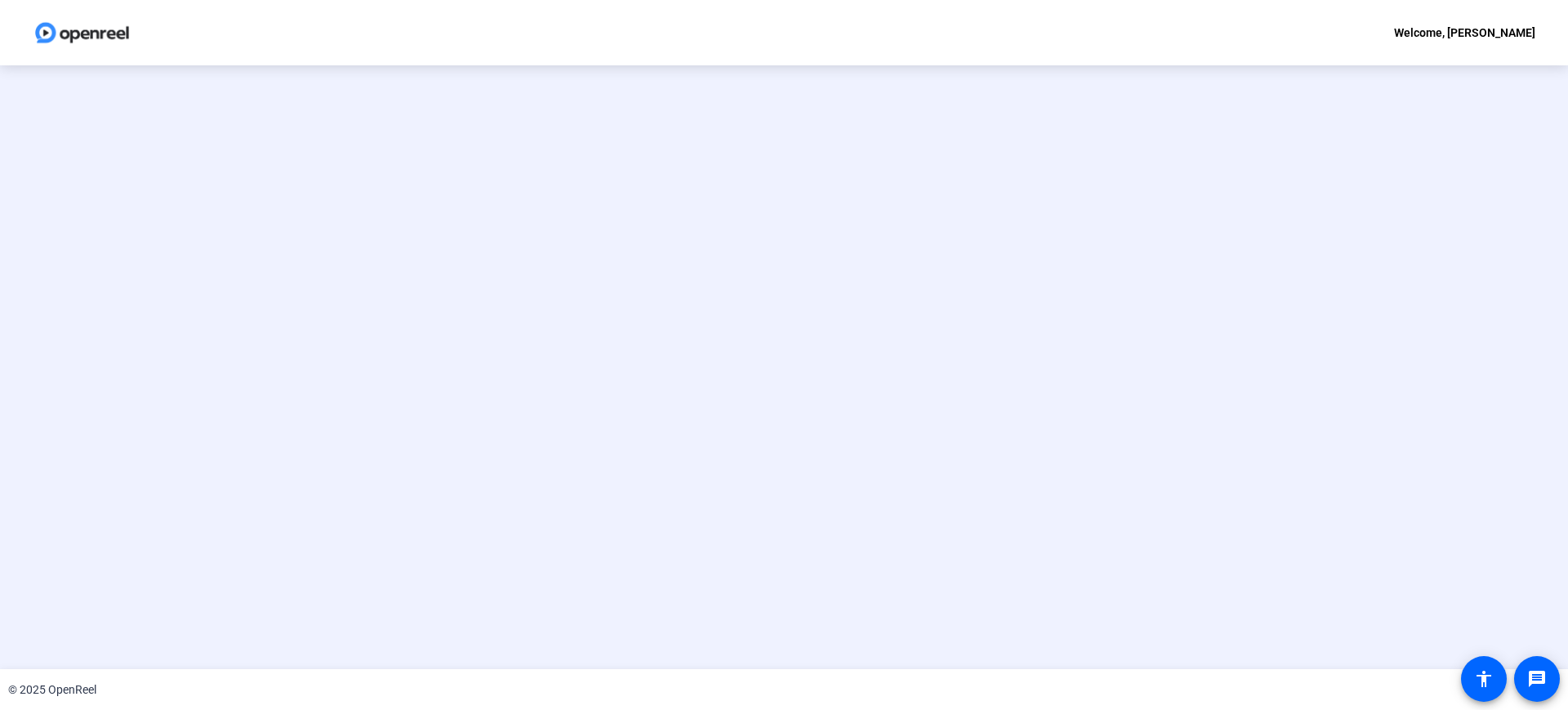 scroll, scrollTop: 0, scrollLeft: 0, axis: both 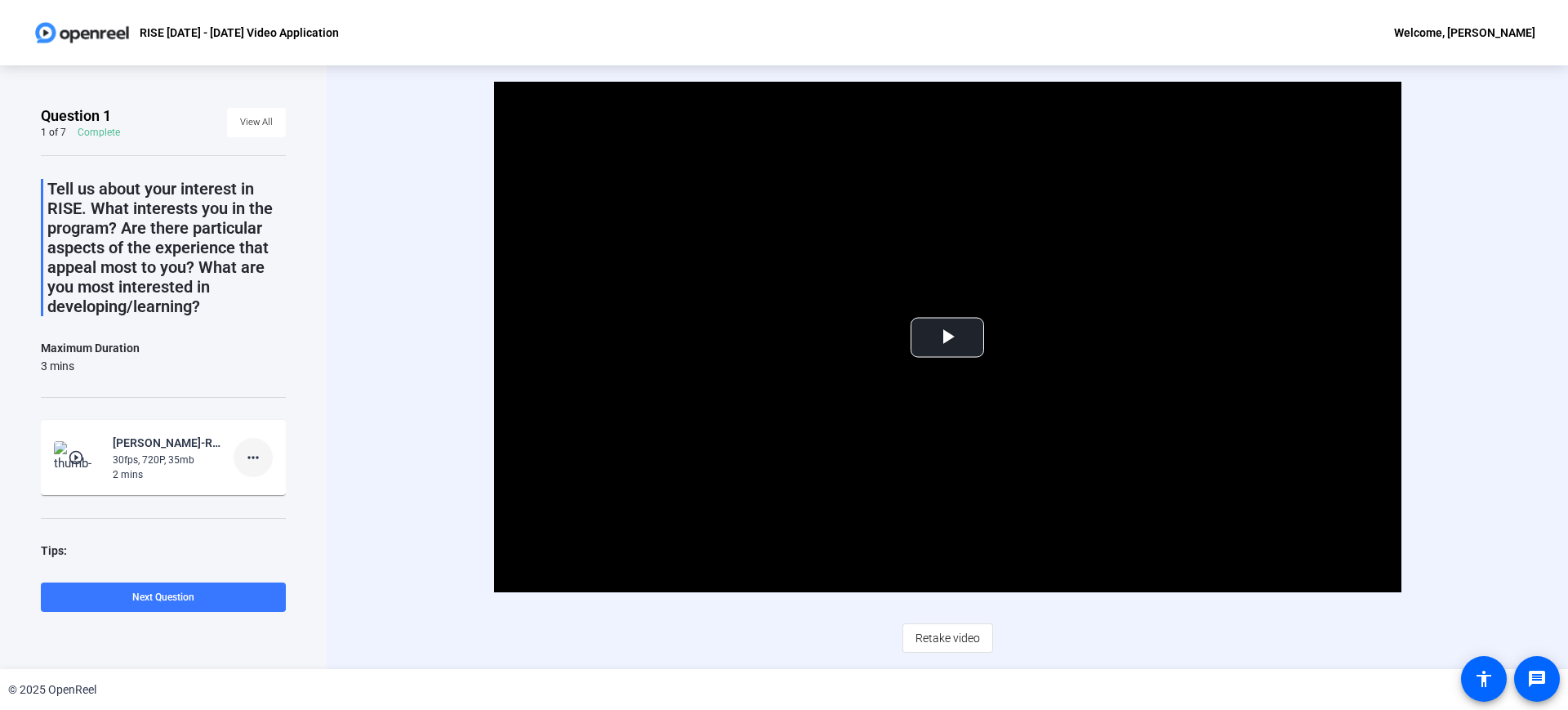 click on "more_horiz" 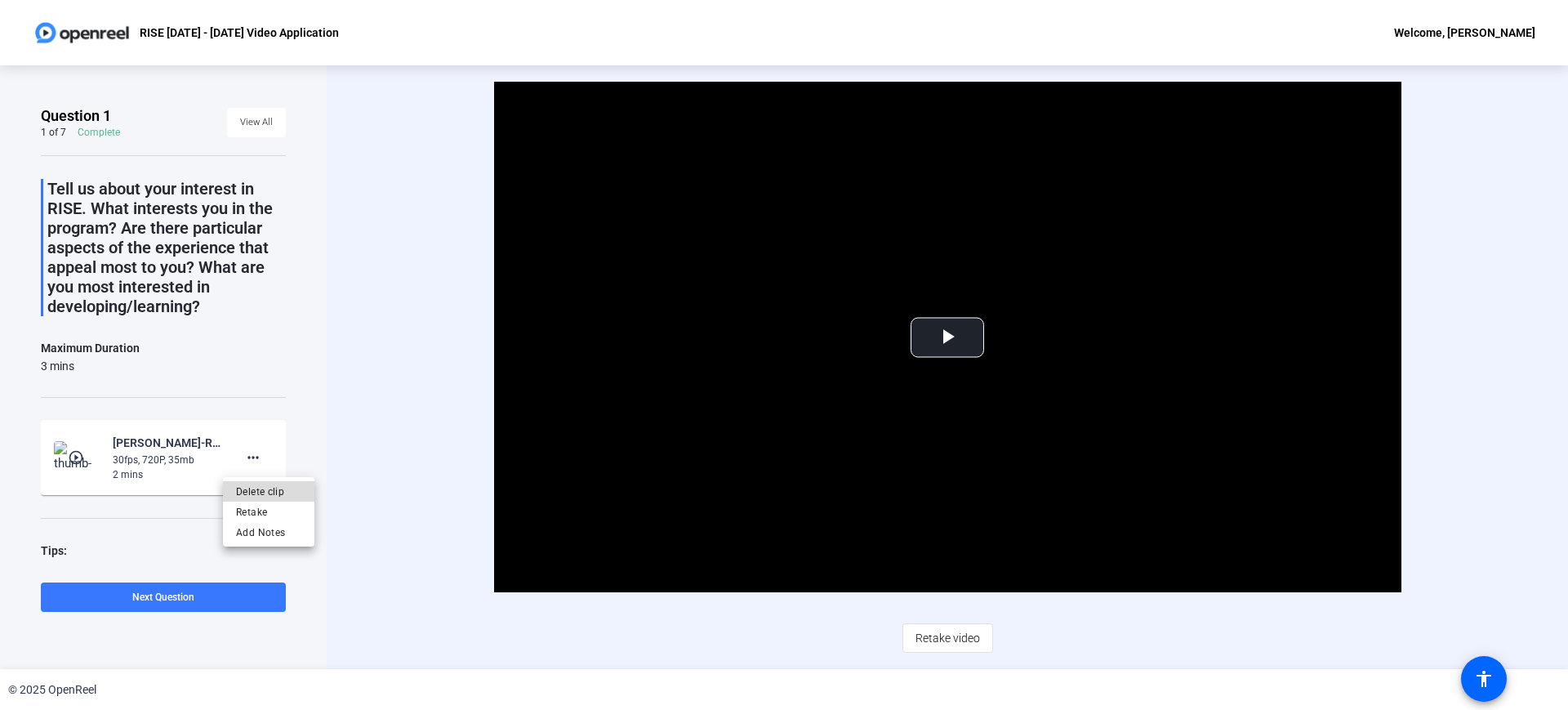 click on "Delete clip" at bounding box center [269, 492] 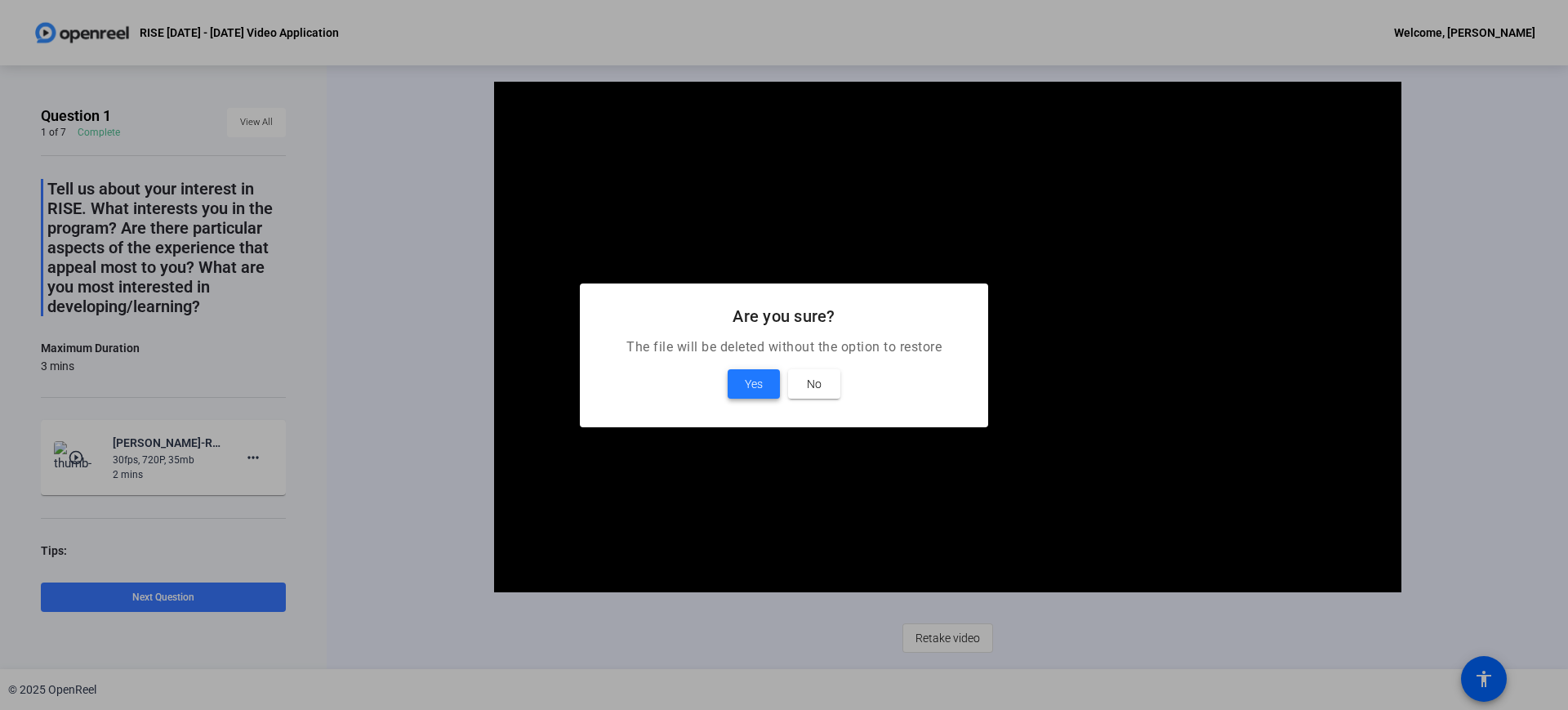 click on "Yes" at bounding box center (754, 384) 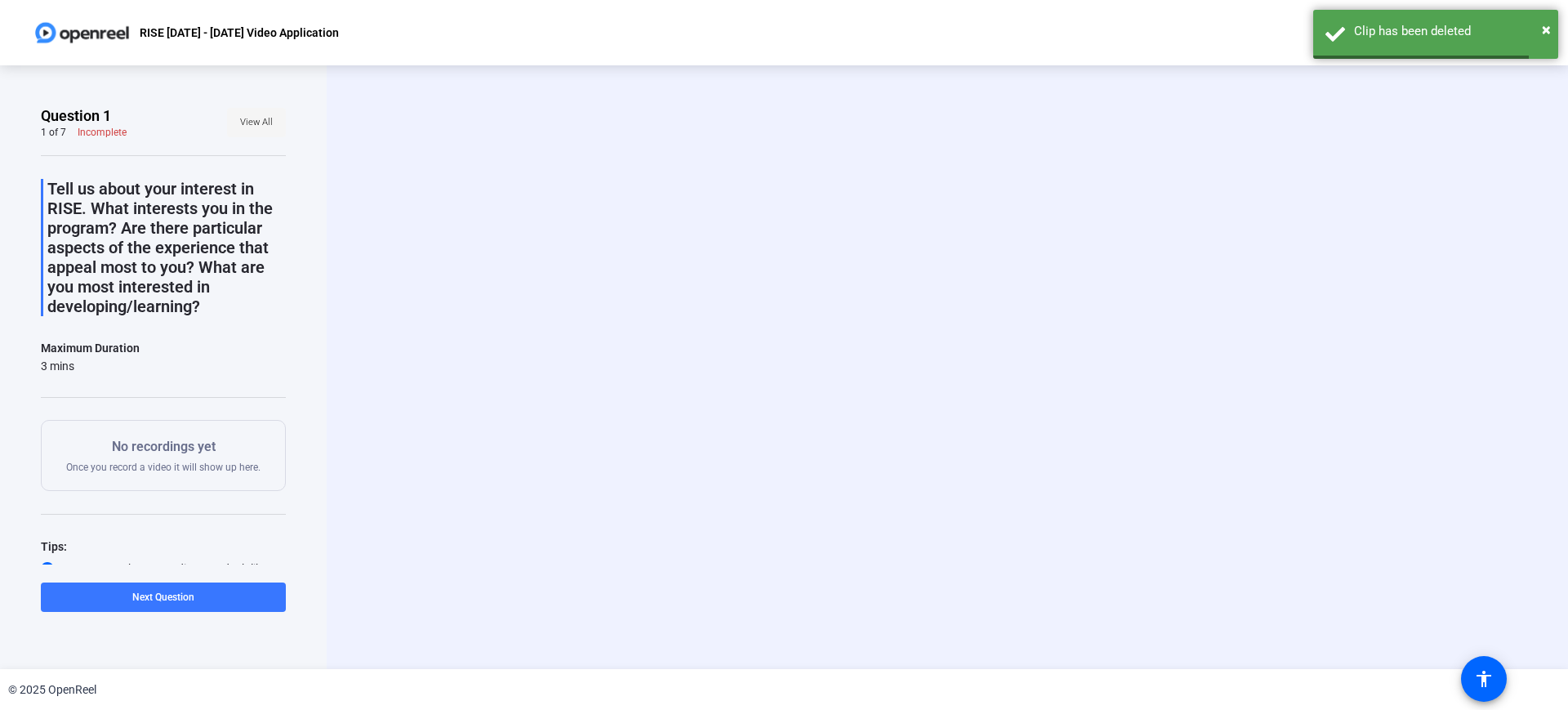 click on "View All" 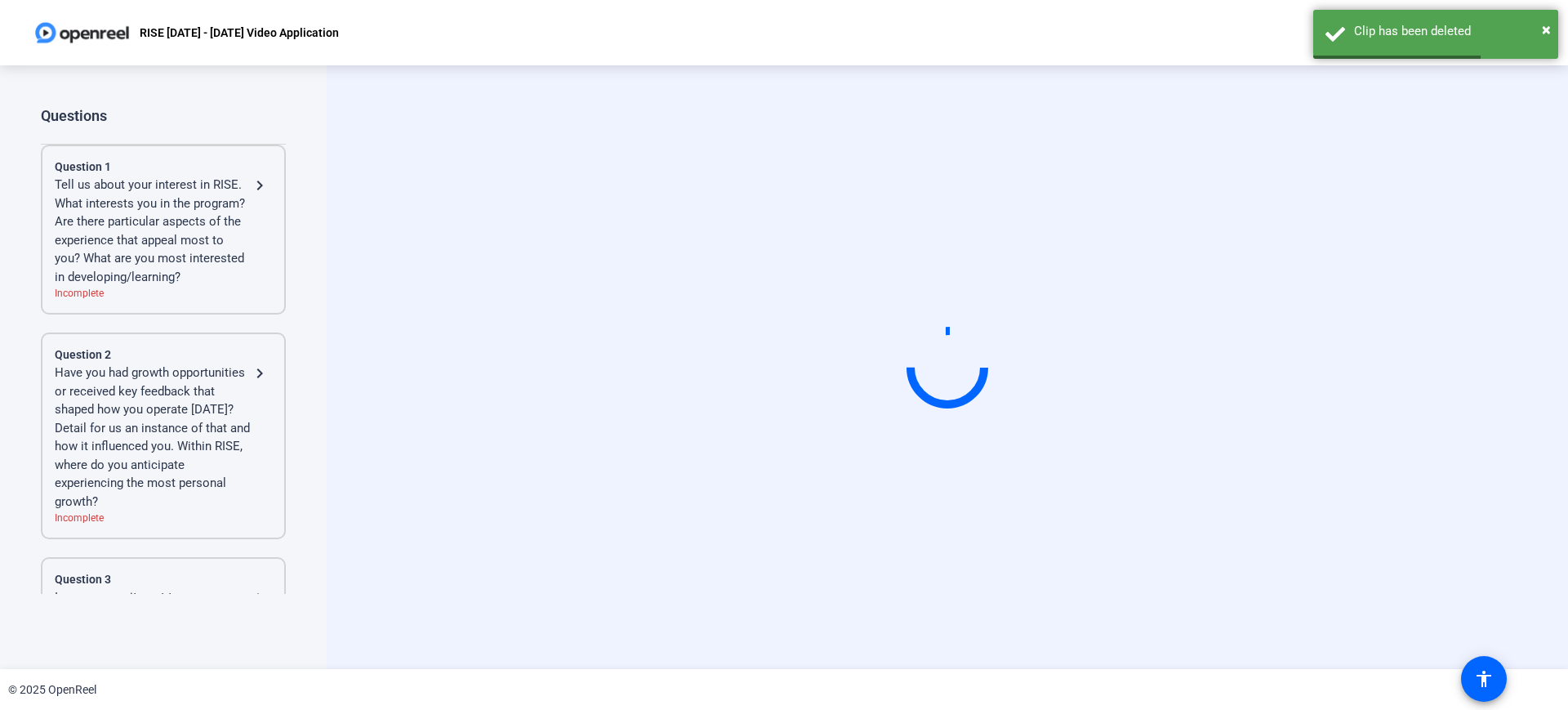 click on "Have you had growth opportunities or received key feedback that shaped how you operate [DATE]? Detail for us an instance of that and how it influenced you. Within RISE, where do you anticipate experiencing the most personal growth?" 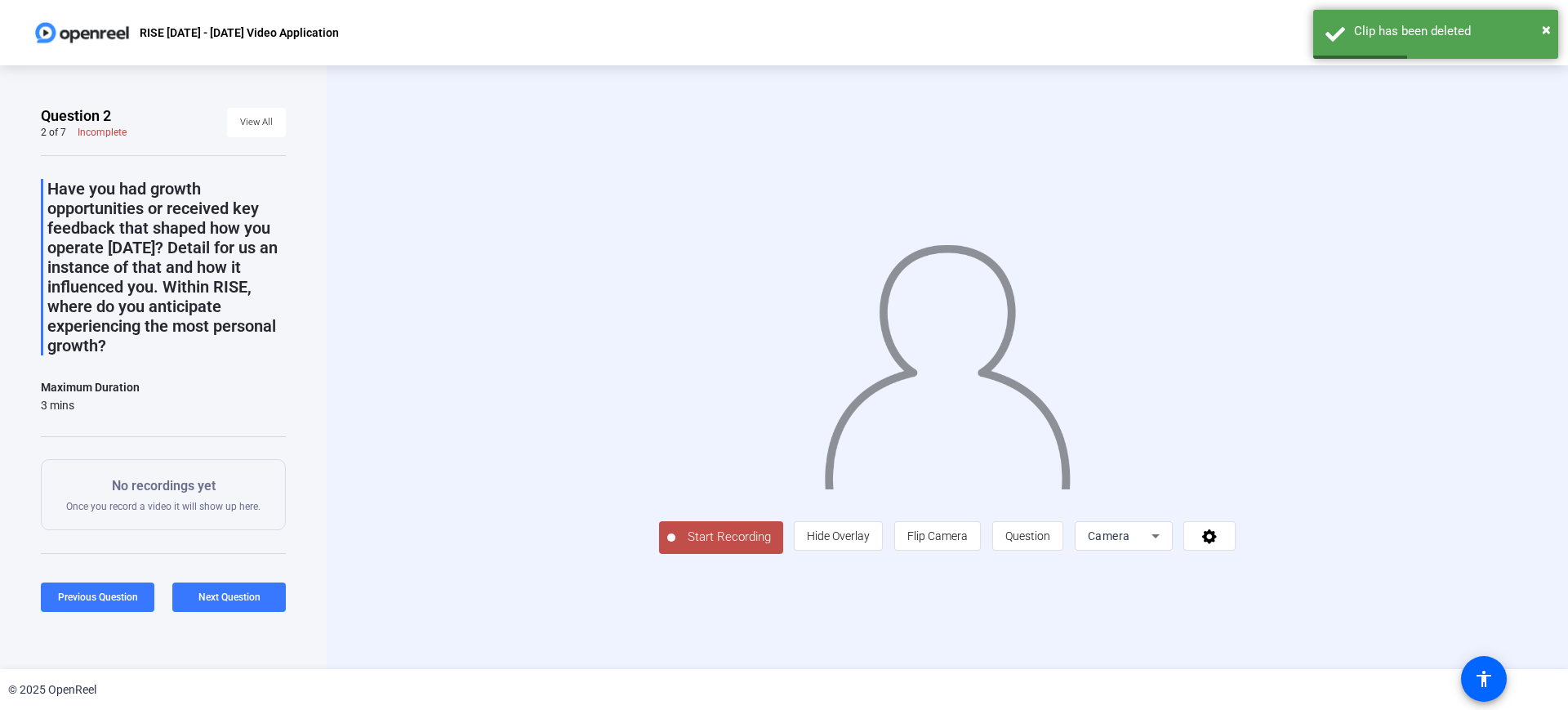 click on "Start Recording" 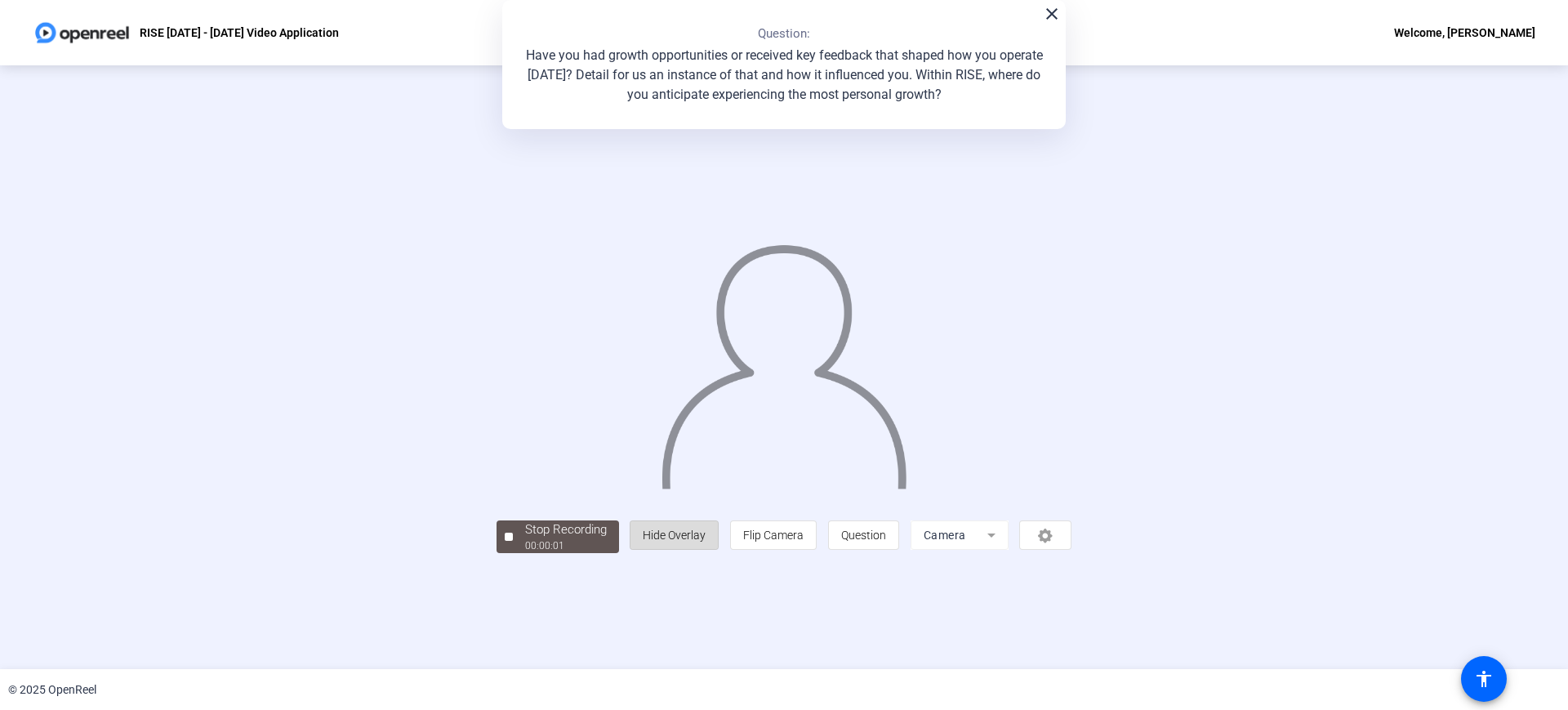 click on "Hide Overlay" 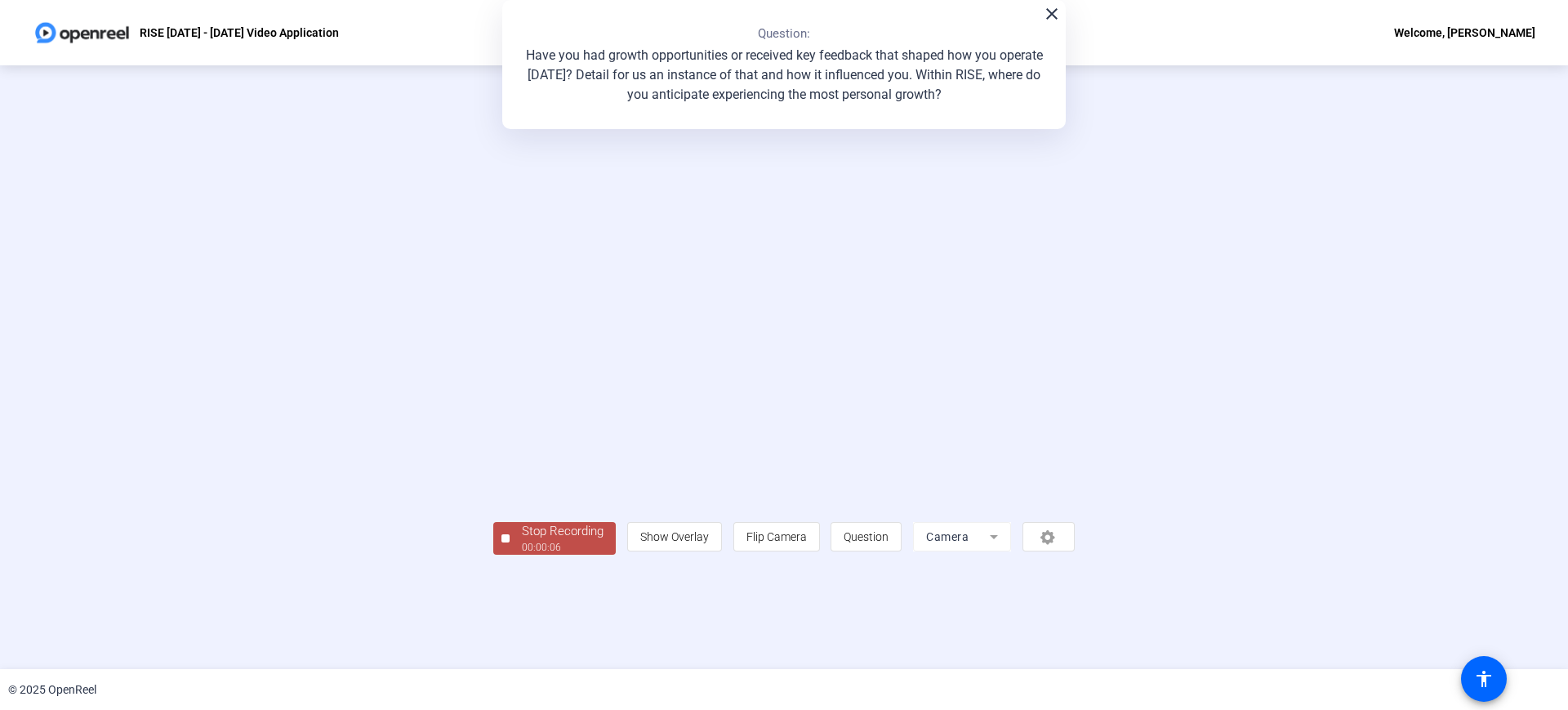 click on "00:00:06" 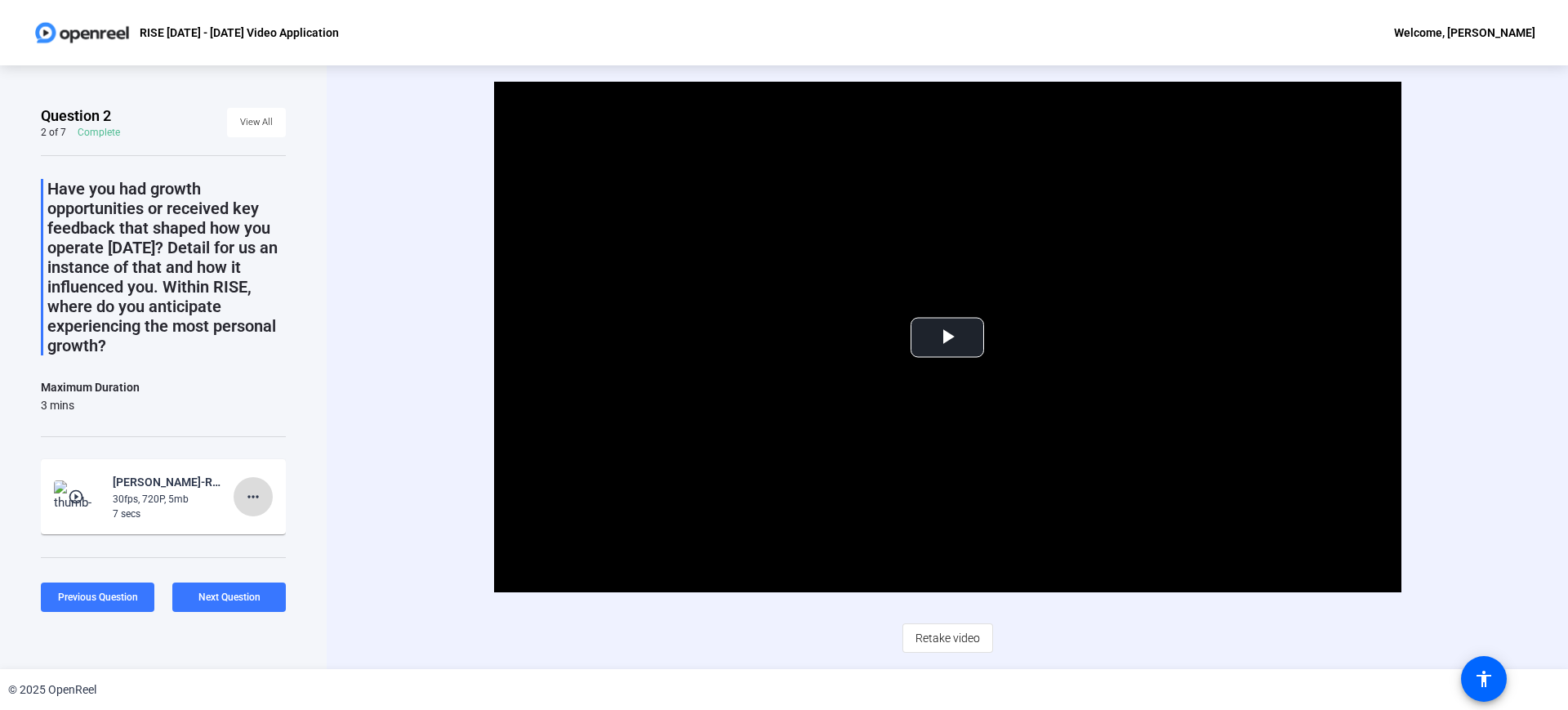 click 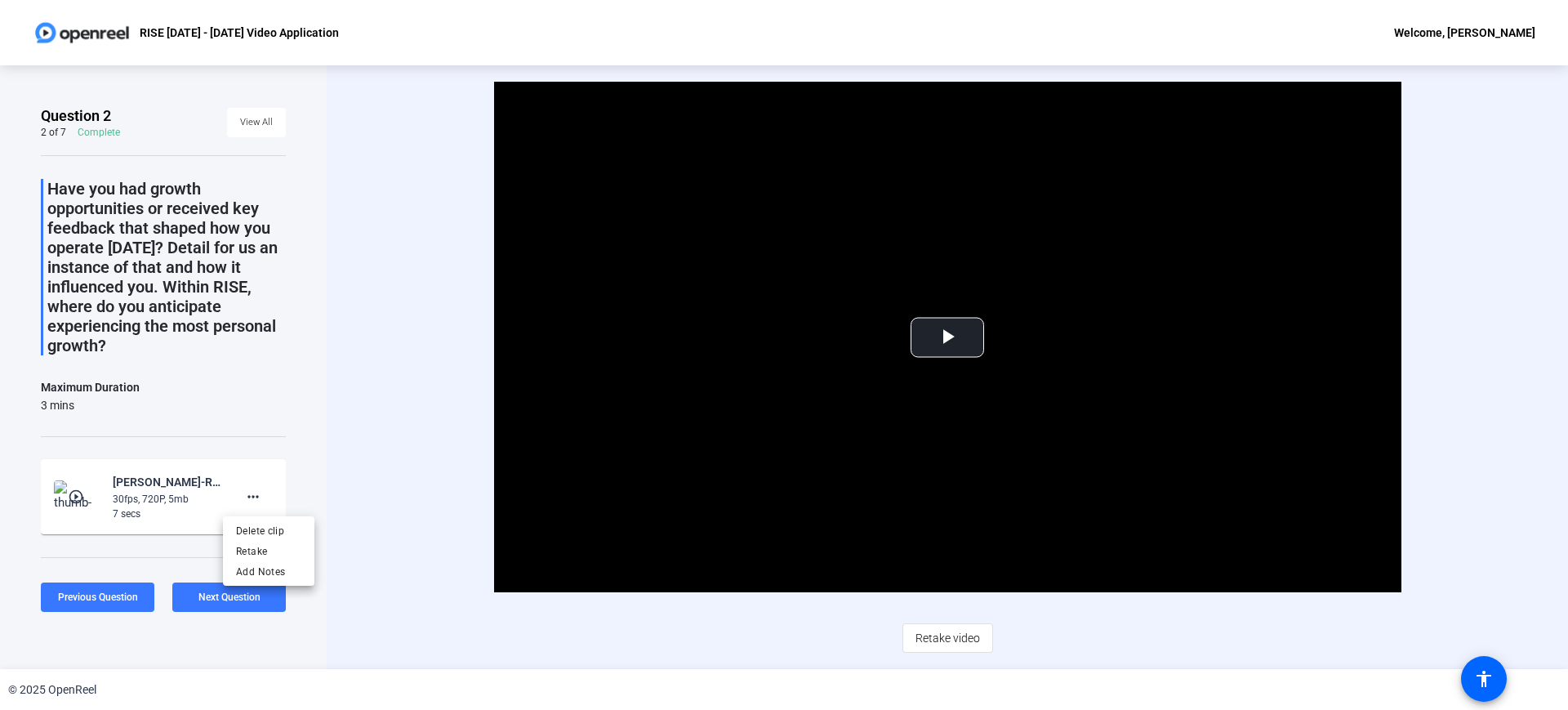 click on "Delete clip  Retake  Add Notes" at bounding box center (269, 551) 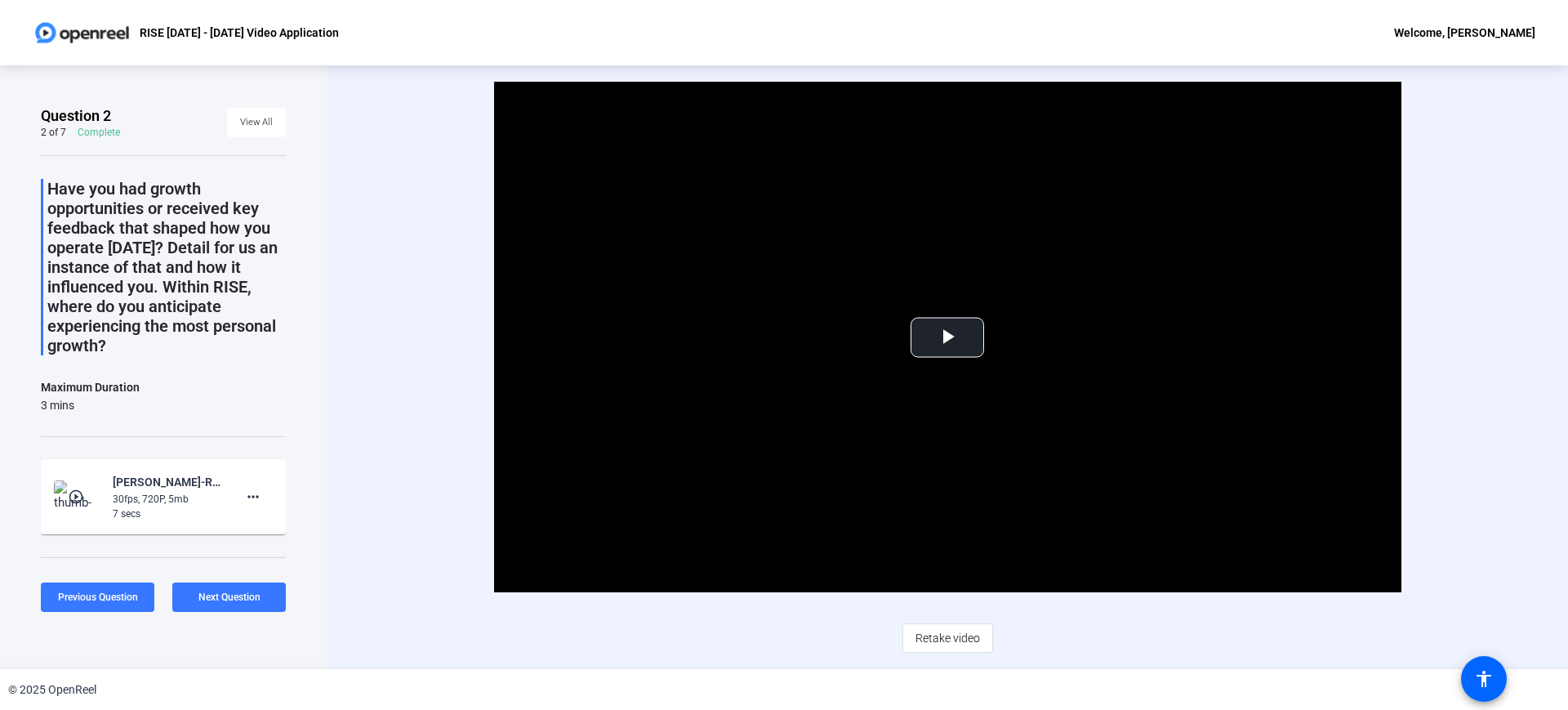 click on "play_circle_outline  [PERSON_NAME]-RISE [DATE] - [DATE] VideoScreen Application-RISE [DATE] - [DATE] Video Application-1753152379678-webcam  30fps, 720P, 5mb  7 secs more_horiz" 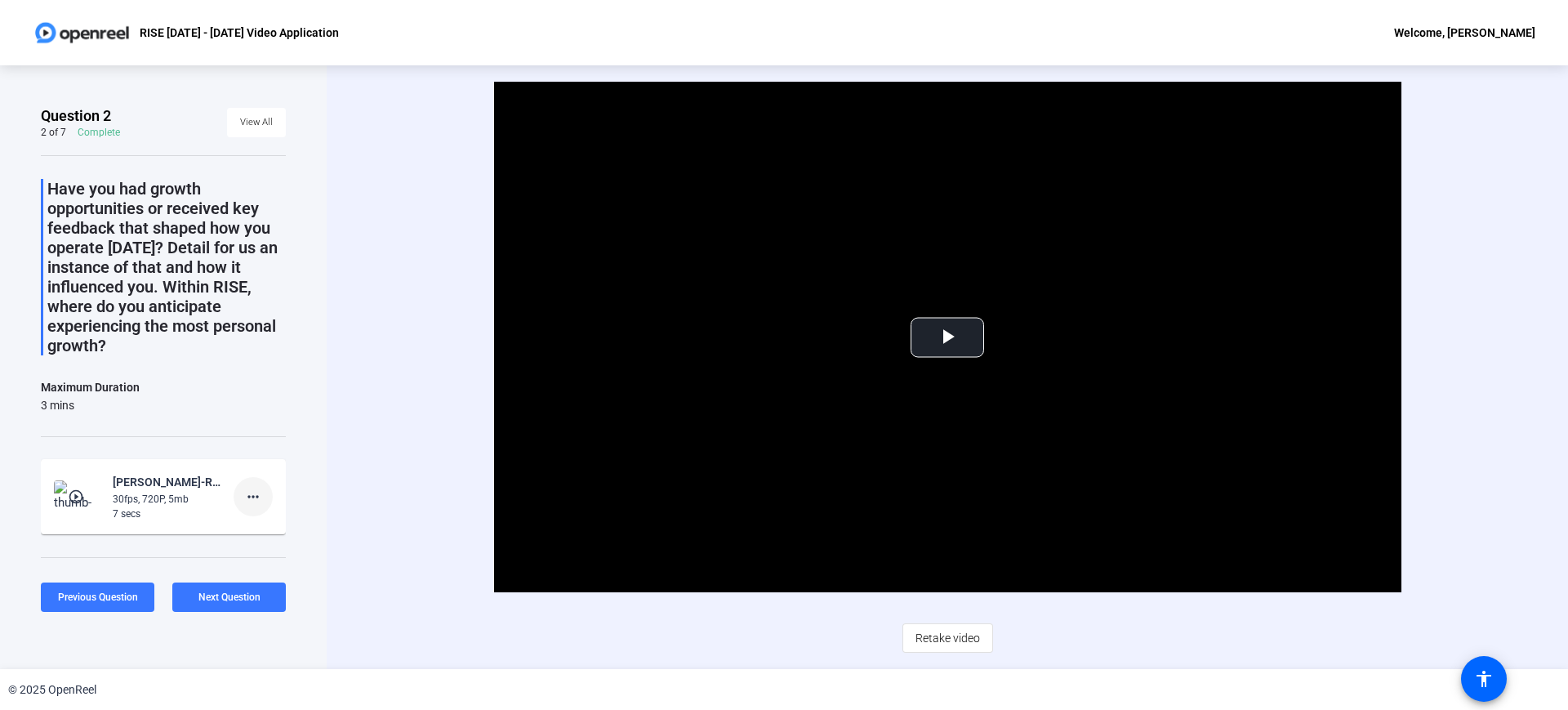 click 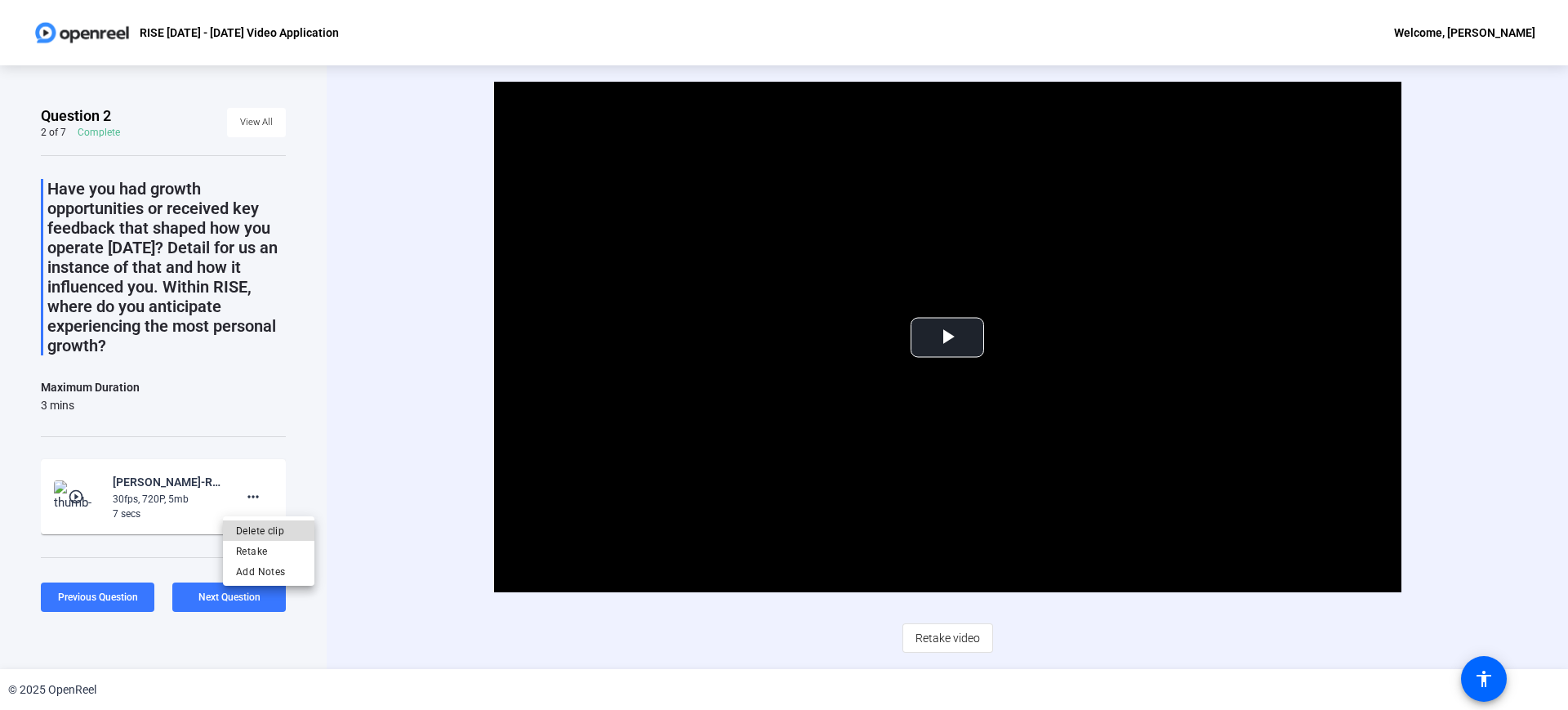 click on "Delete clip" at bounding box center [269, 531] 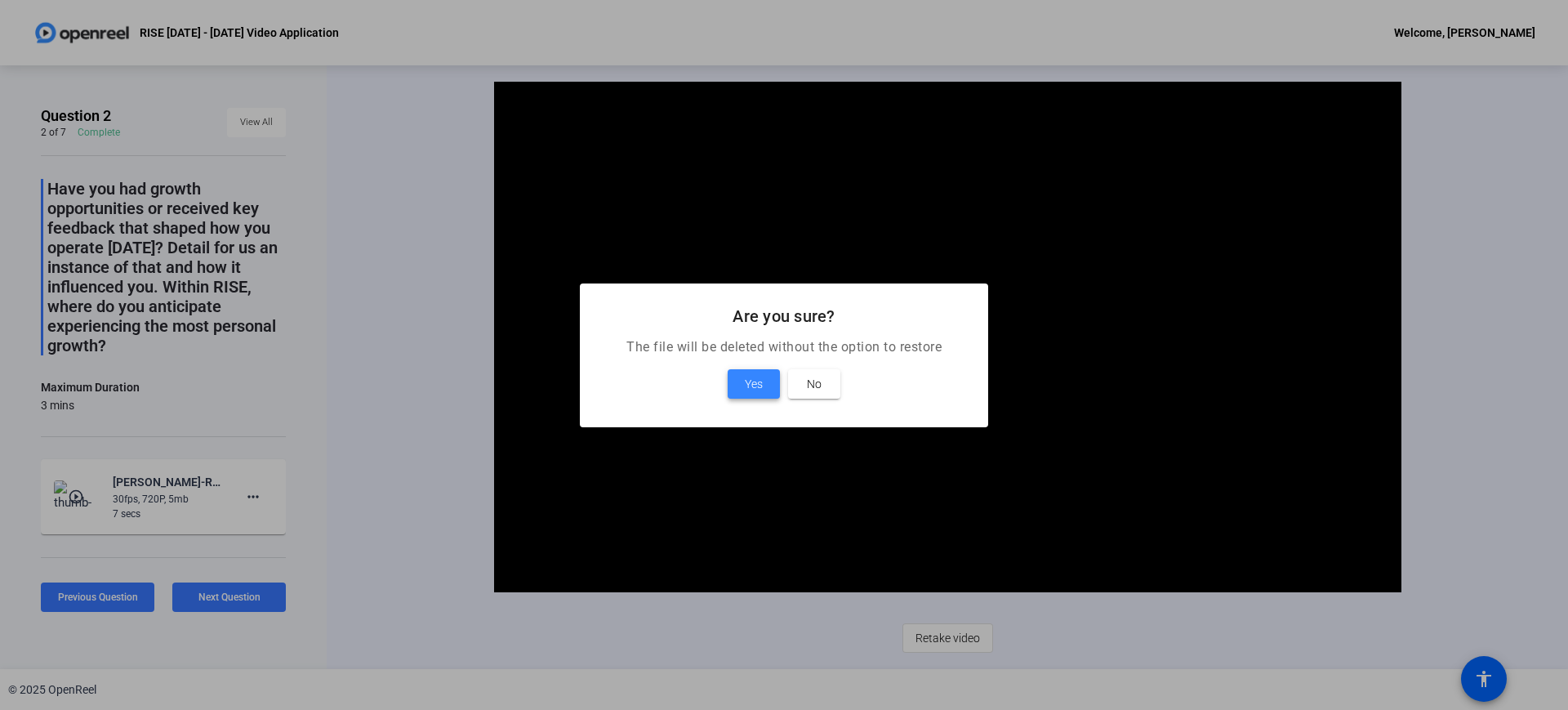 click on "Yes" at bounding box center [754, 384] 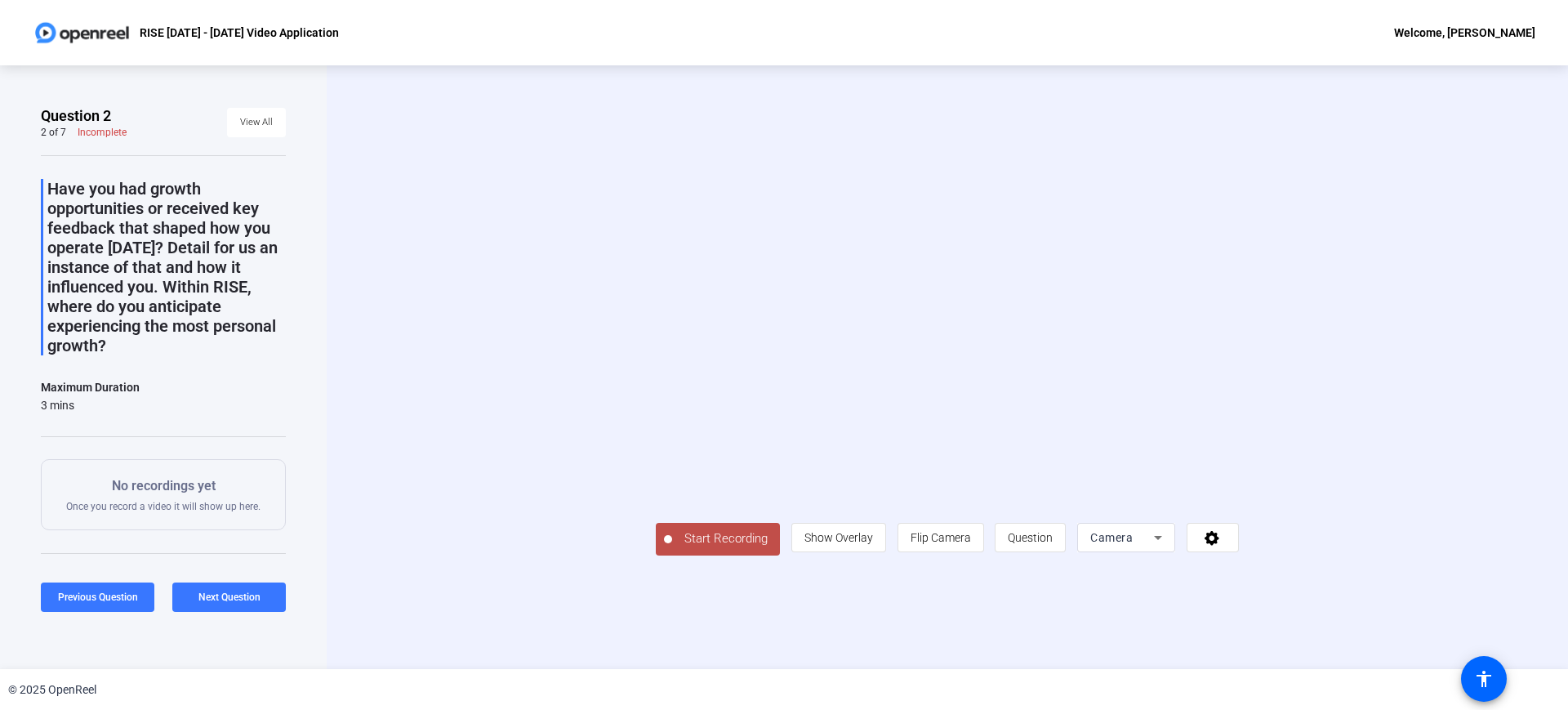 click on "Start Recording" 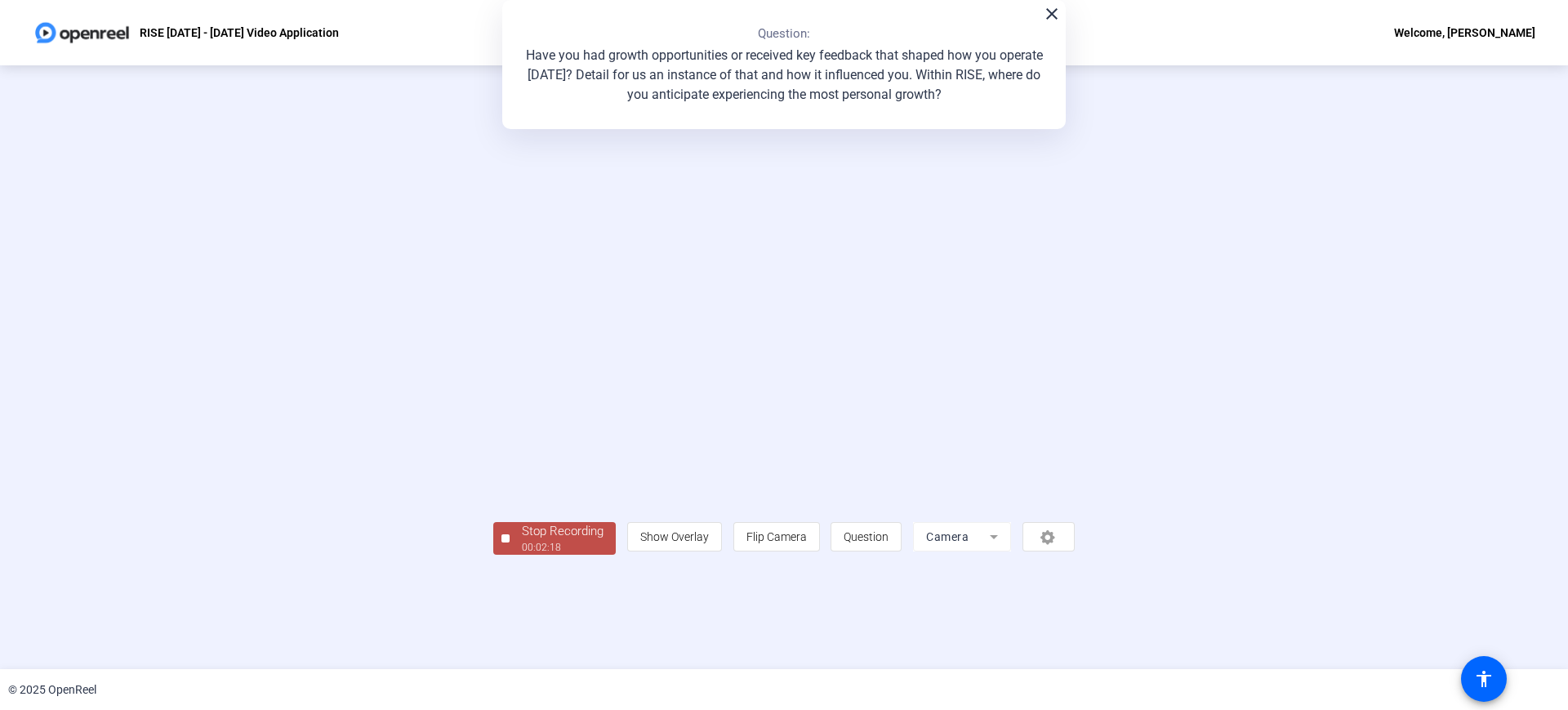 click on "Stop Recording" 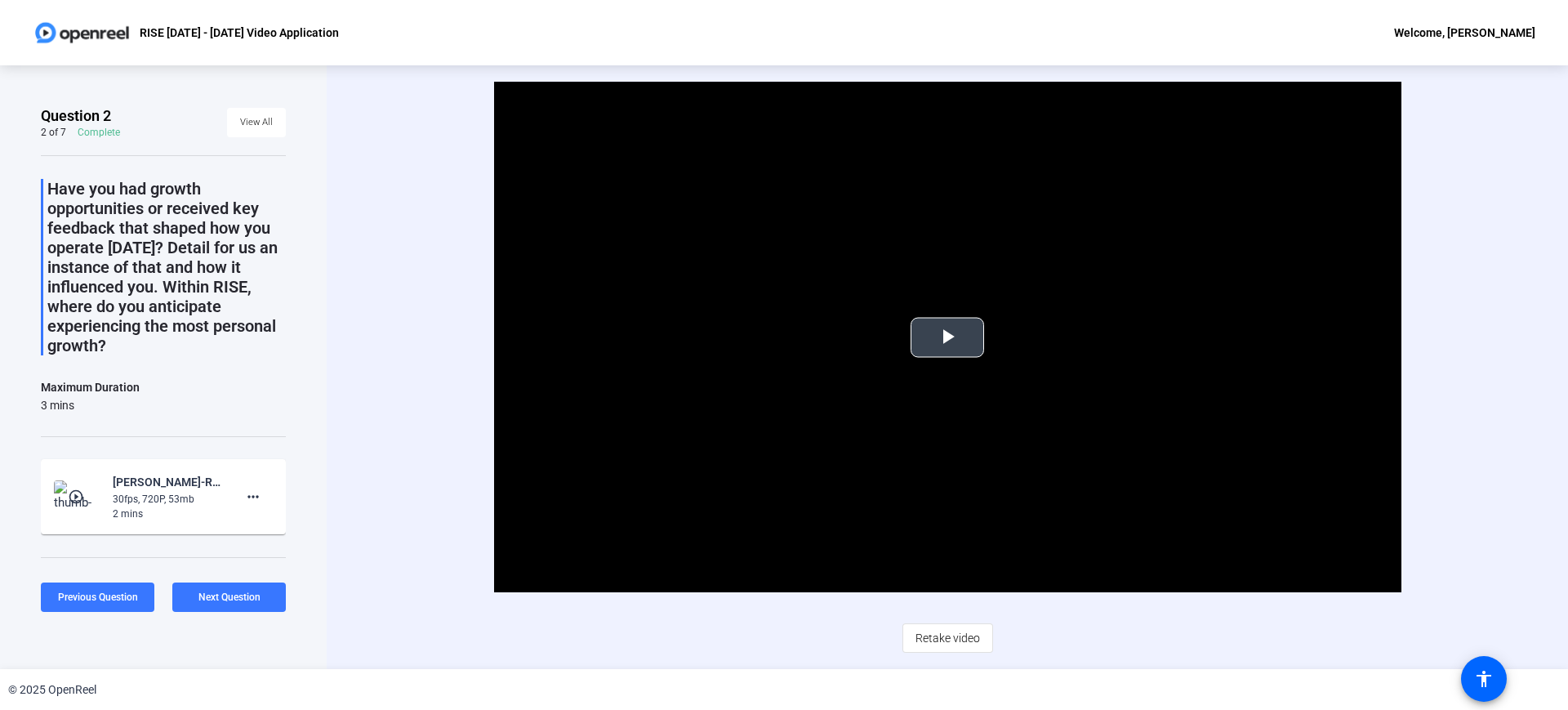 click at bounding box center (947, 337) 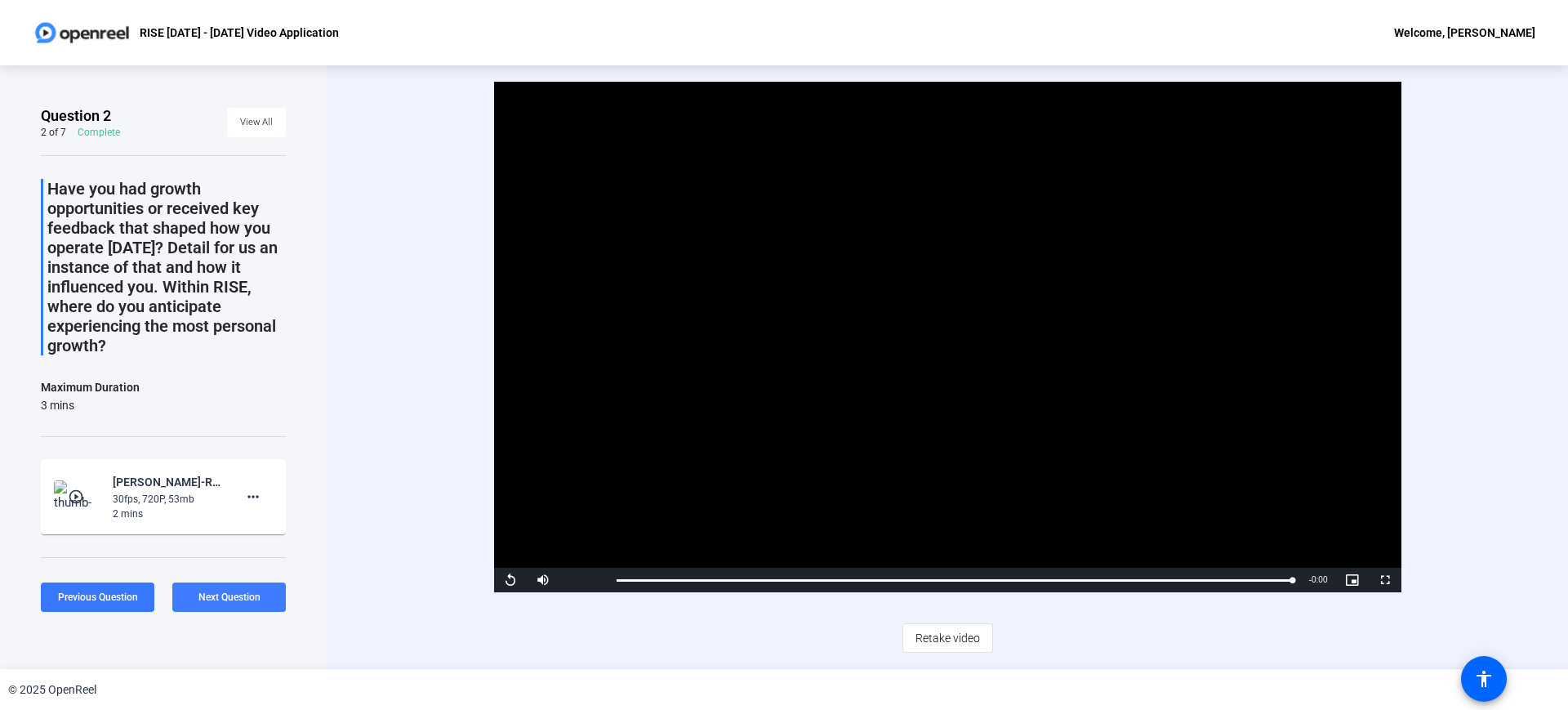 click 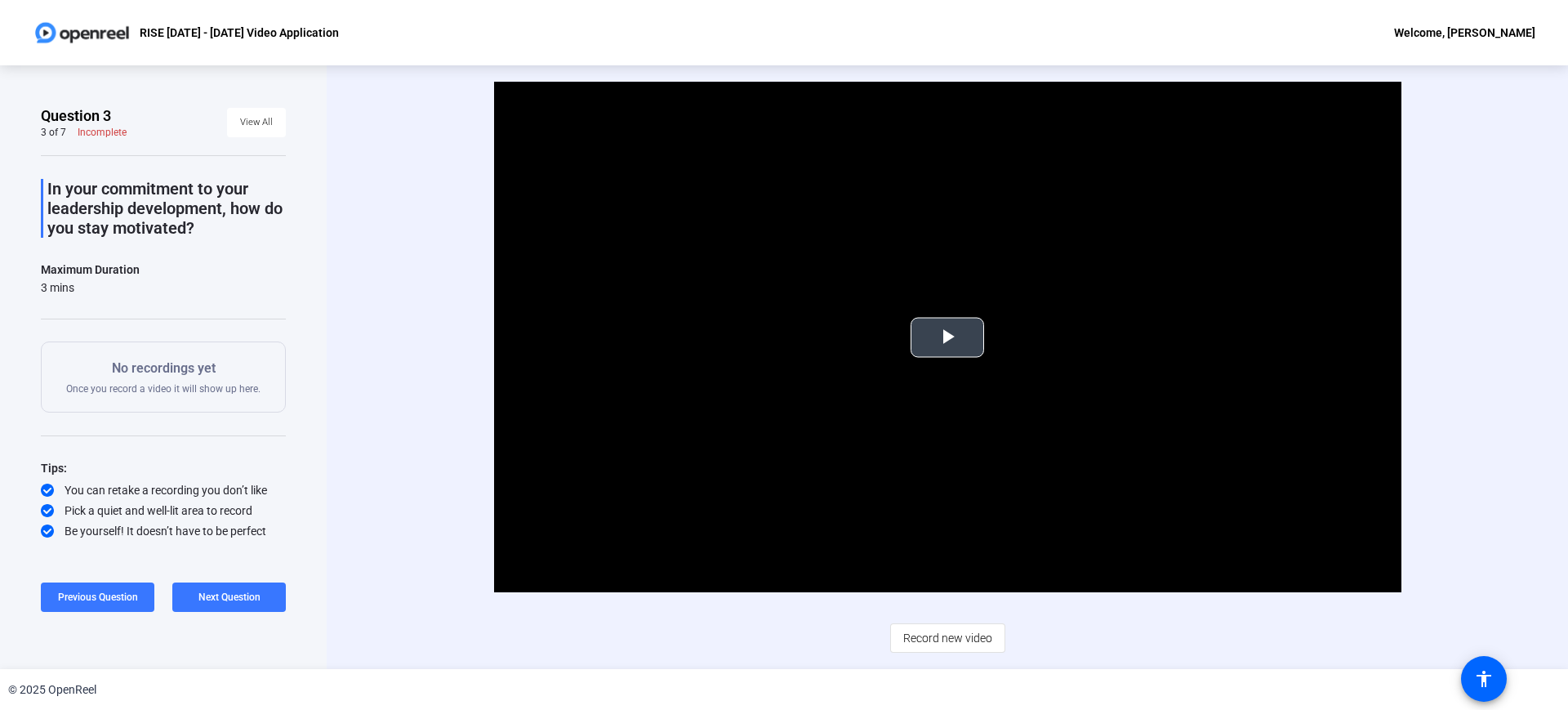 click at bounding box center (947, 337) 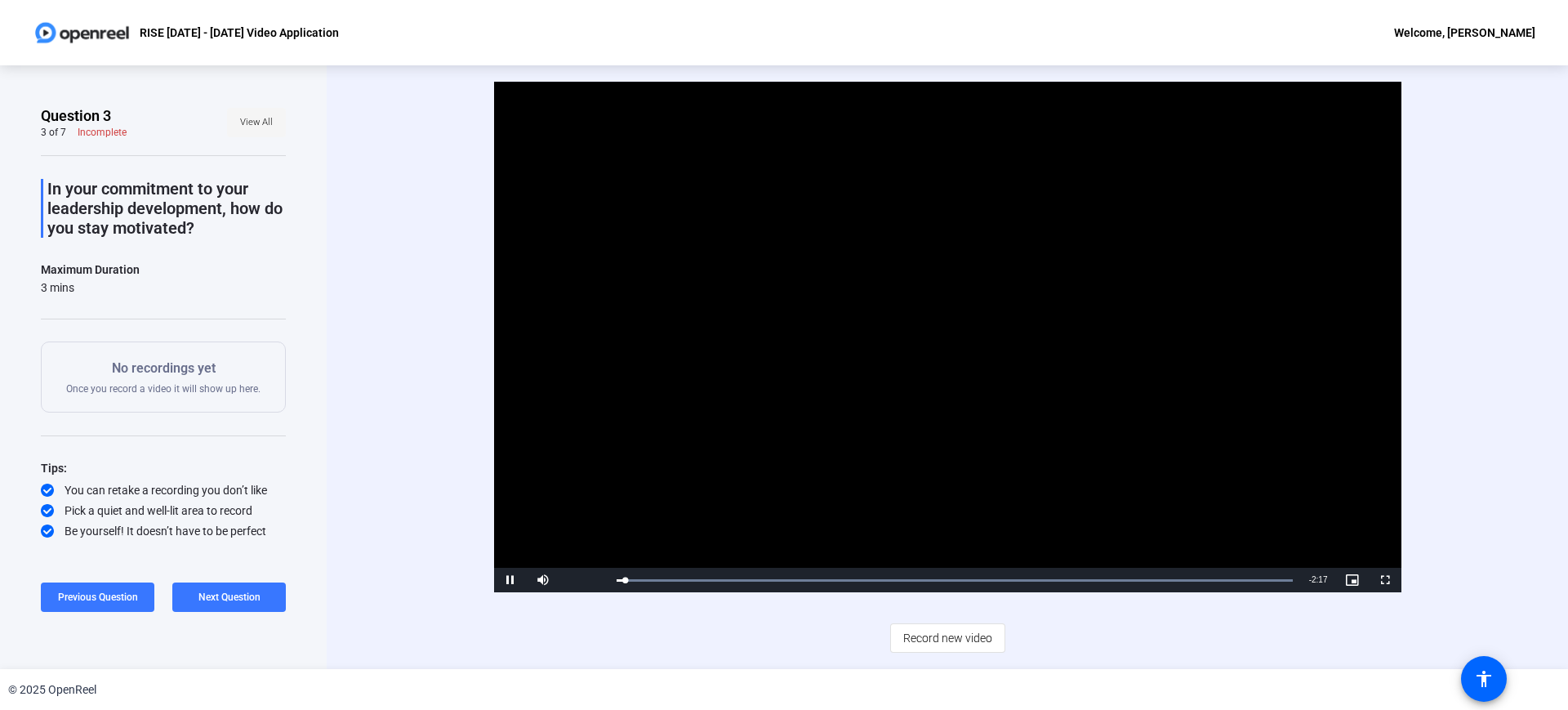 click on "View All" 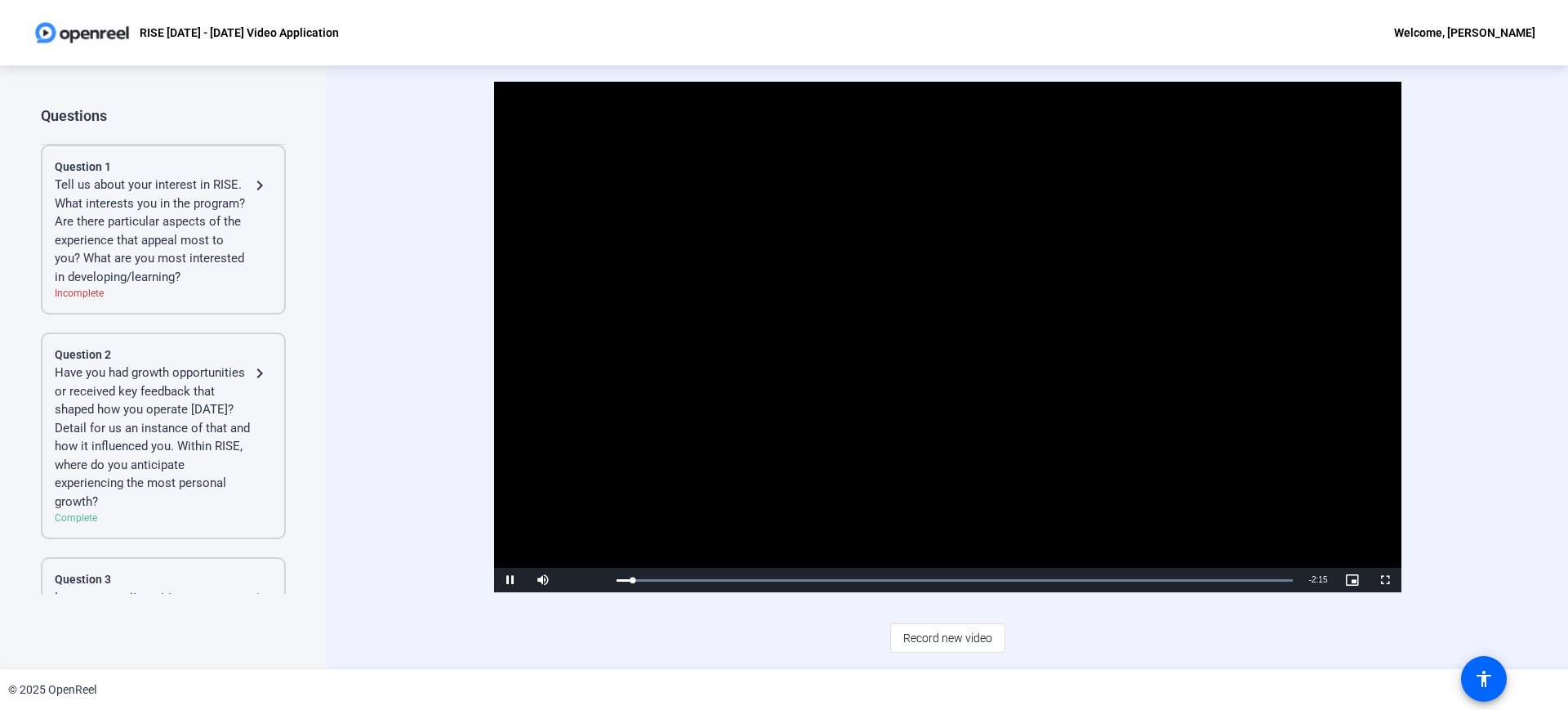 scroll, scrollTop: 409, scrollLeft: 0, axis: vertical 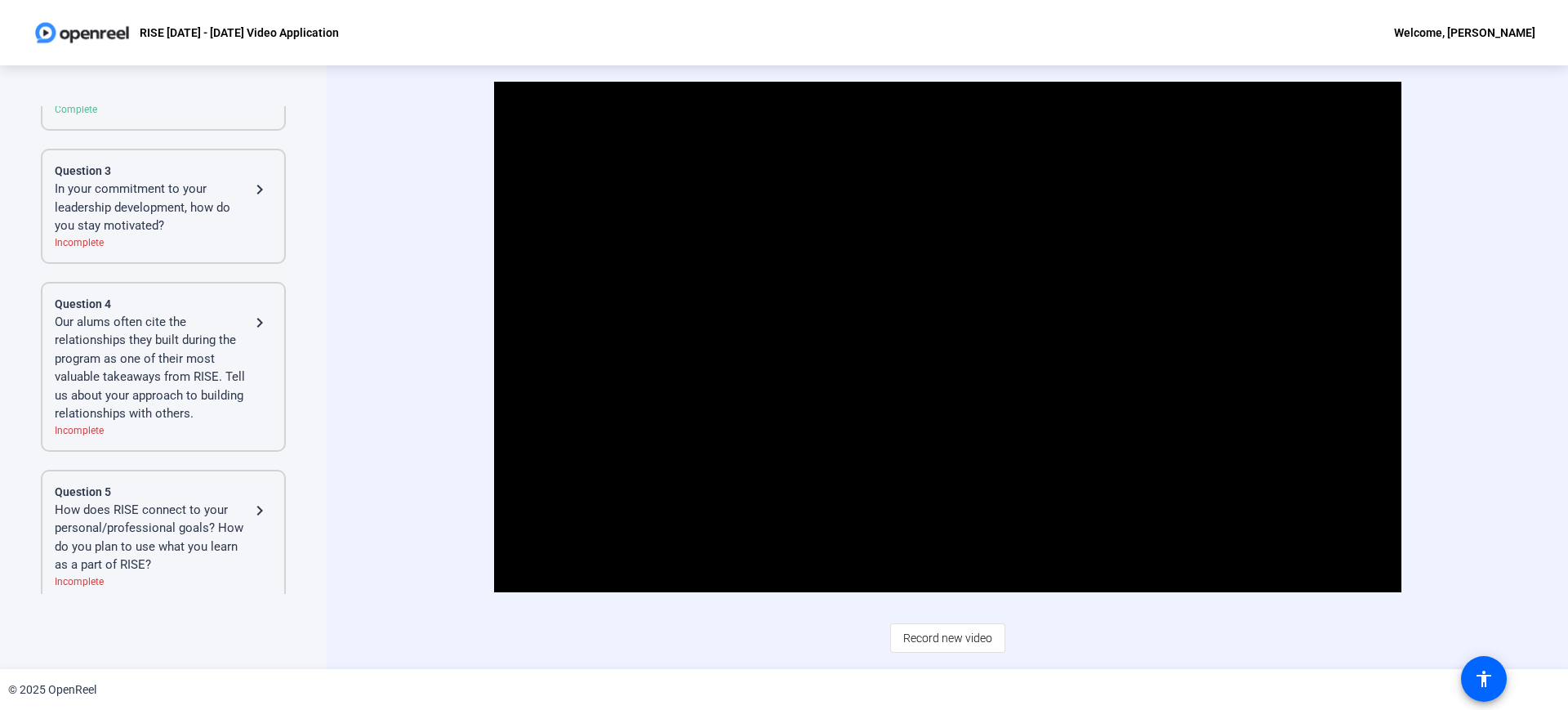 click on "In your commitment to your leadership development, how do you stay motivated?" 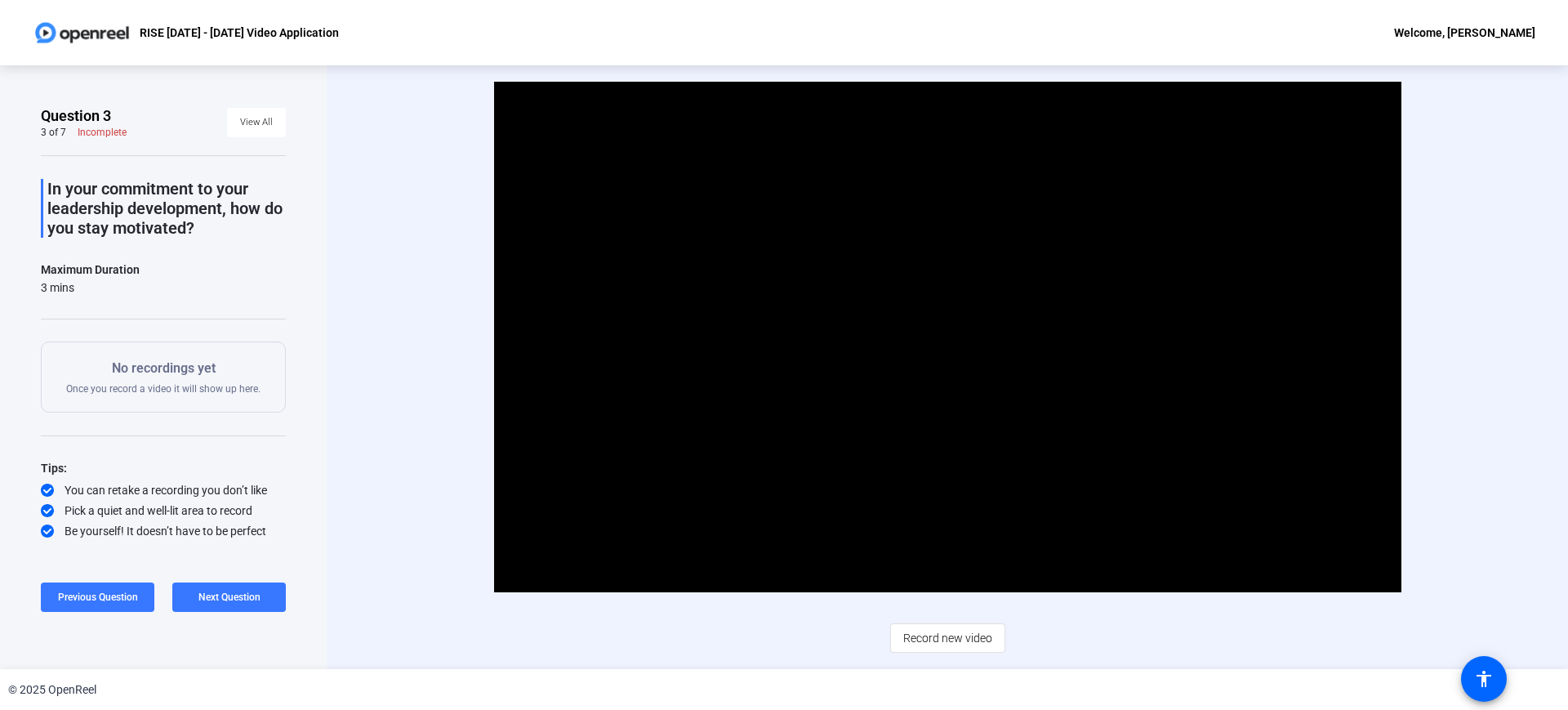 scroll, scrollTop: 0, scrollLeft: 0, axis: both 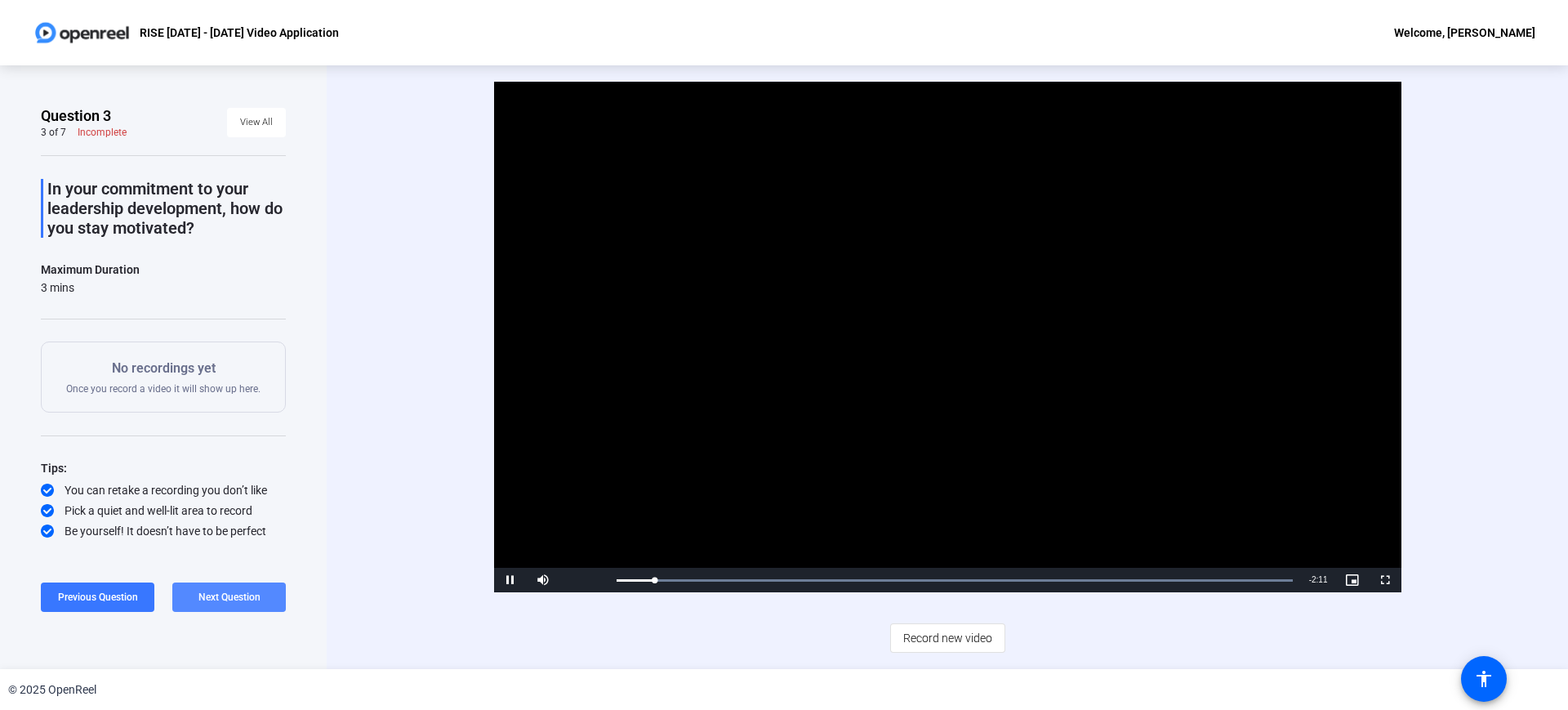 click on "Next Question" 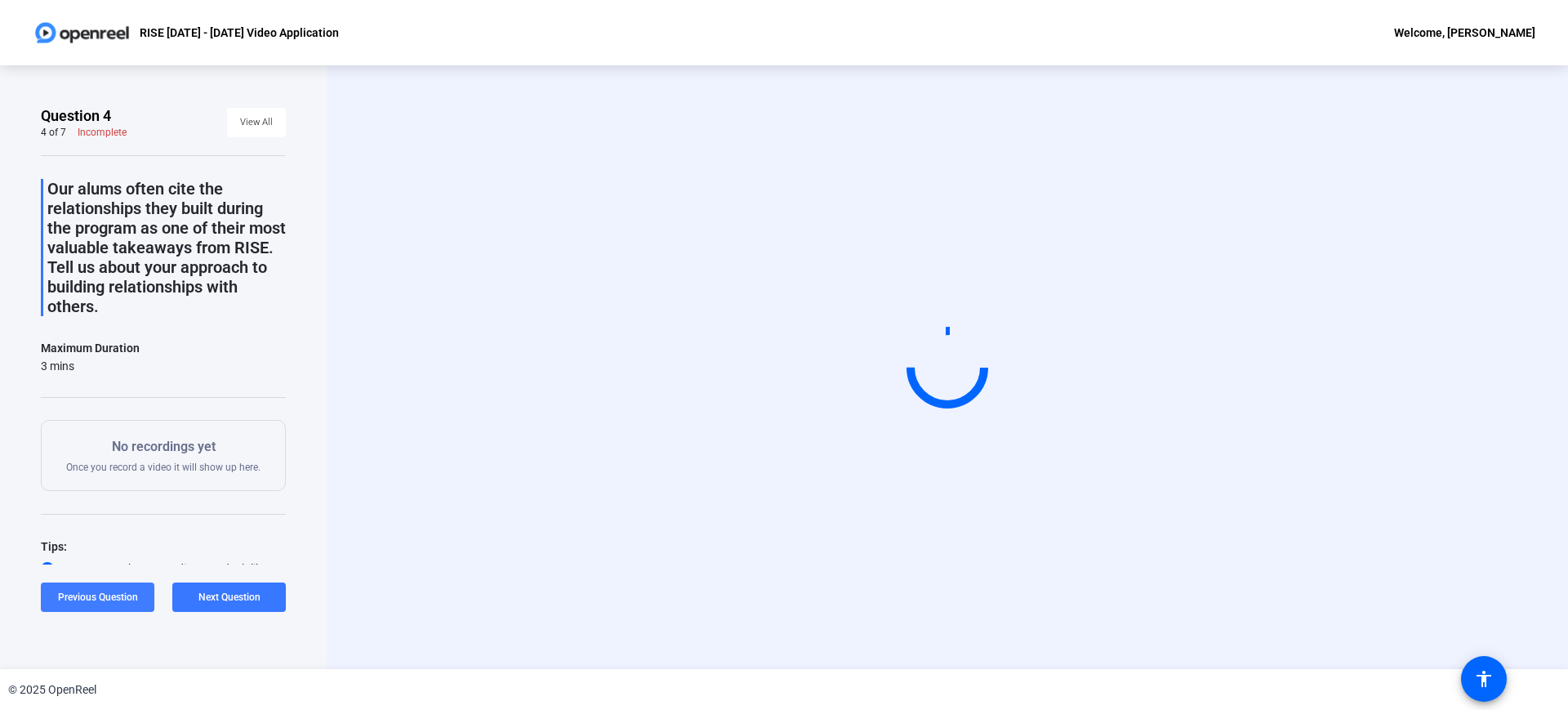 click on "Previous Question" 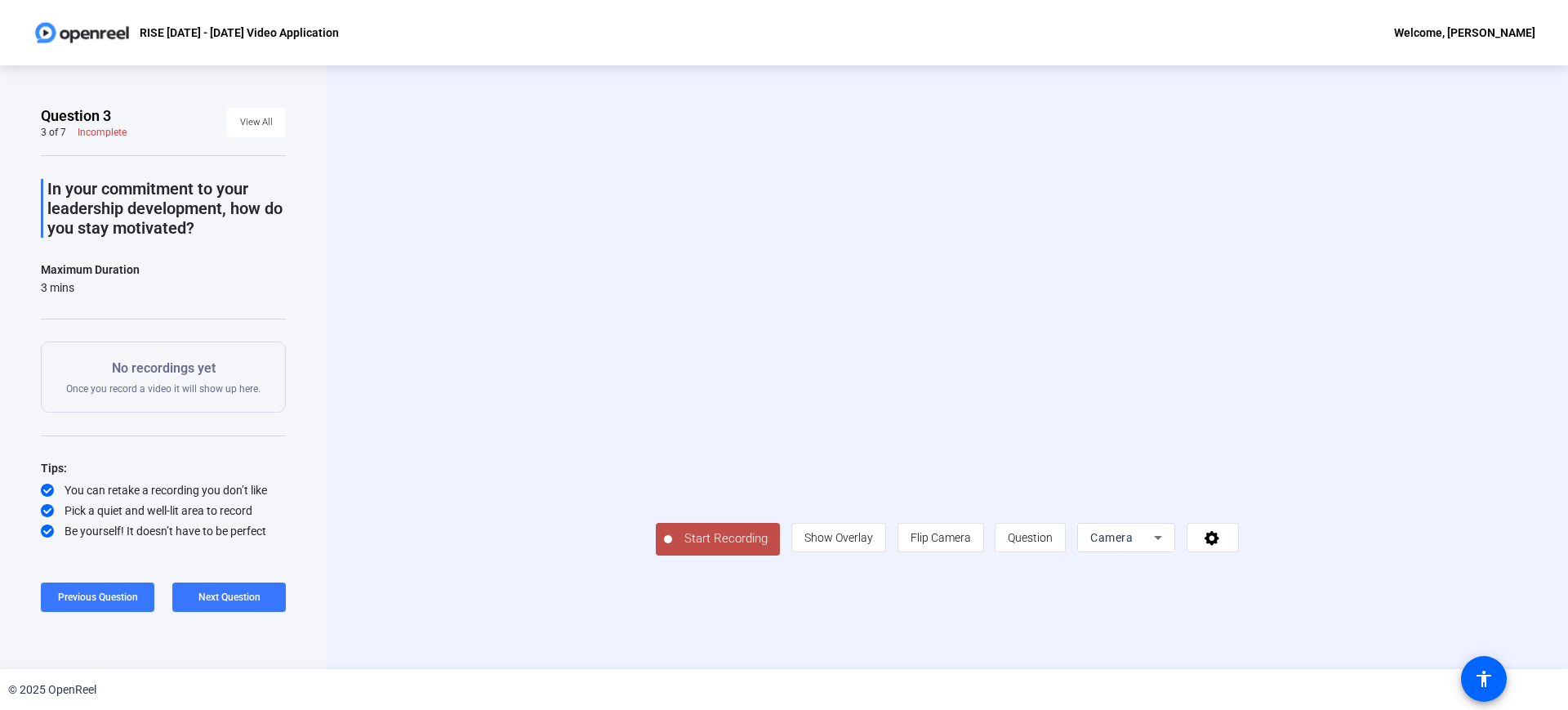 click on "Start Recording" 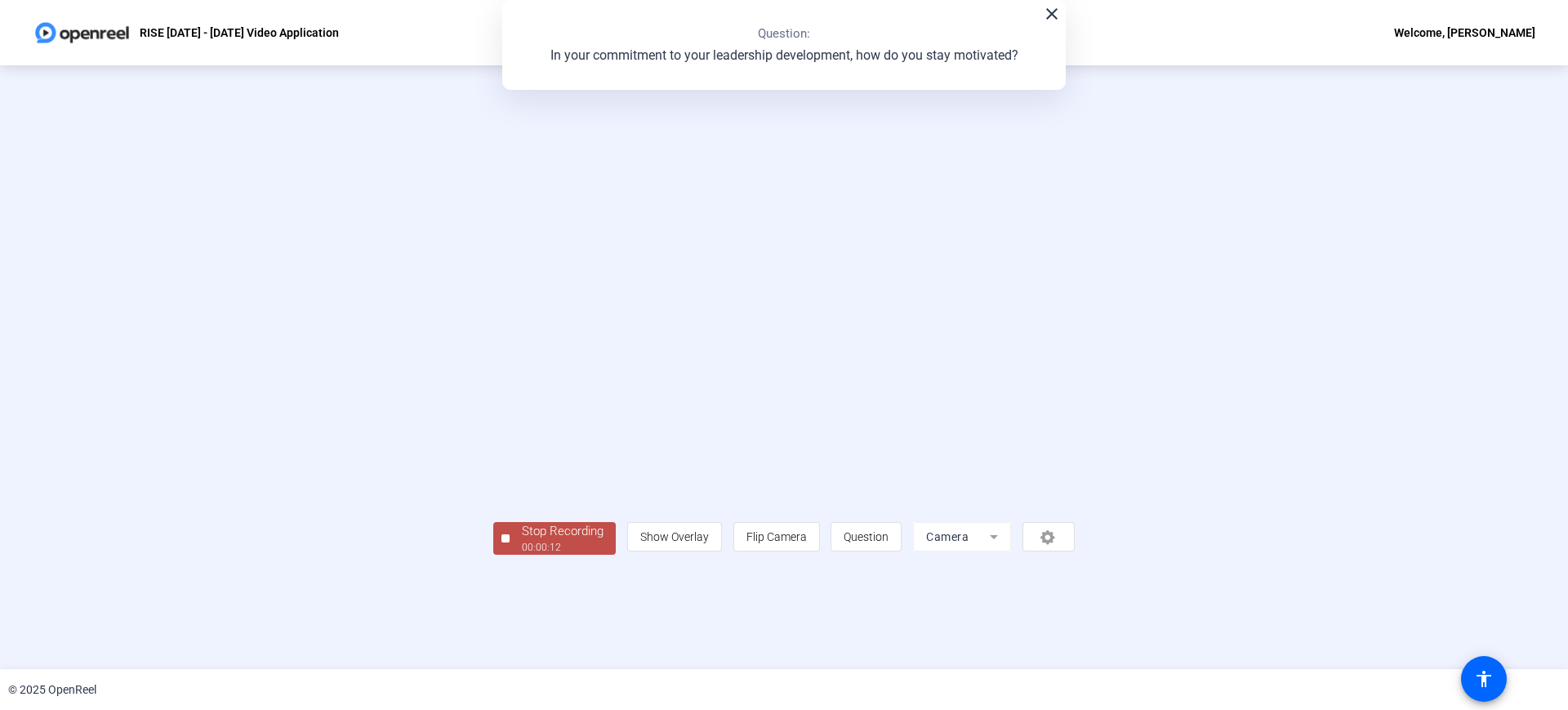 click on "00:00:12" 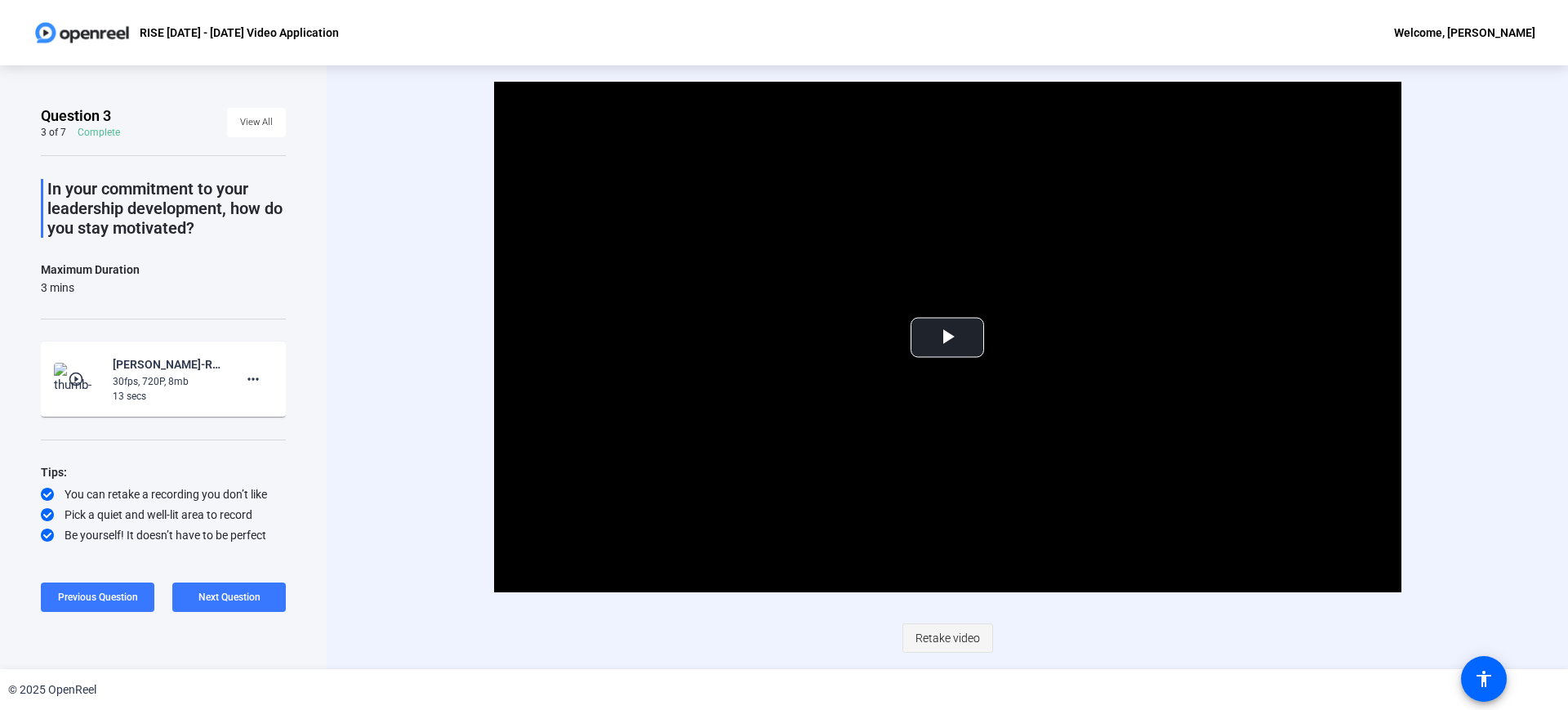 click on "Retake video" 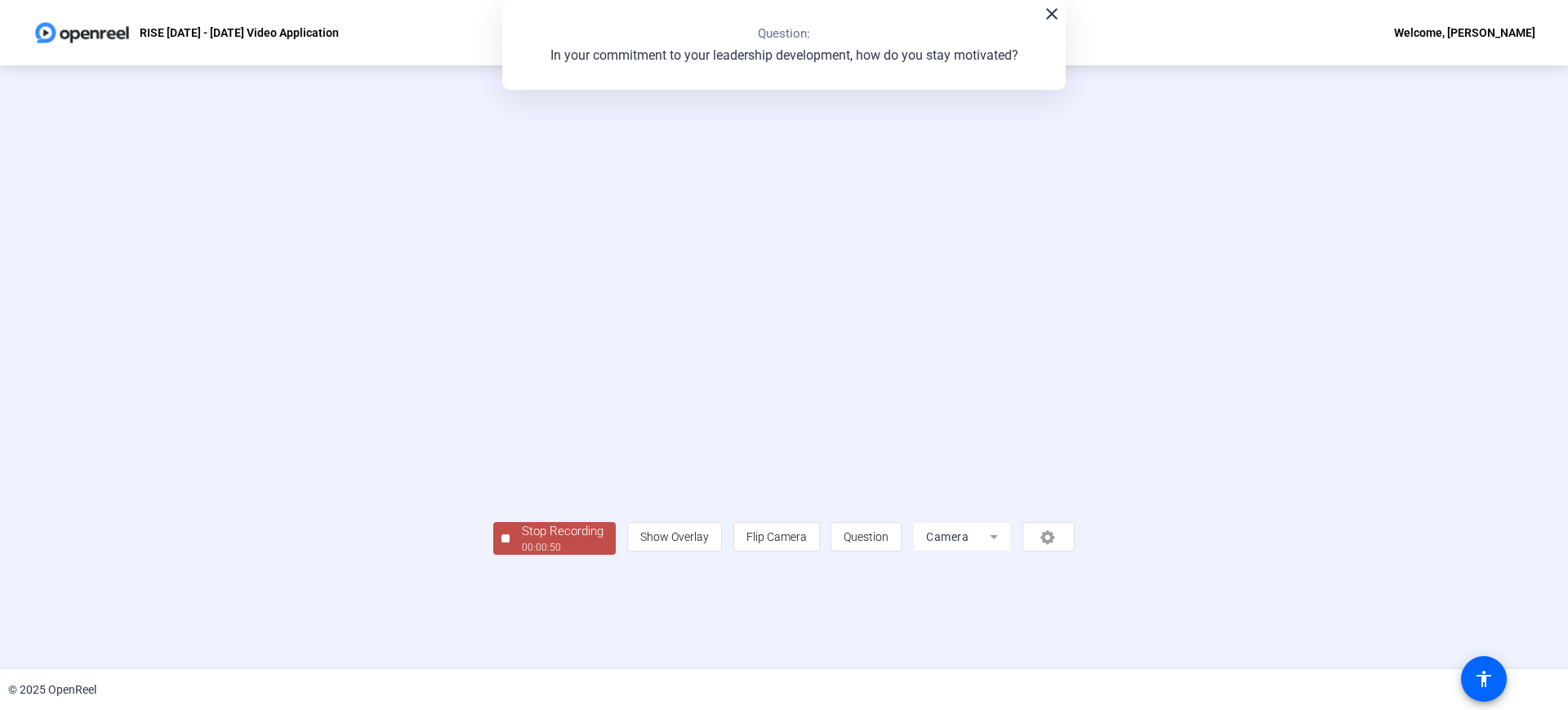 click at bounding box center (784, 343) 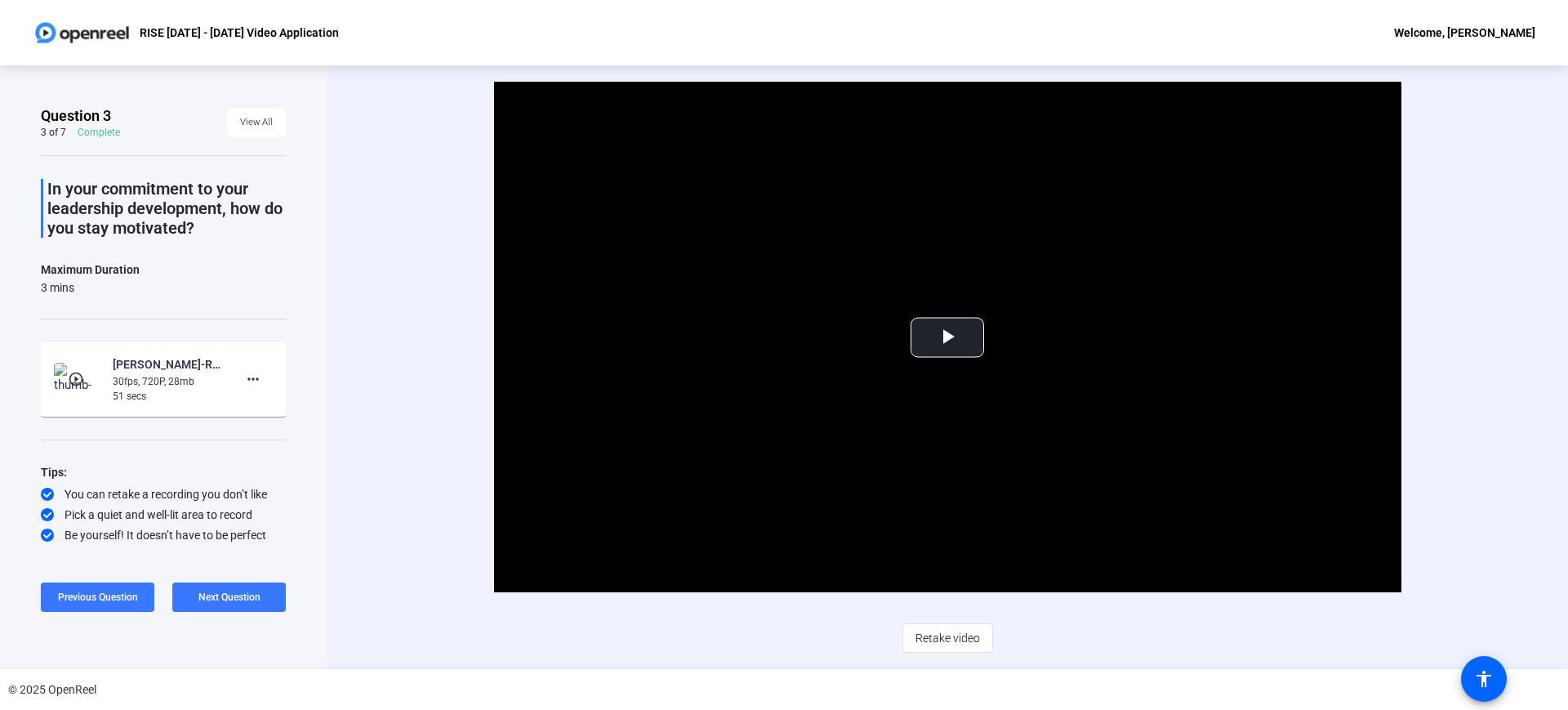click on "play_circle_outline  [PERSON_NAME]-RISE [DATE] - [DATE] VideoScreen Application-RISE [DATE] - [DATE] Video Application-1753153129743-webcam  30fps, 720P, 28mb  51 secs more_horiz" 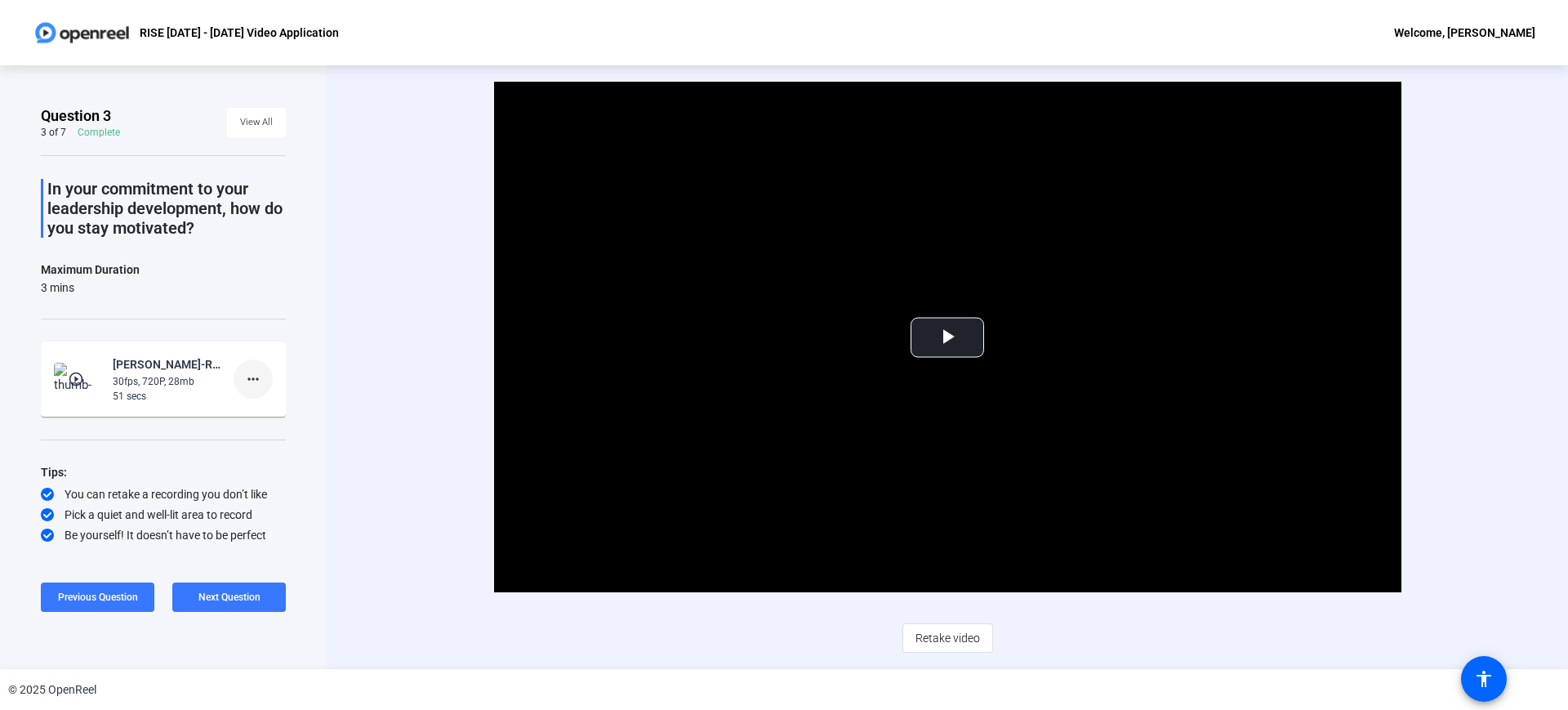 click 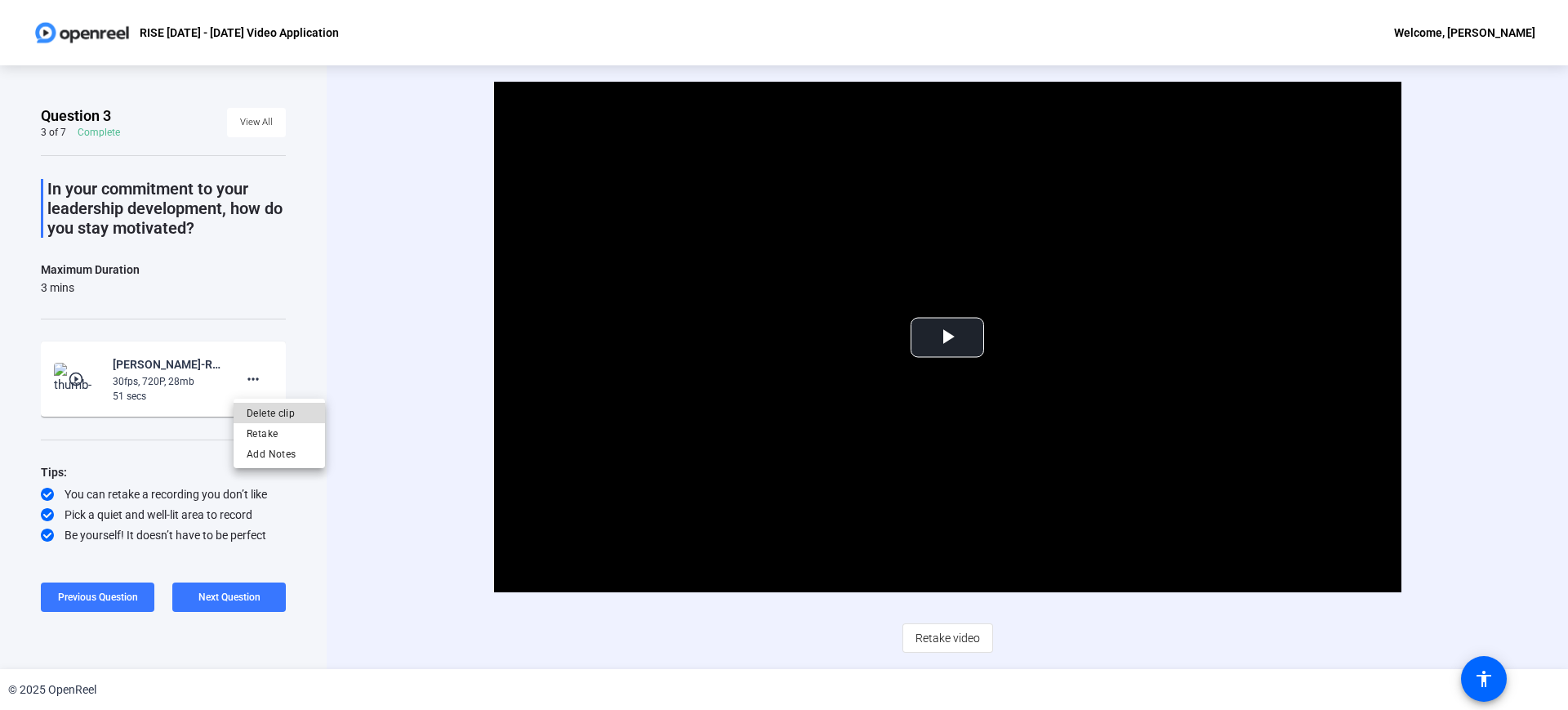 click on "Delete clip" at bounding box center [279, 413] 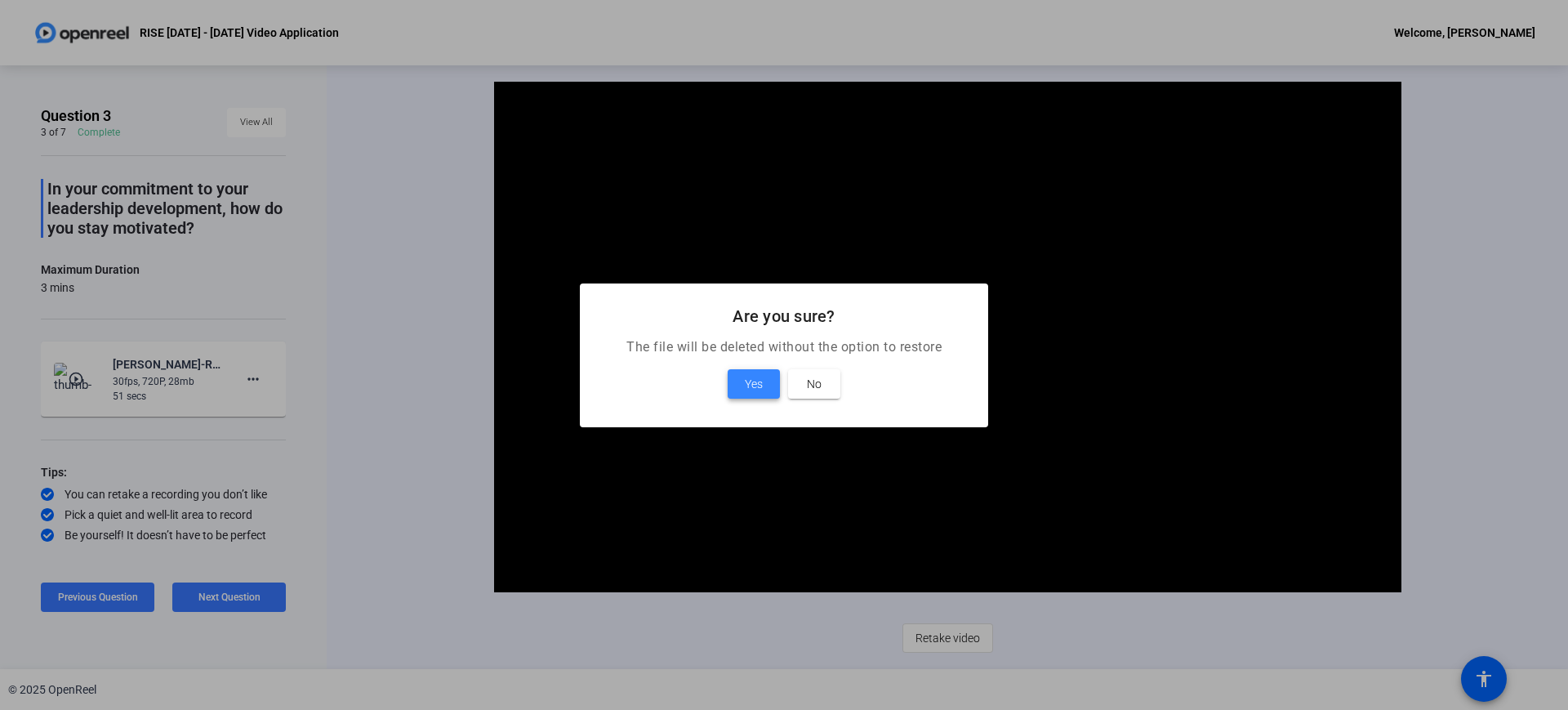 drag, startPoint x: 764, startPoint y: 376, endPoint x: 722, endPoint y: 382, distance: 42.426407 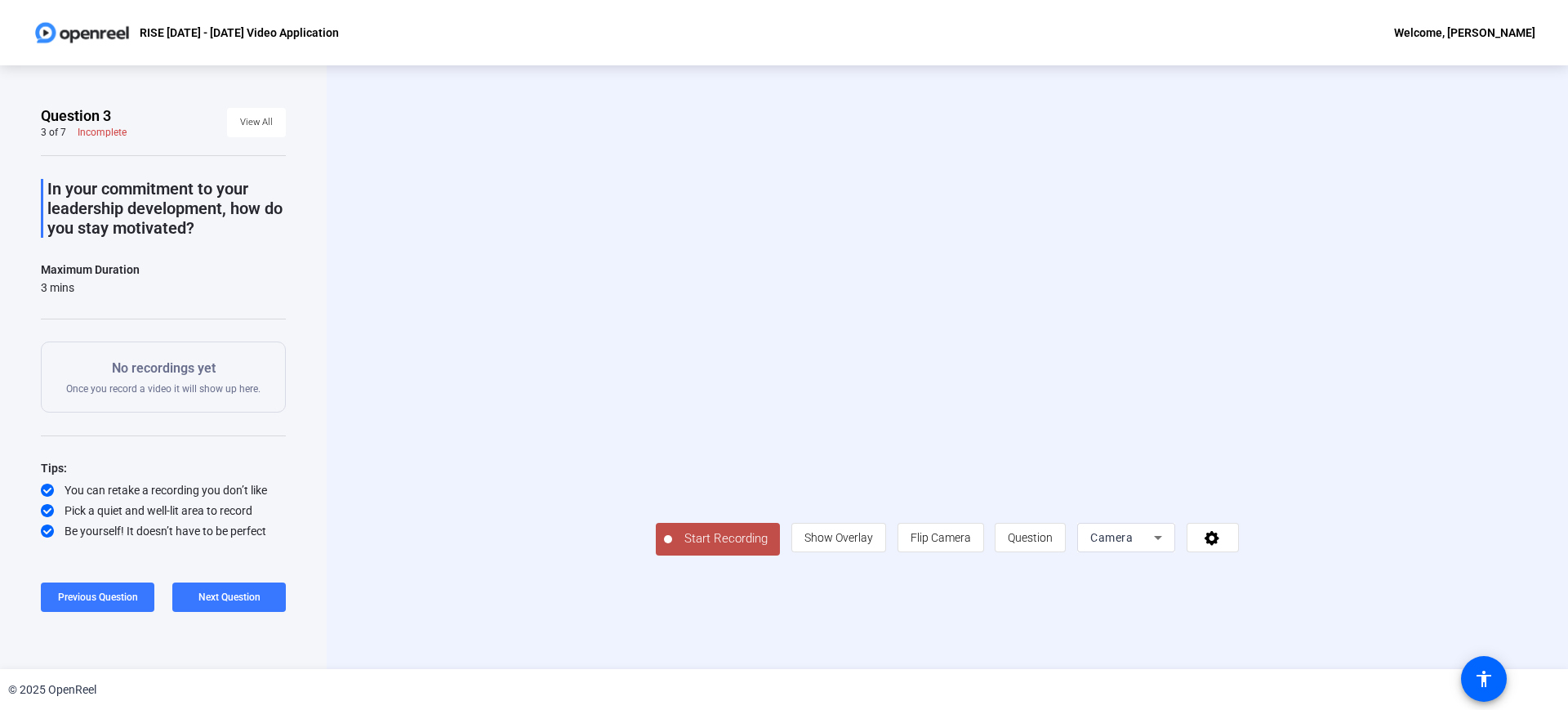 click on "Start Recording" 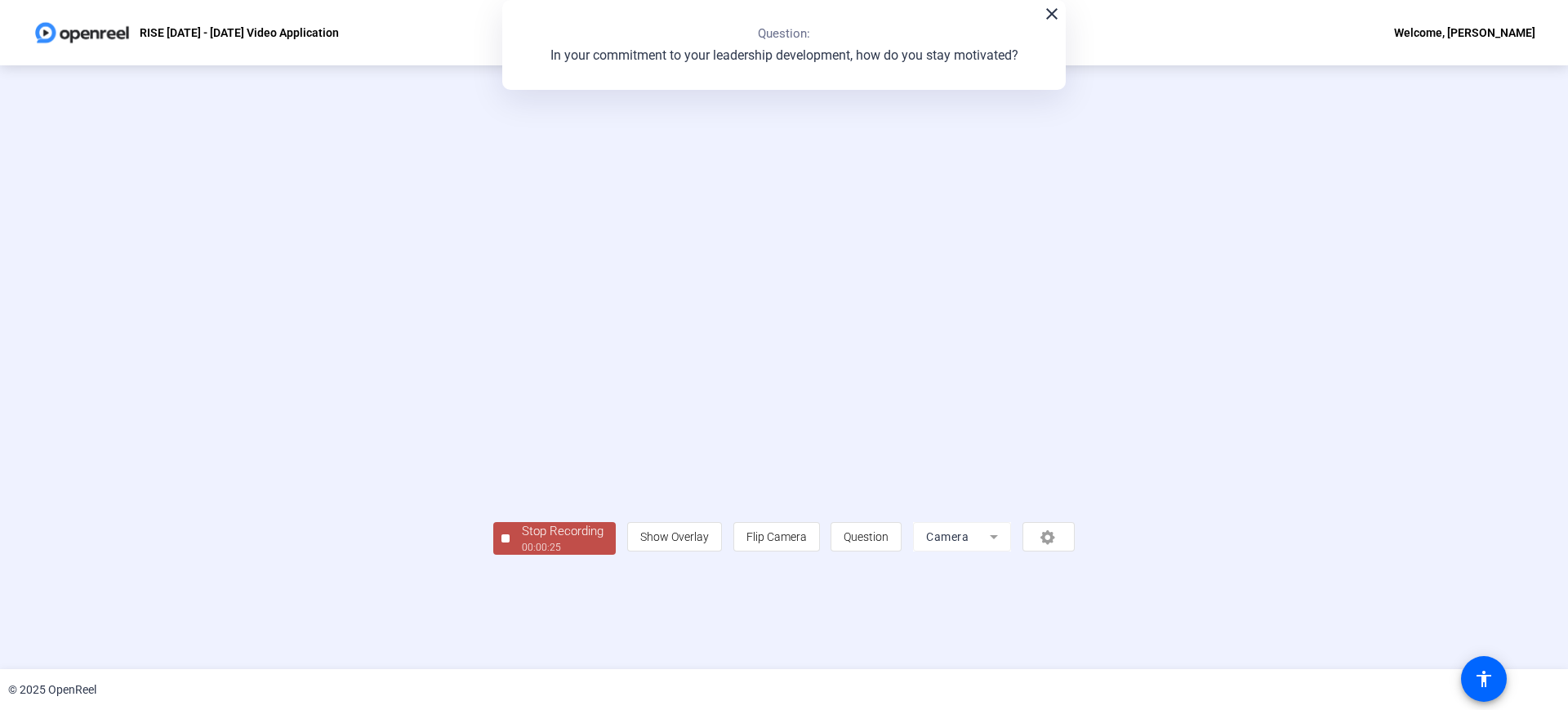 click on "Stop Recording" 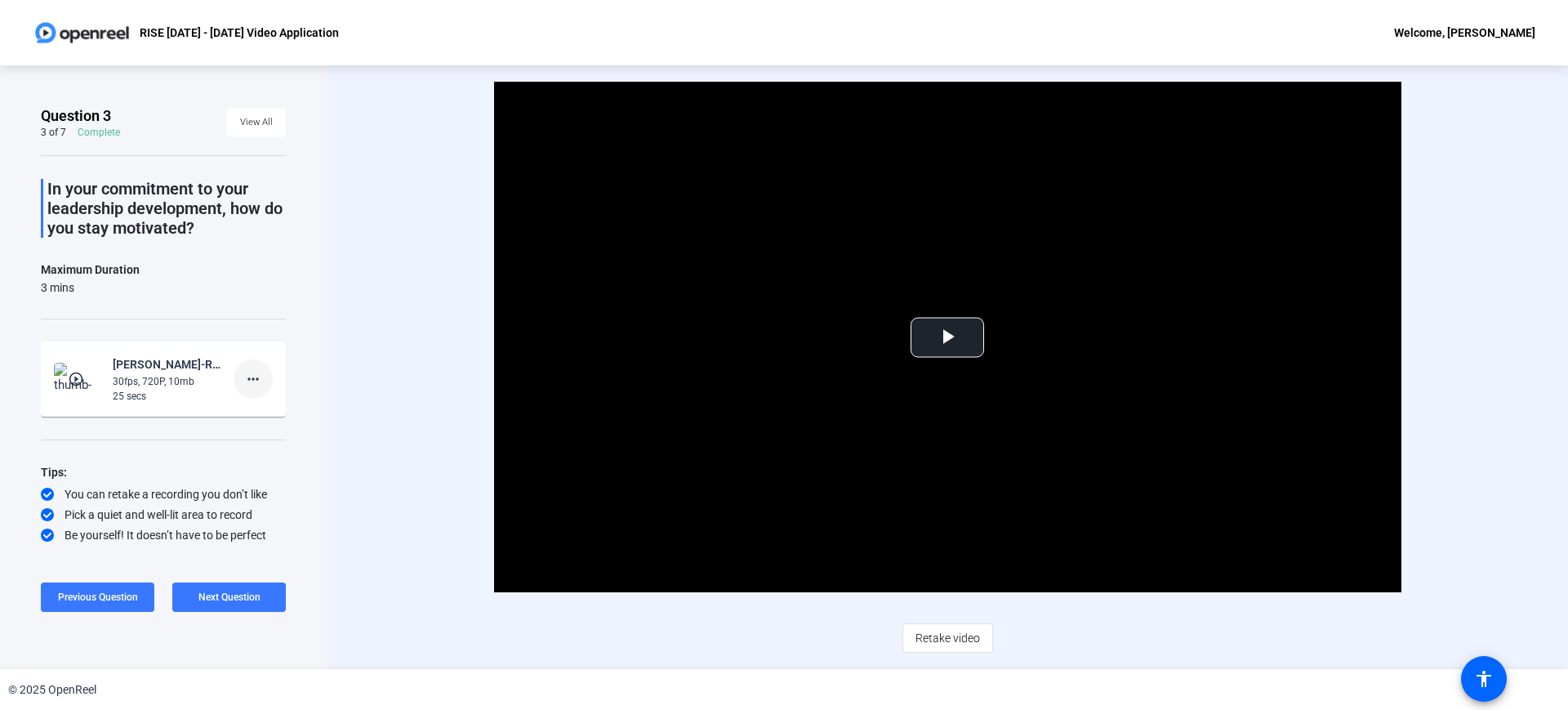 click on "more_horiz" 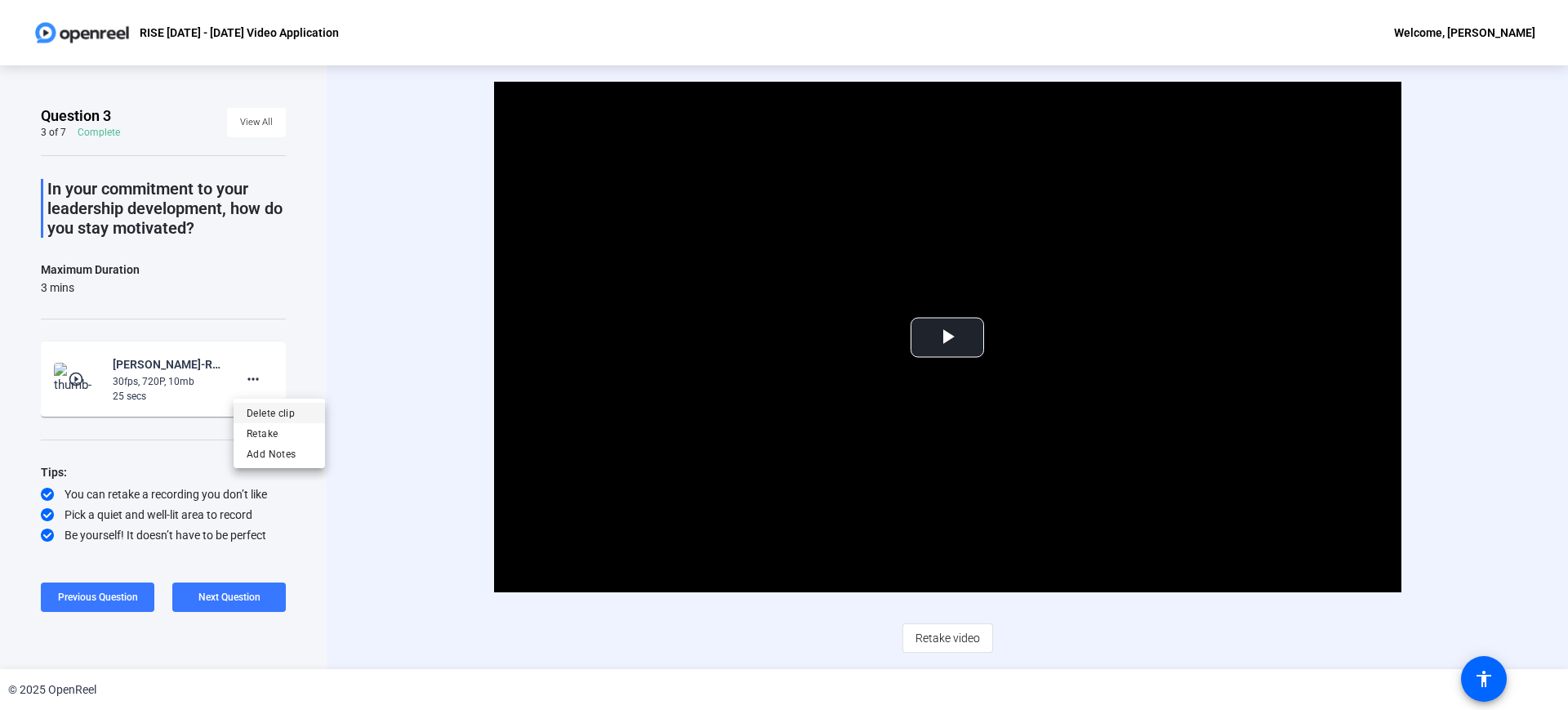 click on "Delete clip" at bounding box center (279, 413) 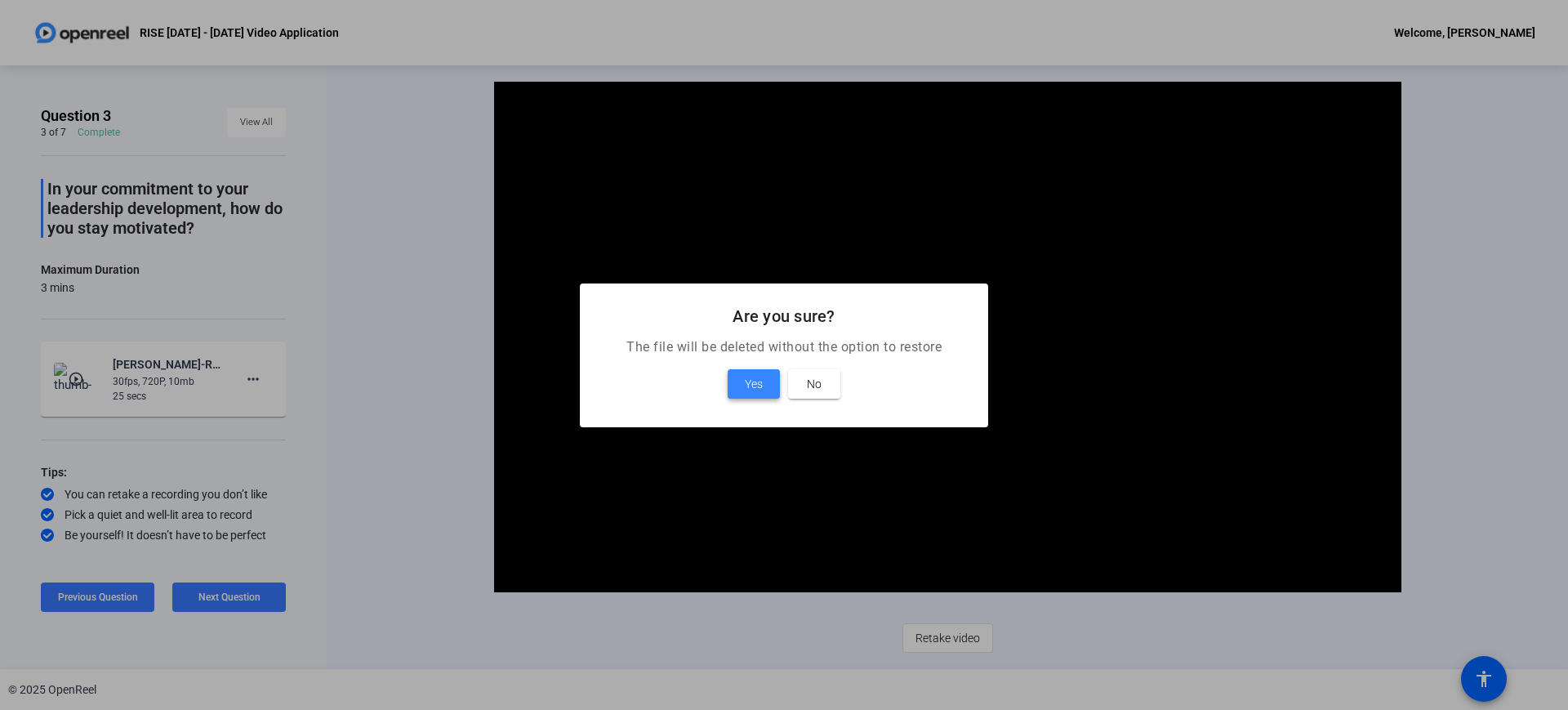 click at bounding box center (754, 384) 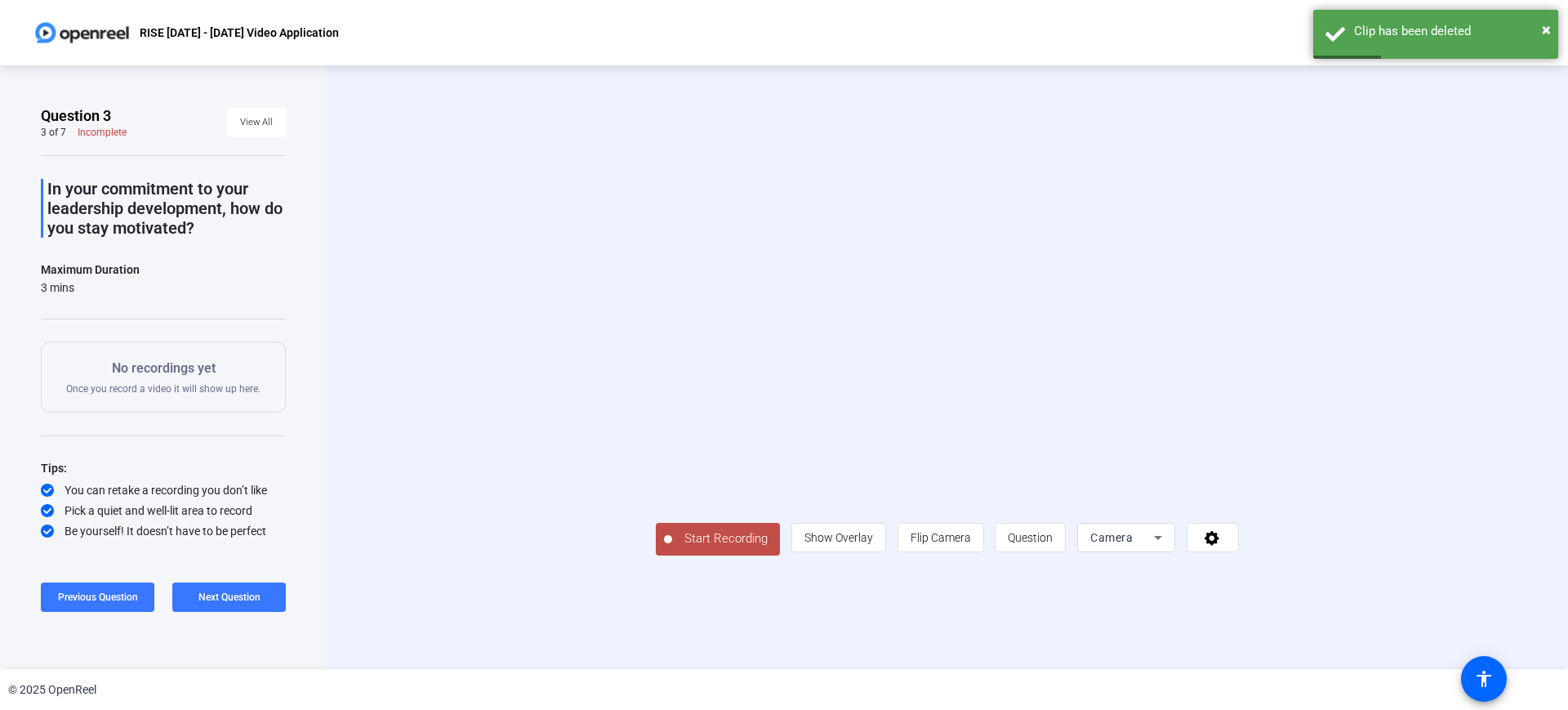 click on "Start Recording" 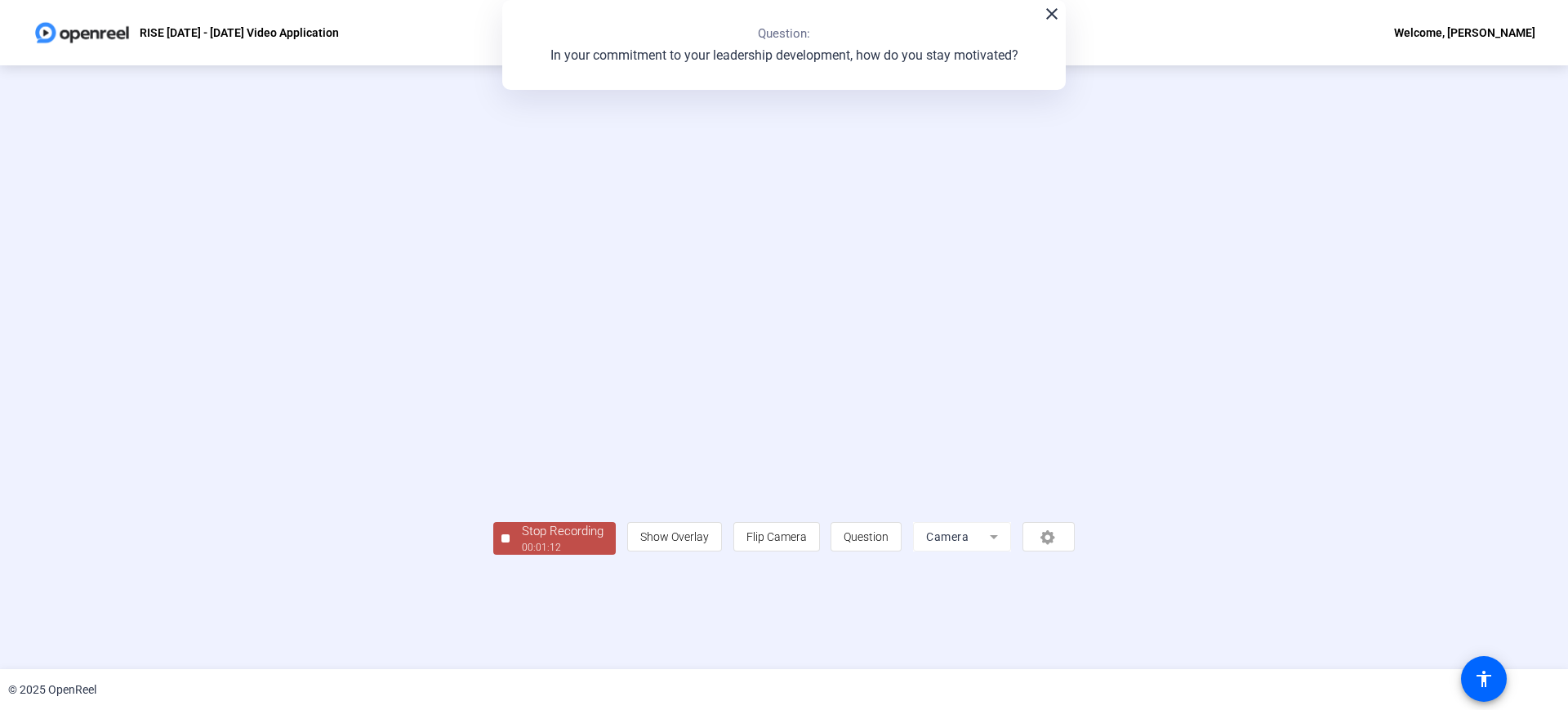 click on "00:01:12" 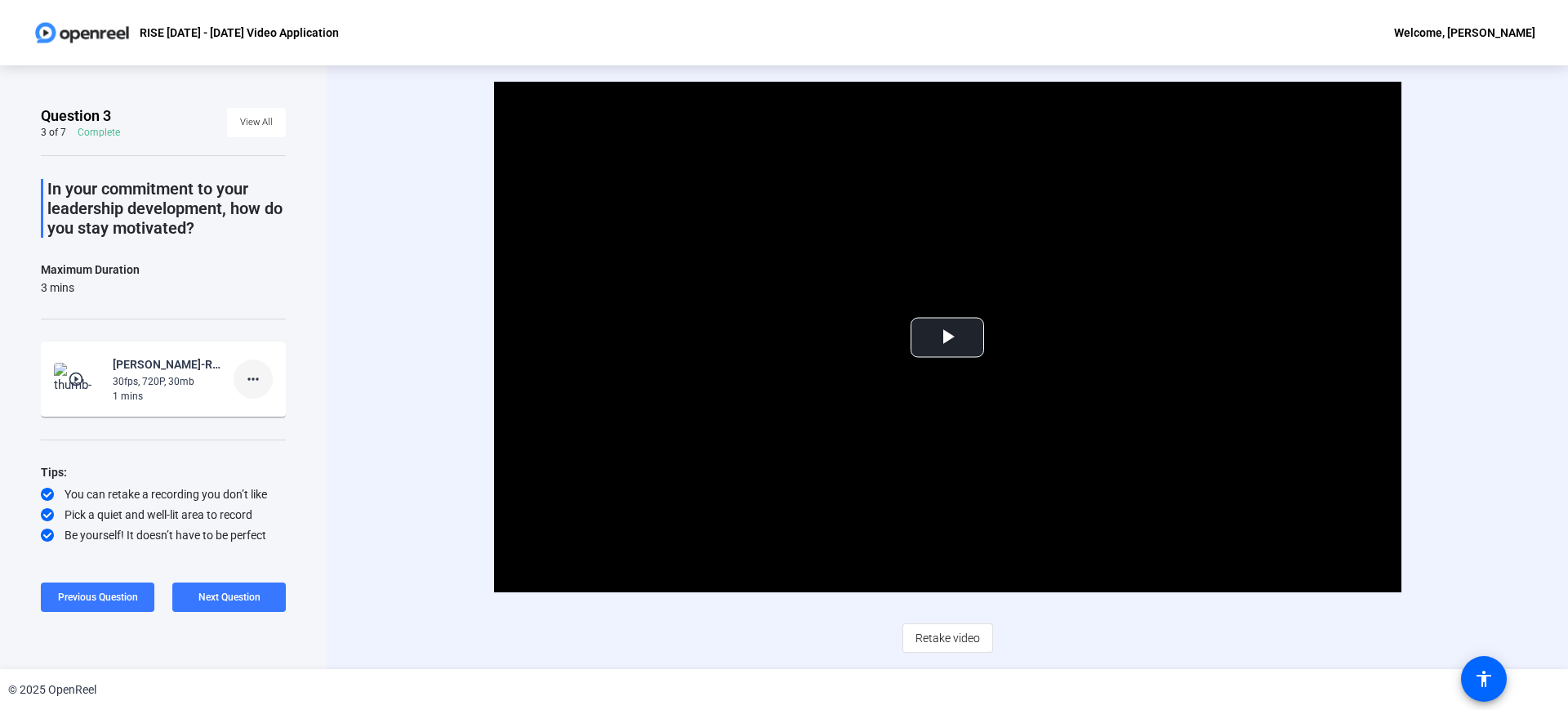 click 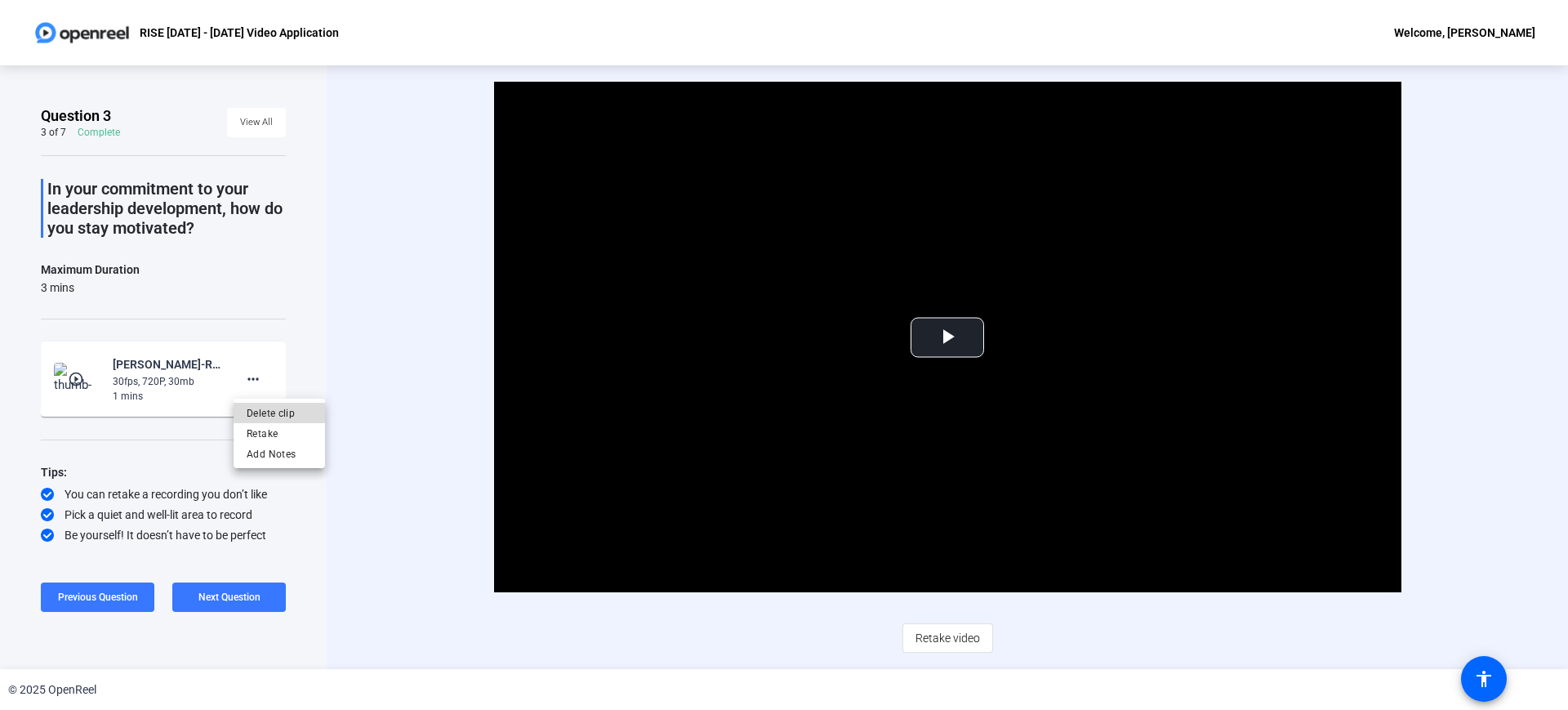 click on "Delete clip" at bounding box center (279, 413) 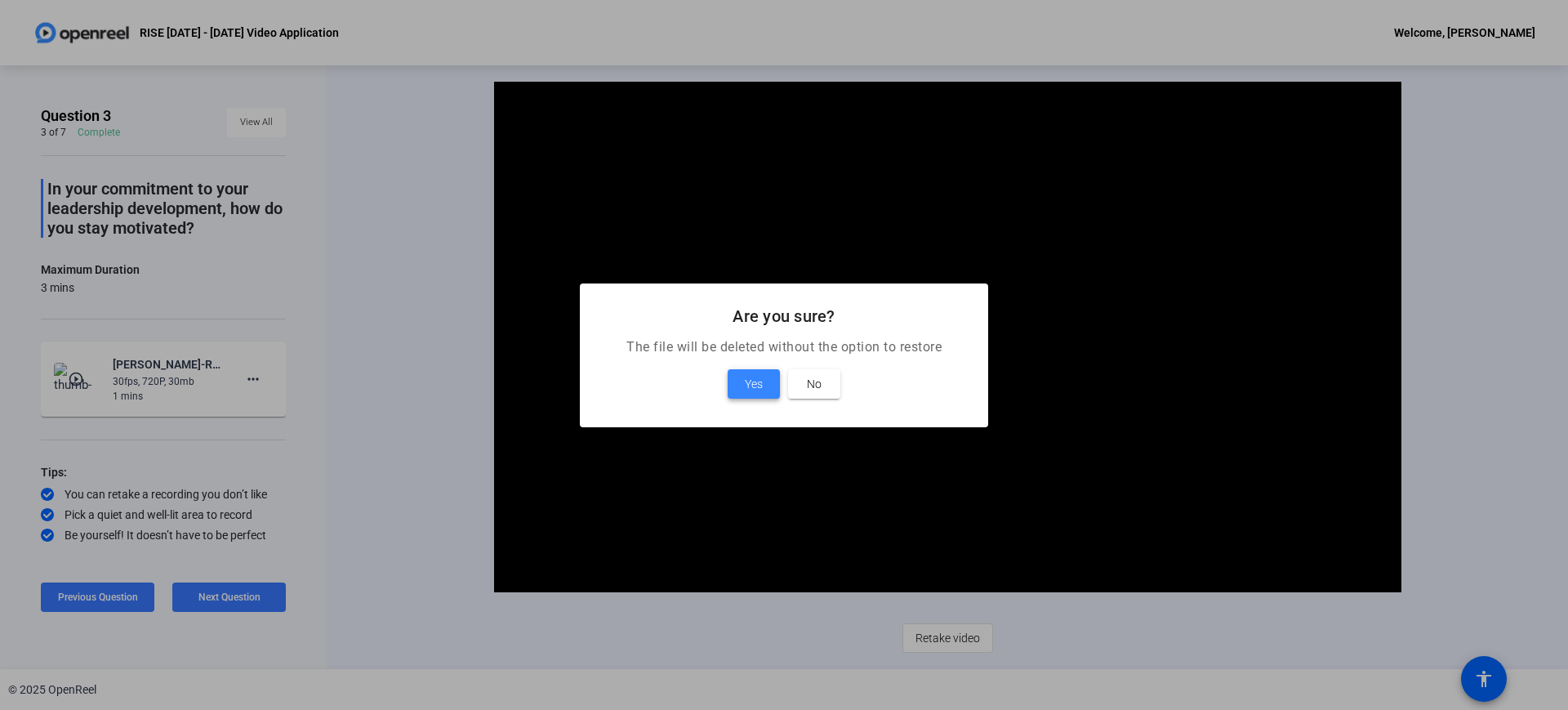 click on "Yes" at bounding box center [754, 384] 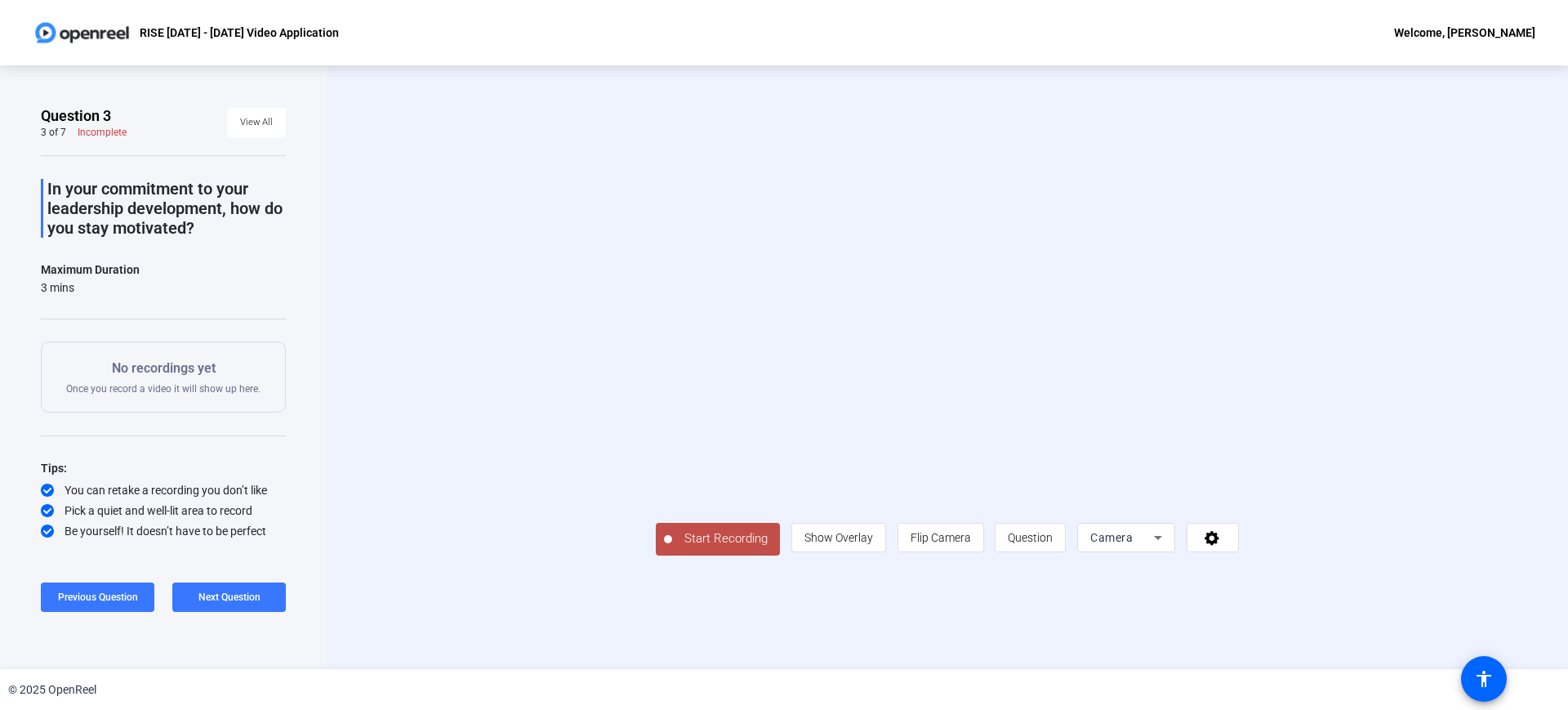 click on "Start Recording" 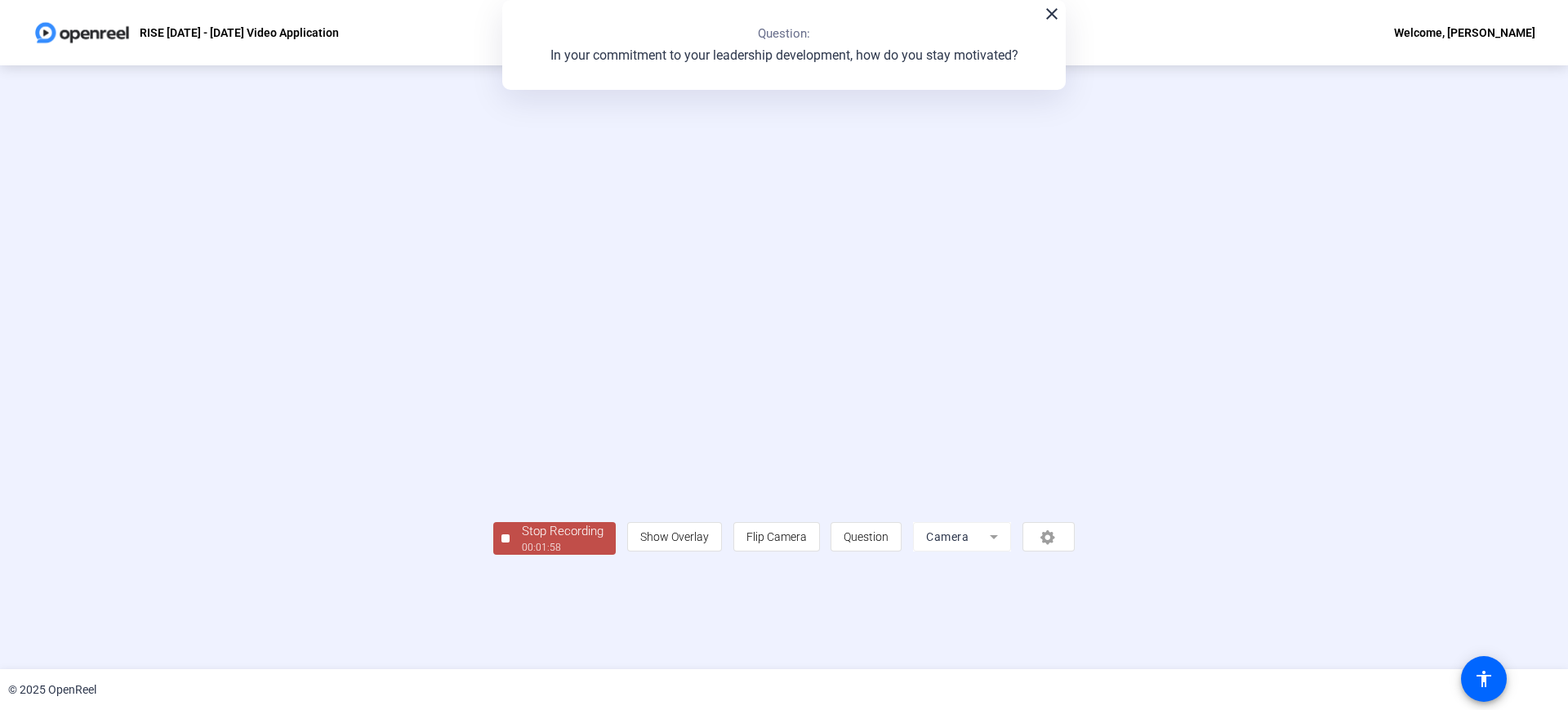 click on "00:01:58" 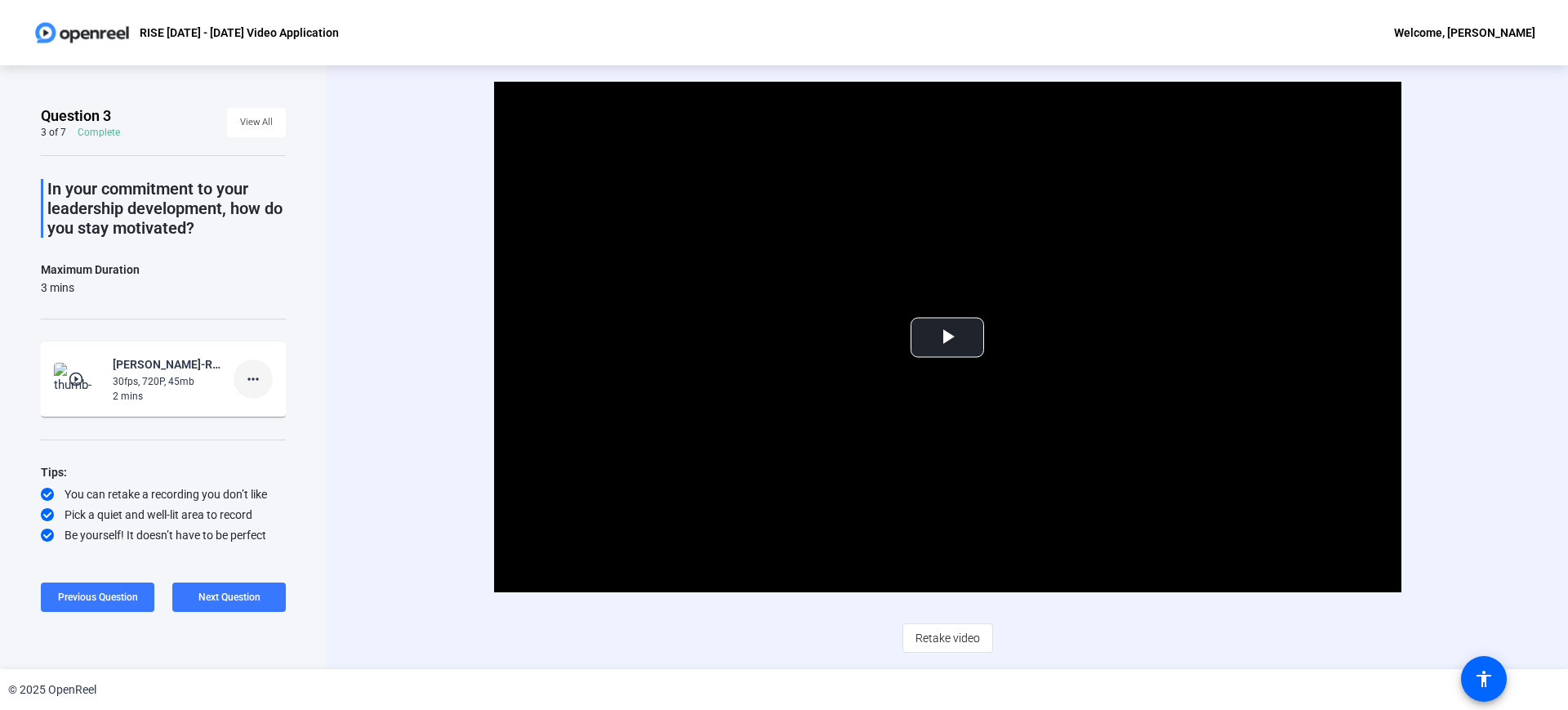 click on "more_horiz" 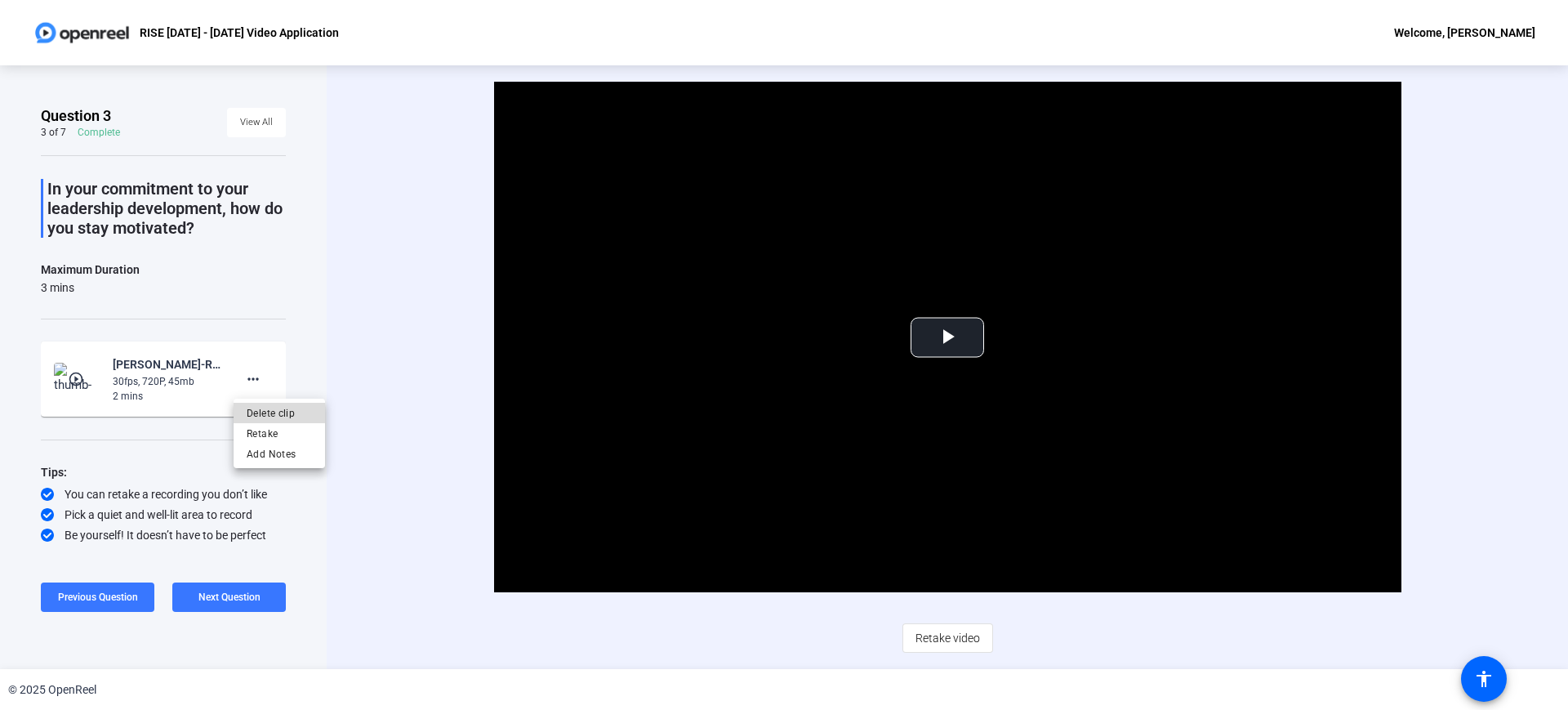 click on "Delete clip" at bounding box center [279, 413] 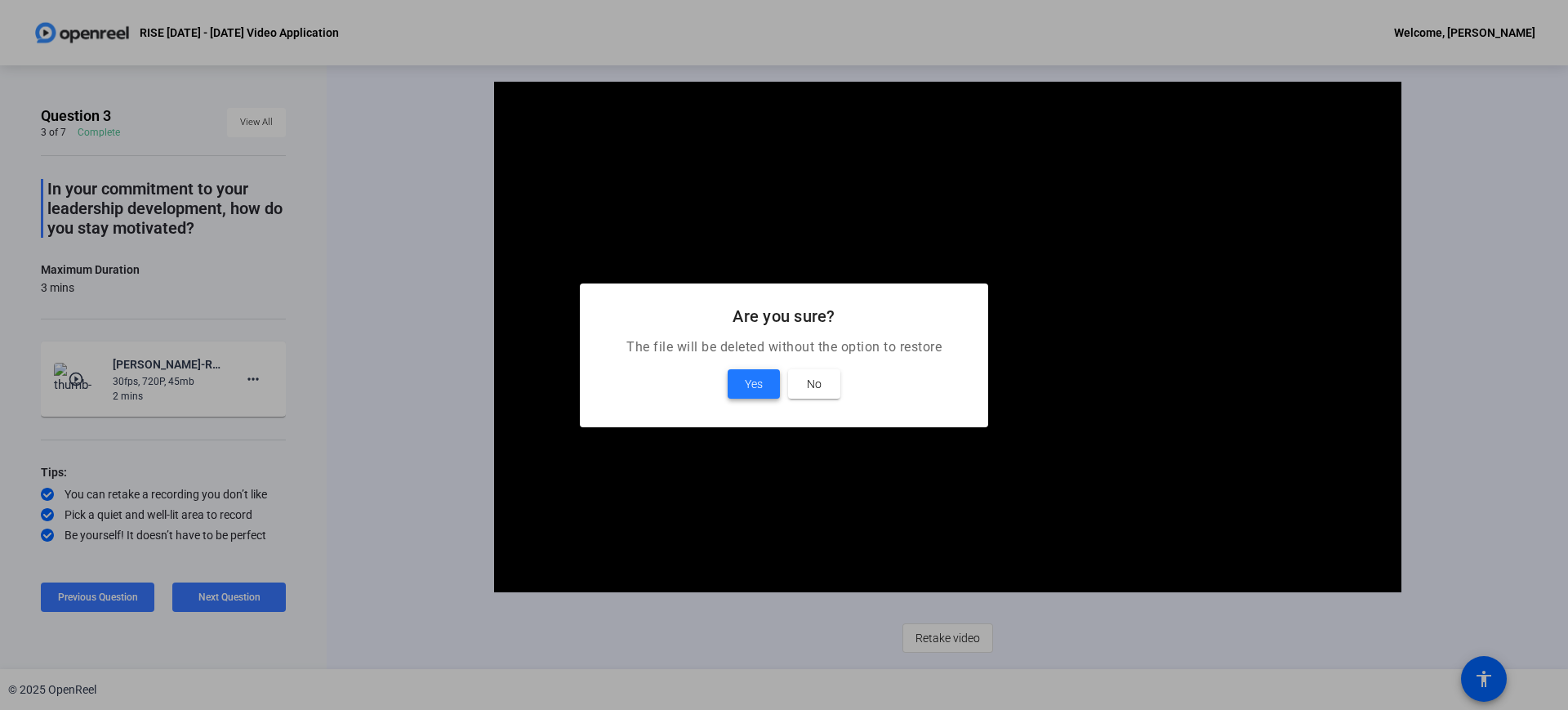 click at bounding box center [754, 384] 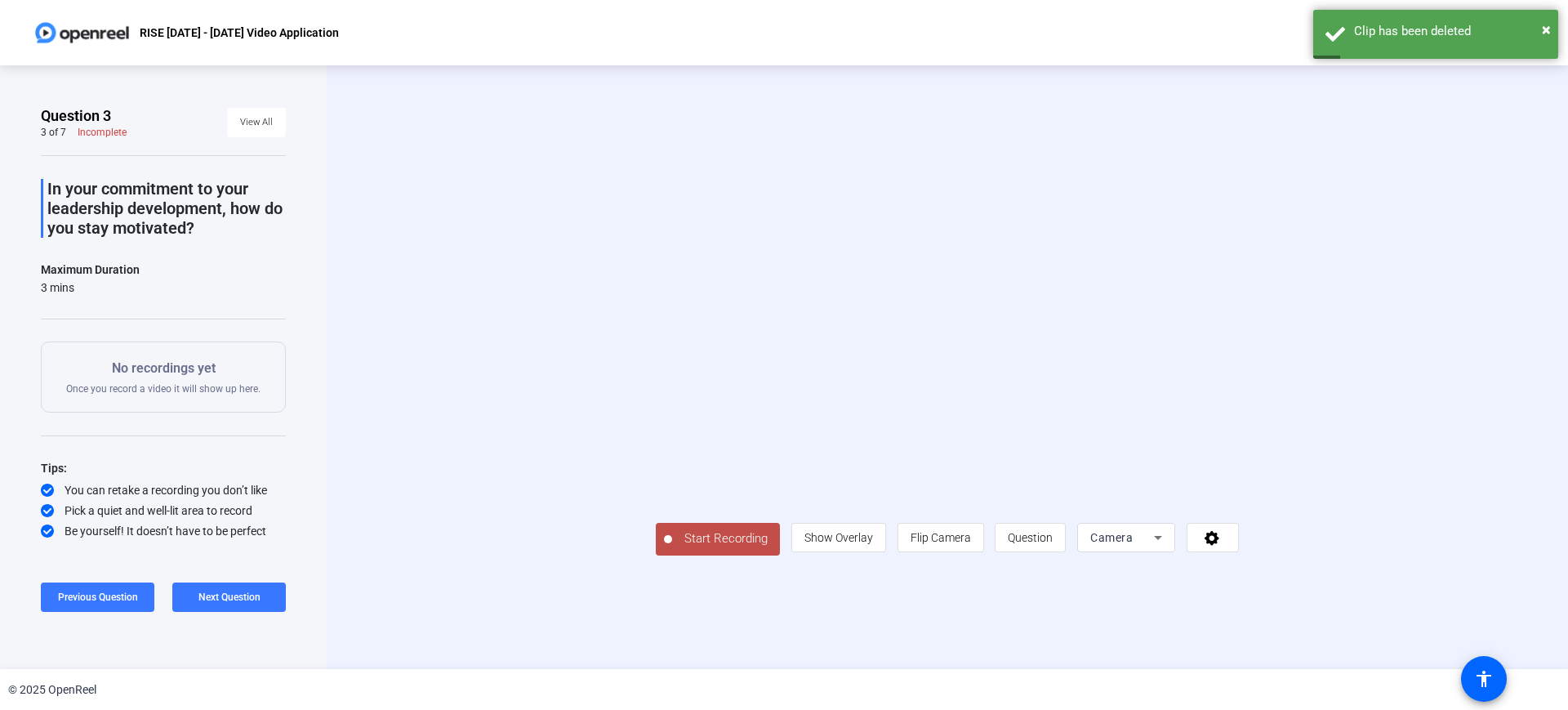 click on "Start Recording" 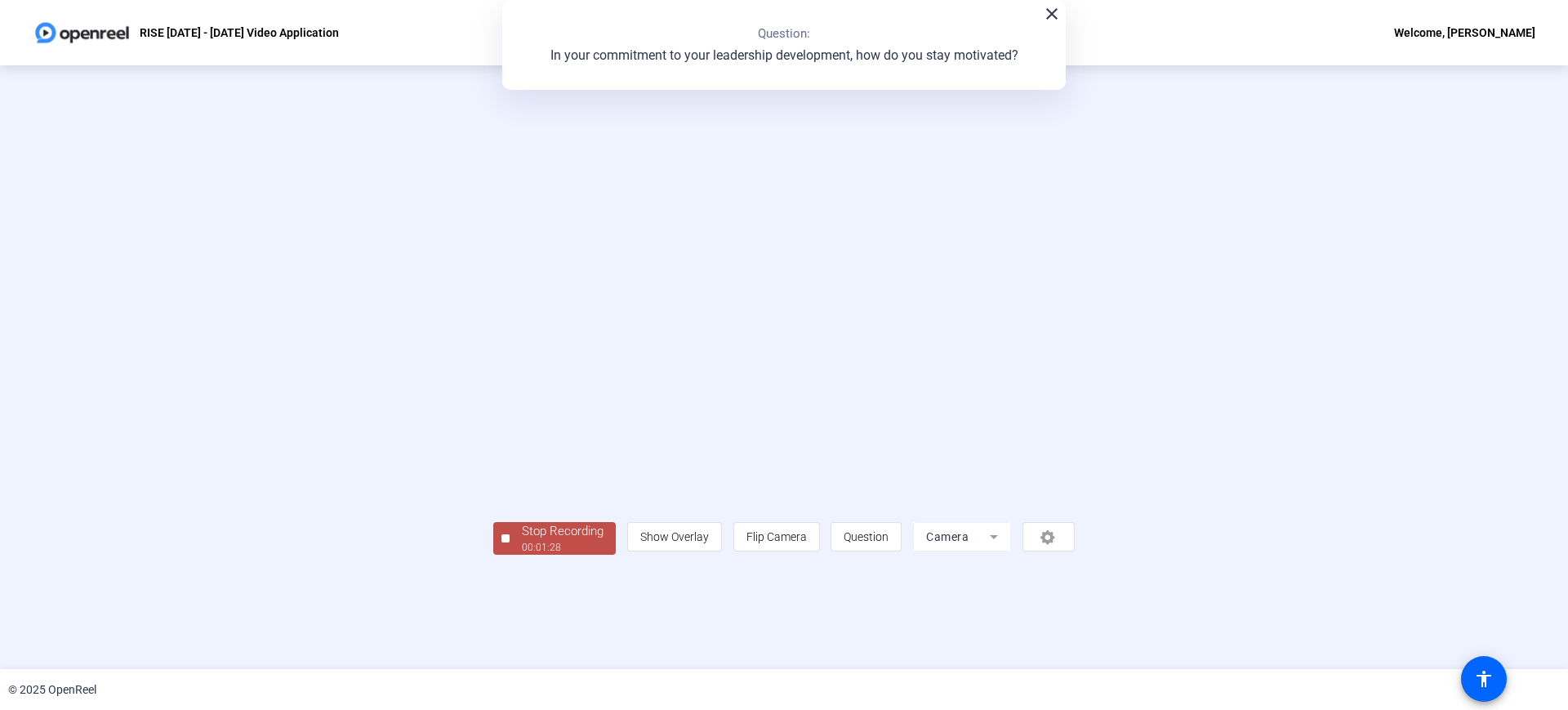 click on "00:01:28" 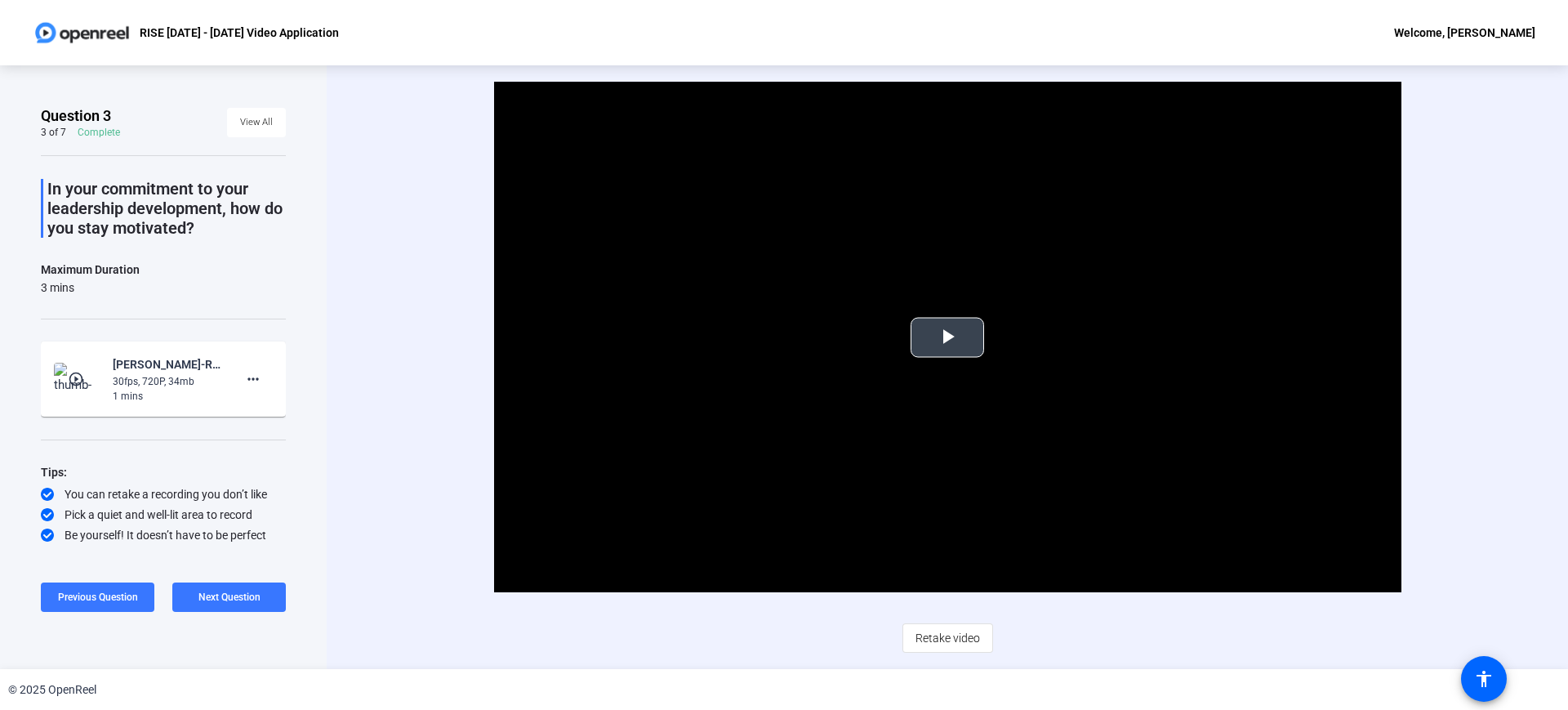 click at bounding box center (947, 337) 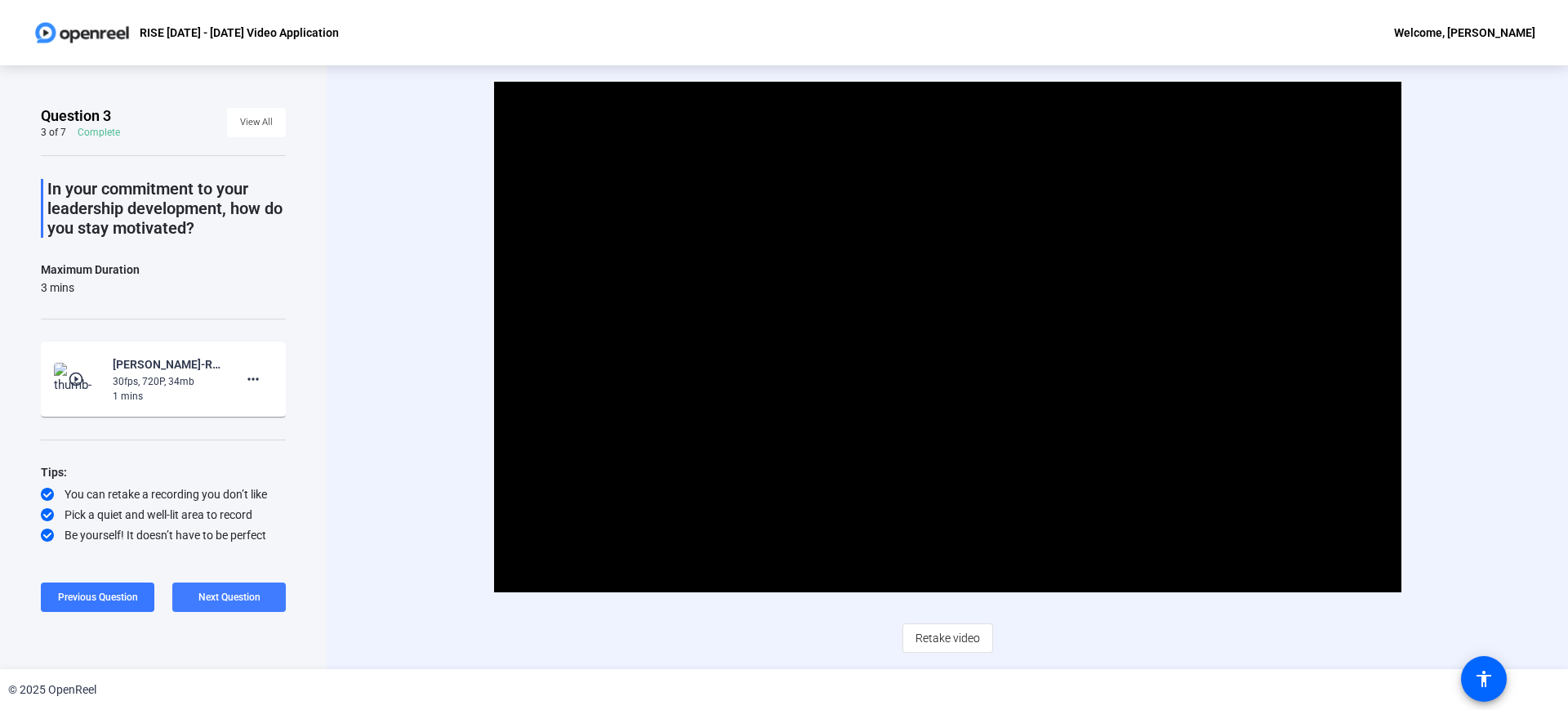 click on "Next Question" 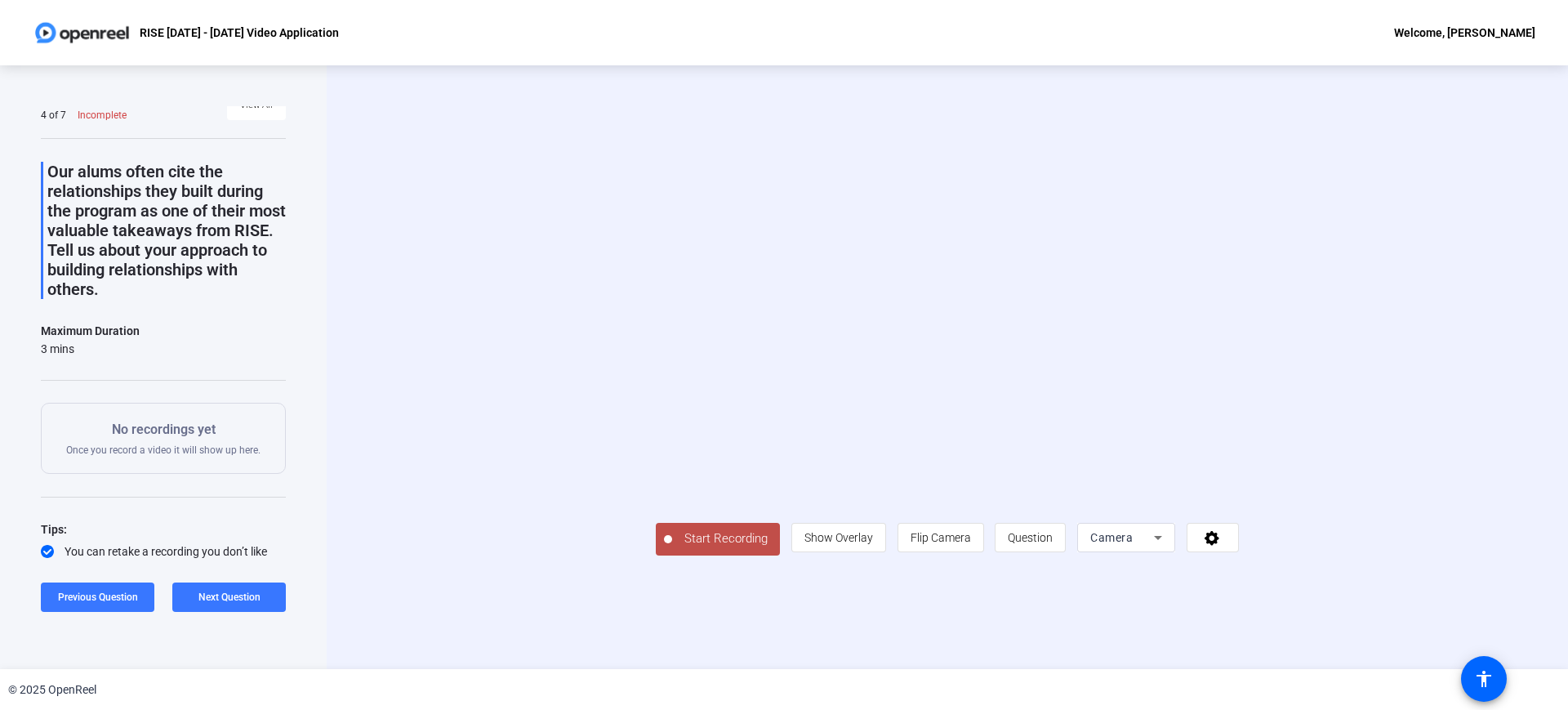 scroll, scrollTop: 0, scrollLeft: 0, axis: both 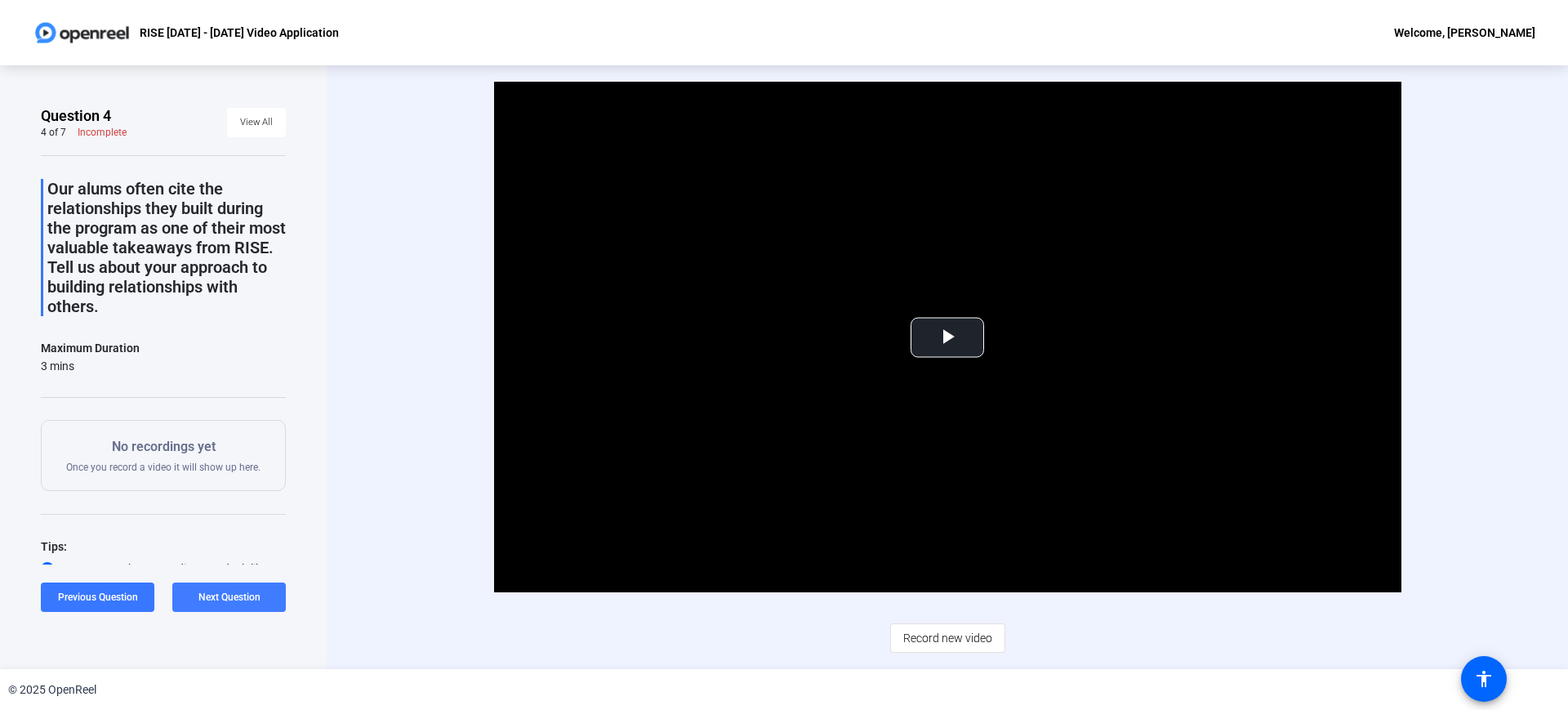 click on "Next Question" 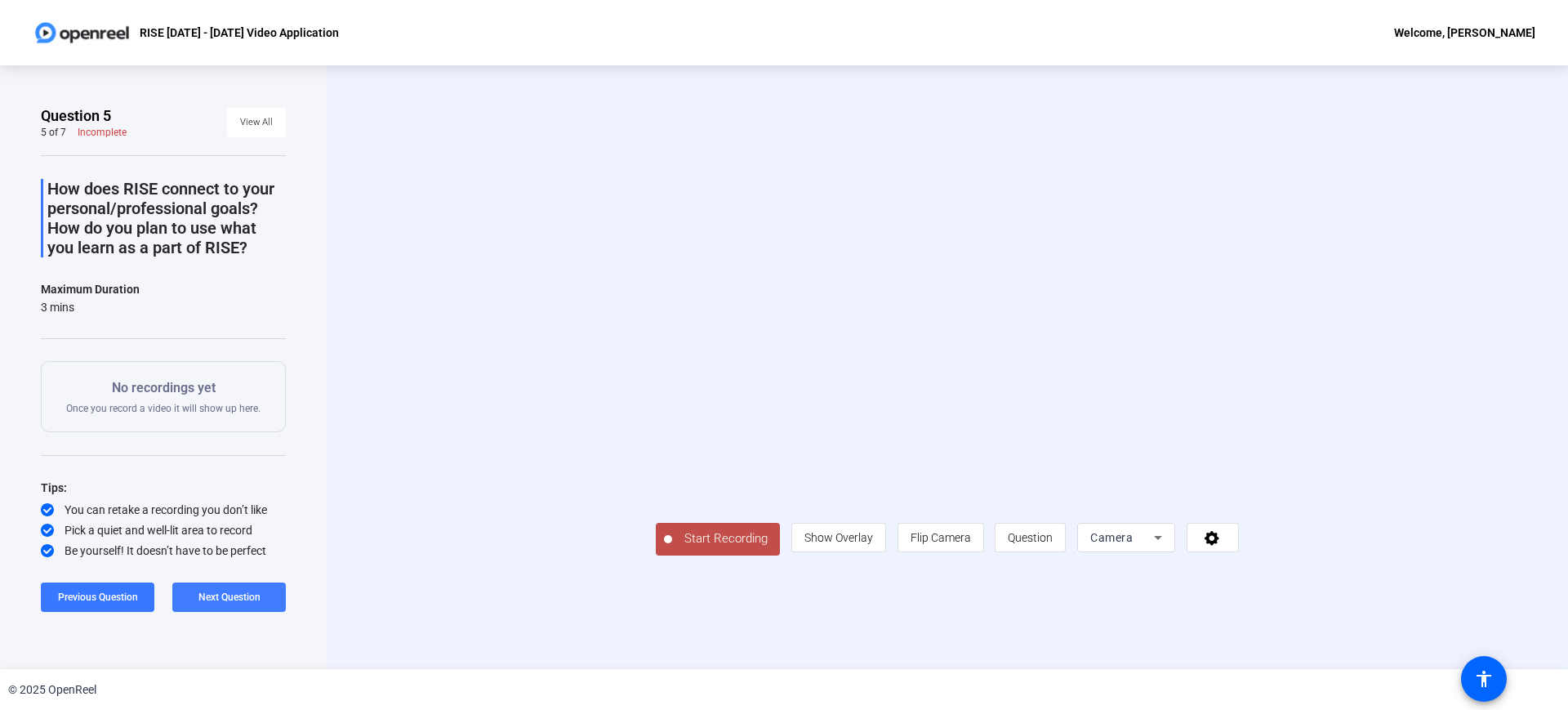 click on "Next Question" 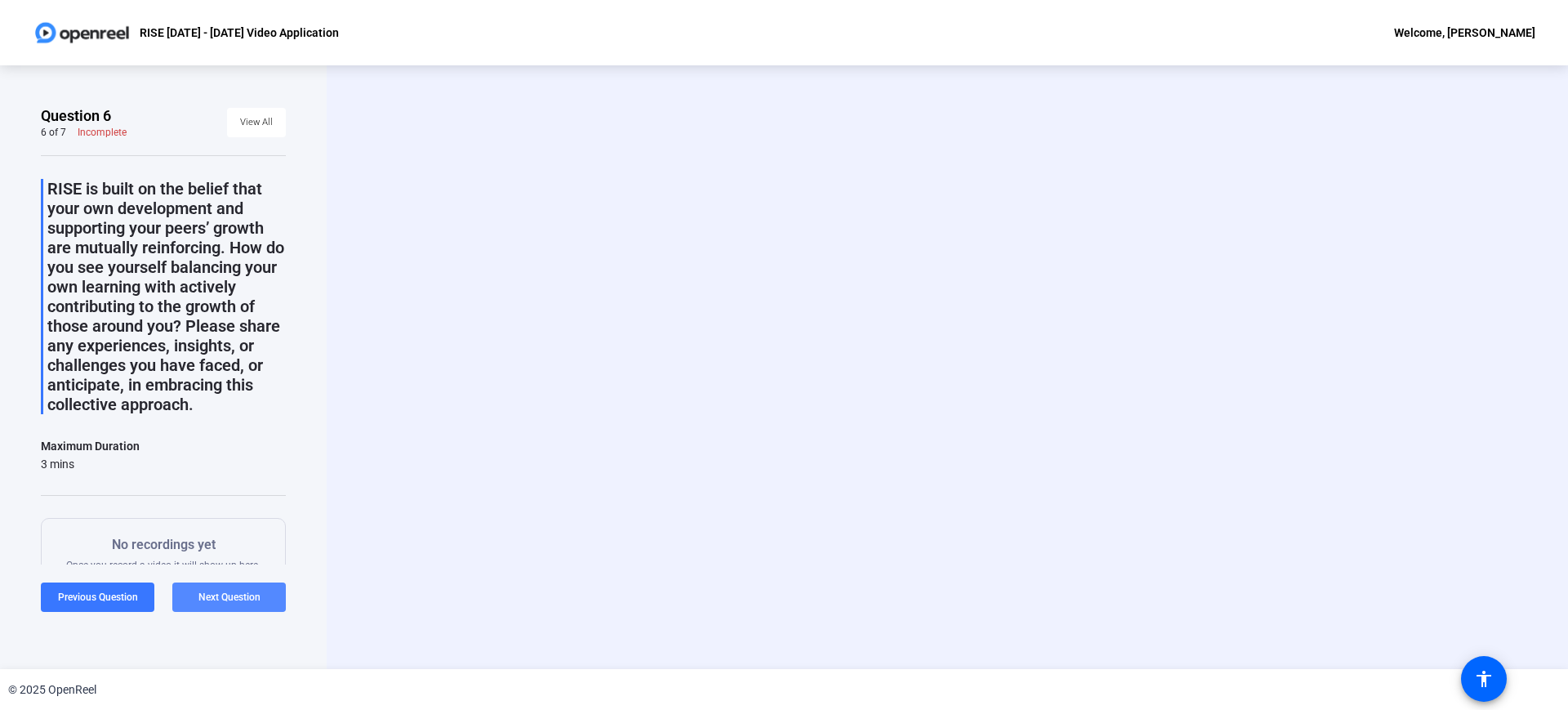 click 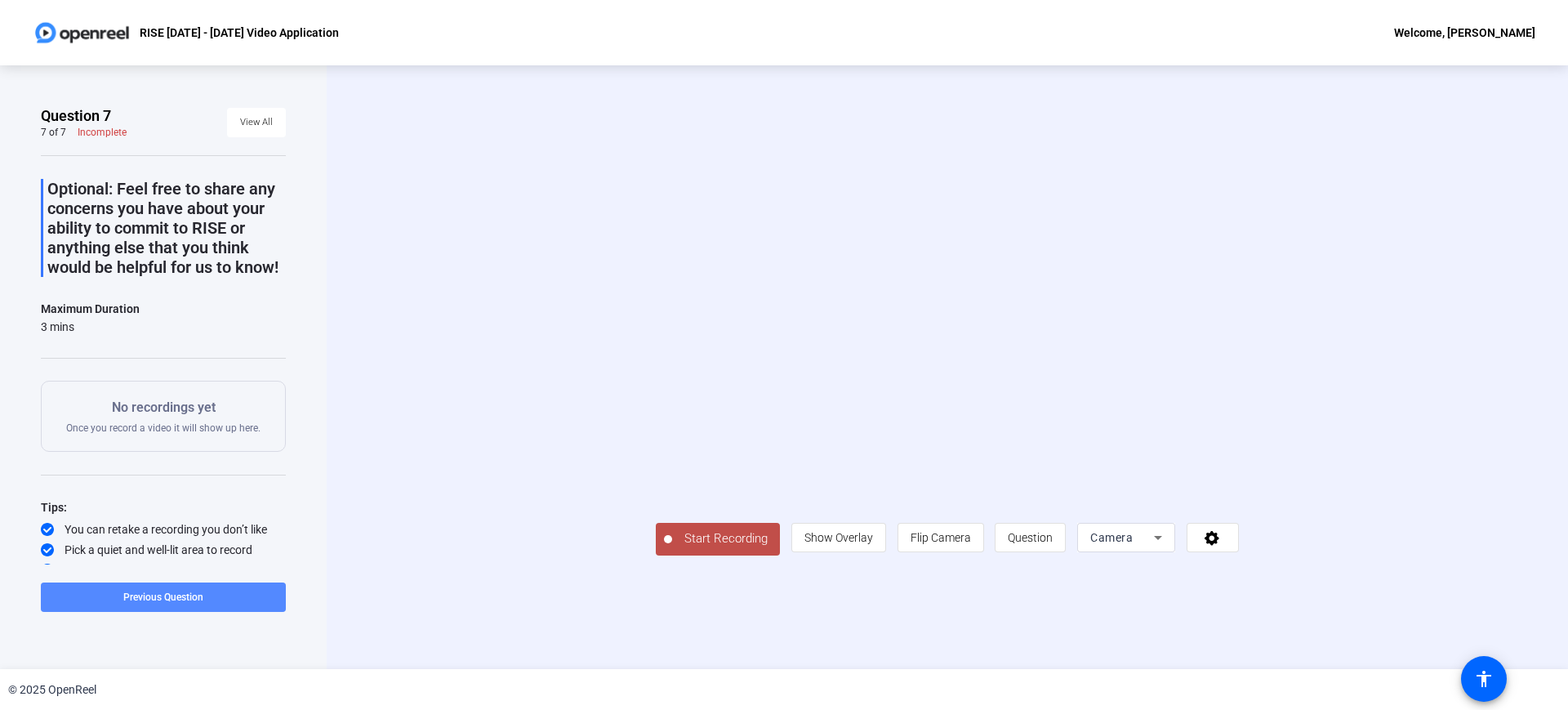 click 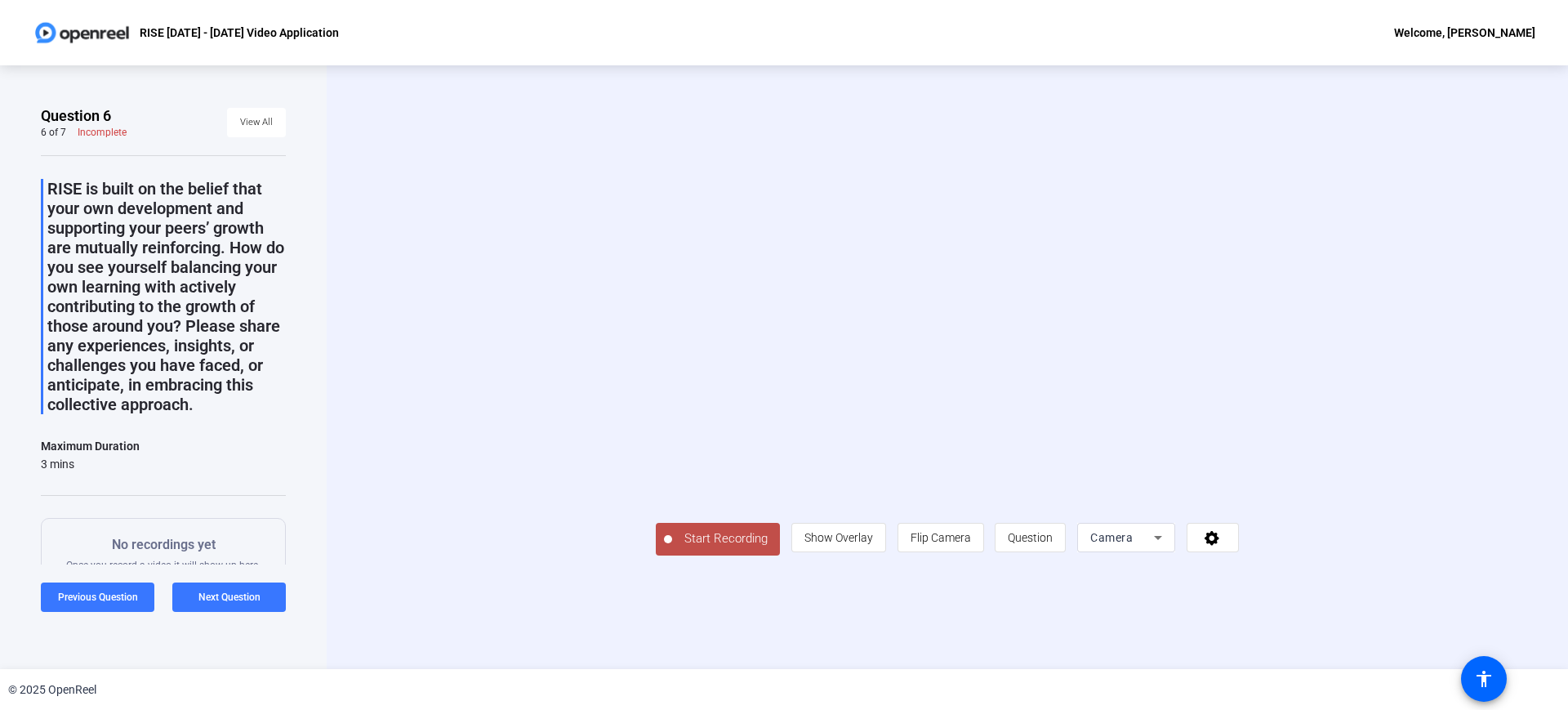 click on "Start Recording" 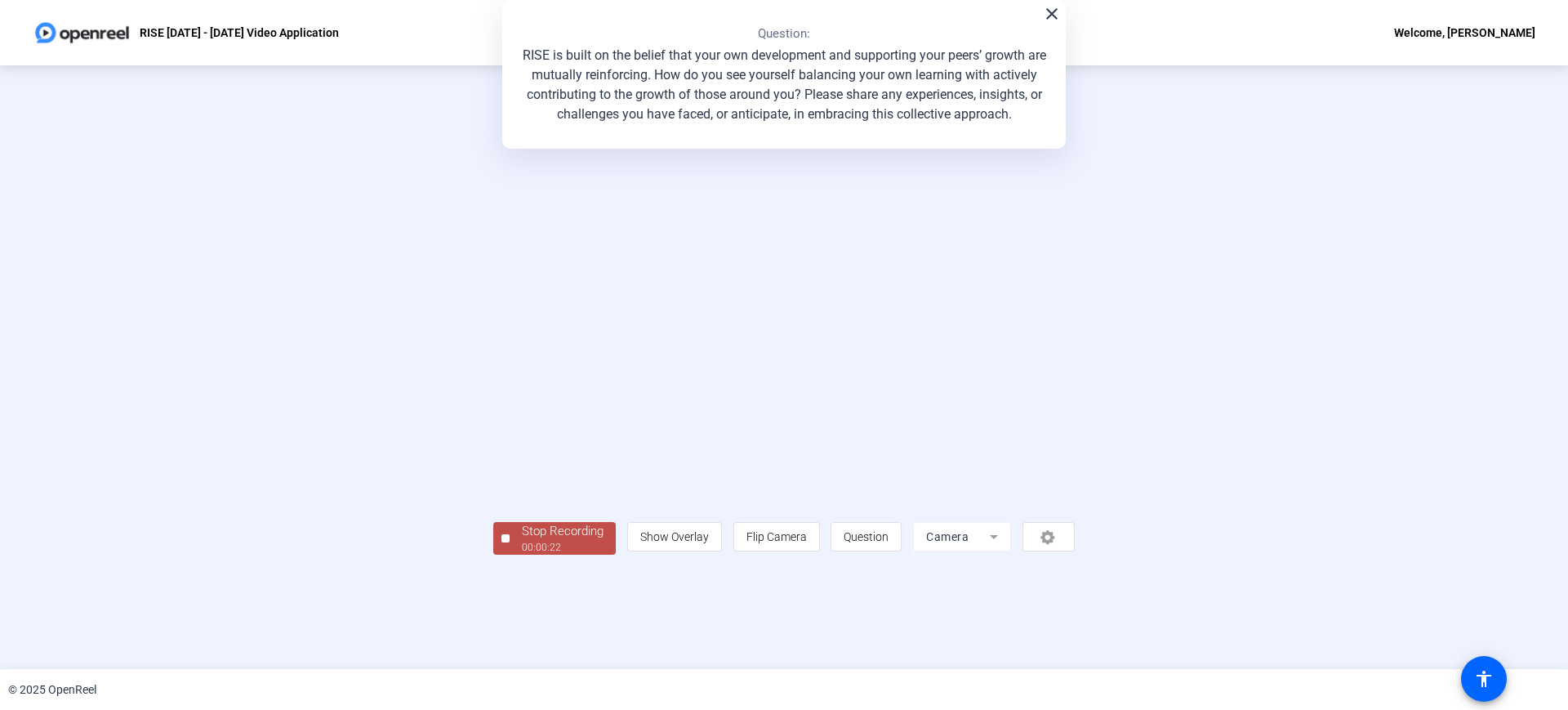 click on "00:00:22" 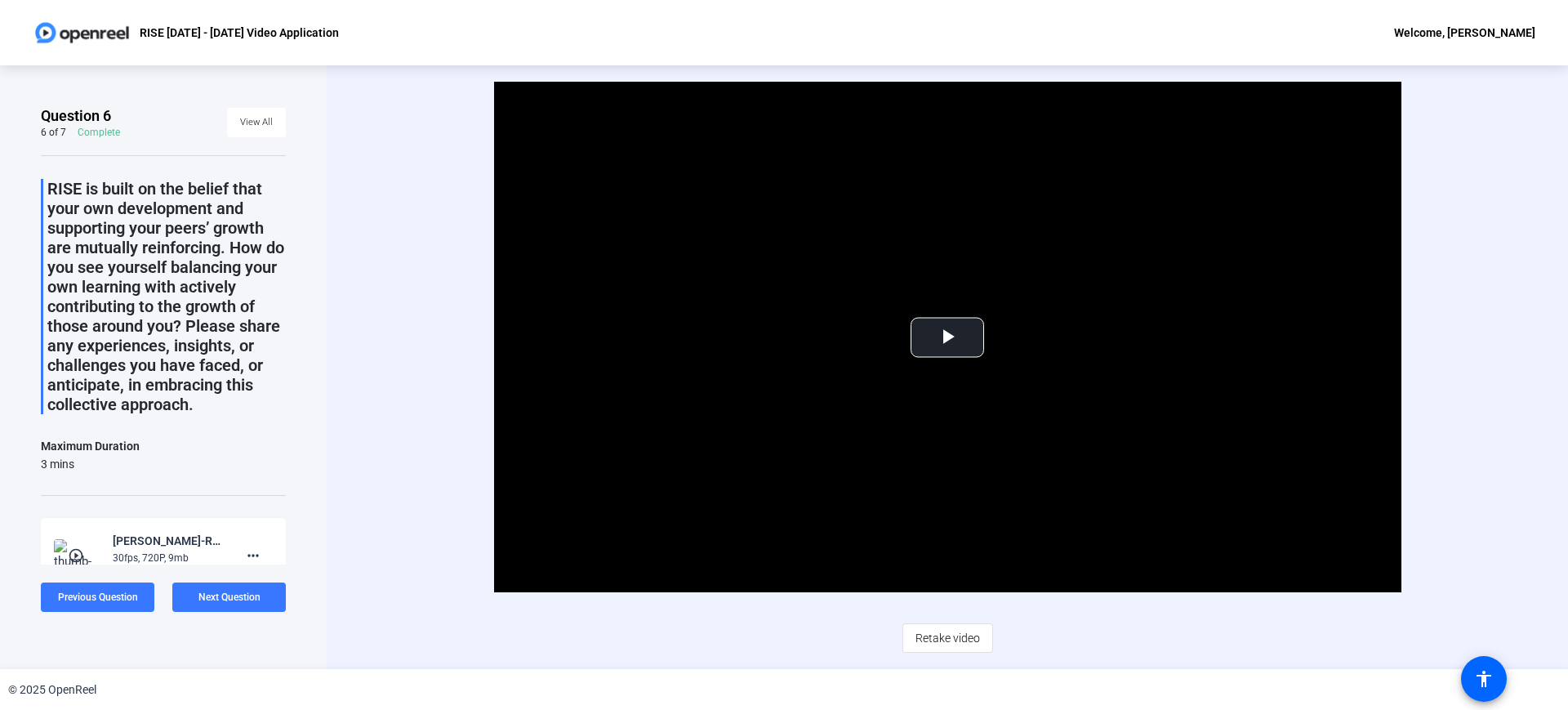 drag, startPoint x: 931, startPoint y: 645, endPoint x: 427, endPoint y: 329, distance: 594.8714 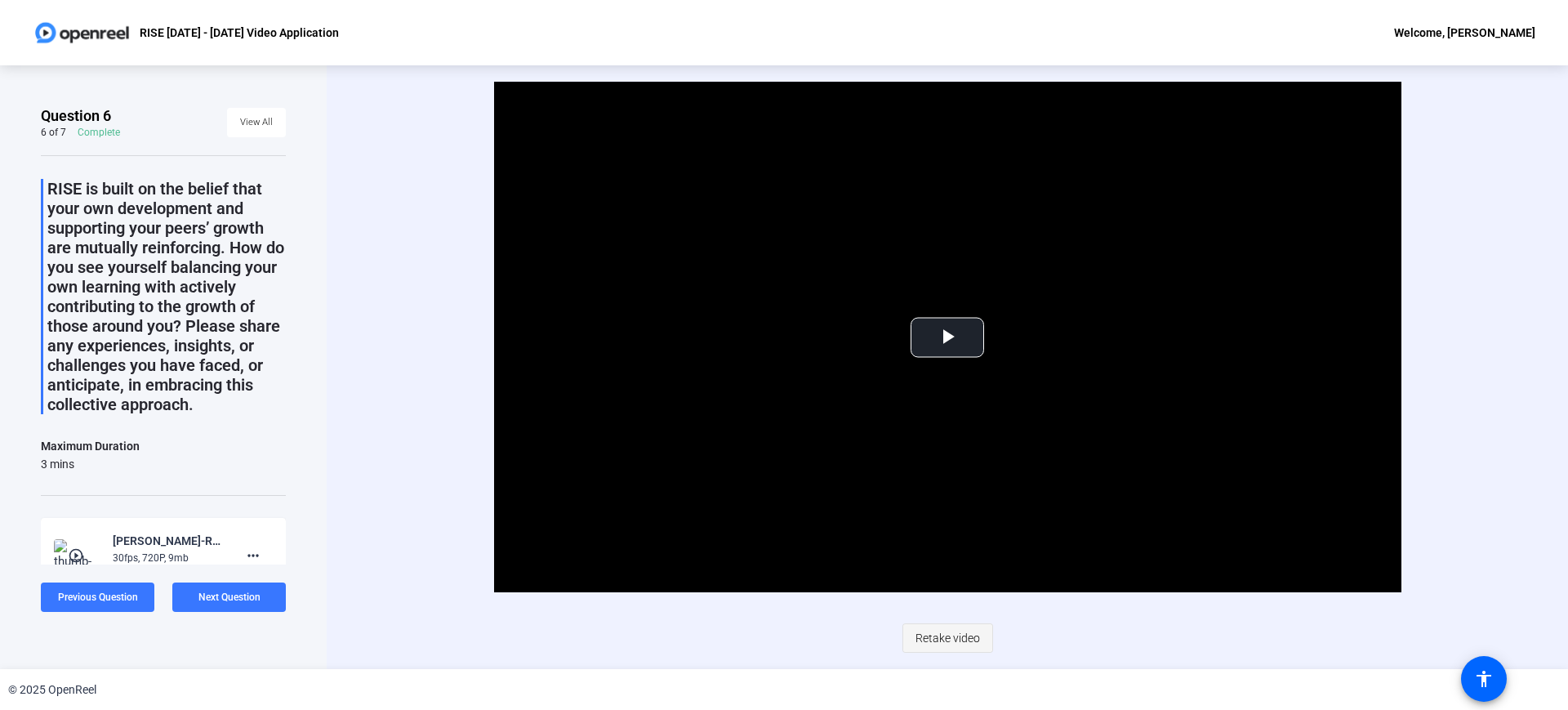 click on "Retake video" 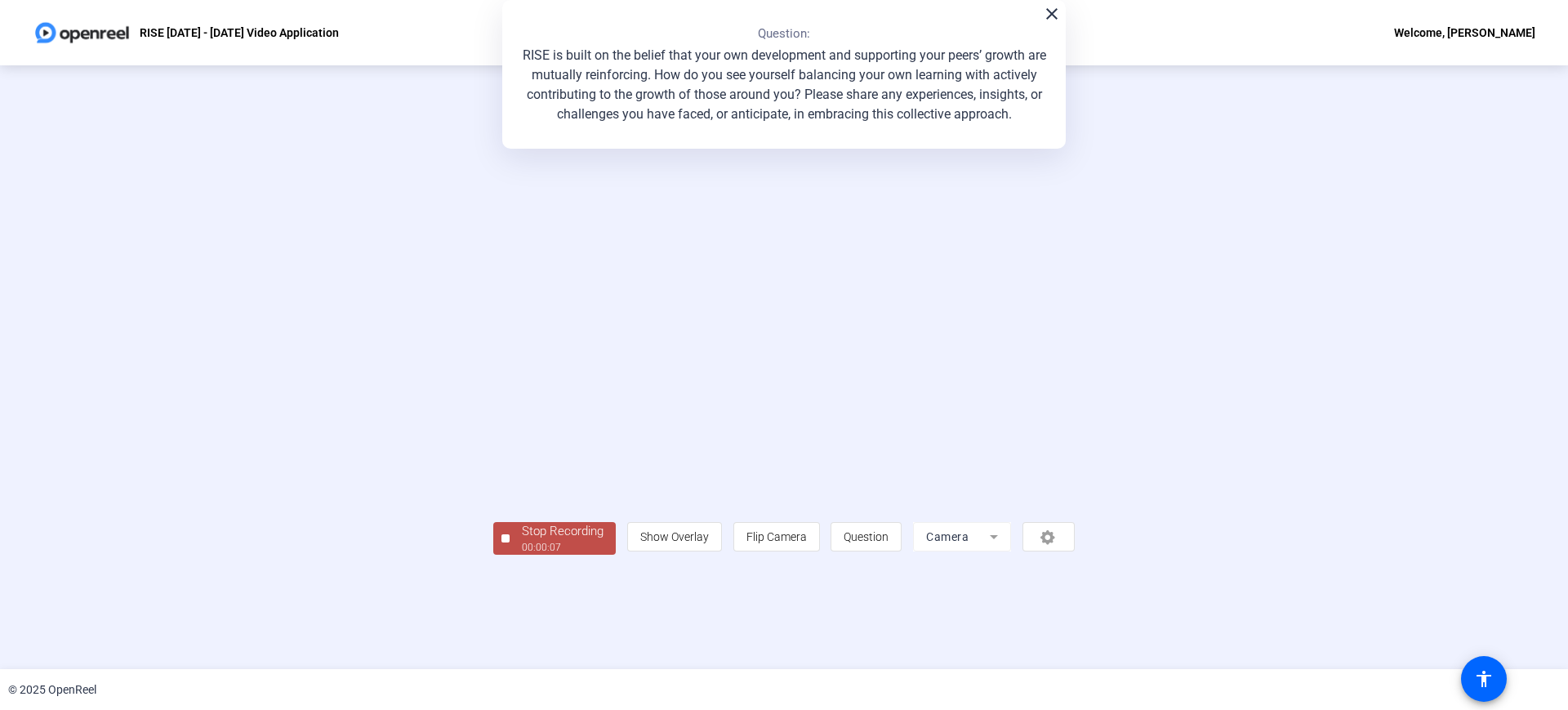 click on "Stop Recording" 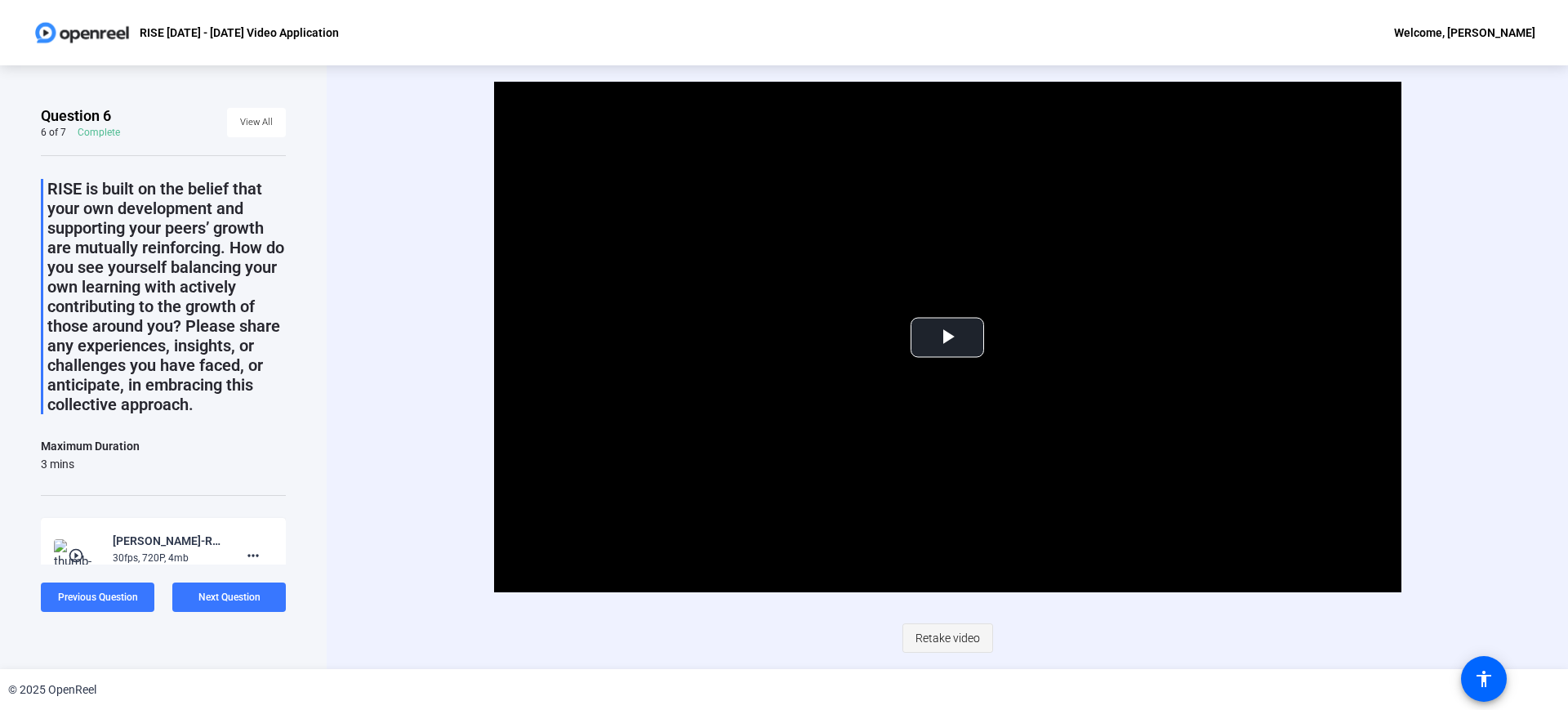 click on "Retake video" 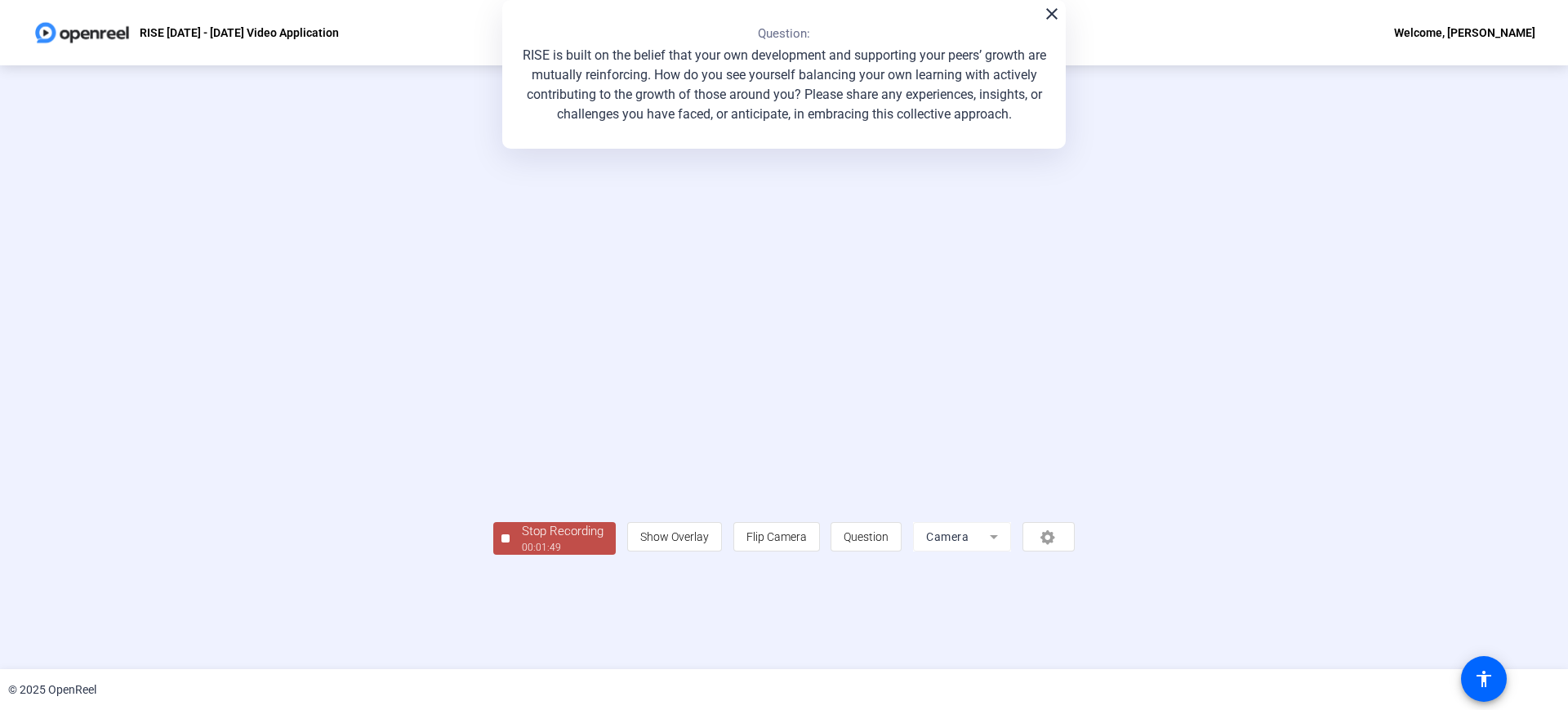 click on "Stop Recording" 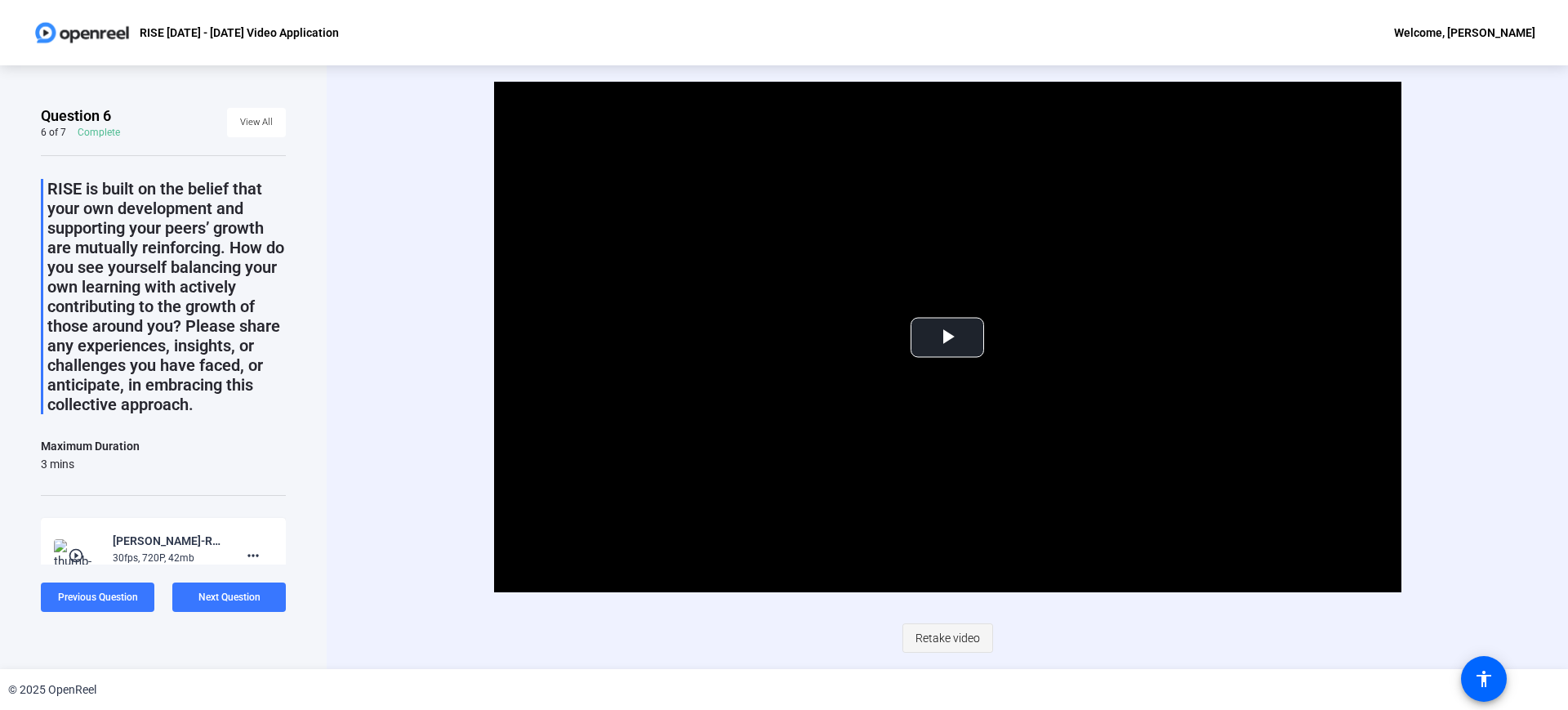 click on "Retake video" 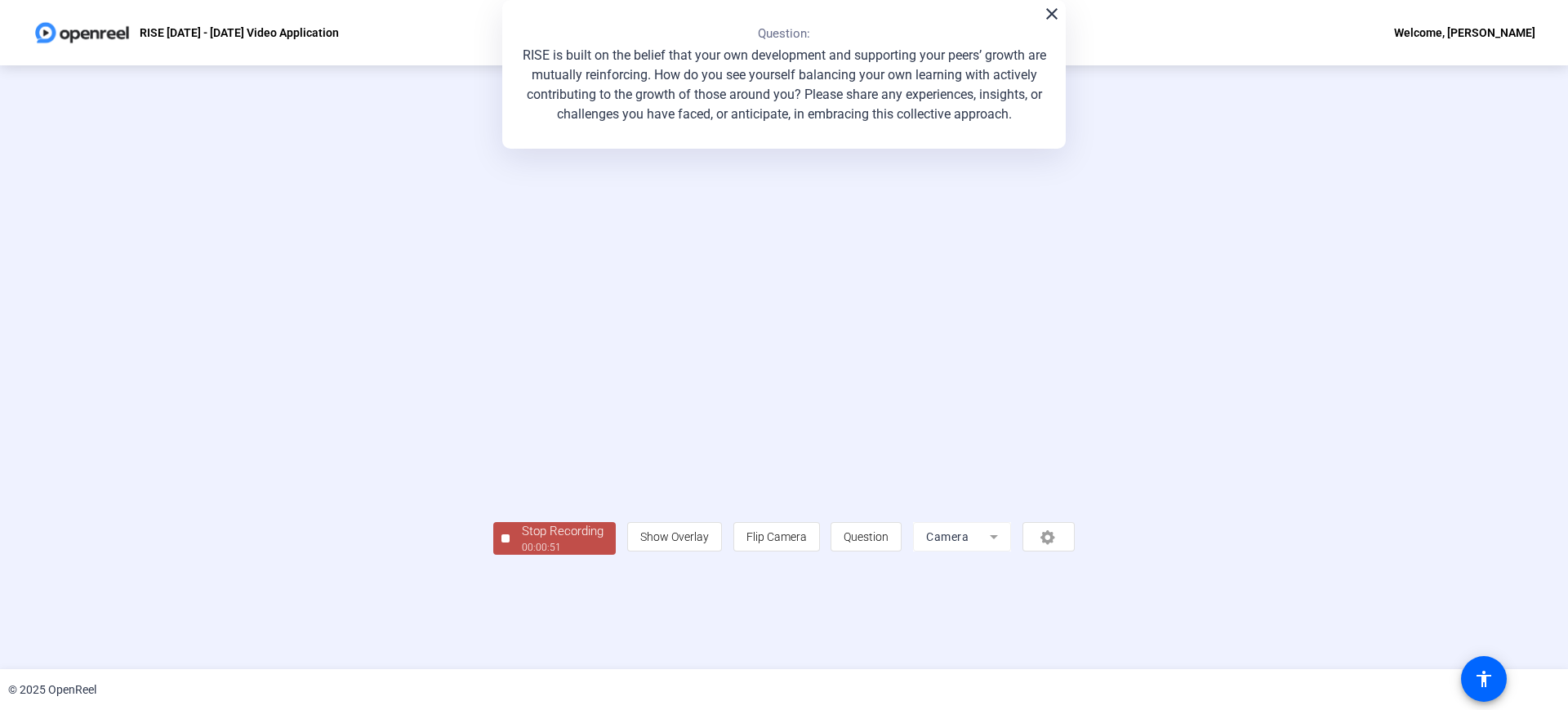 click on "00:00:51" 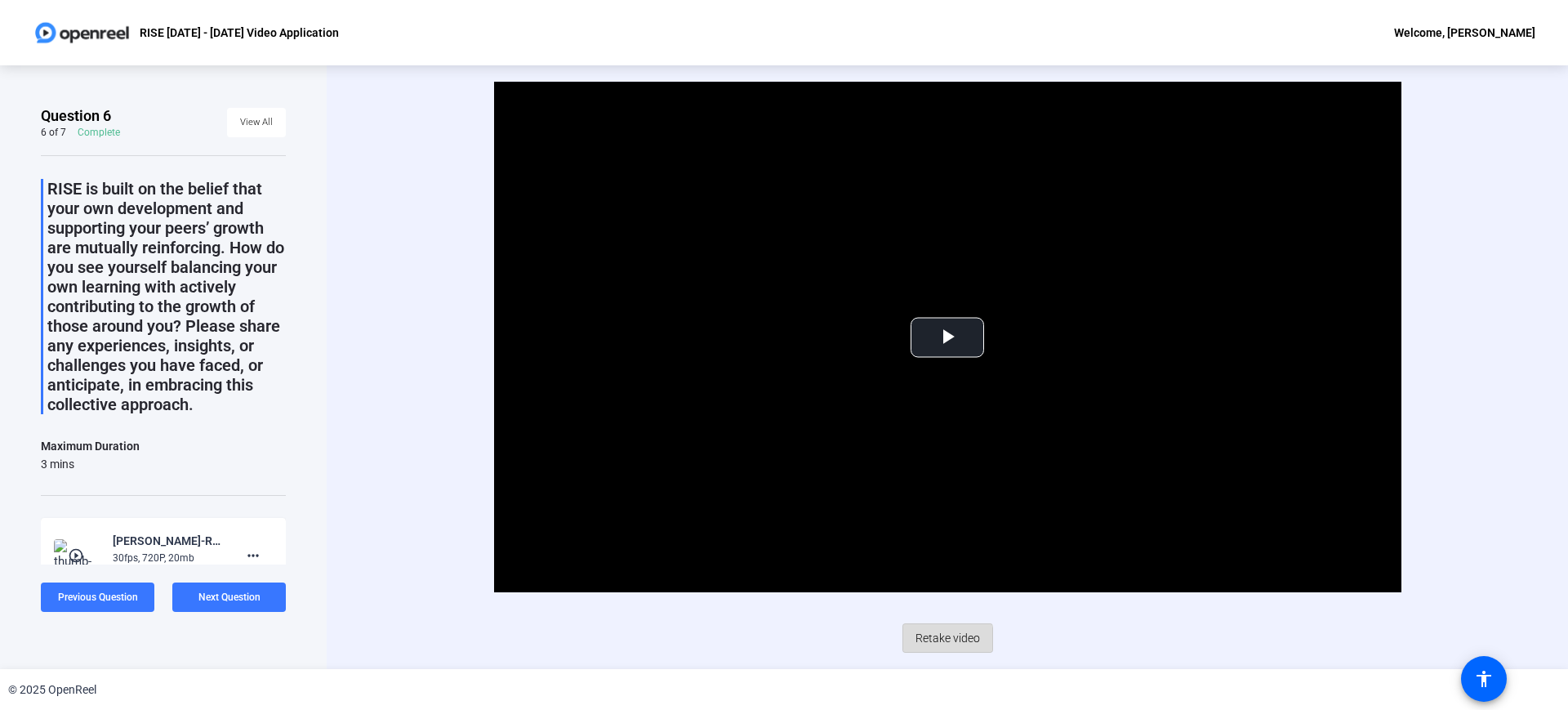 click on "Retake video" 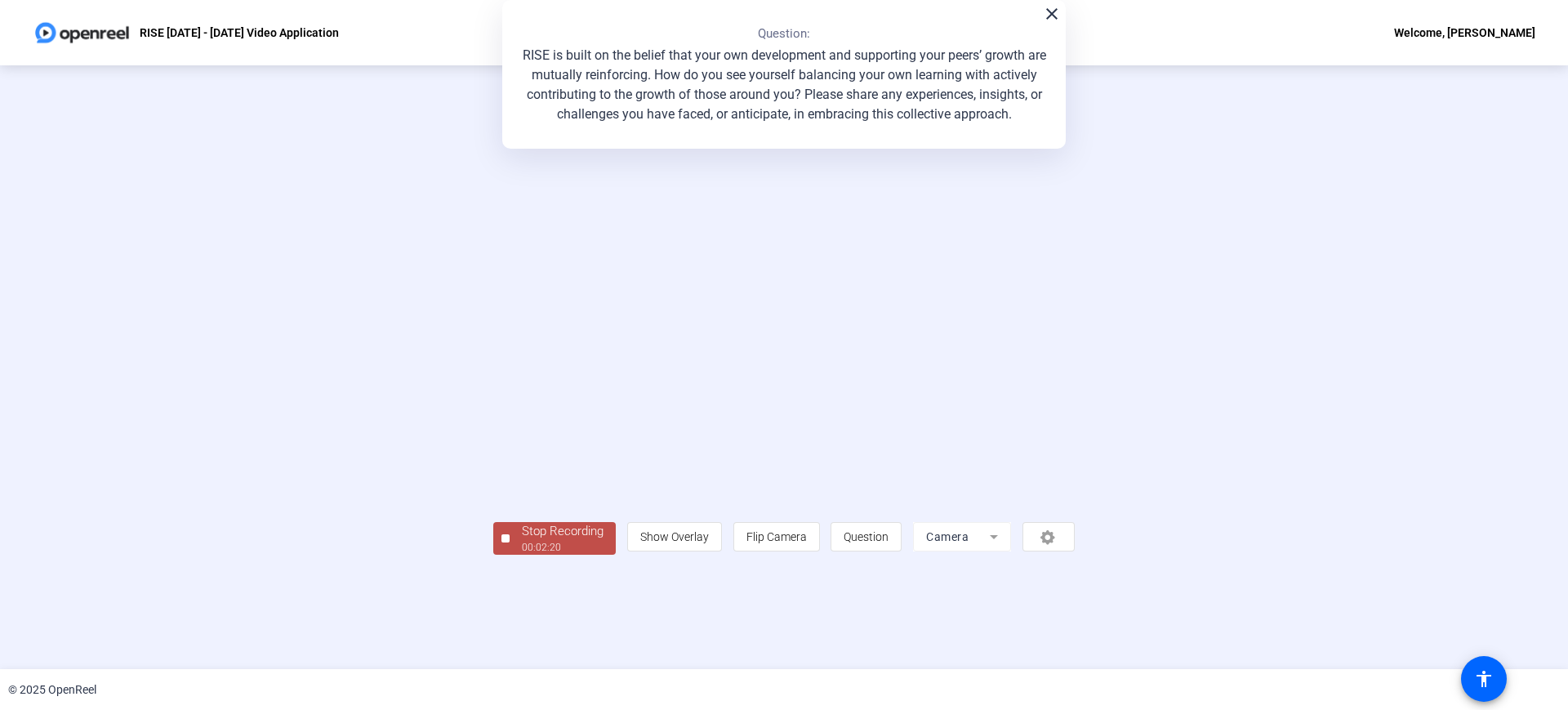 click on "00:02:20" 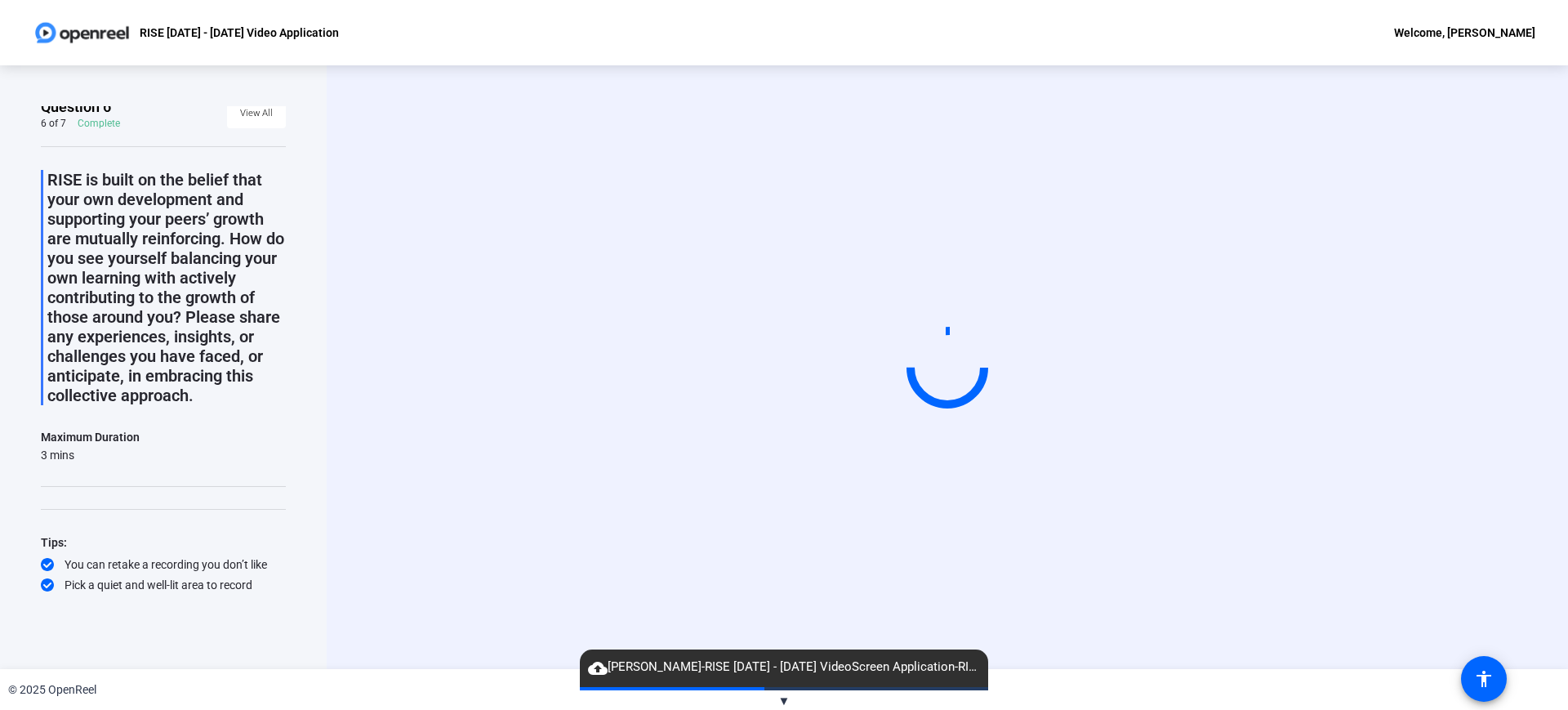 scroll, scrollTop: 0, scrollLeft: 0, axis: both 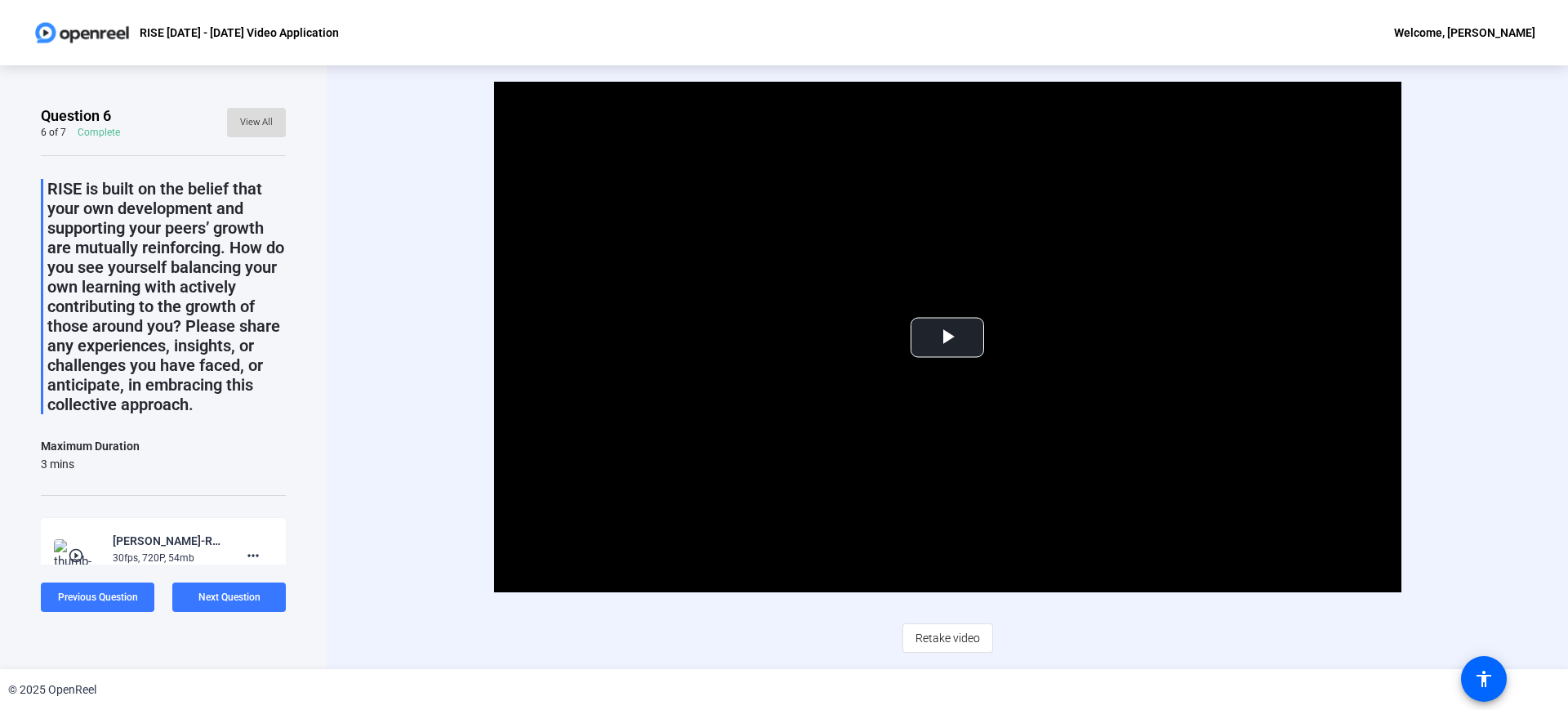 click on "View All" 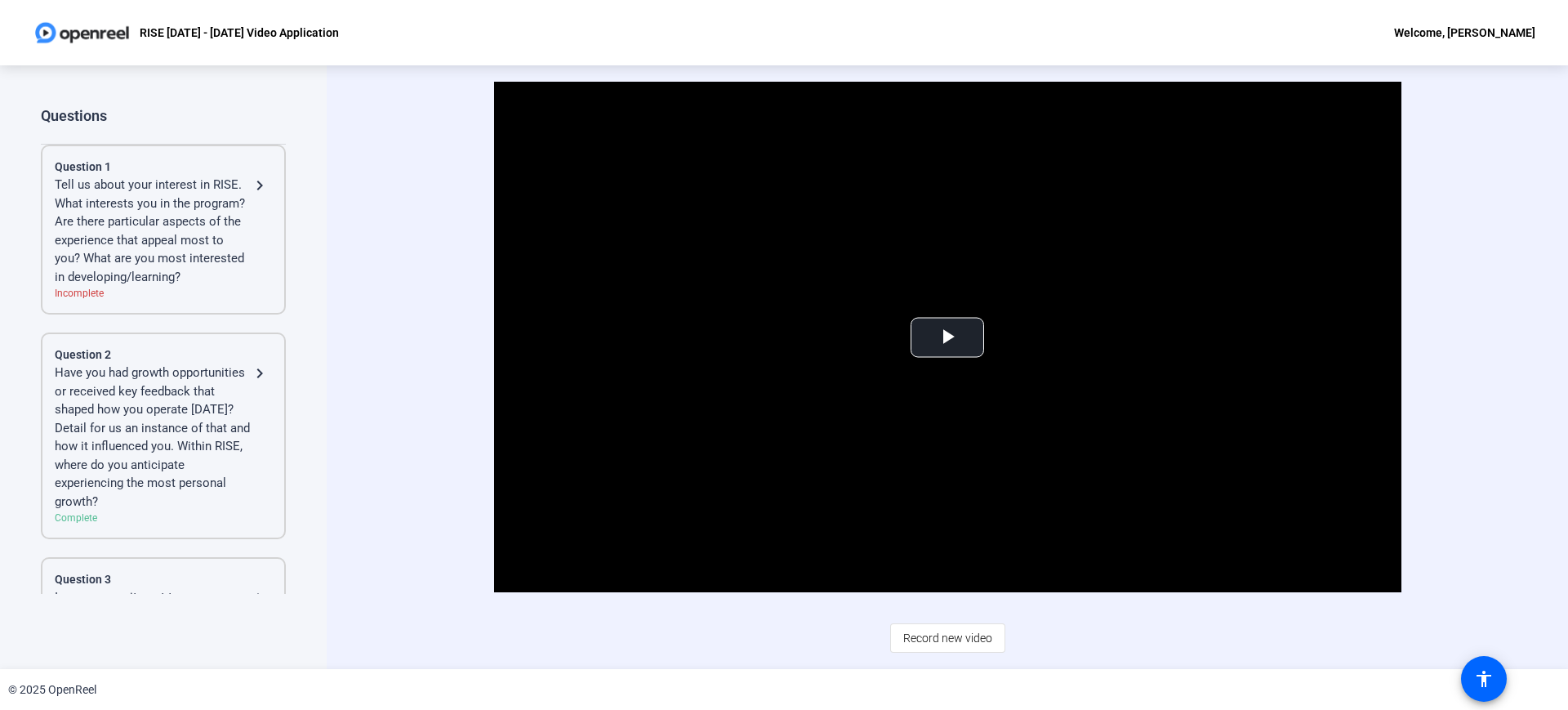 click on "Tell us about your interest in RISE. What interests you in the program? Are there particular aspects of the experience that appeal most to you? What are you most interested in developing/learning?" 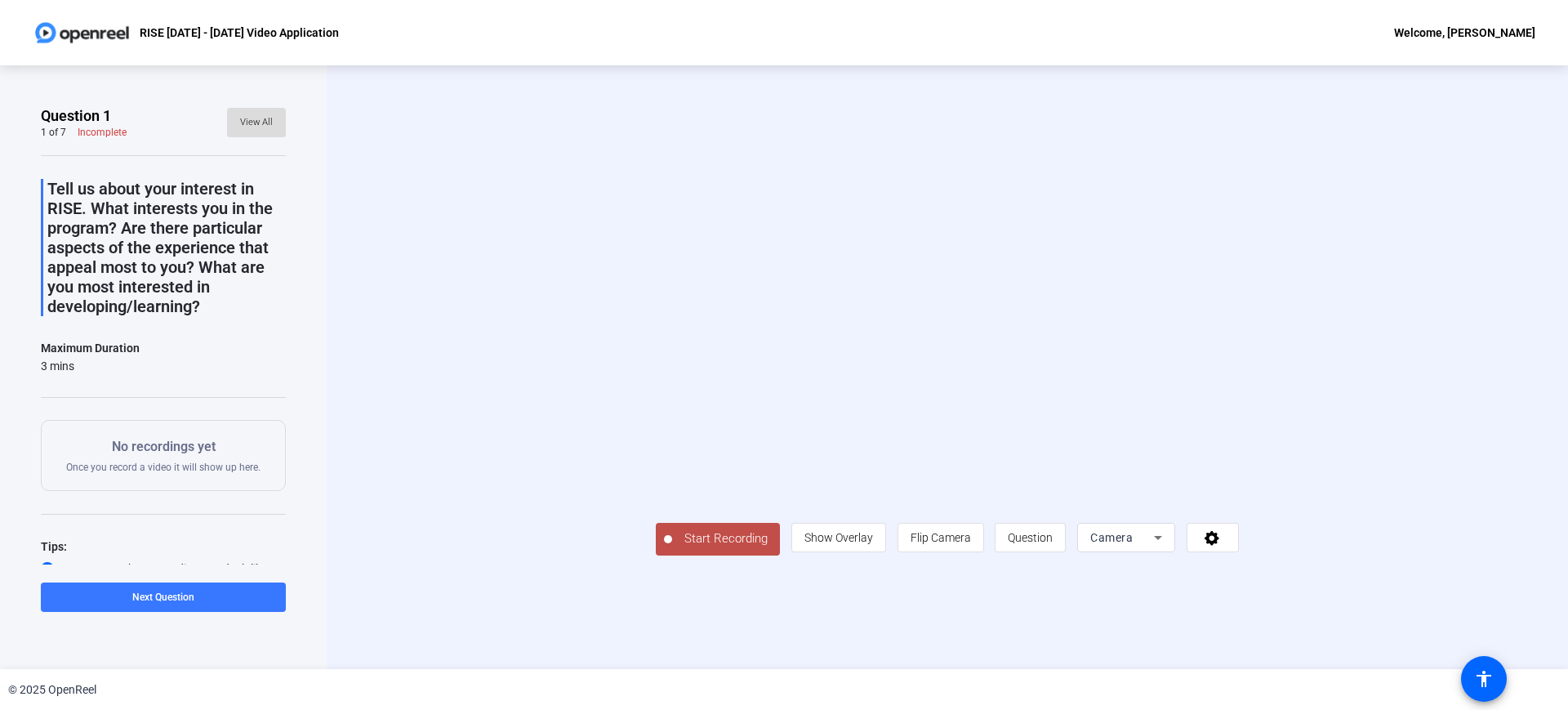 click on "View All" 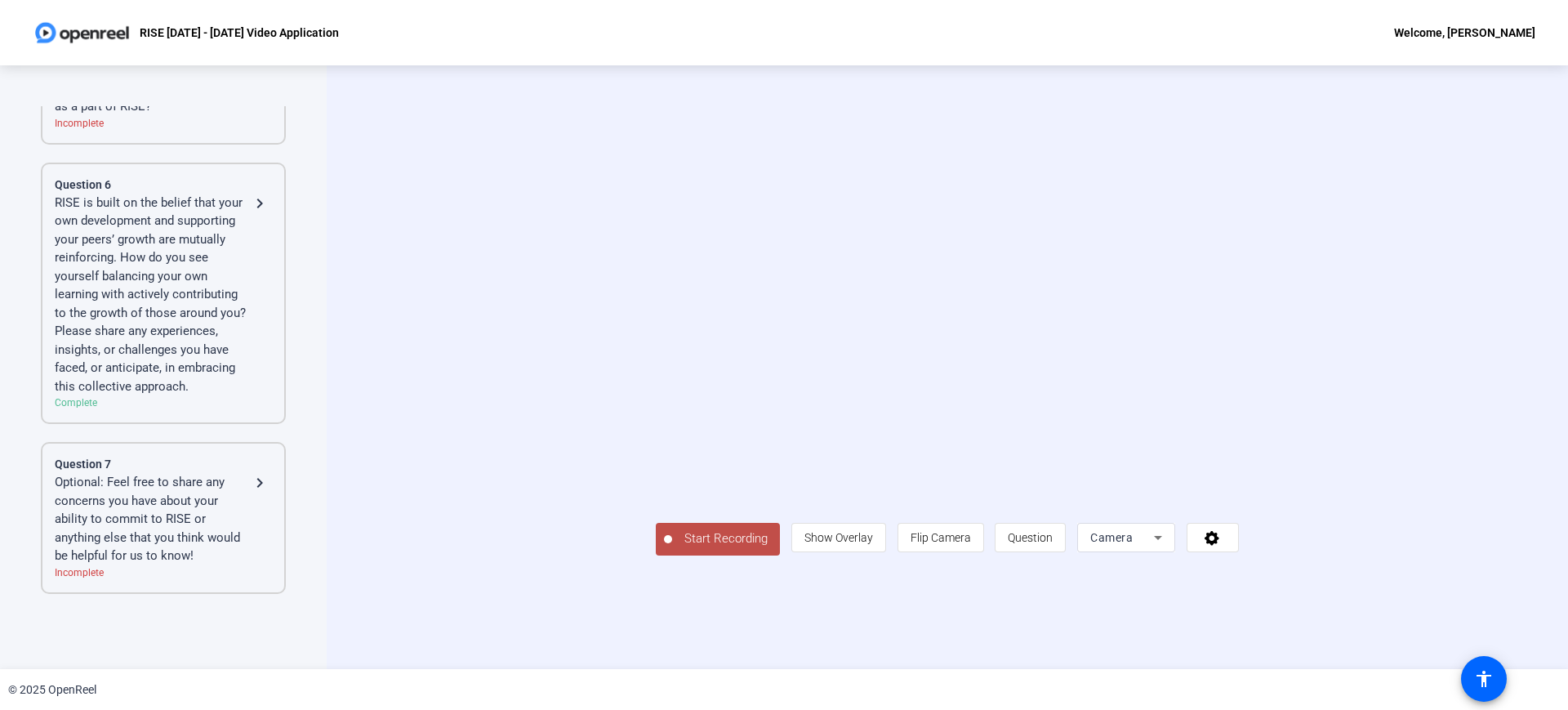 scroll, scrollTop: 513, scrollLeft: 0, axis: vertical 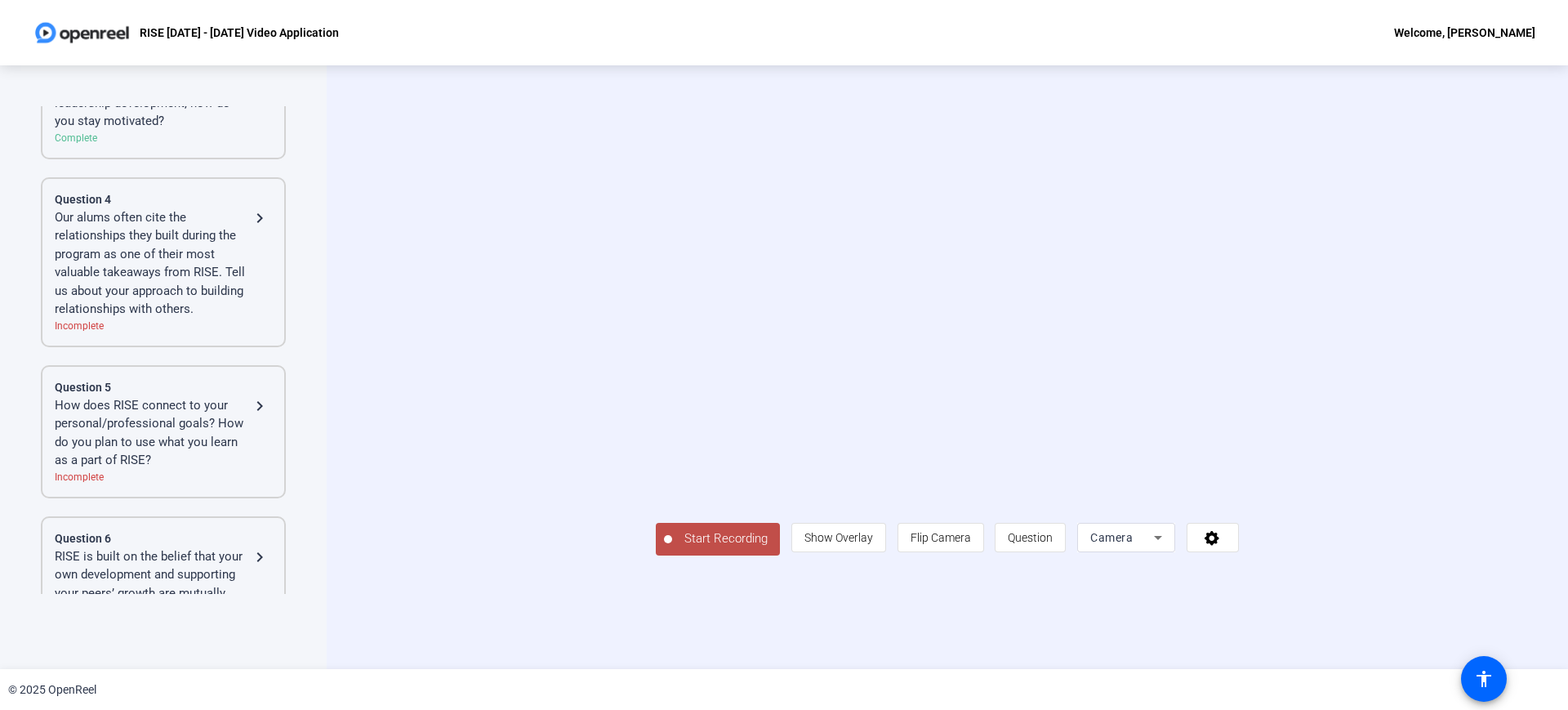 click on "How does RISE connect to your personal/professional goals? How do you plan to use what you learn as a part of RISE?" 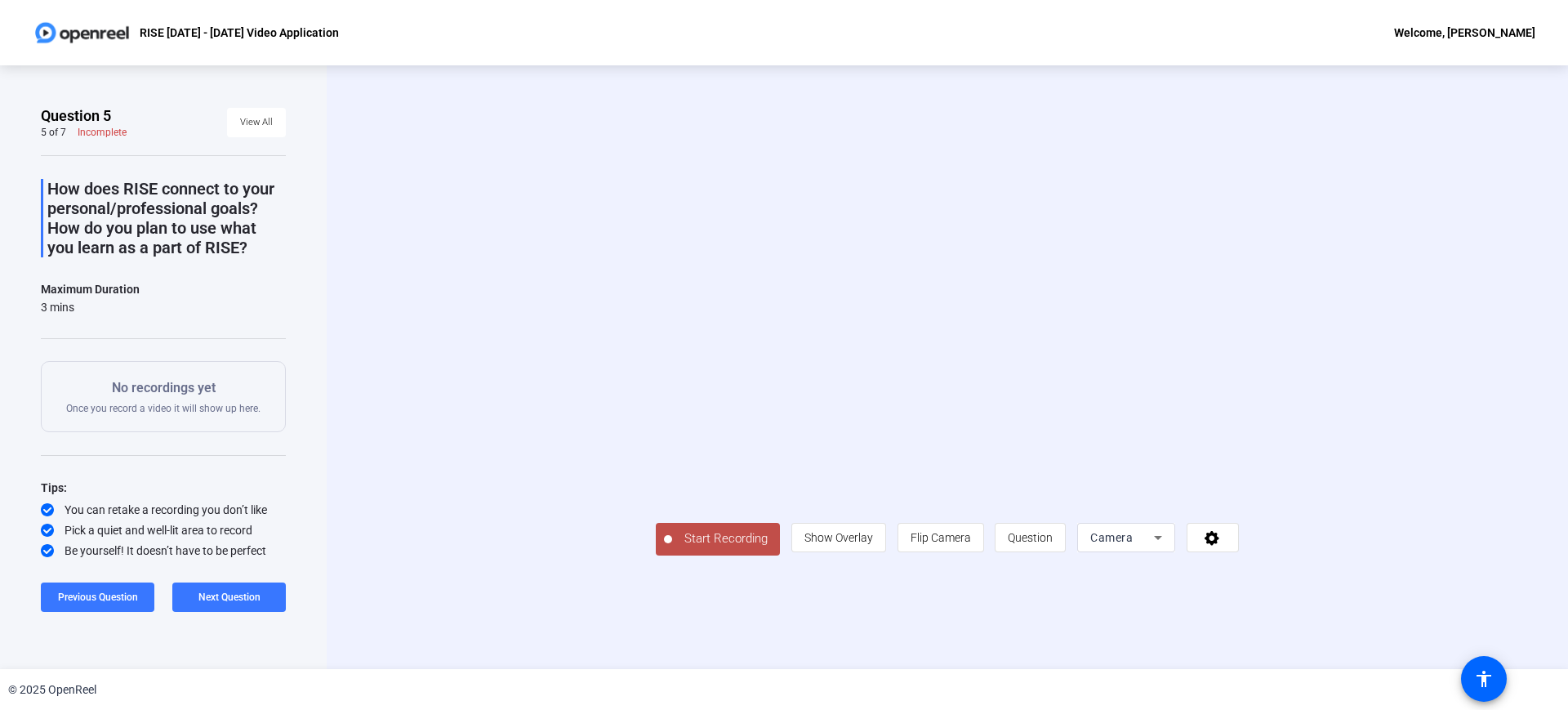click on "Start Recording" 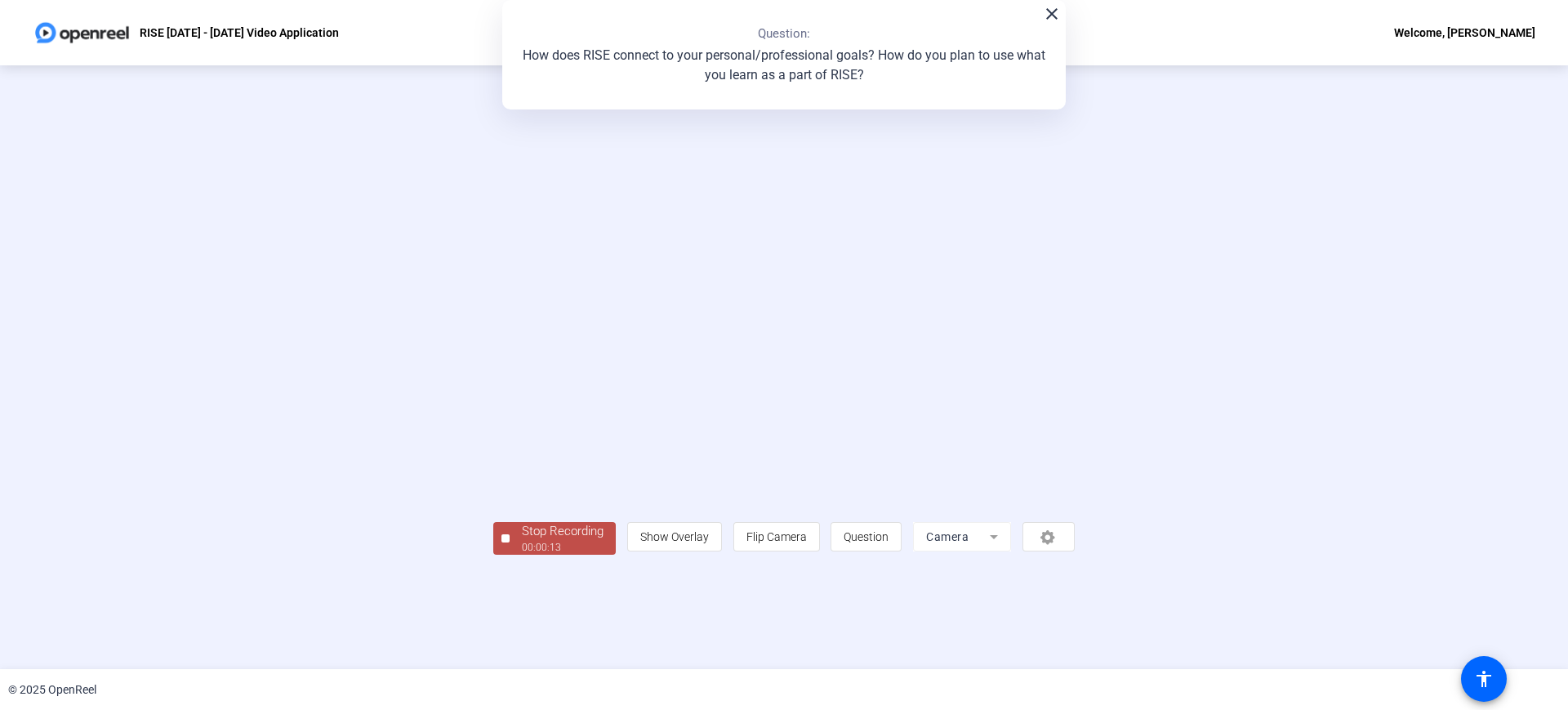 click on "00:00:13" 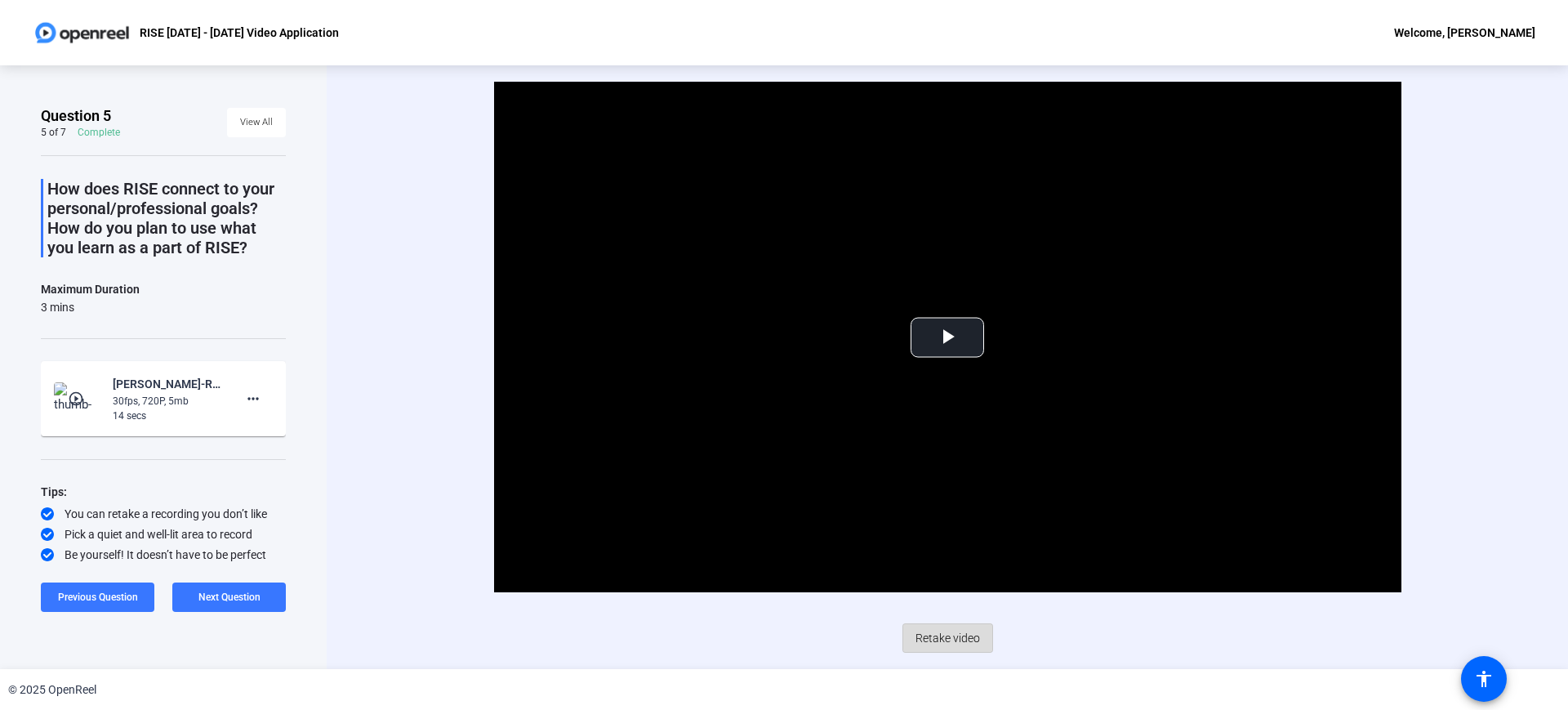 click on "Retake video" 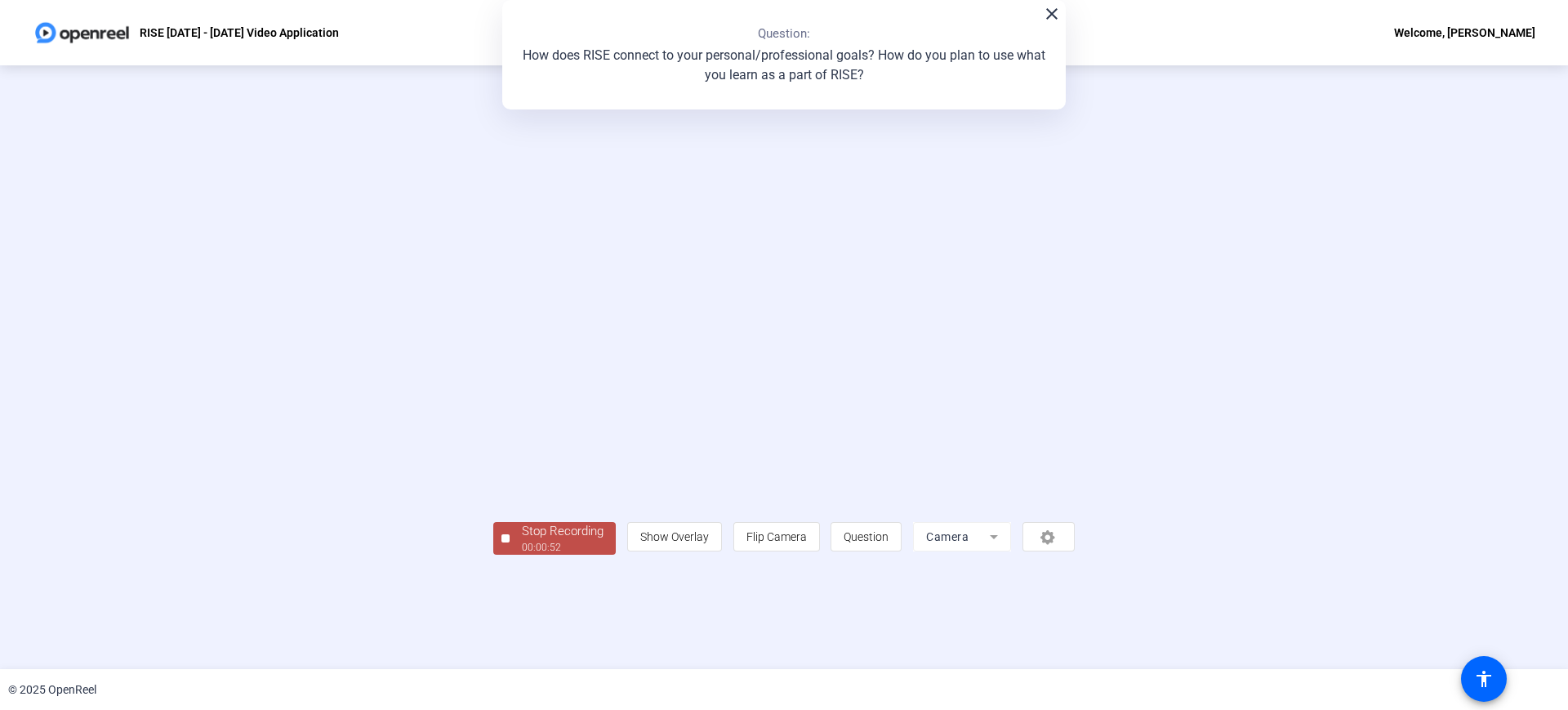 click on "Stop Recording" 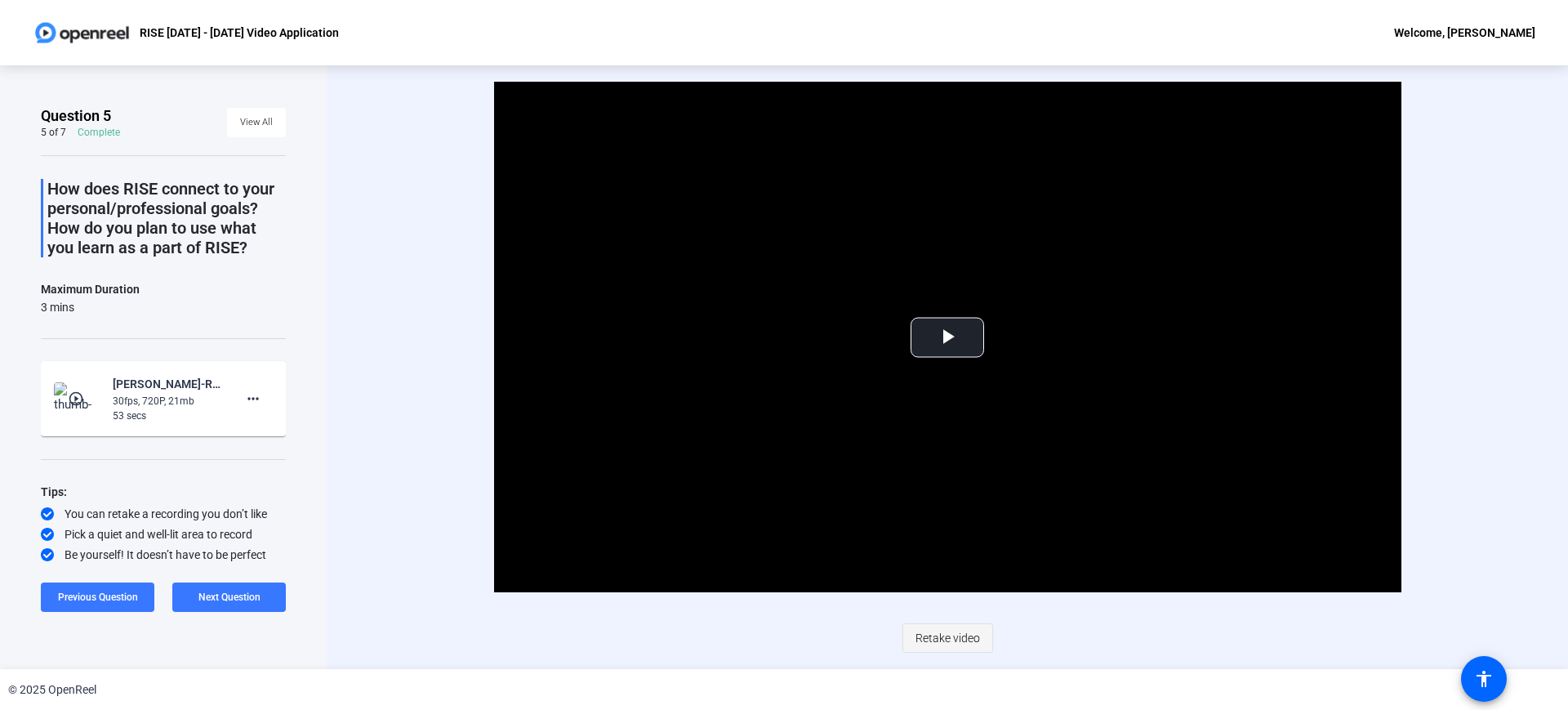 click on "Retake video" 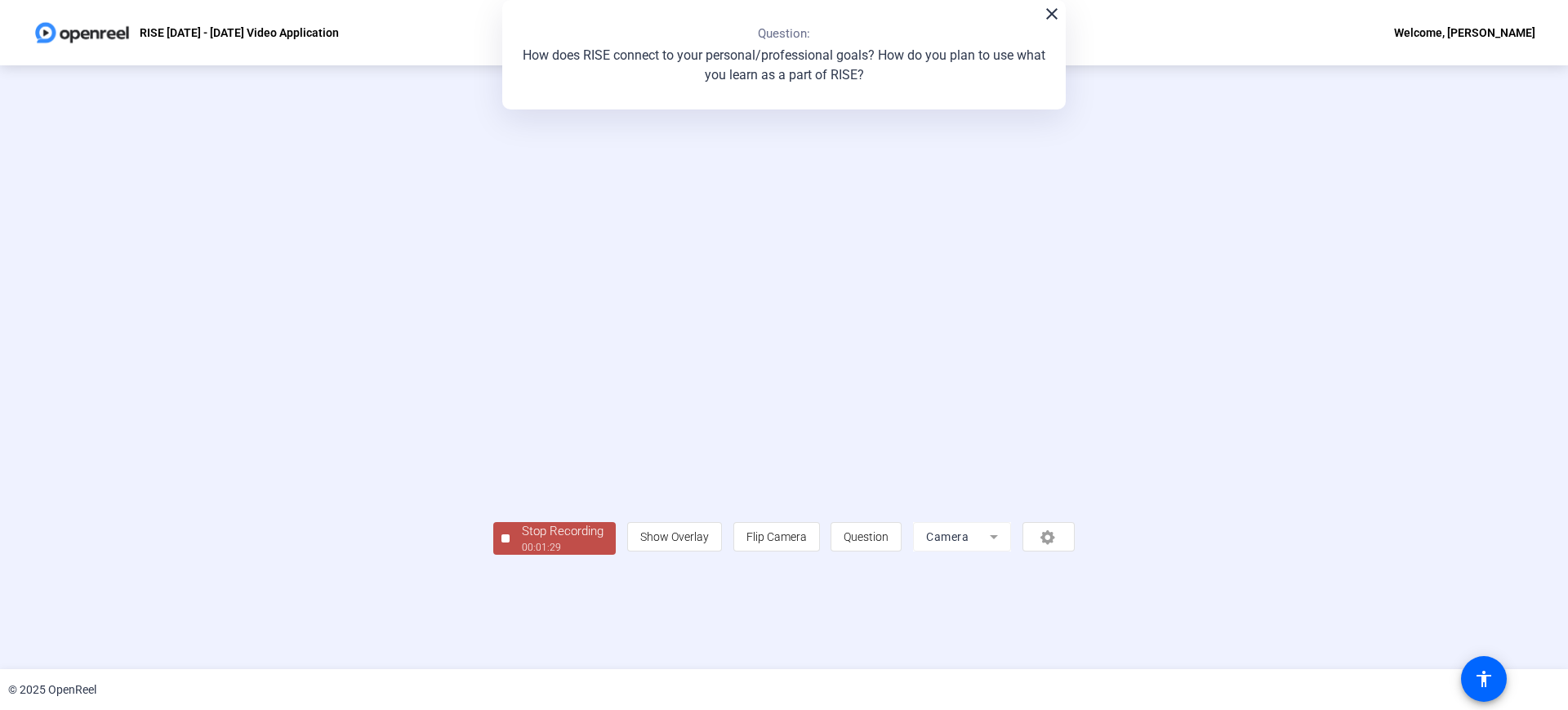 click on "00:01:29" 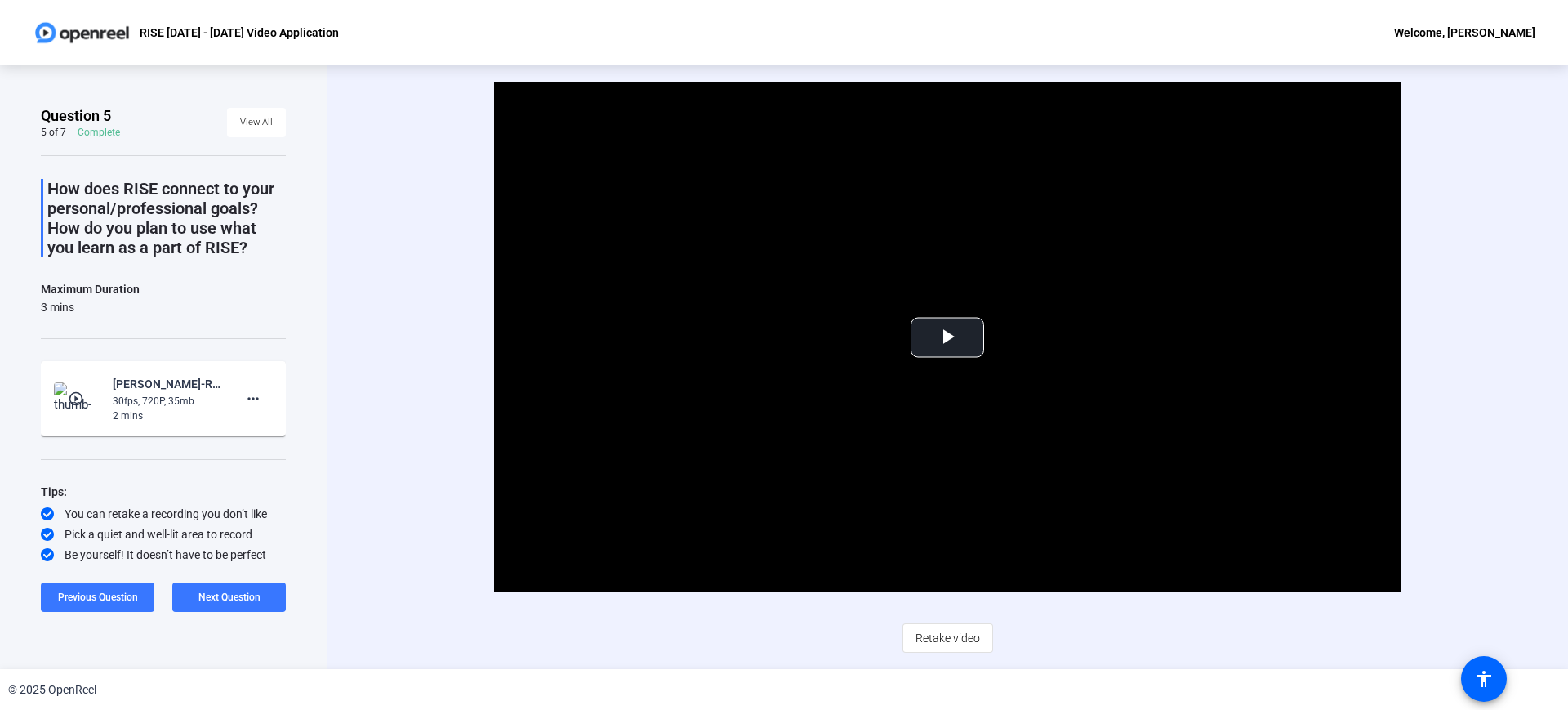 drag, startPoint x: 247, startPoint y: 252, endPoint x: 51, endPoint y: 179, distance: 209.1531 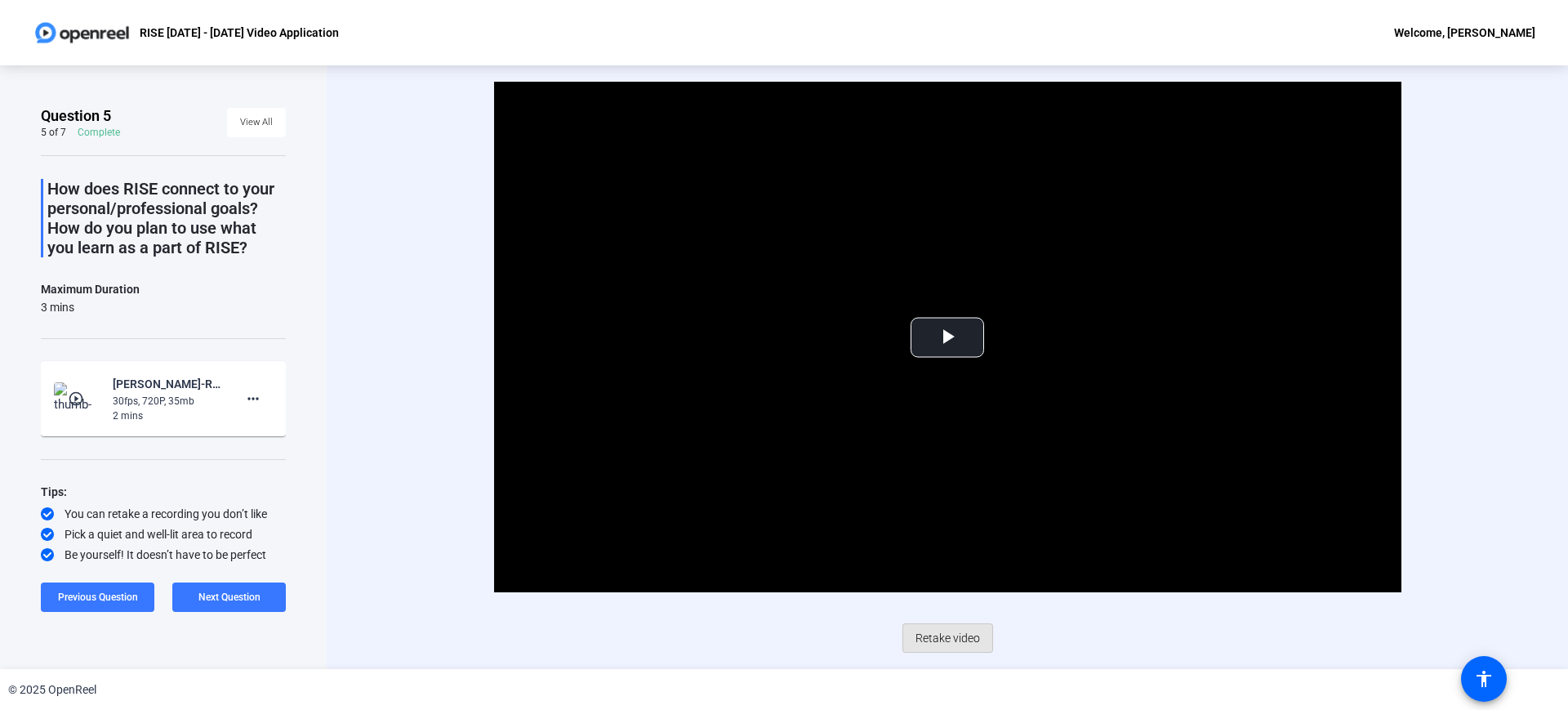click on "Retake video" 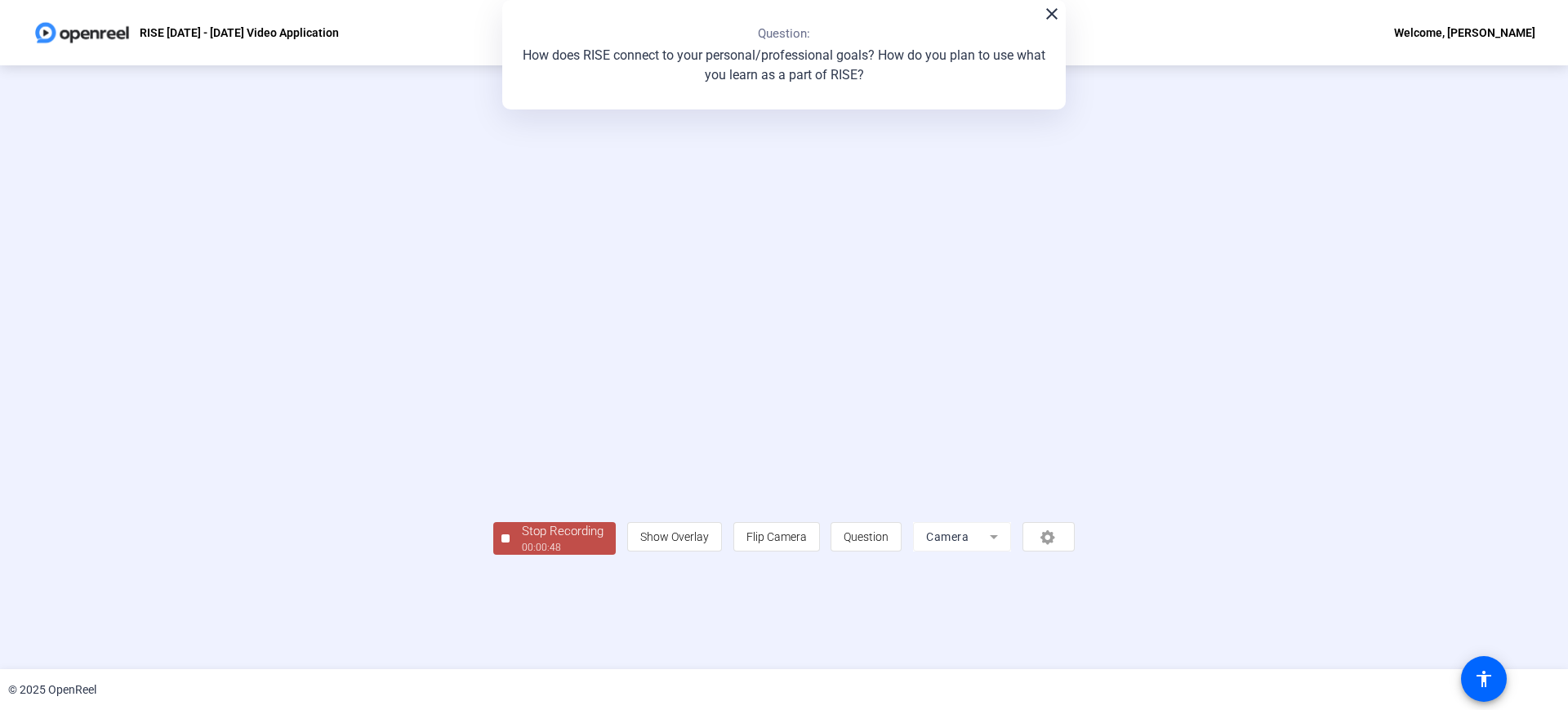 click on "00:00:48" 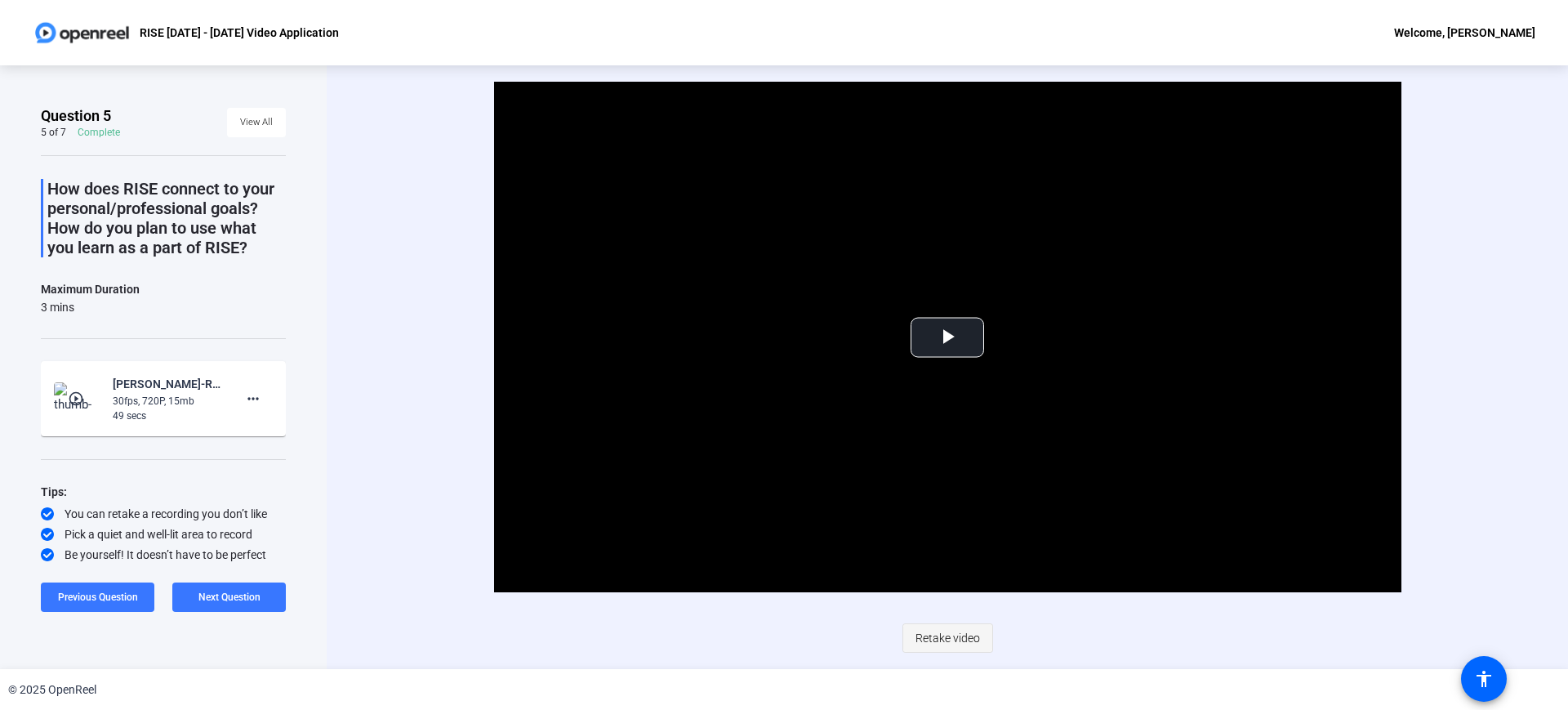 click on "Retake video" 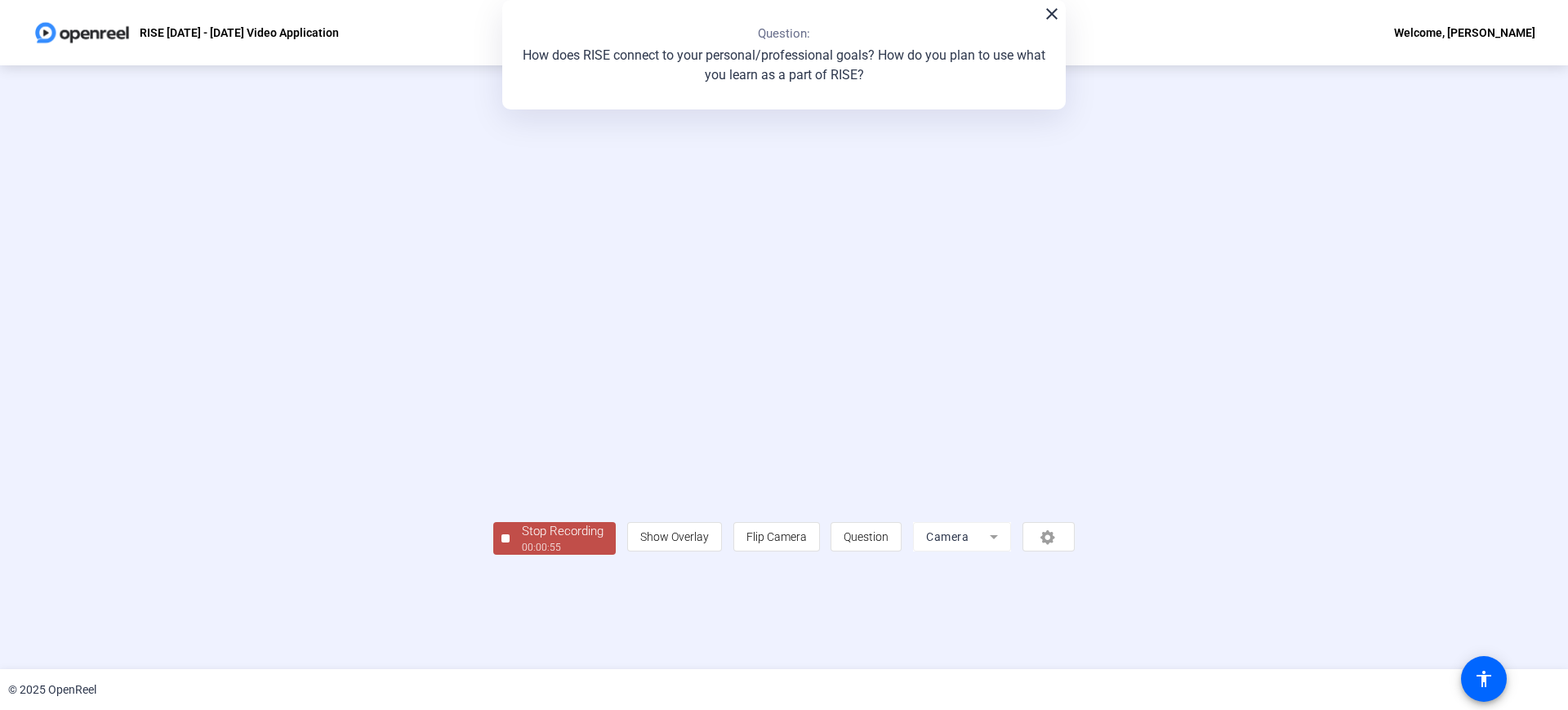 click on "00:00:55" 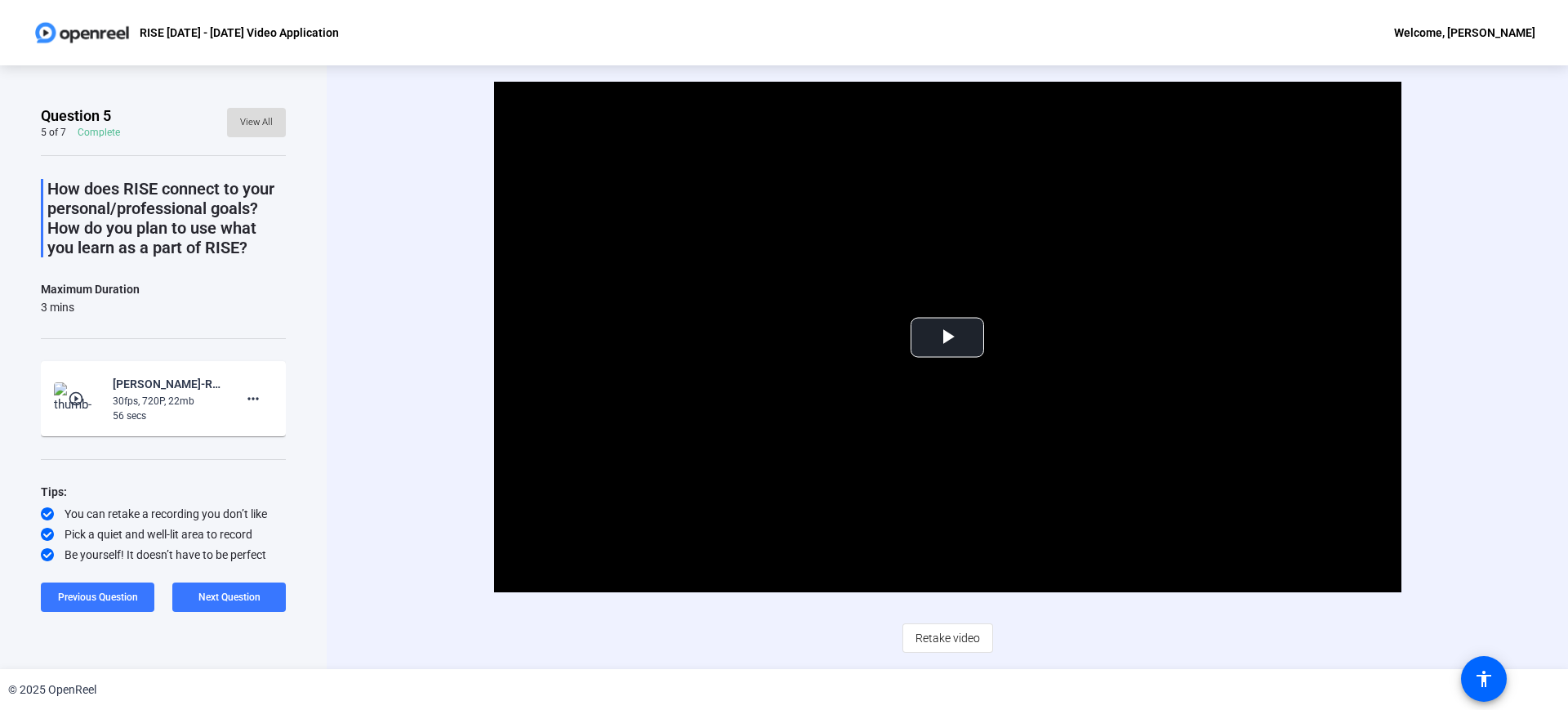 click 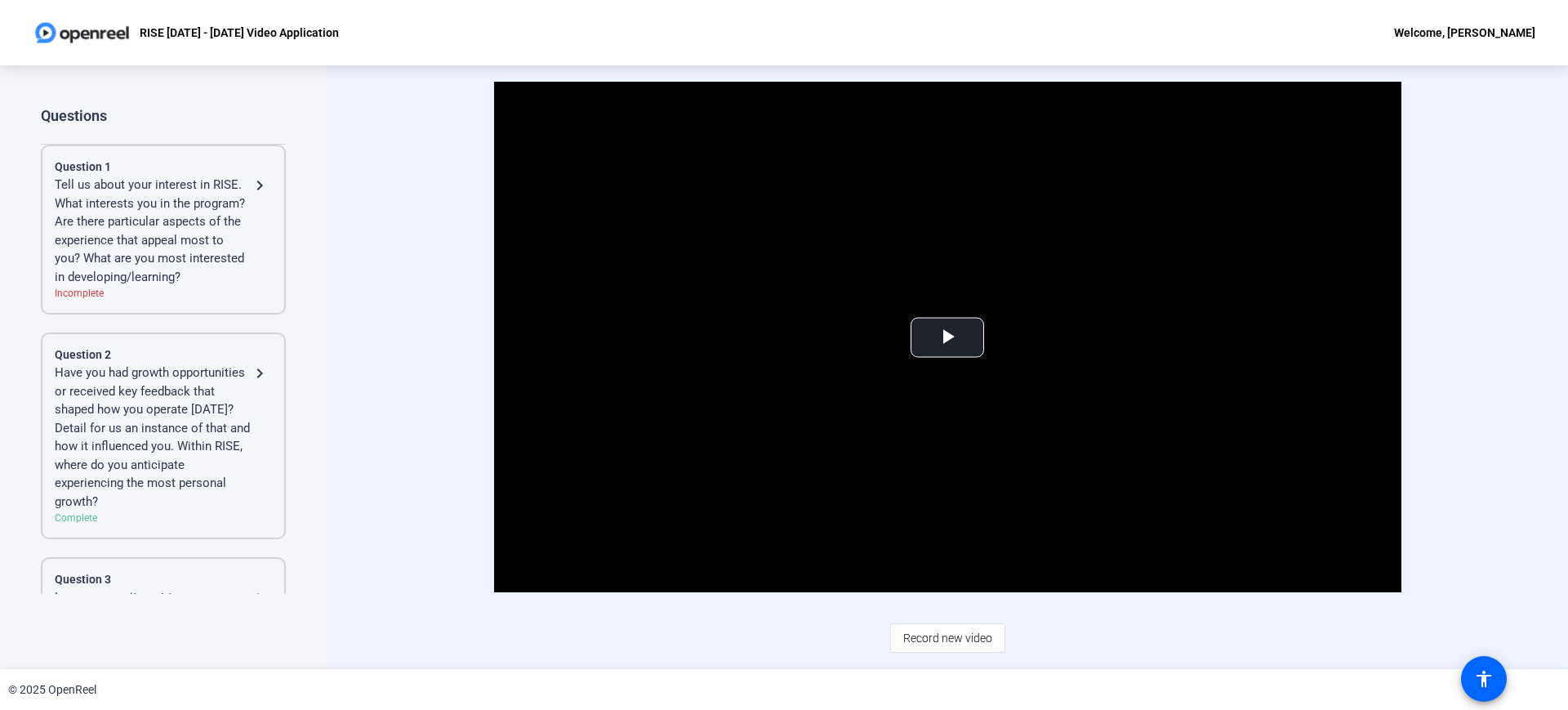 scroll, scrollTop: 409, scrollLeft: 0, axis: vertical 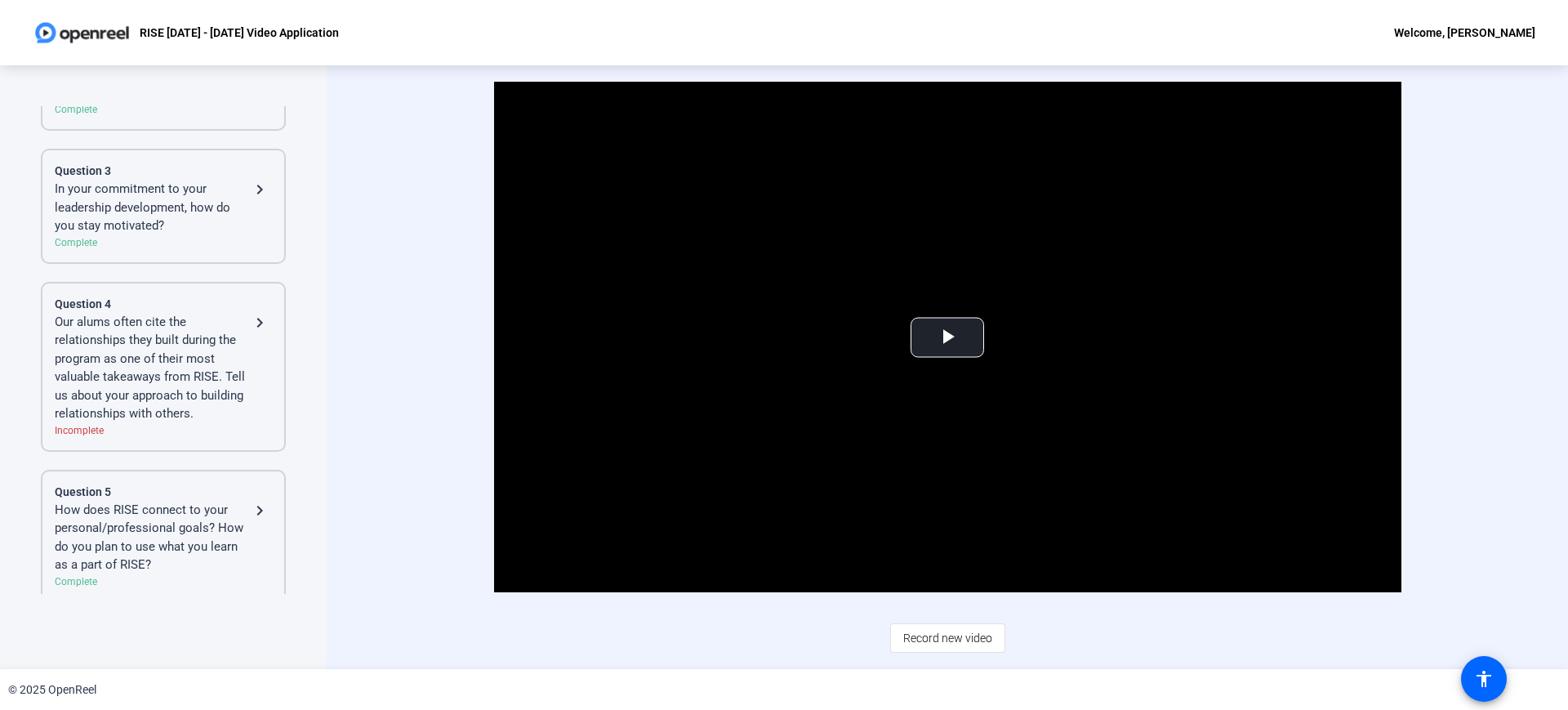 click on "Our alums often cite the relationships they built during the program as one of their most valuable takeaways from RISE. Tell us about your approach to building relationships with others." 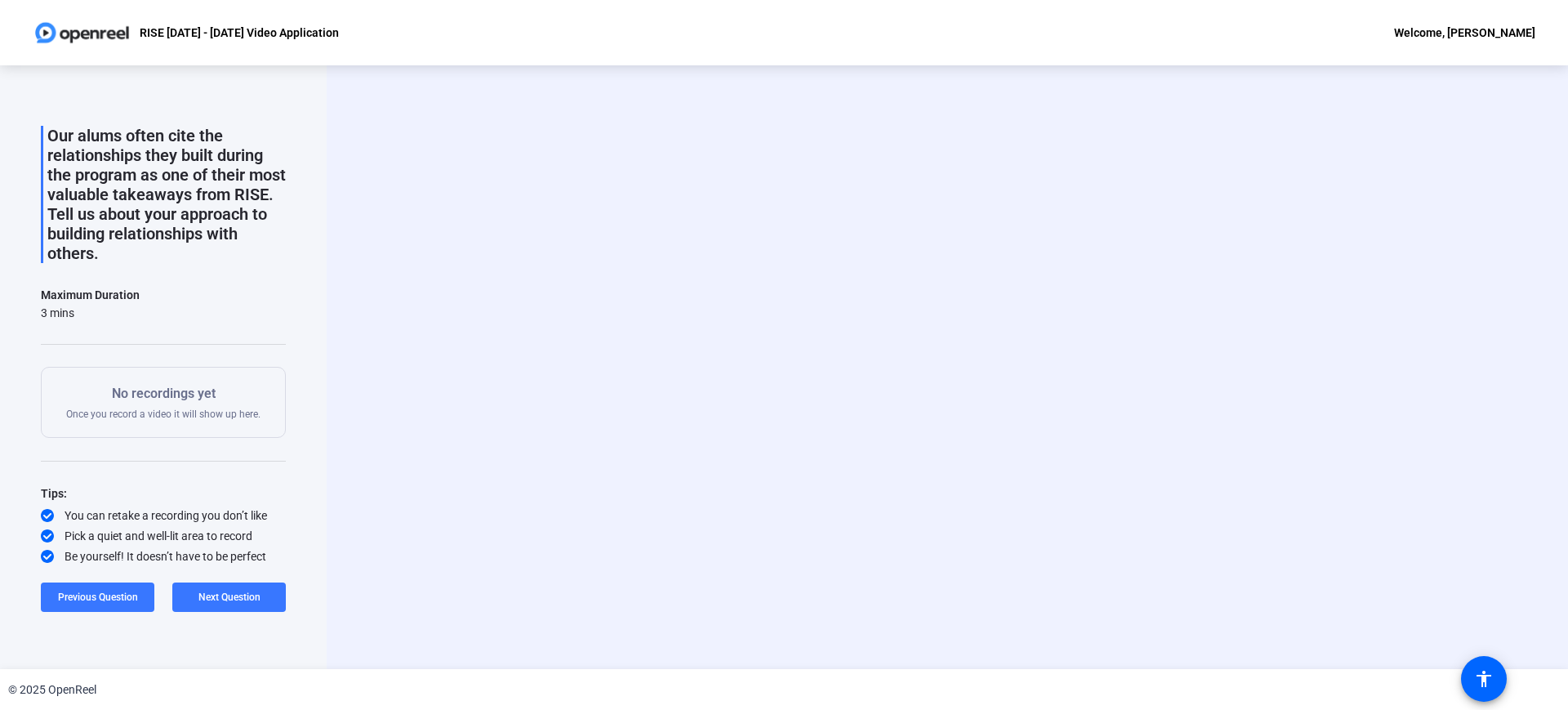 scroll, scrollTop: 53, scrollLeft: 0, axis: vertical 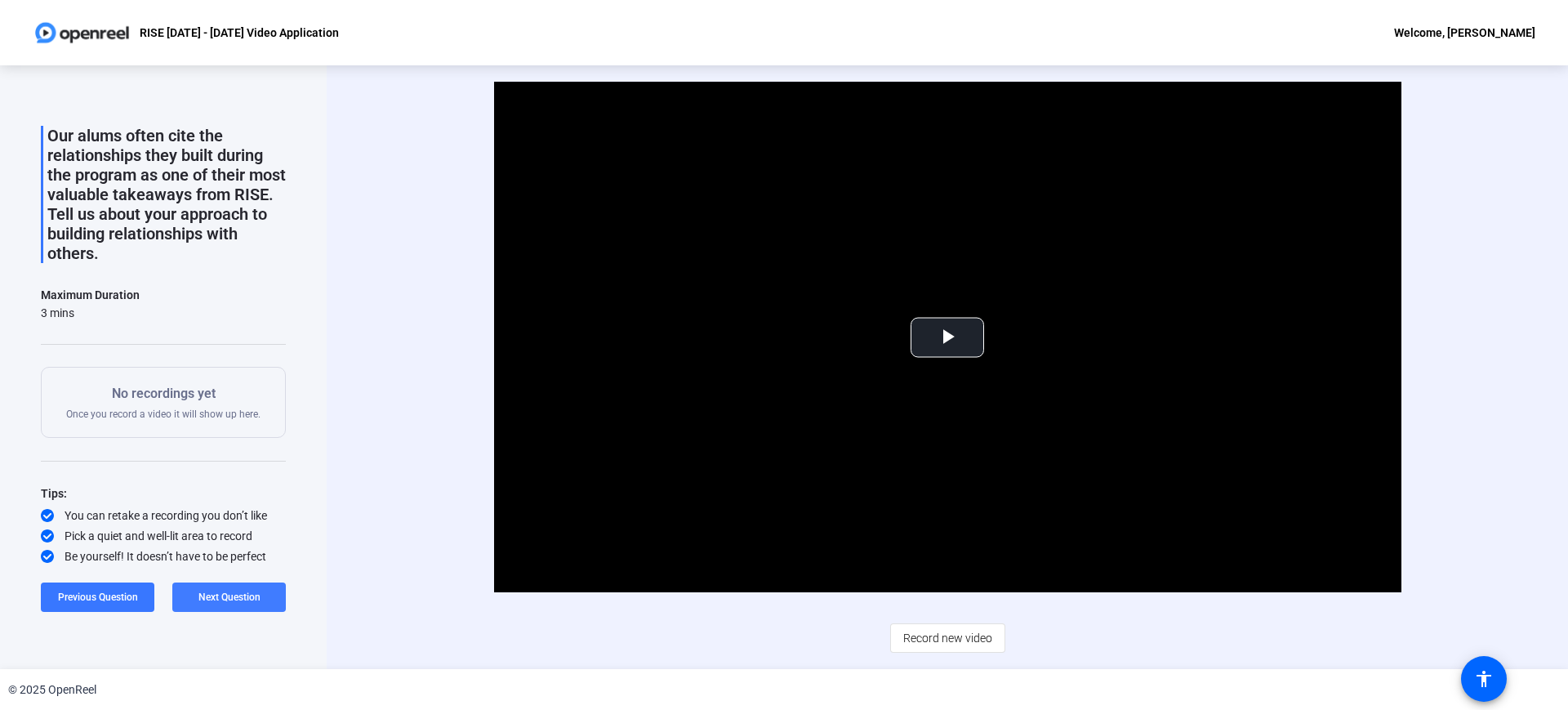 click on "Next Question" 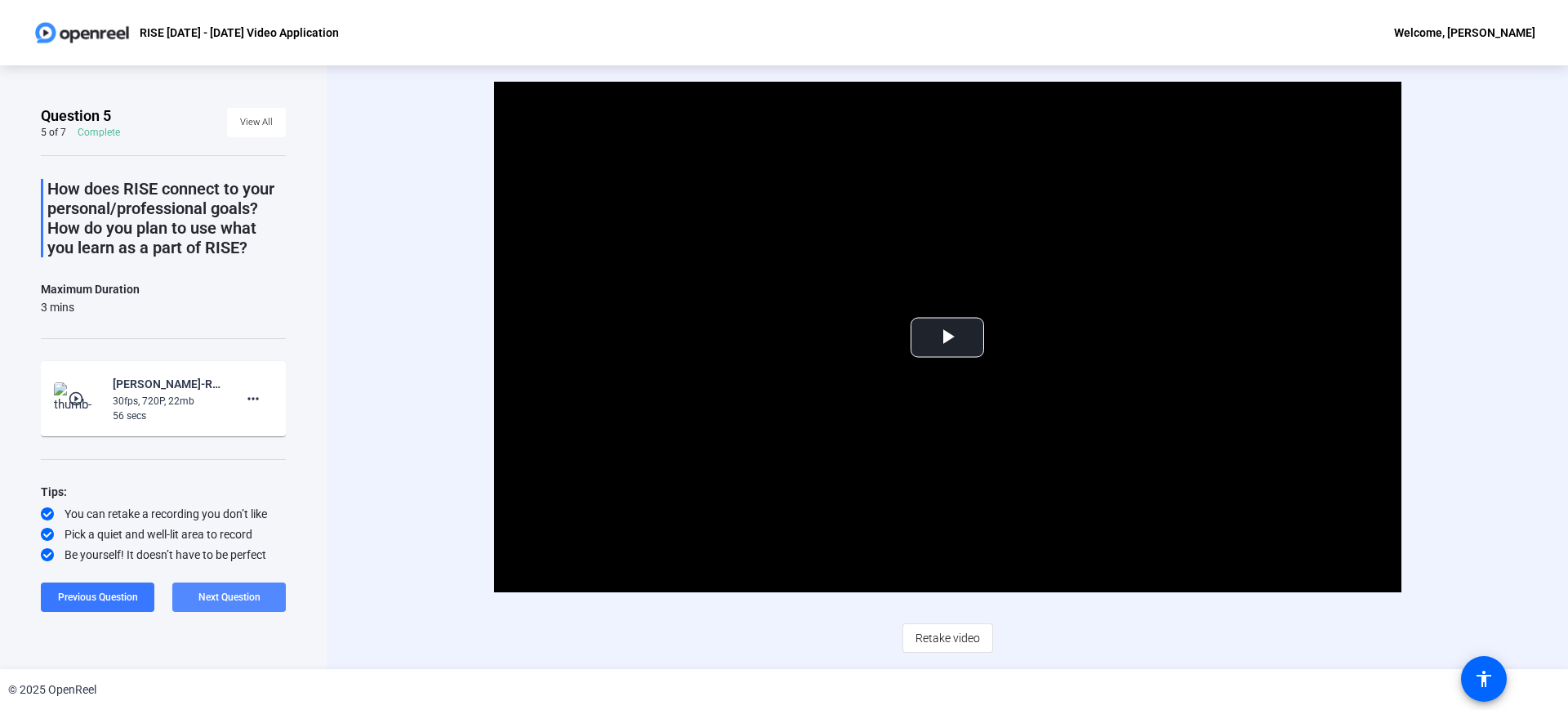 scroll, scrollTop: 18, scrollLeft: 0, axis: vertical 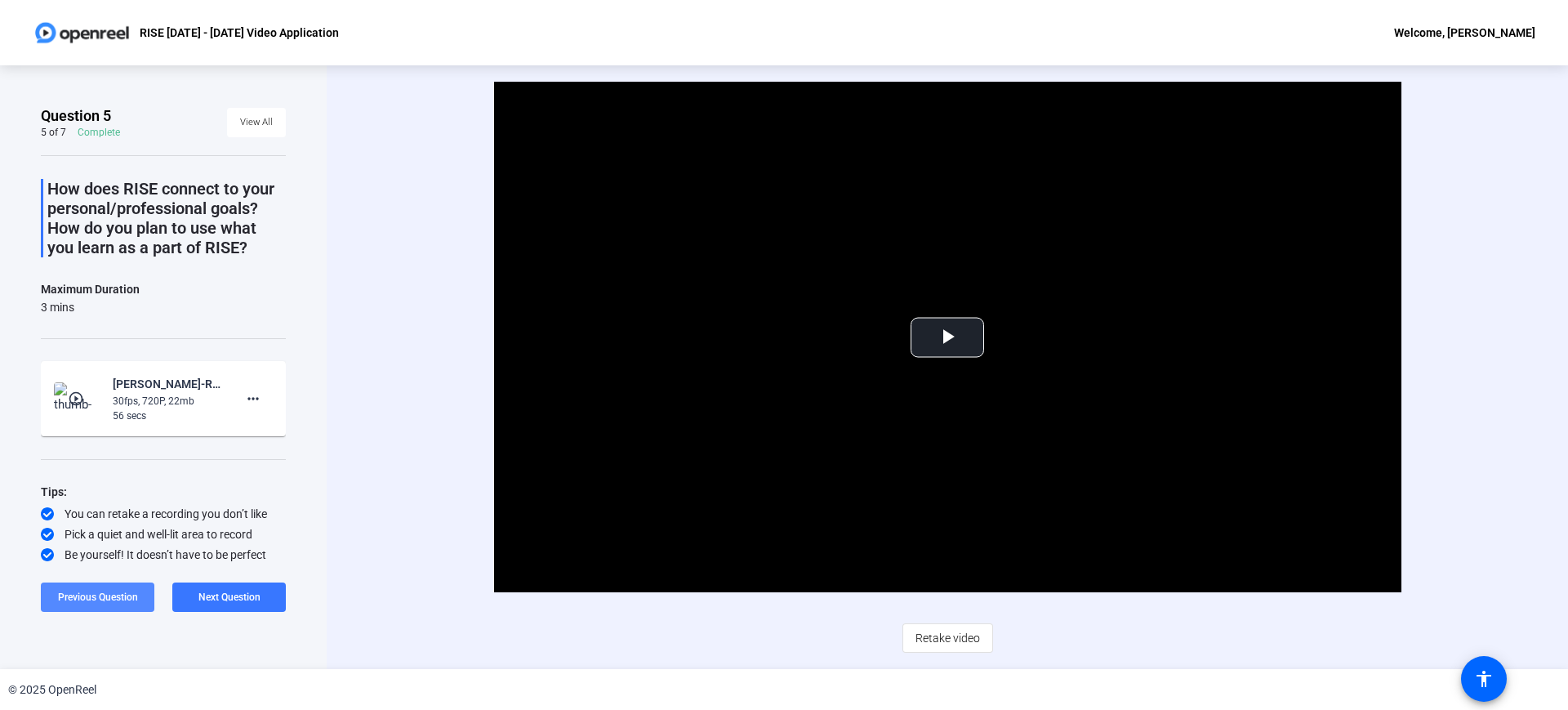 click on "Previous Question" 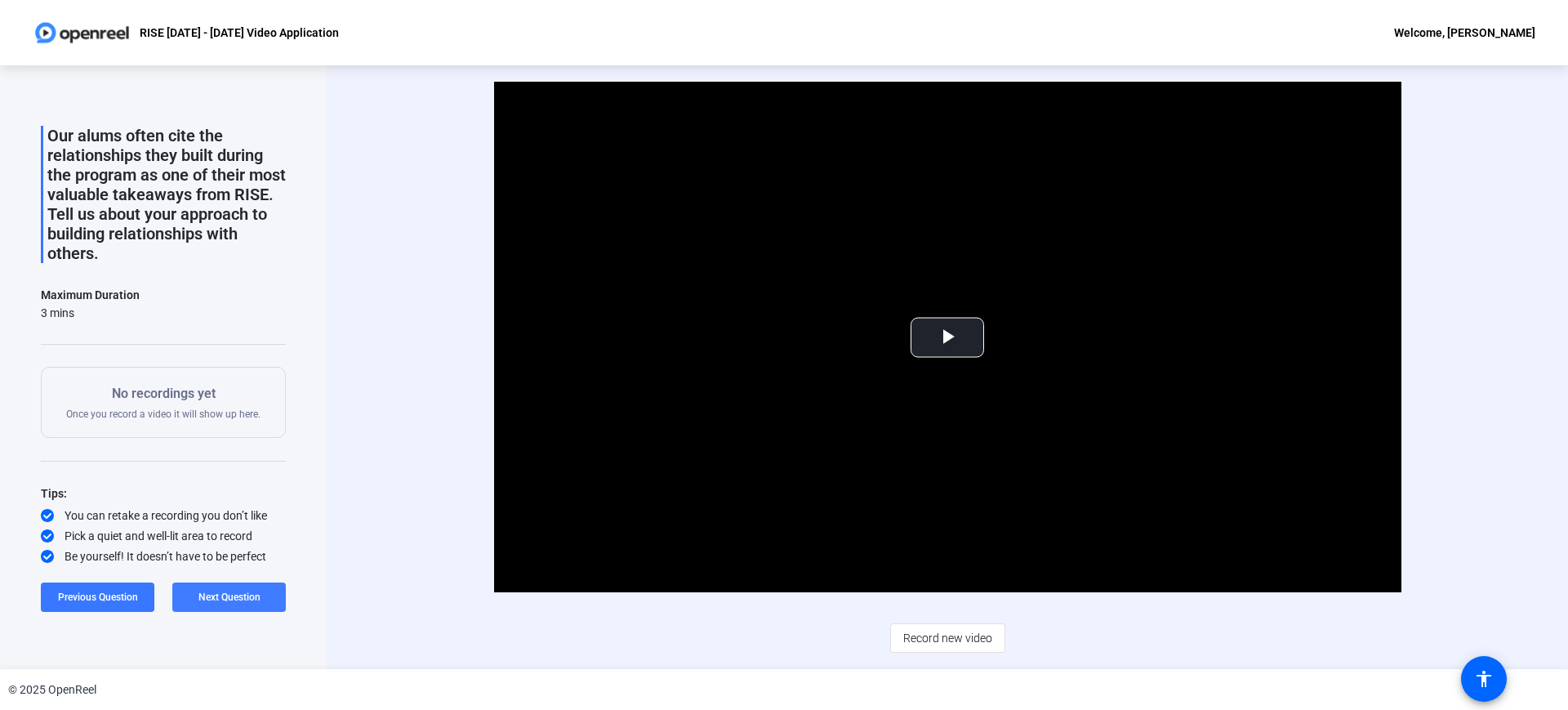 click 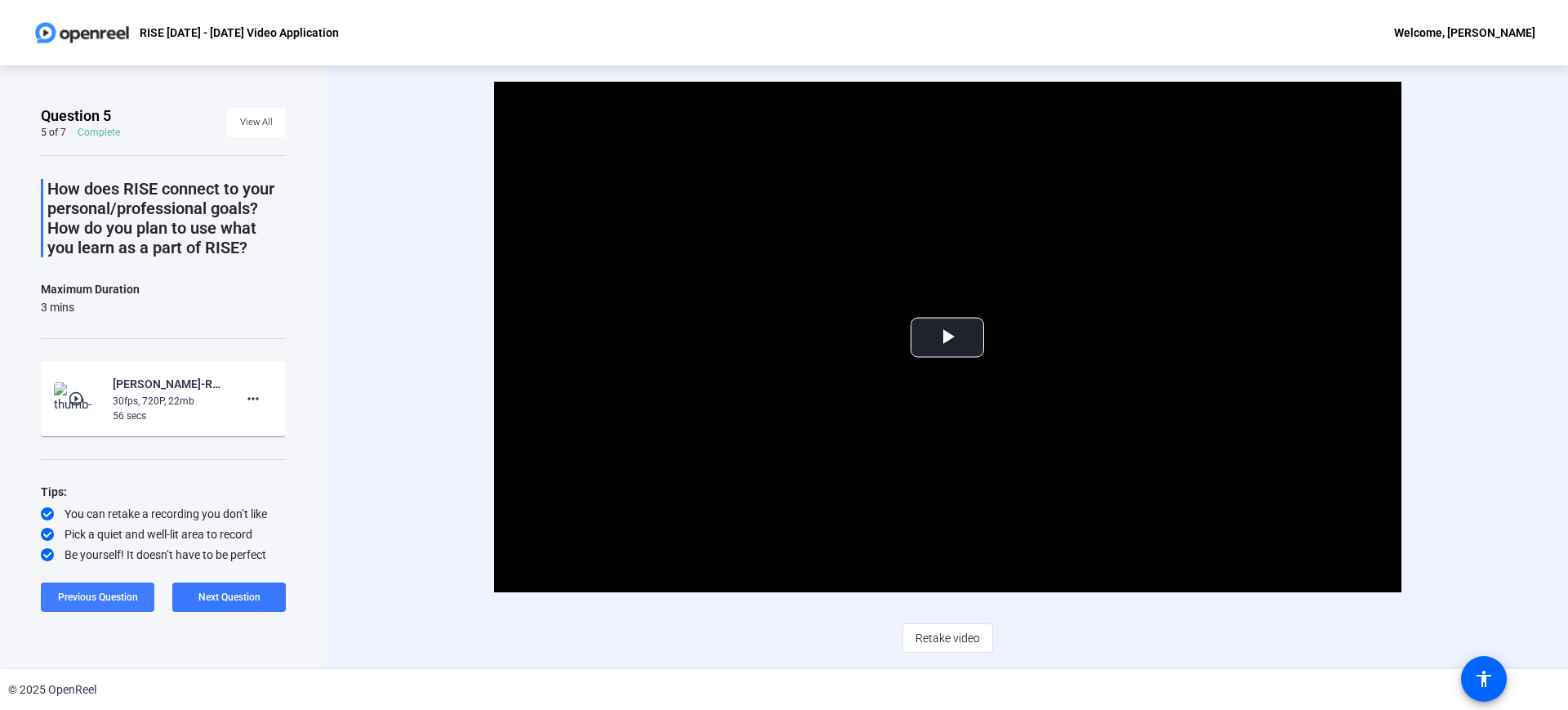 click 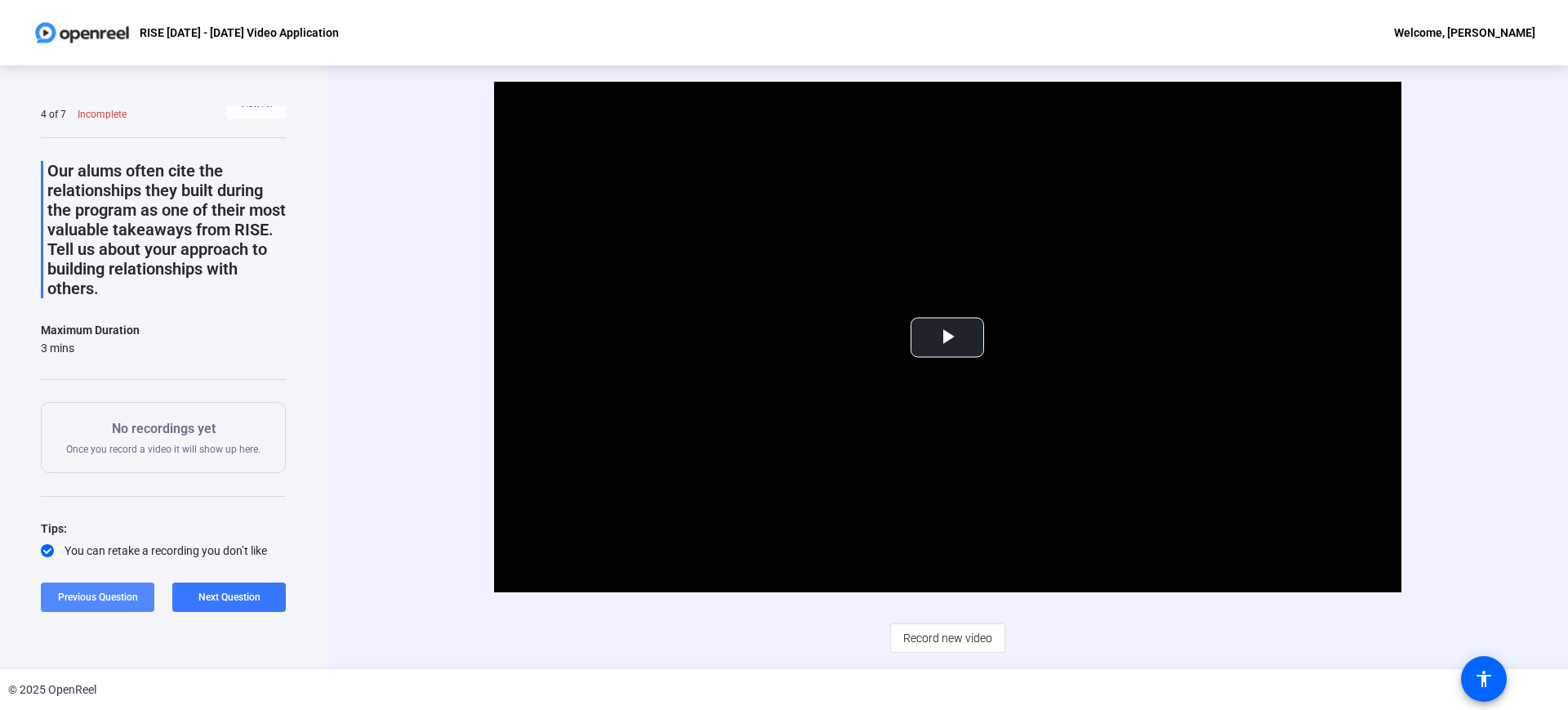 scroll, scrollTop: 53, scrollLeft: 0, axis: vertical 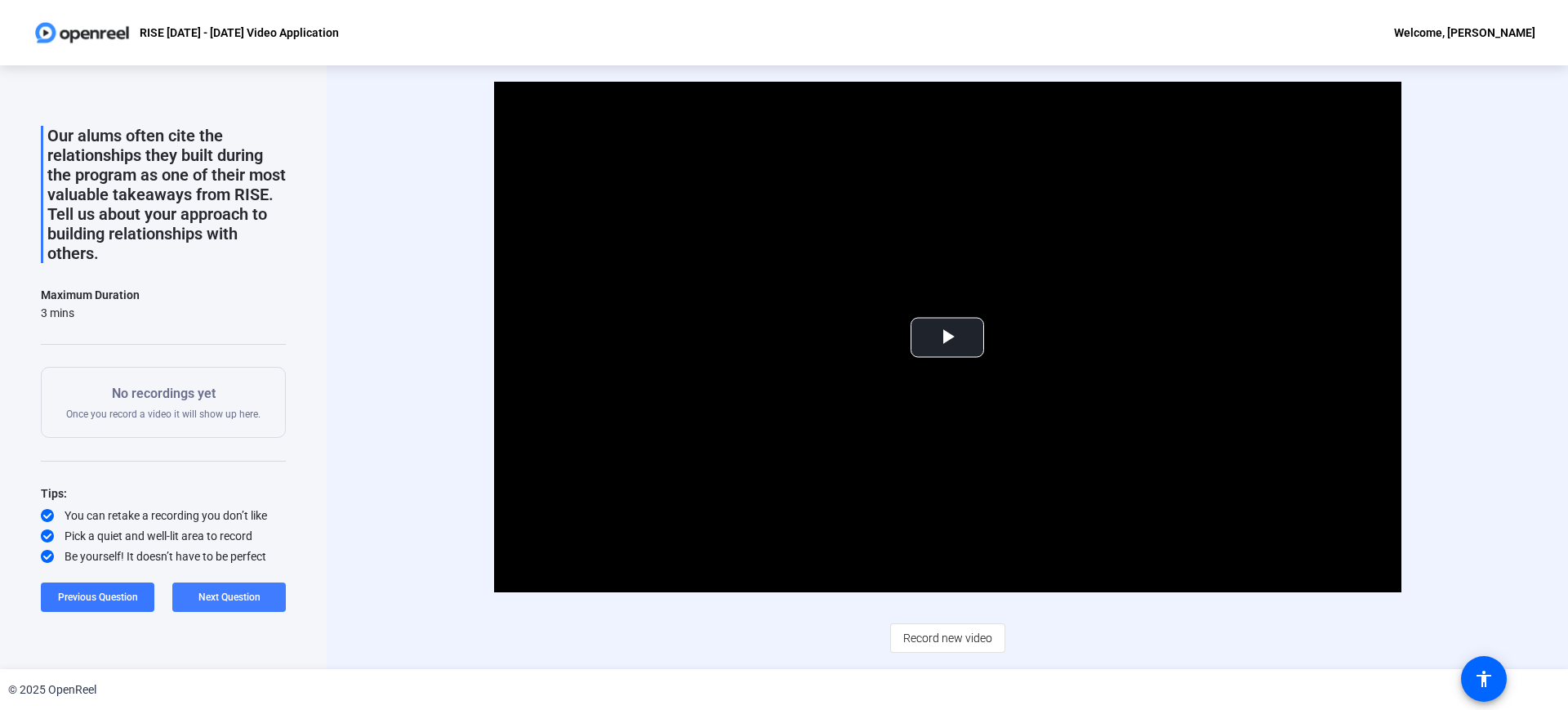 click 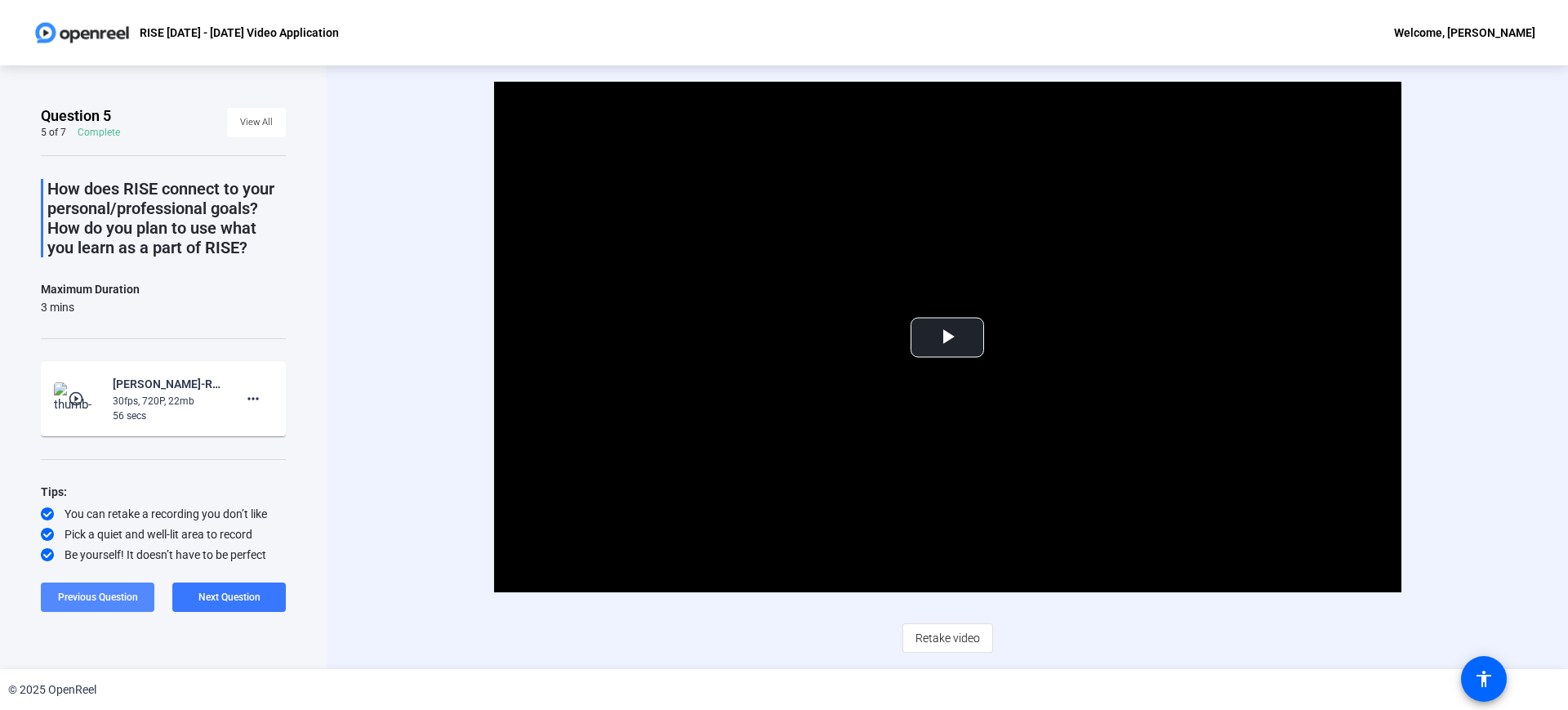 click on "Previous Question" 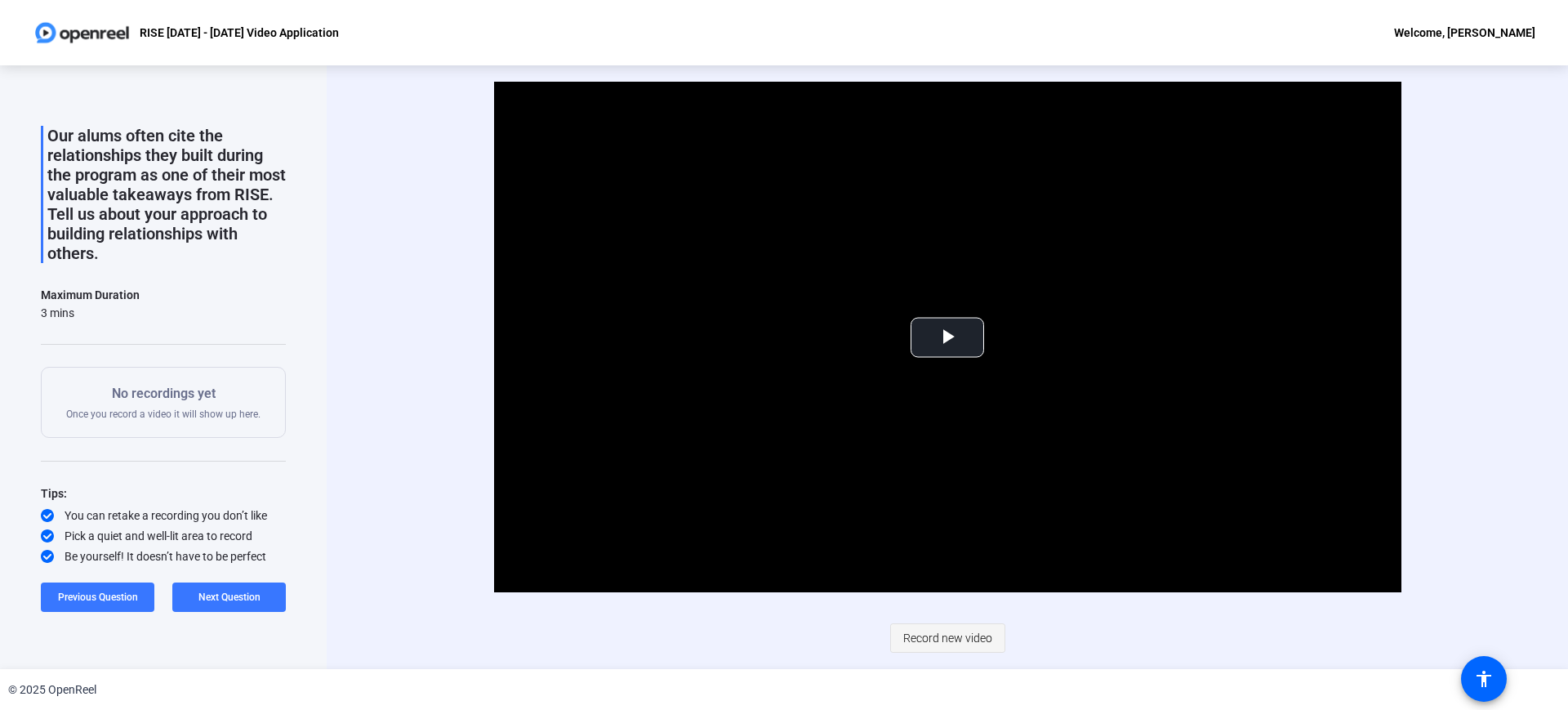 click 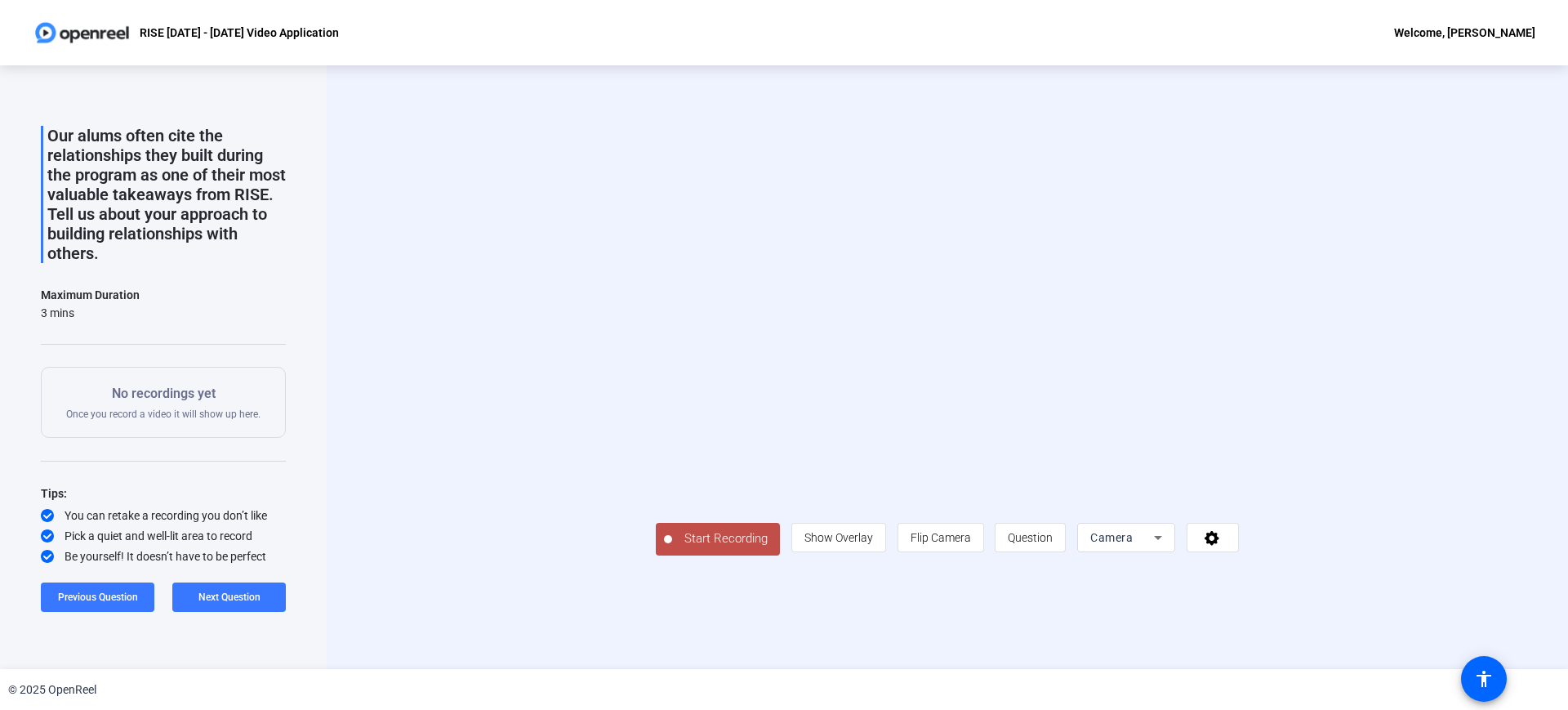 click on "Start Recording" 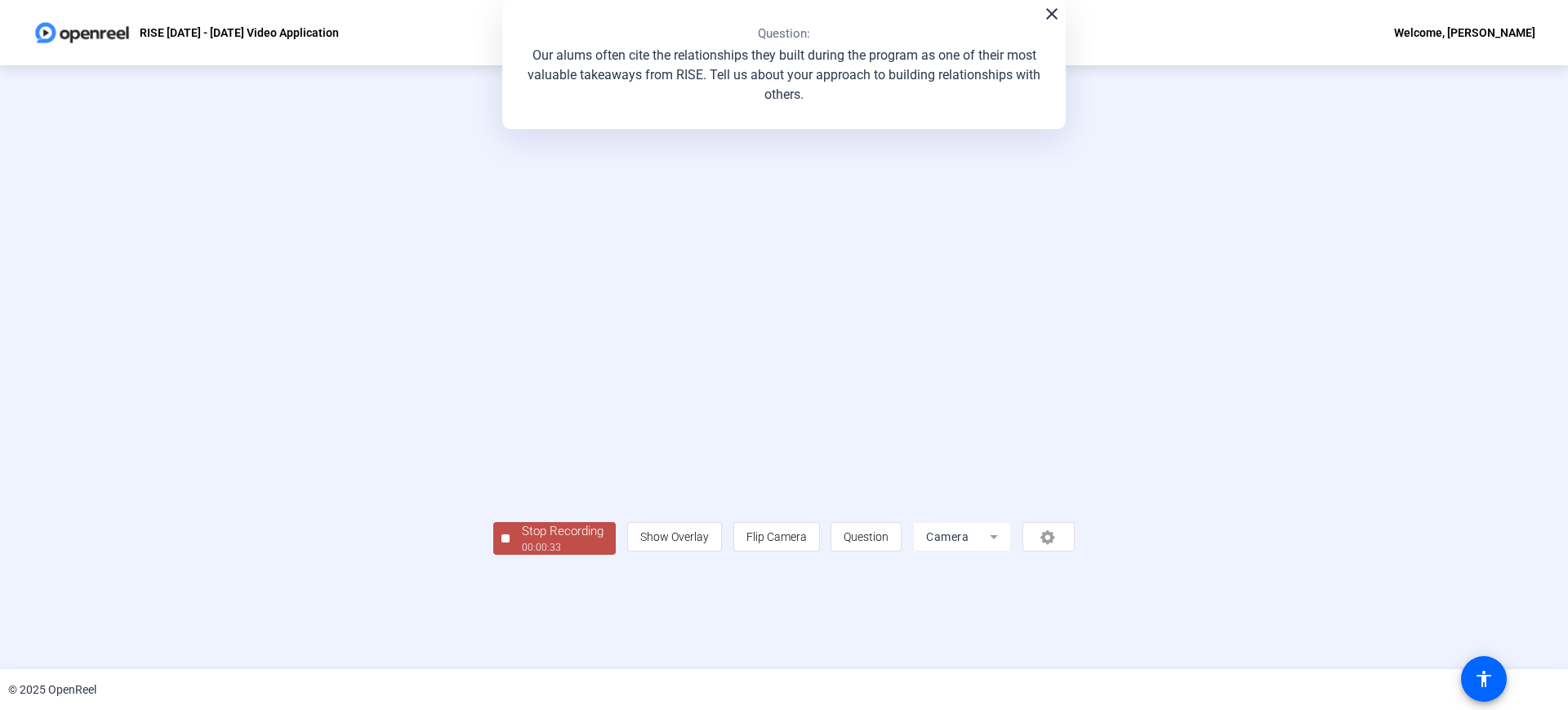 click on "00:00:33" 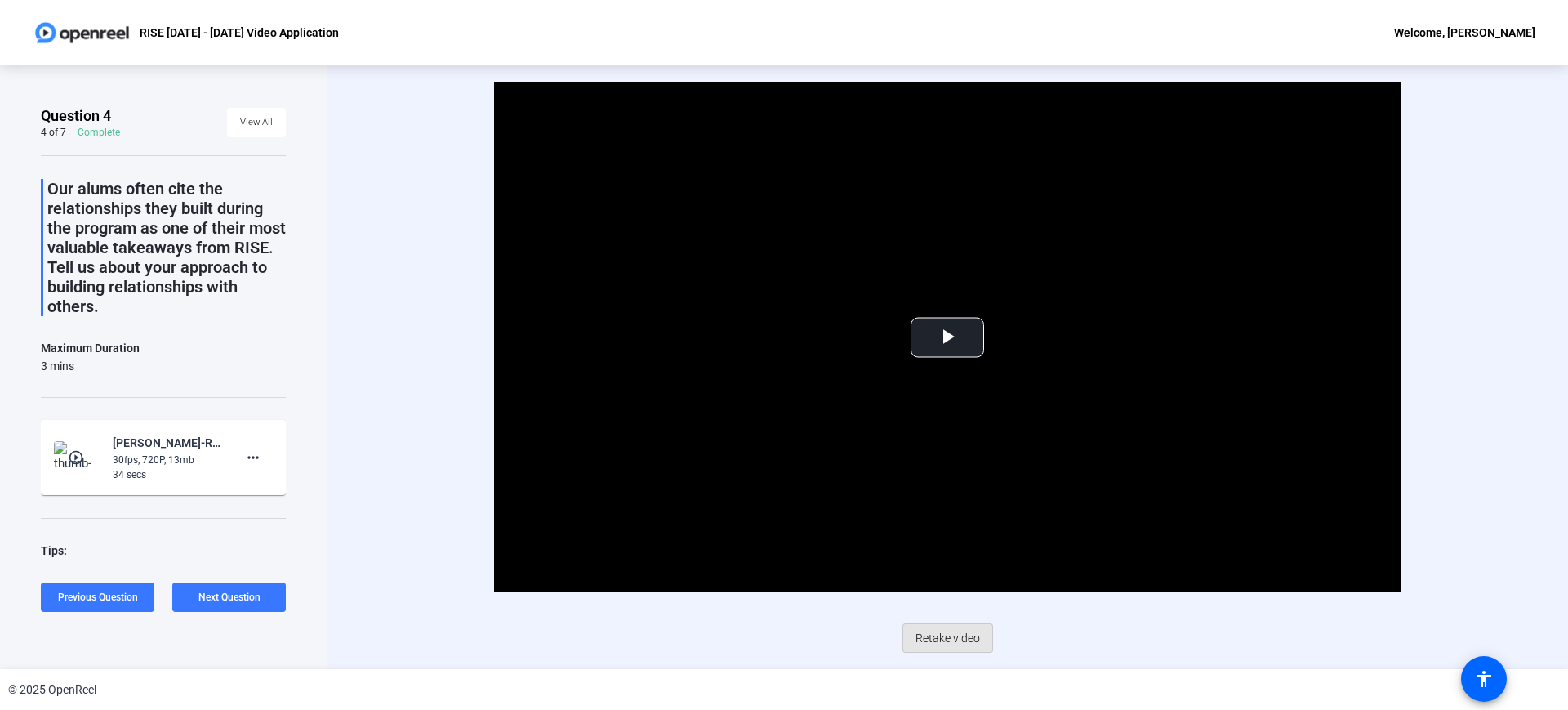 click on "Retake video" 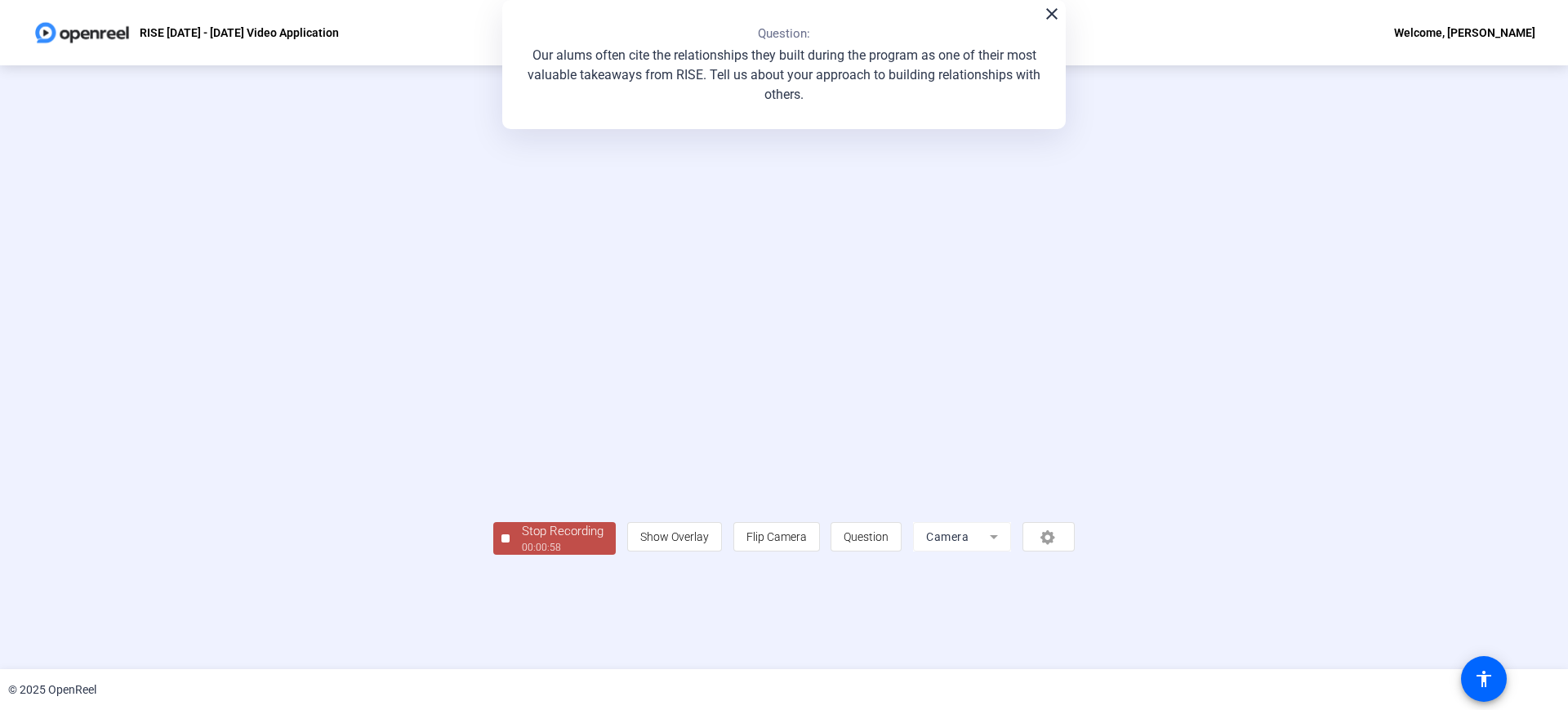 click on "00:00:58" 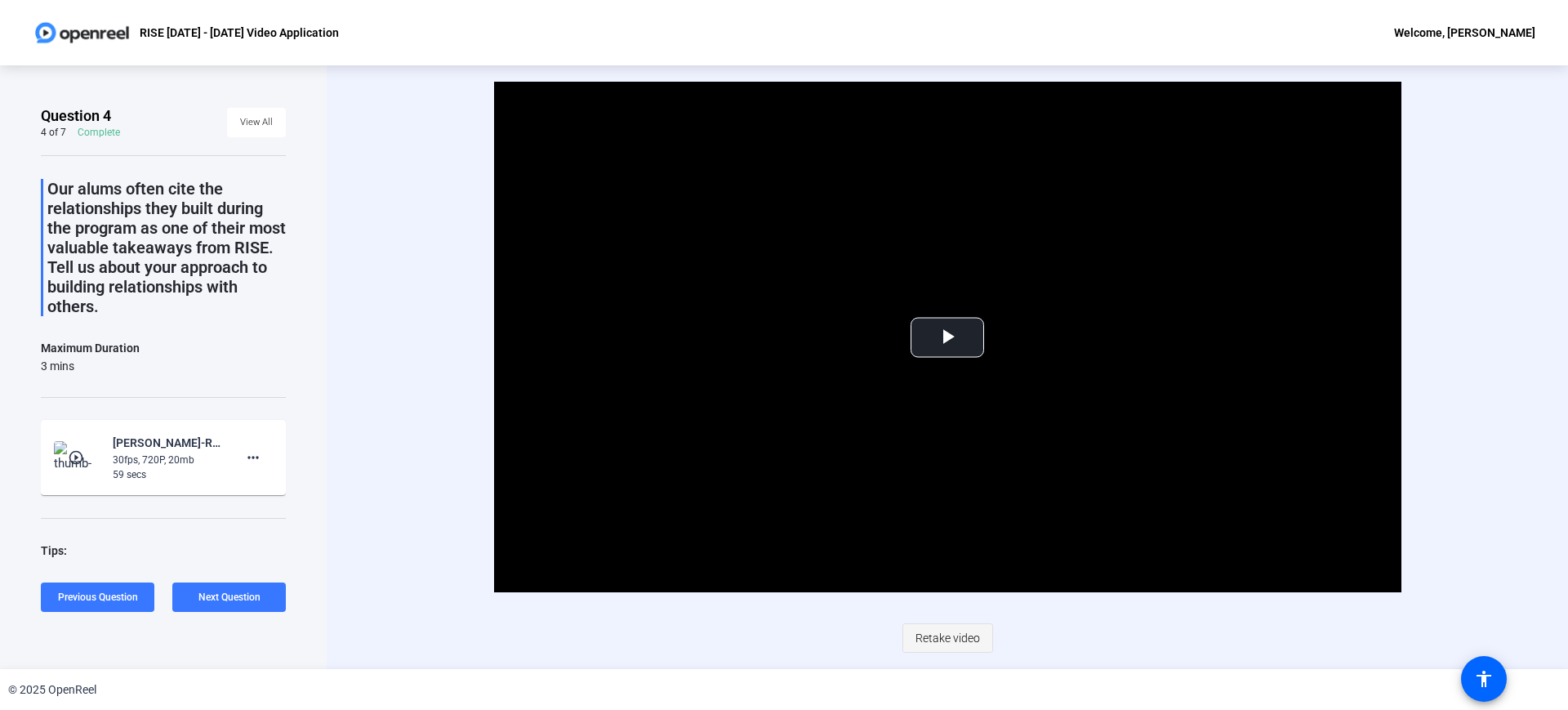 click on "Retake video" 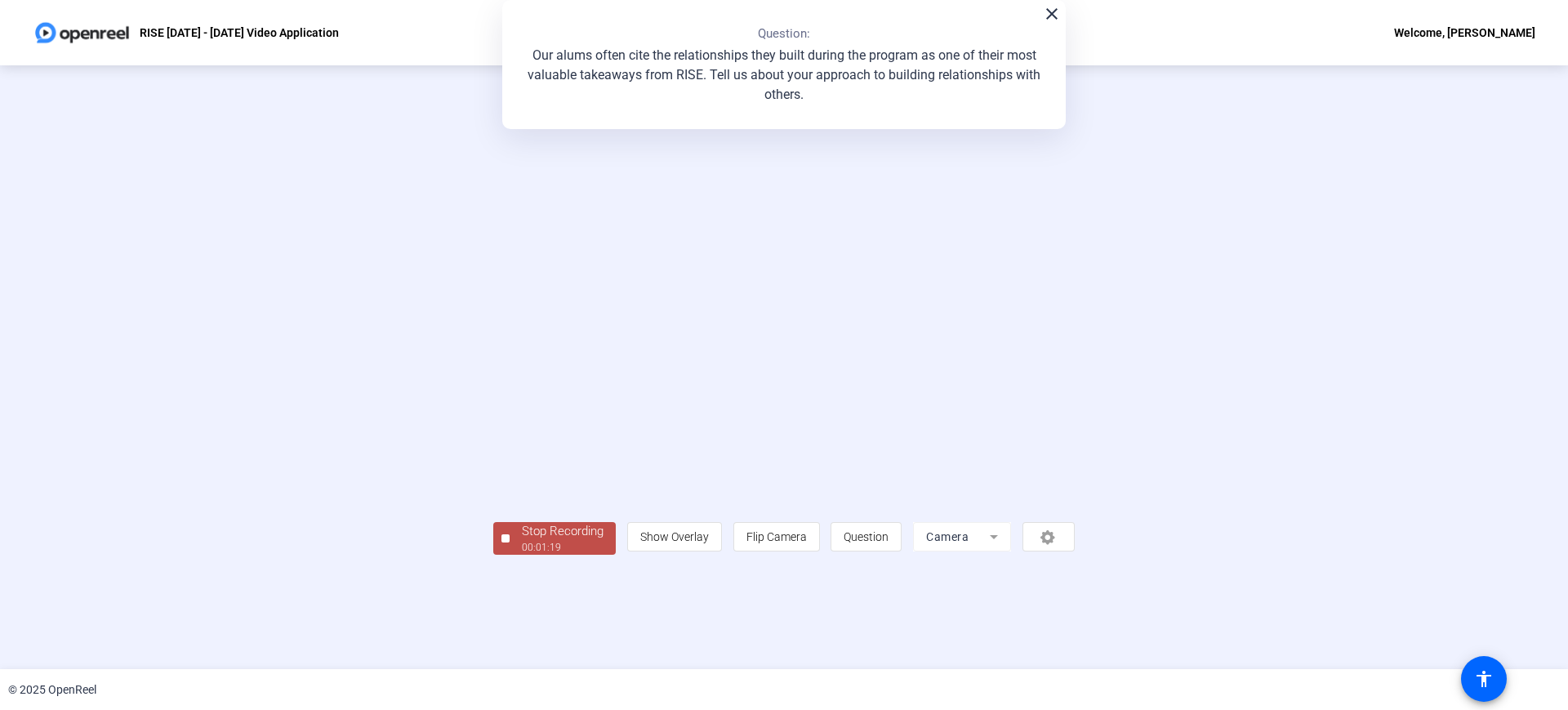 click on "00:01:19" 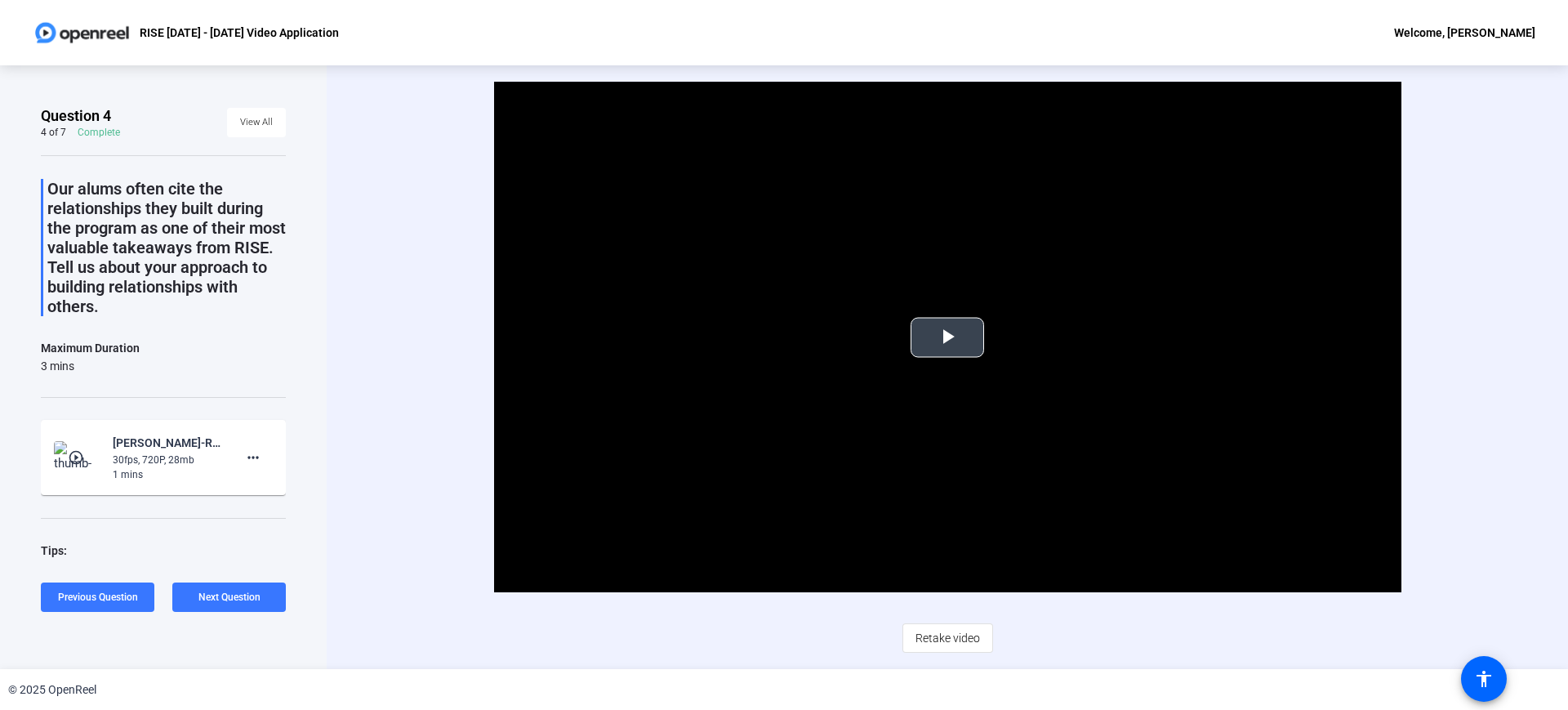 click at bounding box center (947, 337) 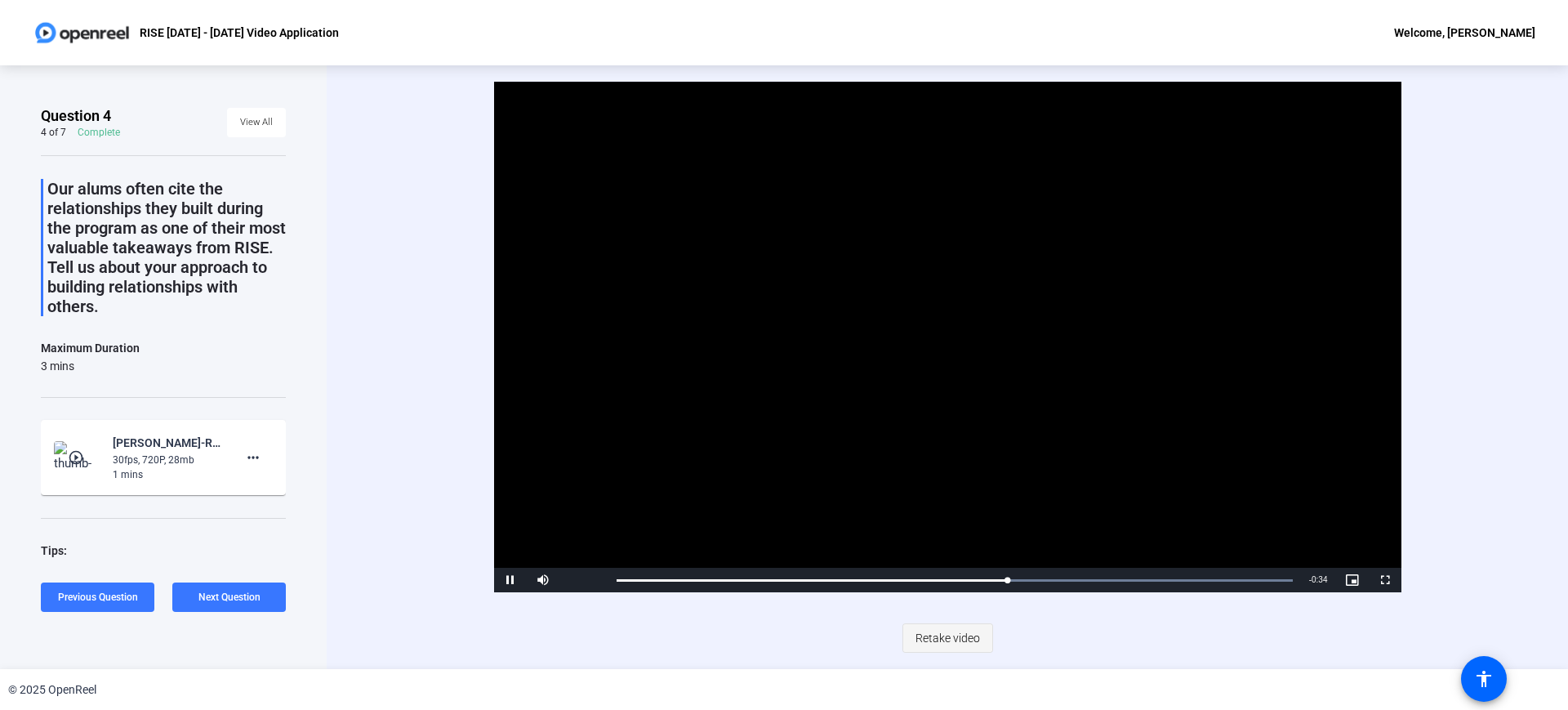 click on "Retake video" 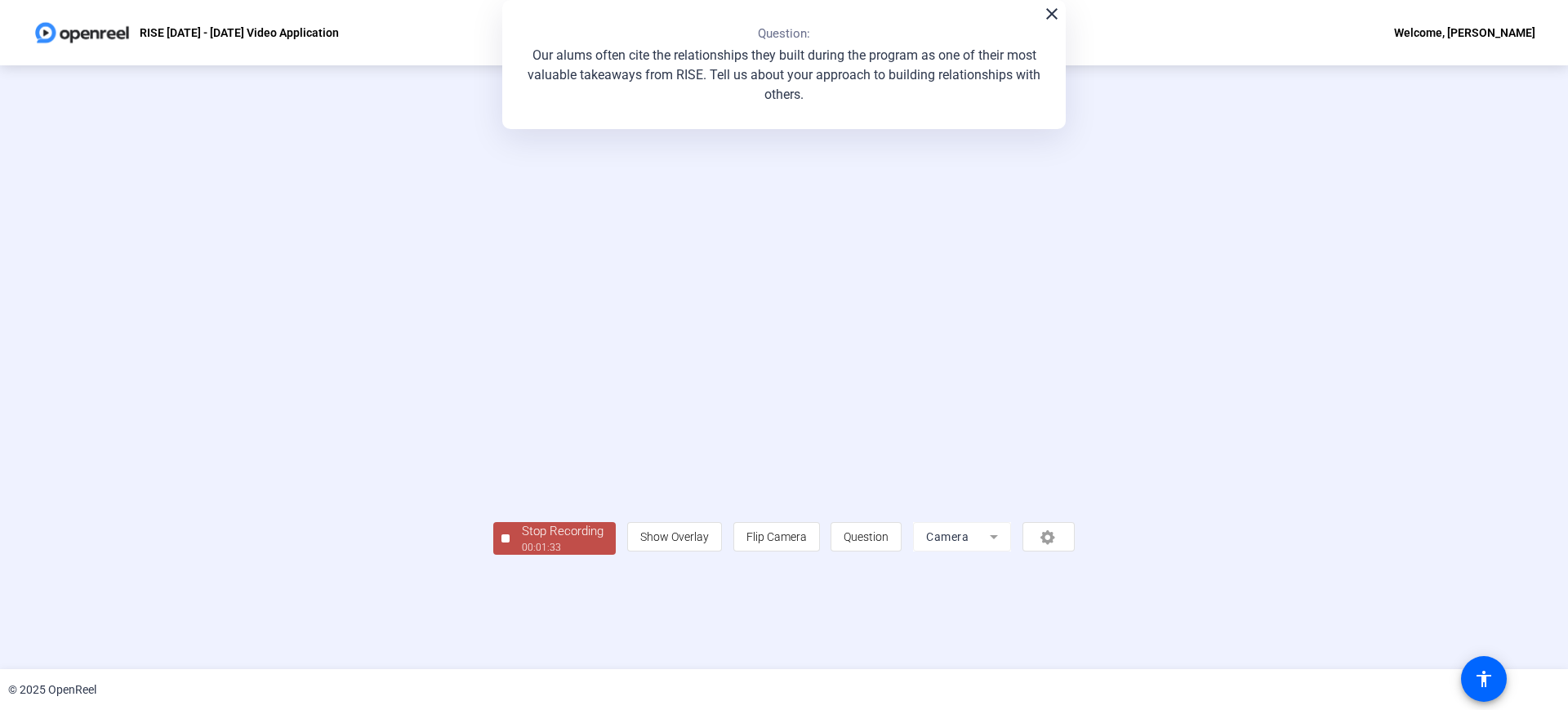 click on "Stop Recording" 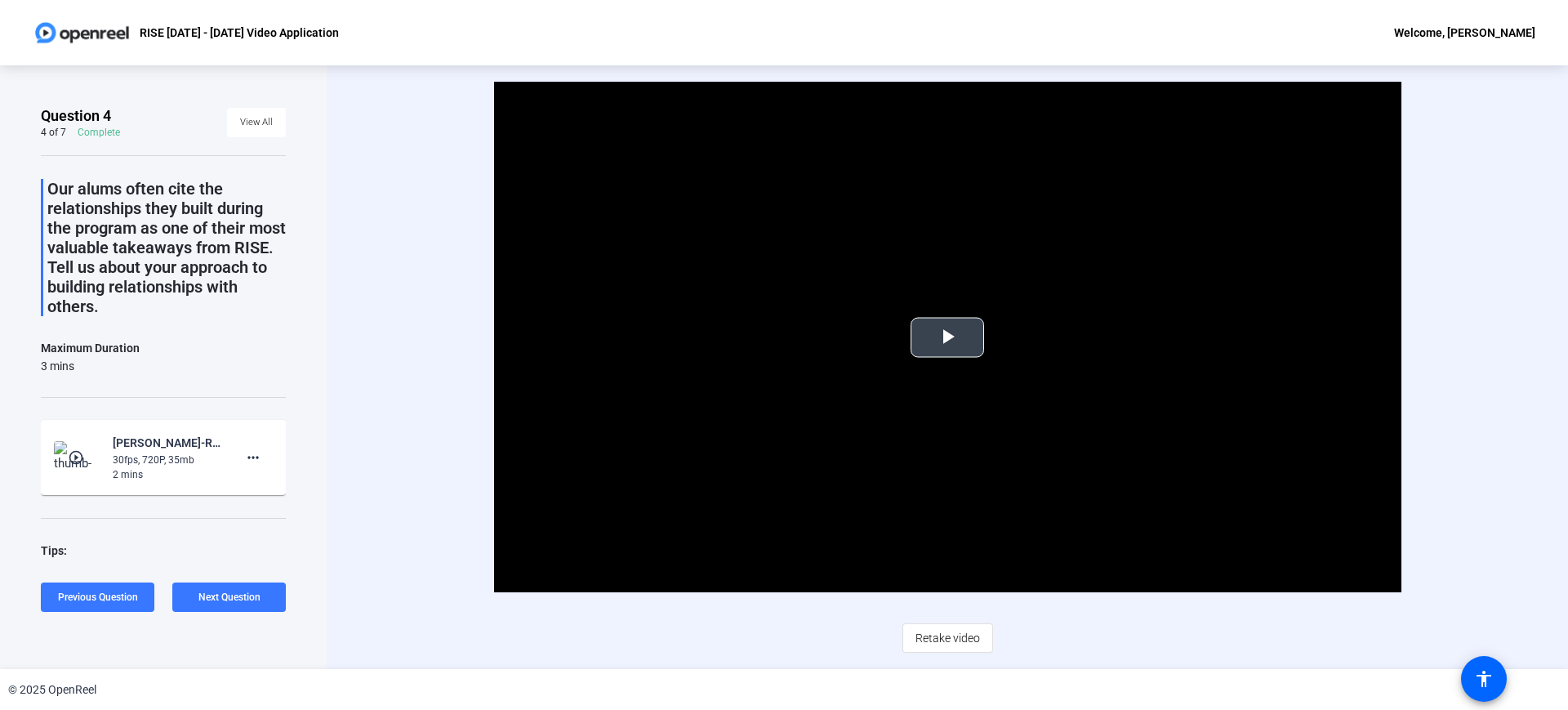 click at bounding box center [947, 337] 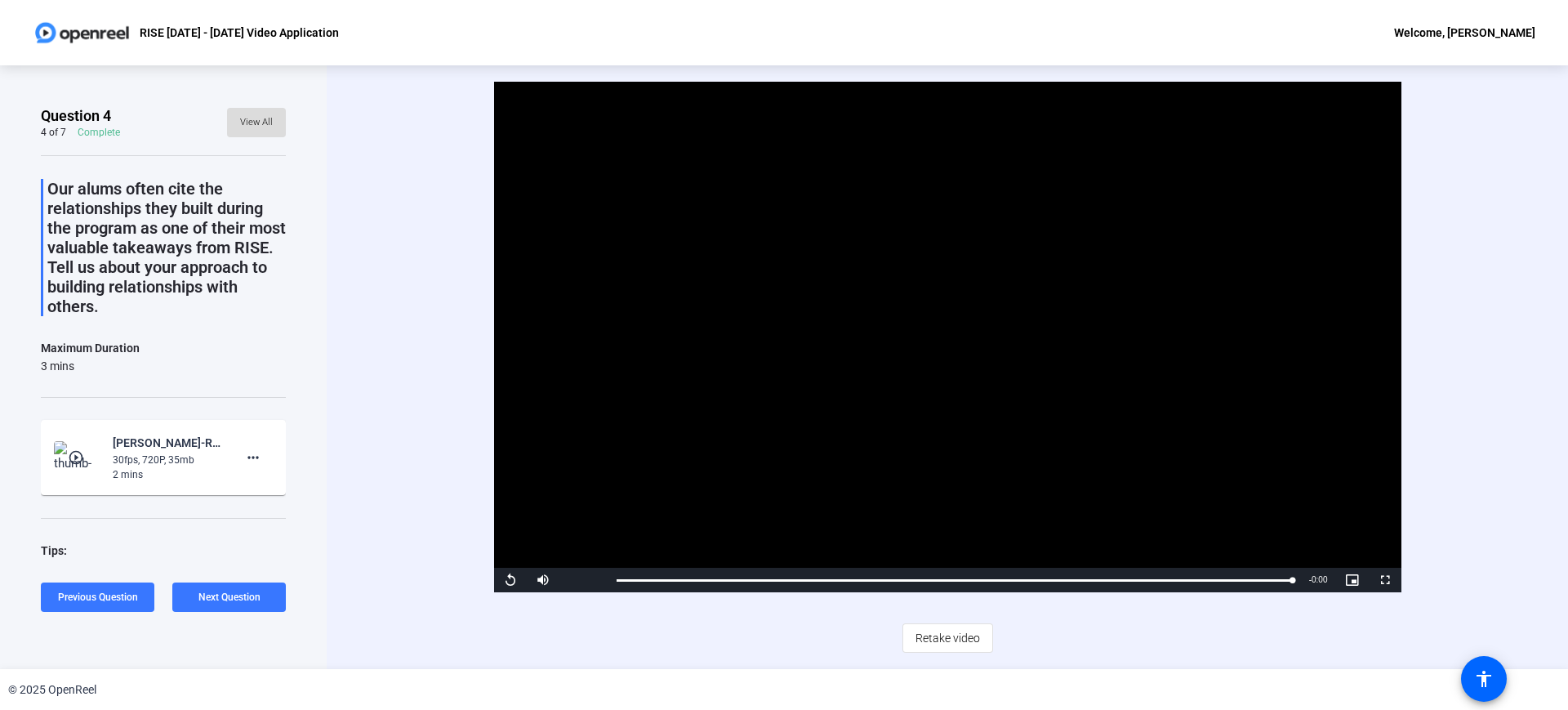 click on "View All" 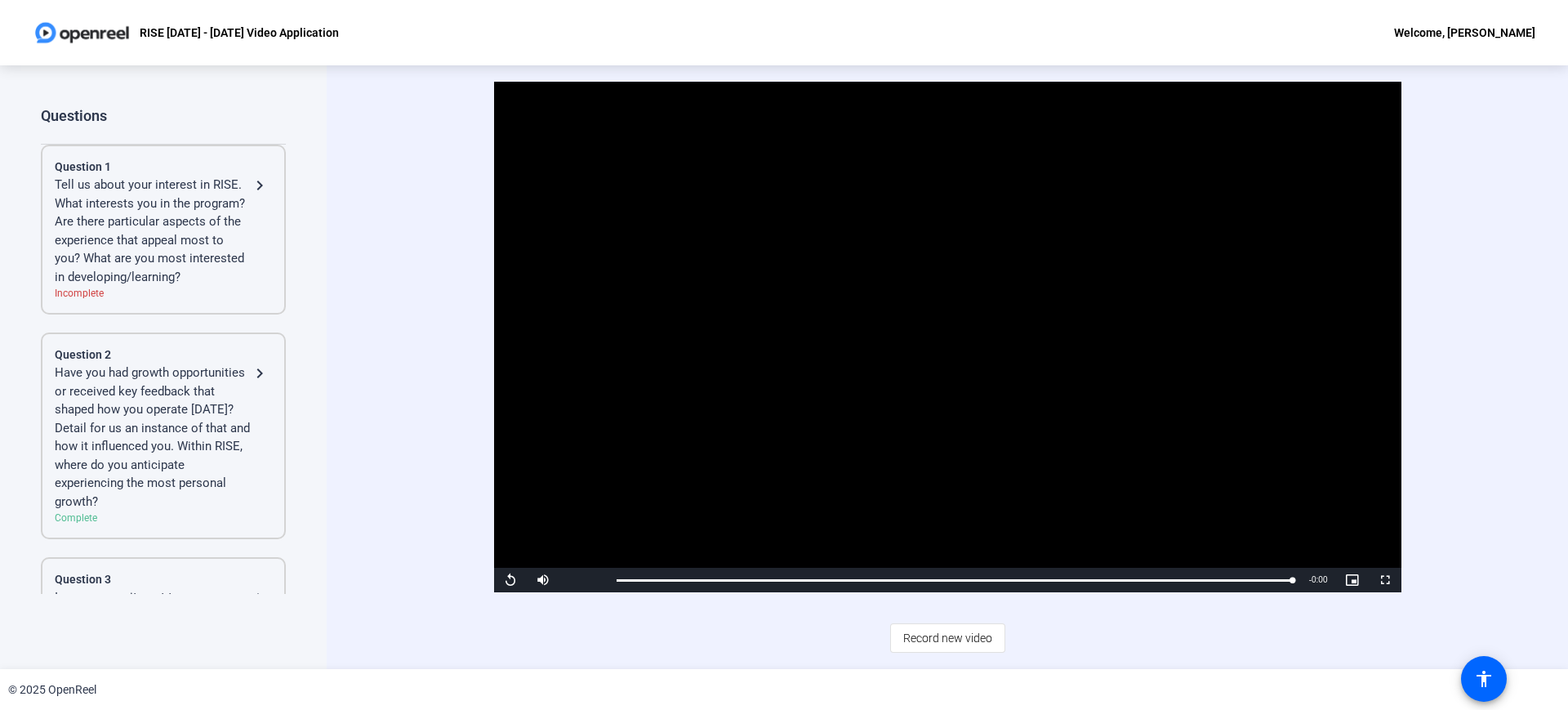 scroll, scrollTop: 409, scrollLeft: 0, axis: vertical 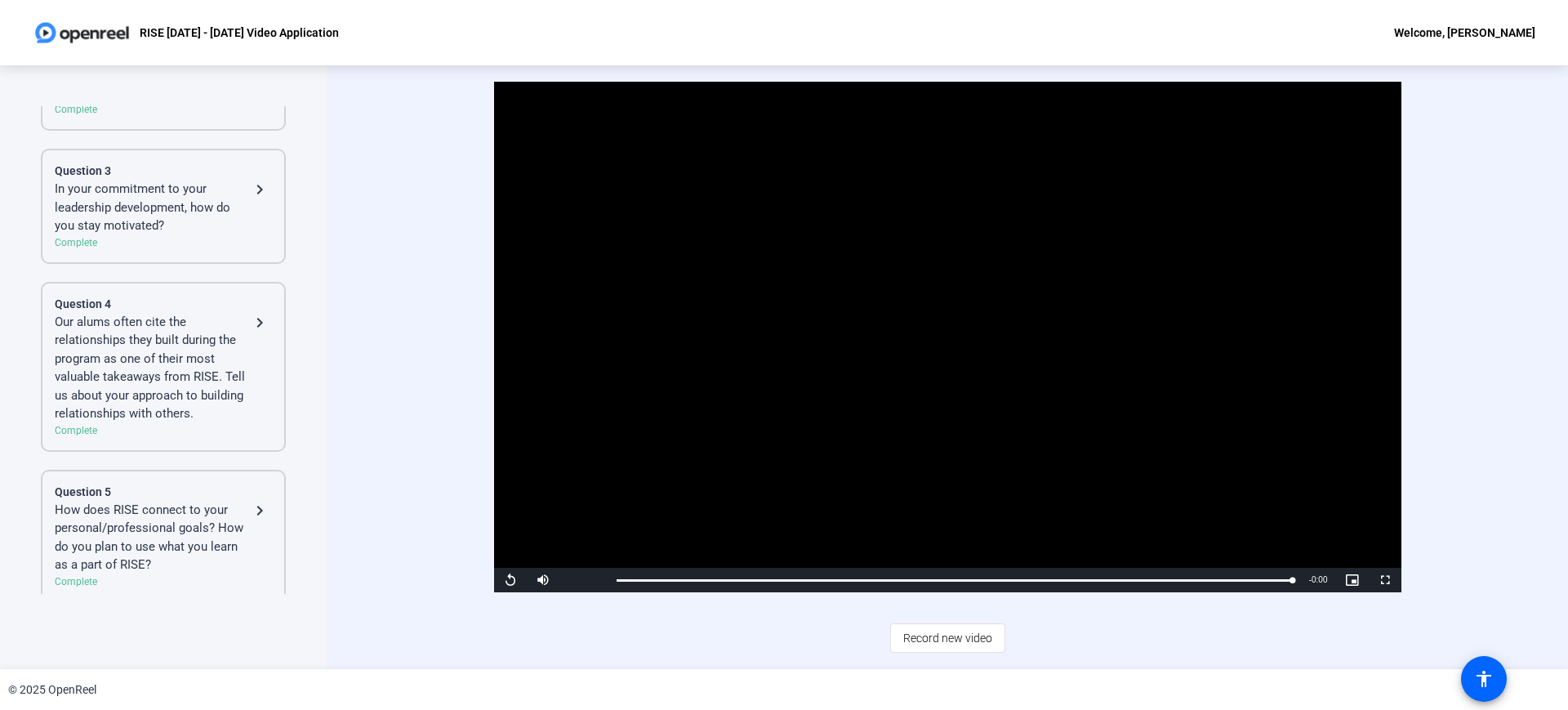 click on "Our alums often cite the relationships they built during the program as one of their most valuable takeaways from RISE. Tell us about your approach to building relationships with others." 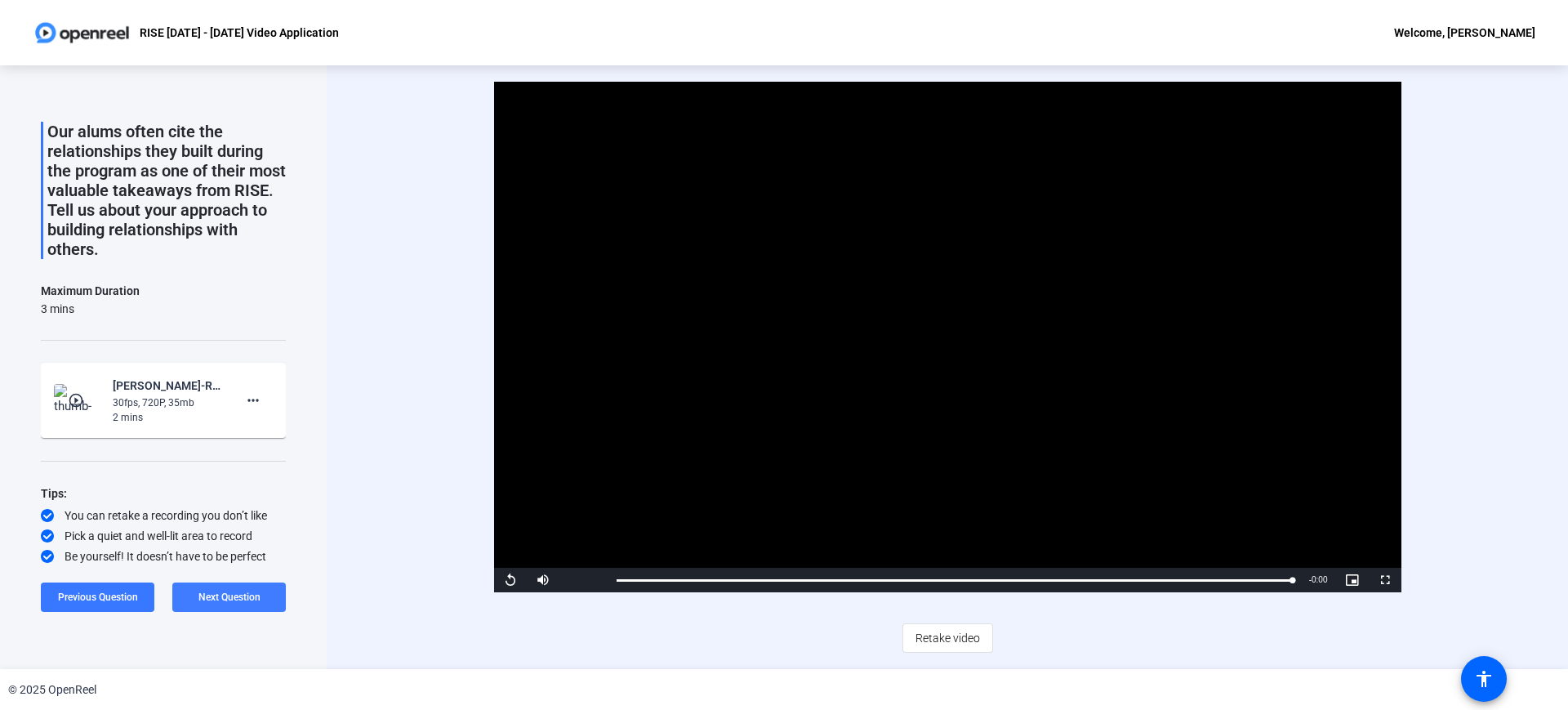 click 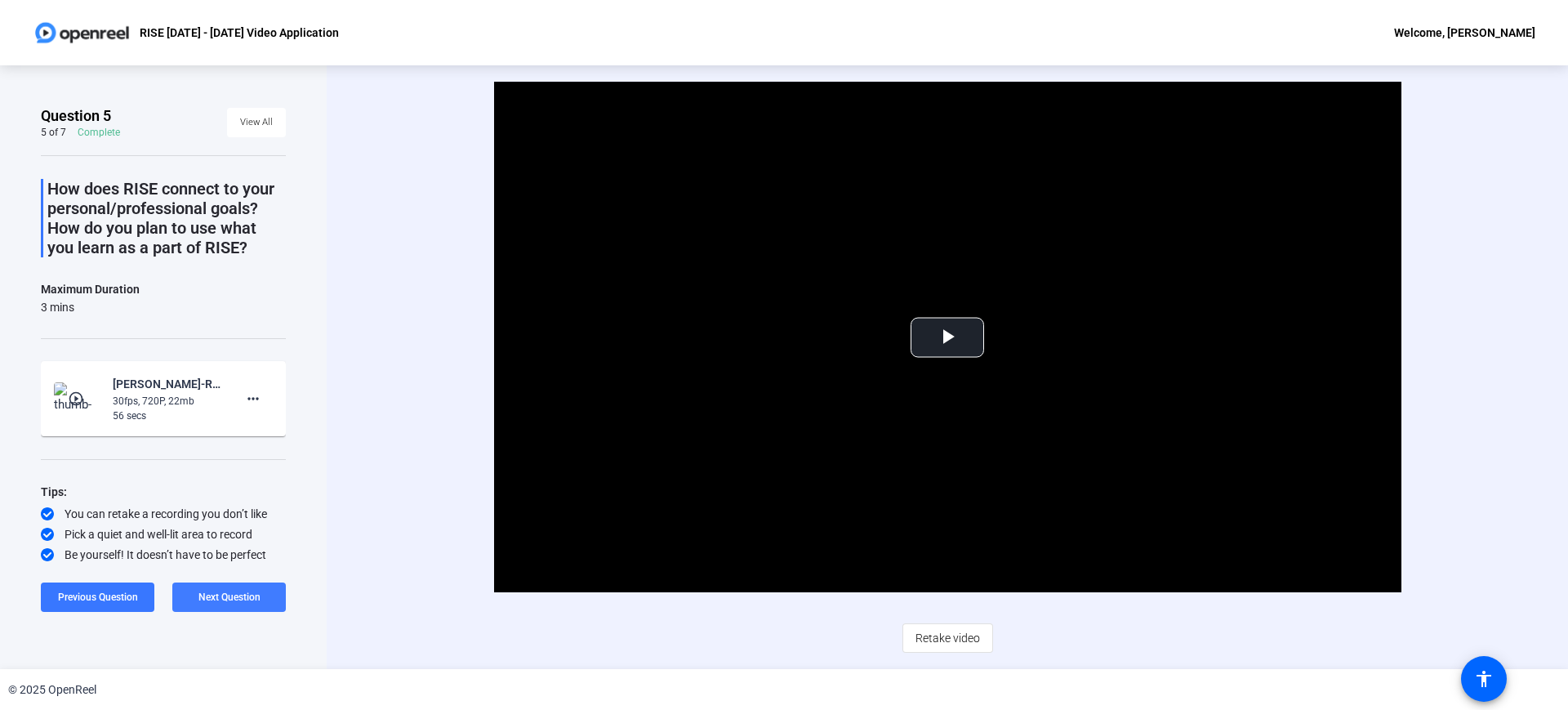 click 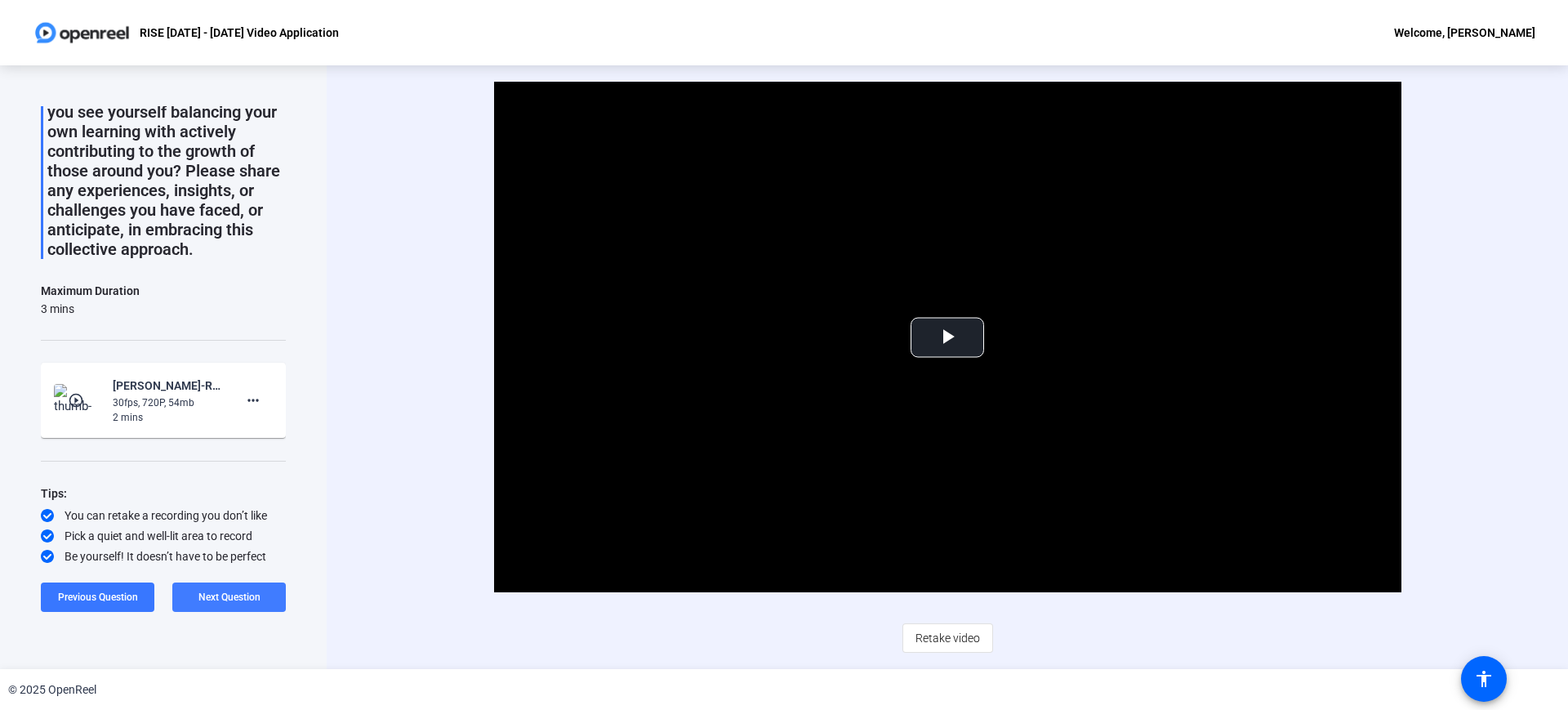 click 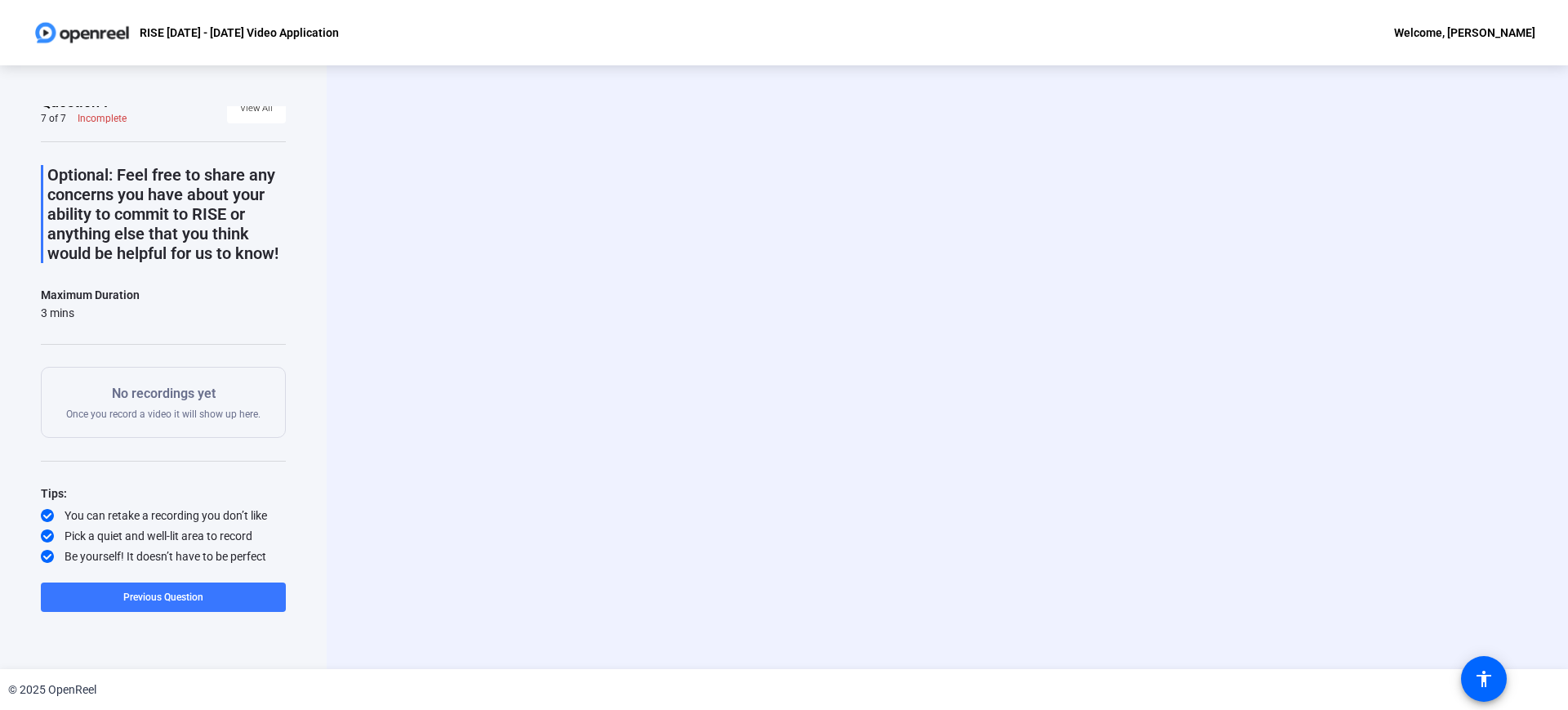 scroll, scrollTop: 33, scrollLeft: 0, axis: vertical 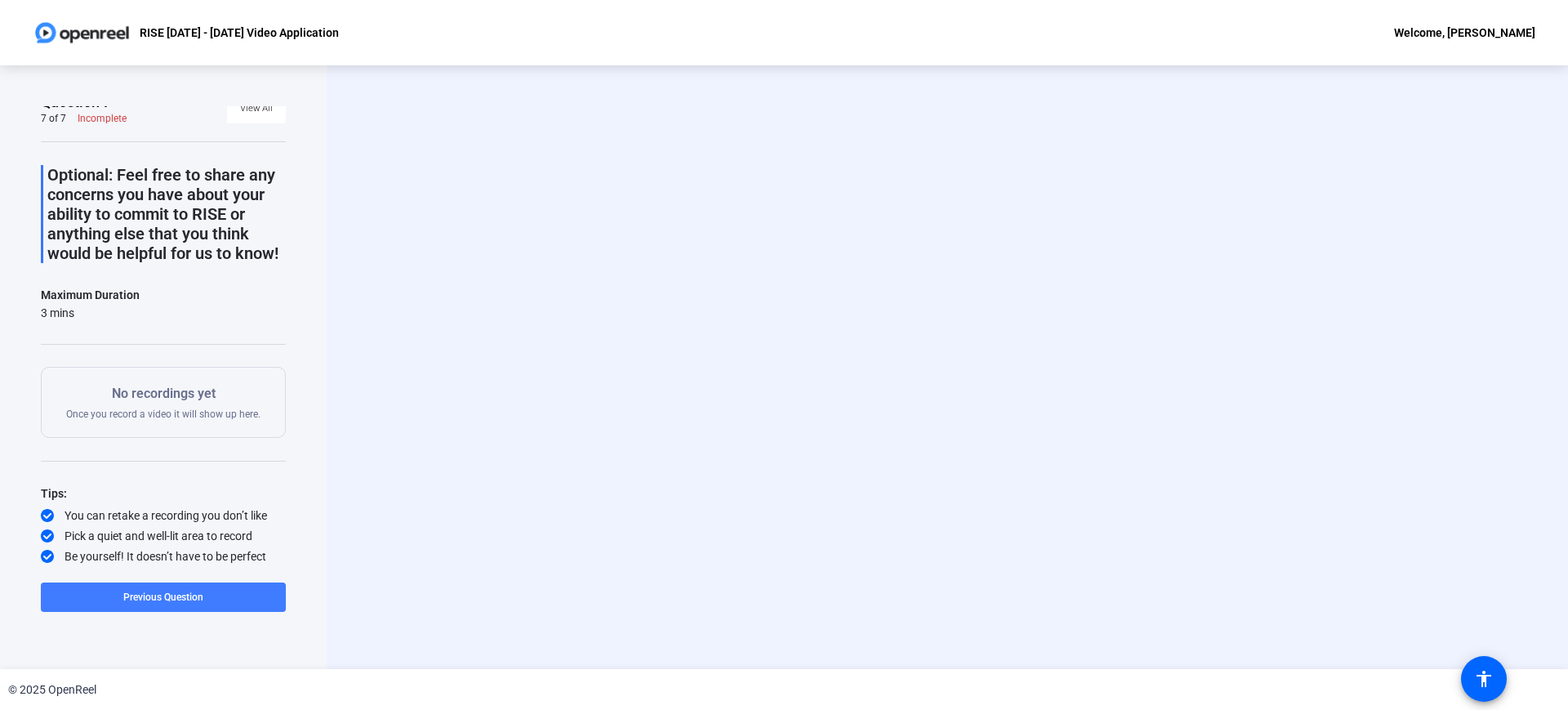 click 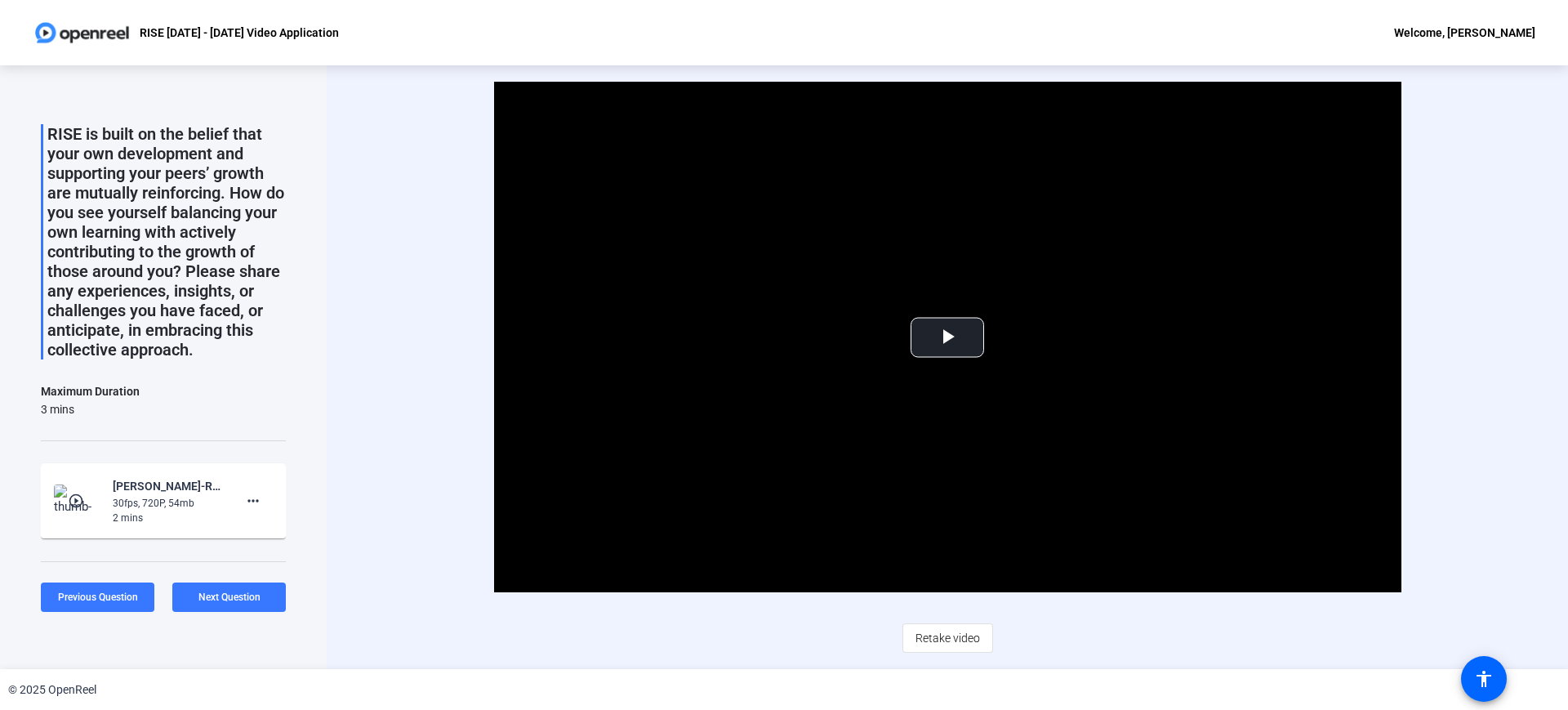 scroll, scrollTop: 0, scrollLeft: 0, axis: both 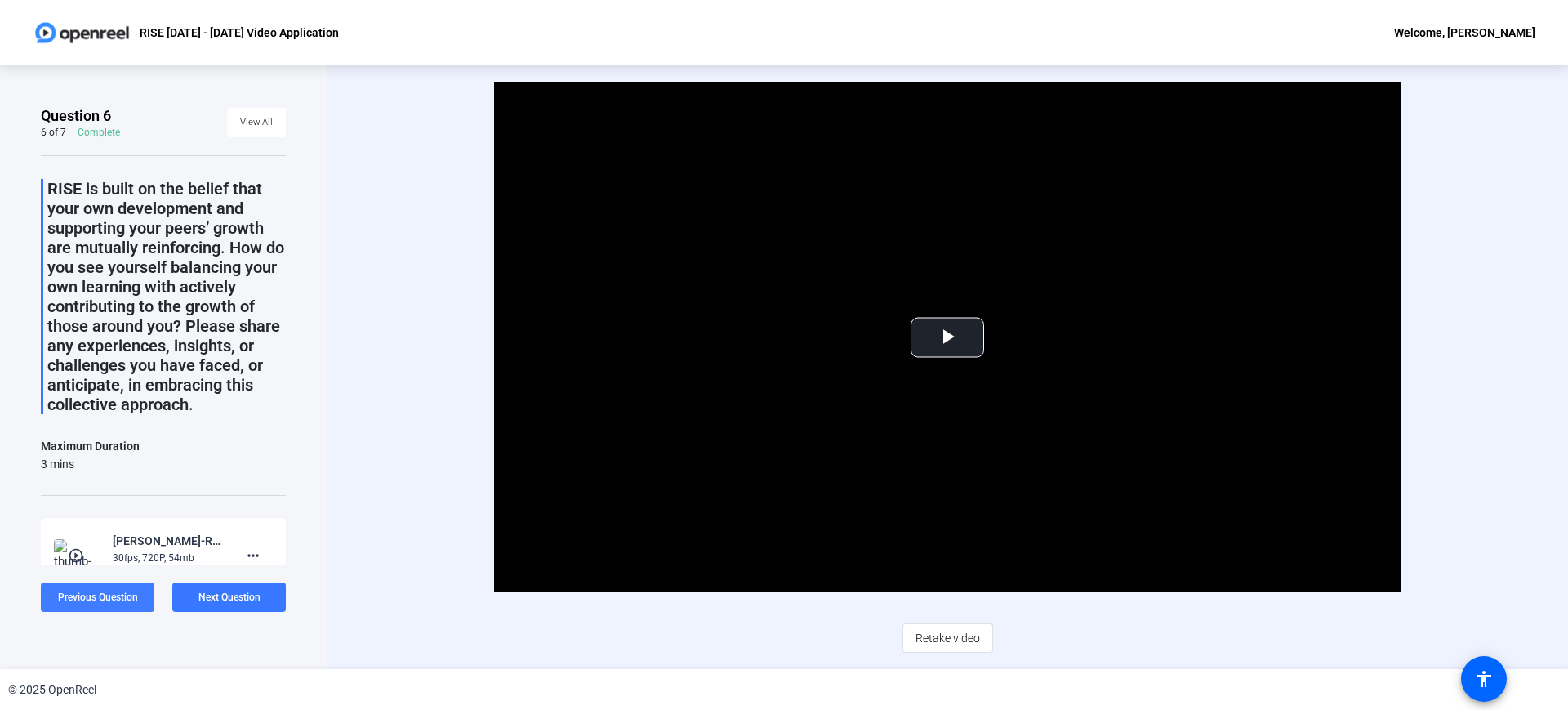 click on "Previous Question" 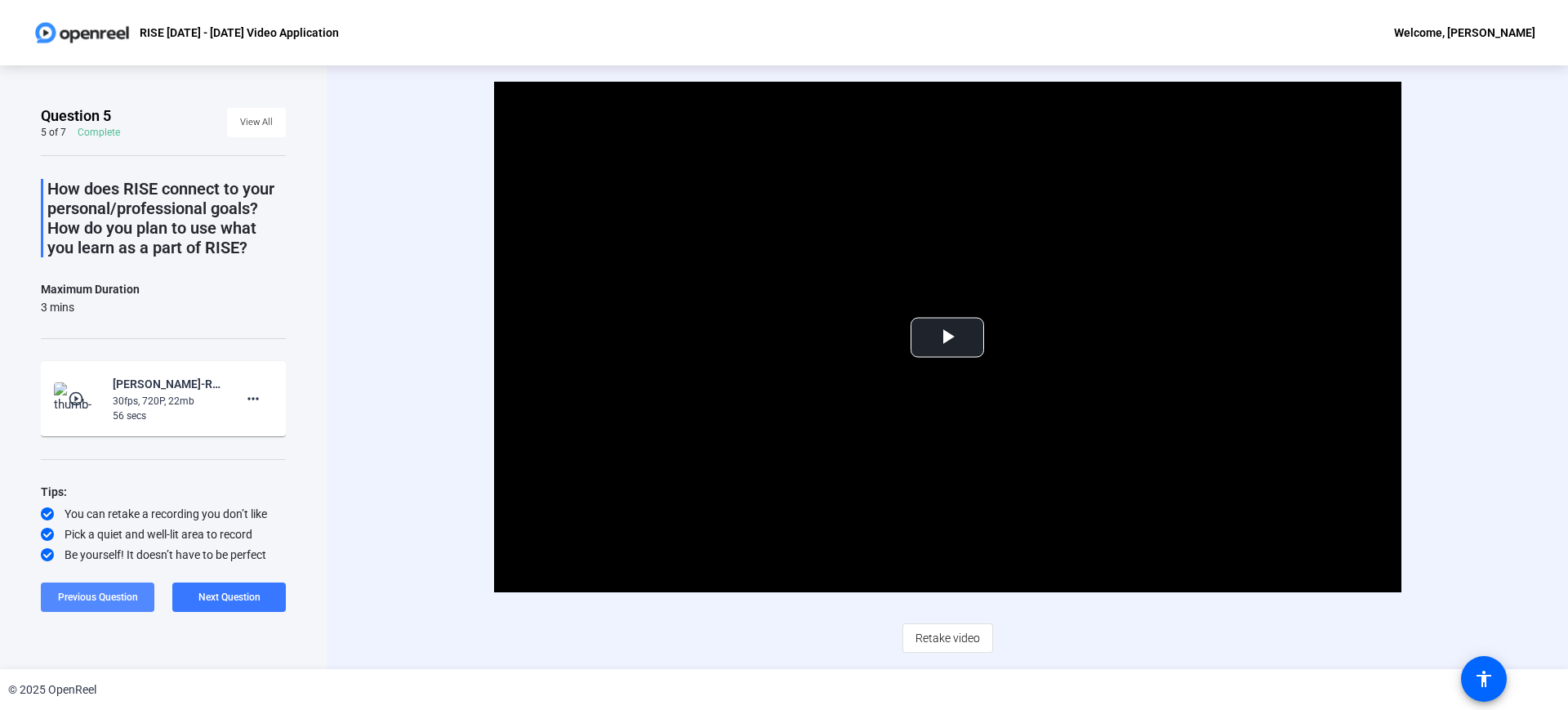 click on "Previous Question" 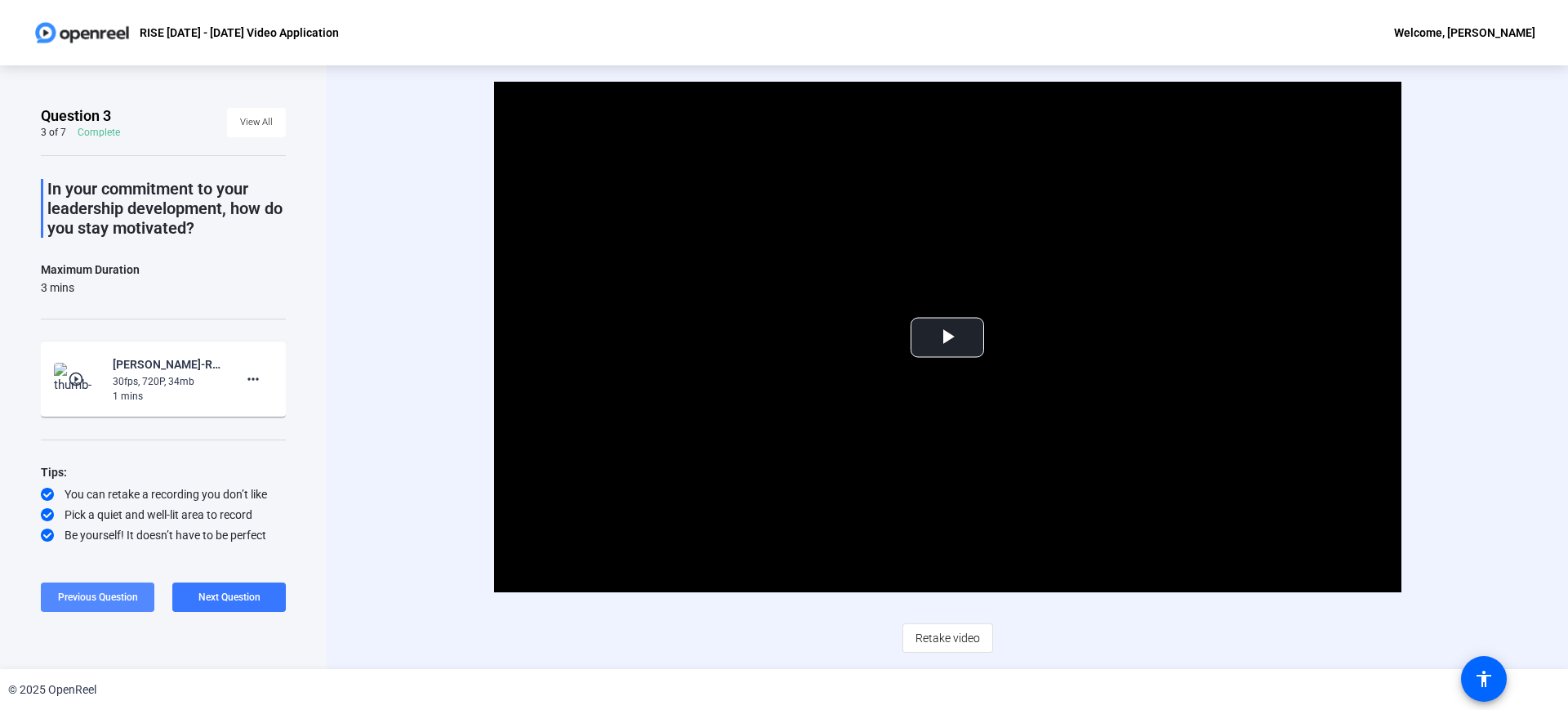 click on "Previous Question" 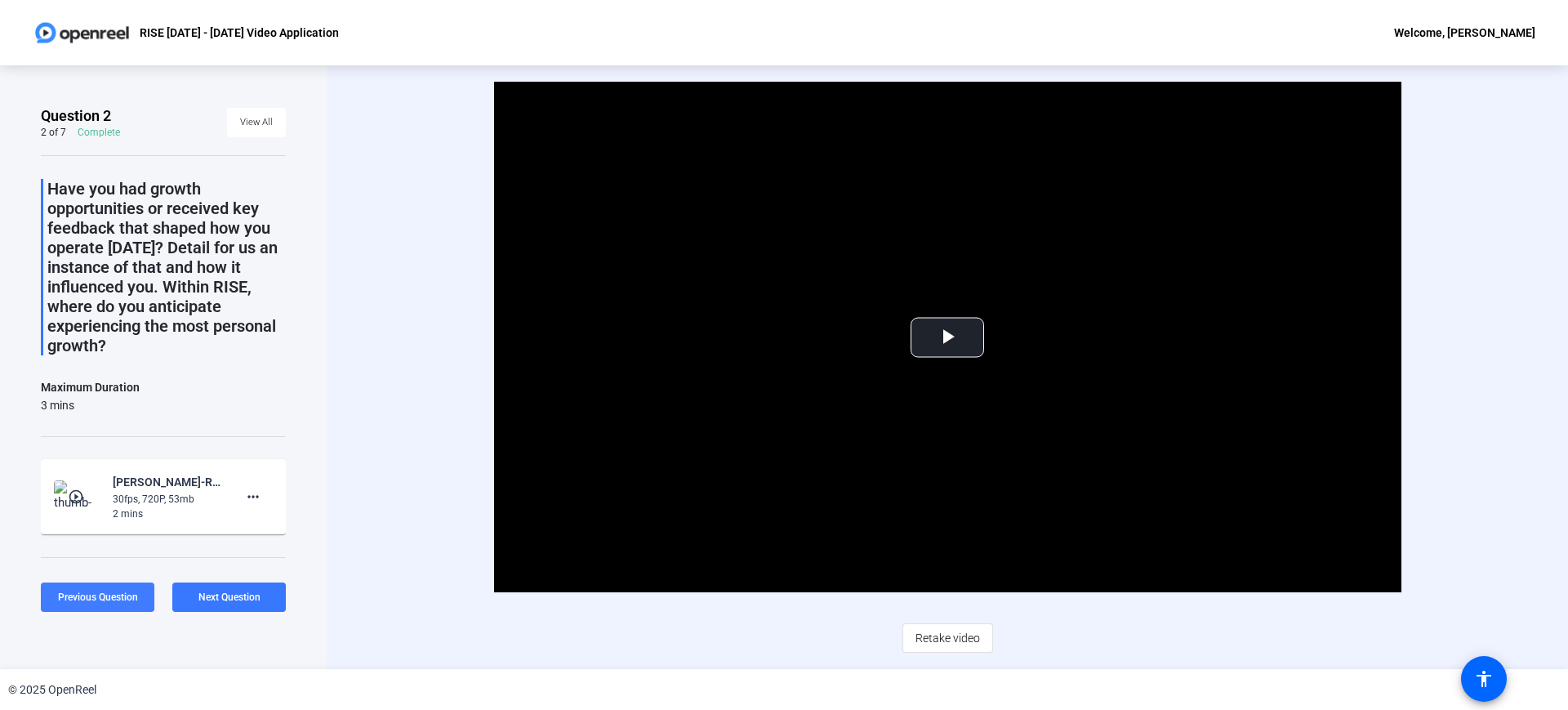 click on "Previous Question" 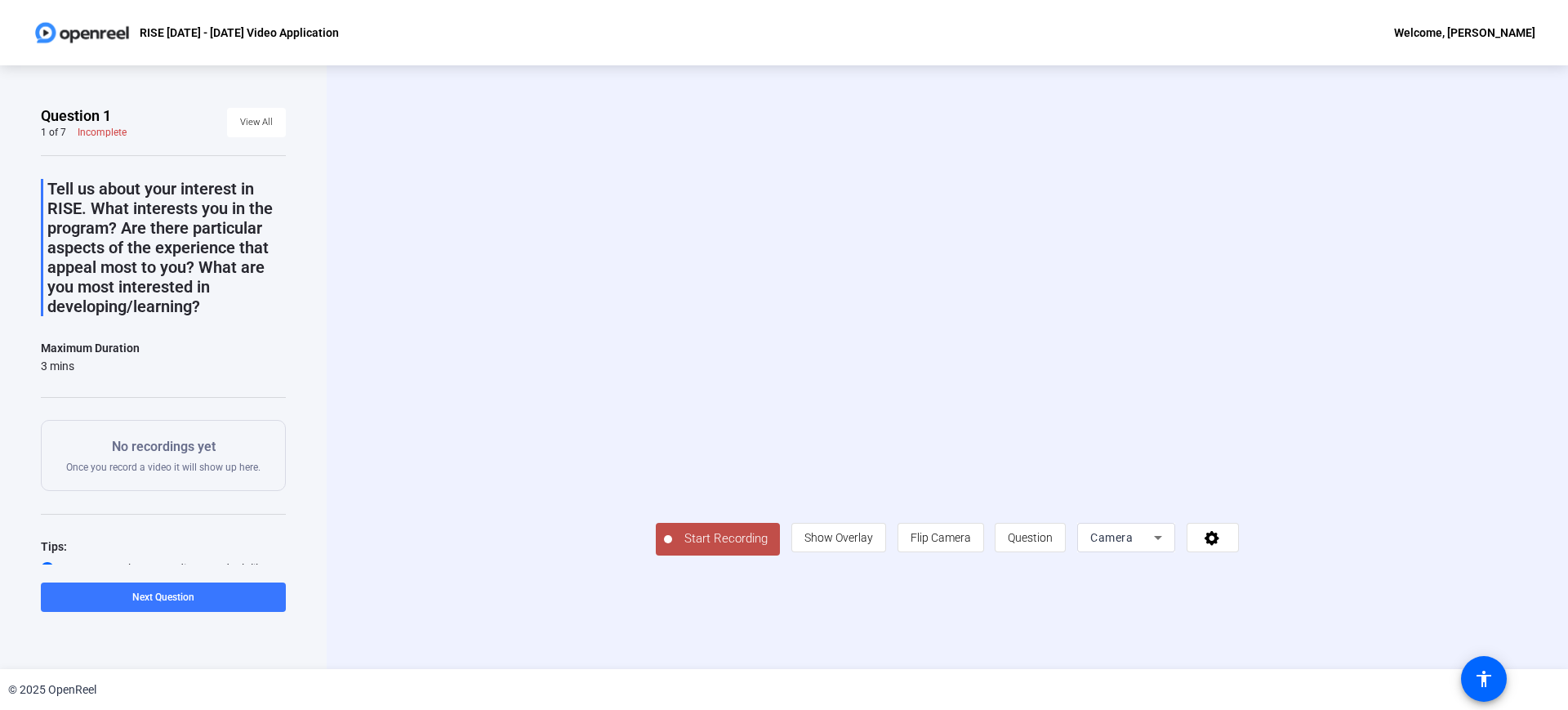 click on "Start Recording" 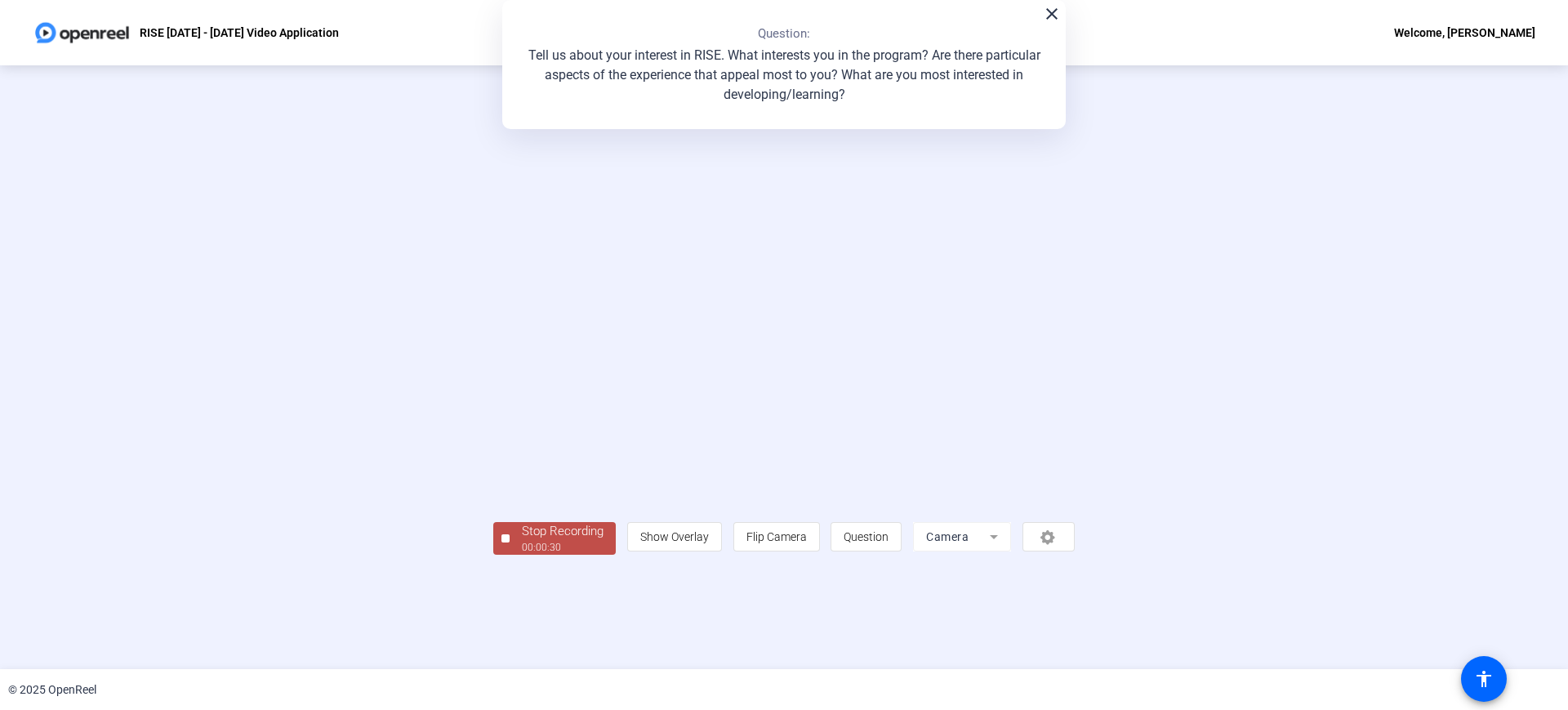 click on "00:00:30" 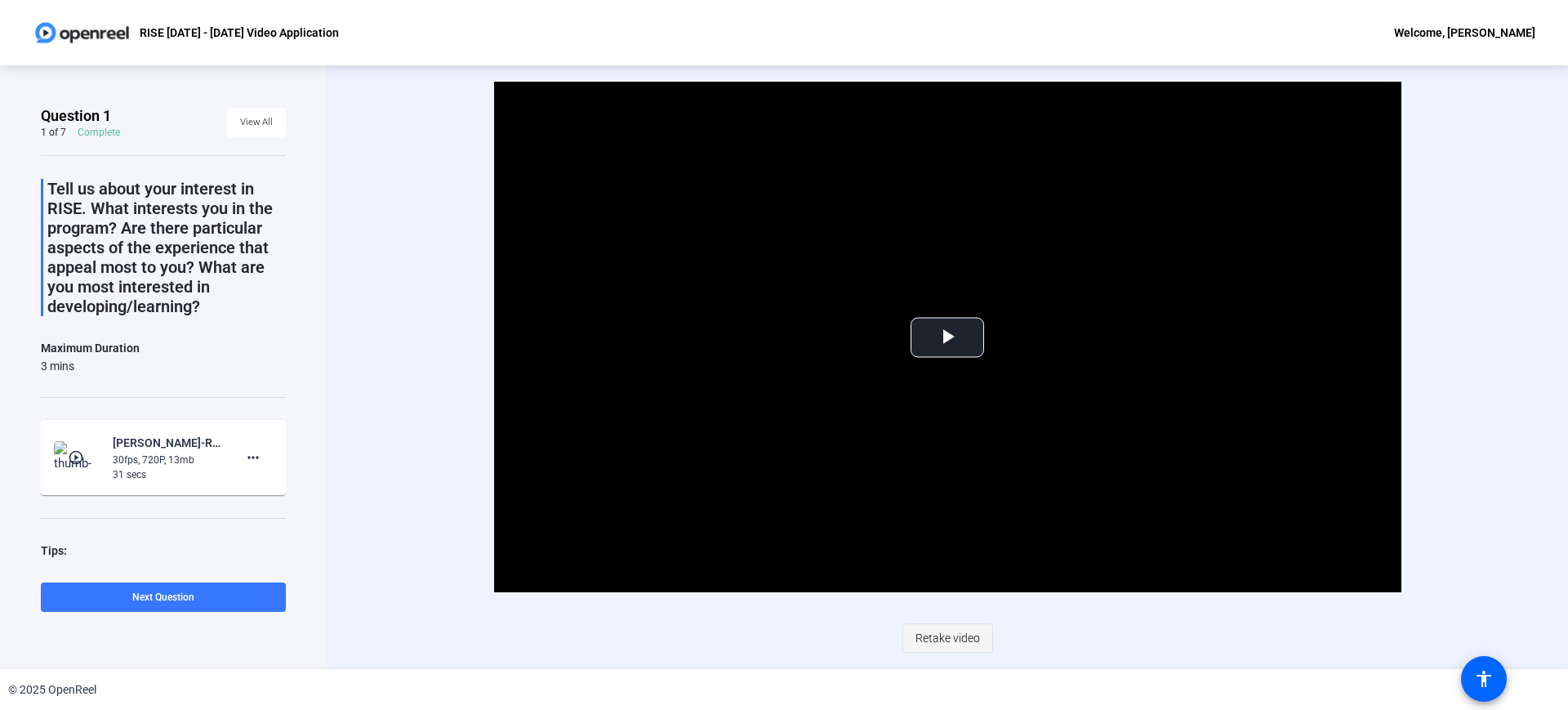 click on "Retake video" 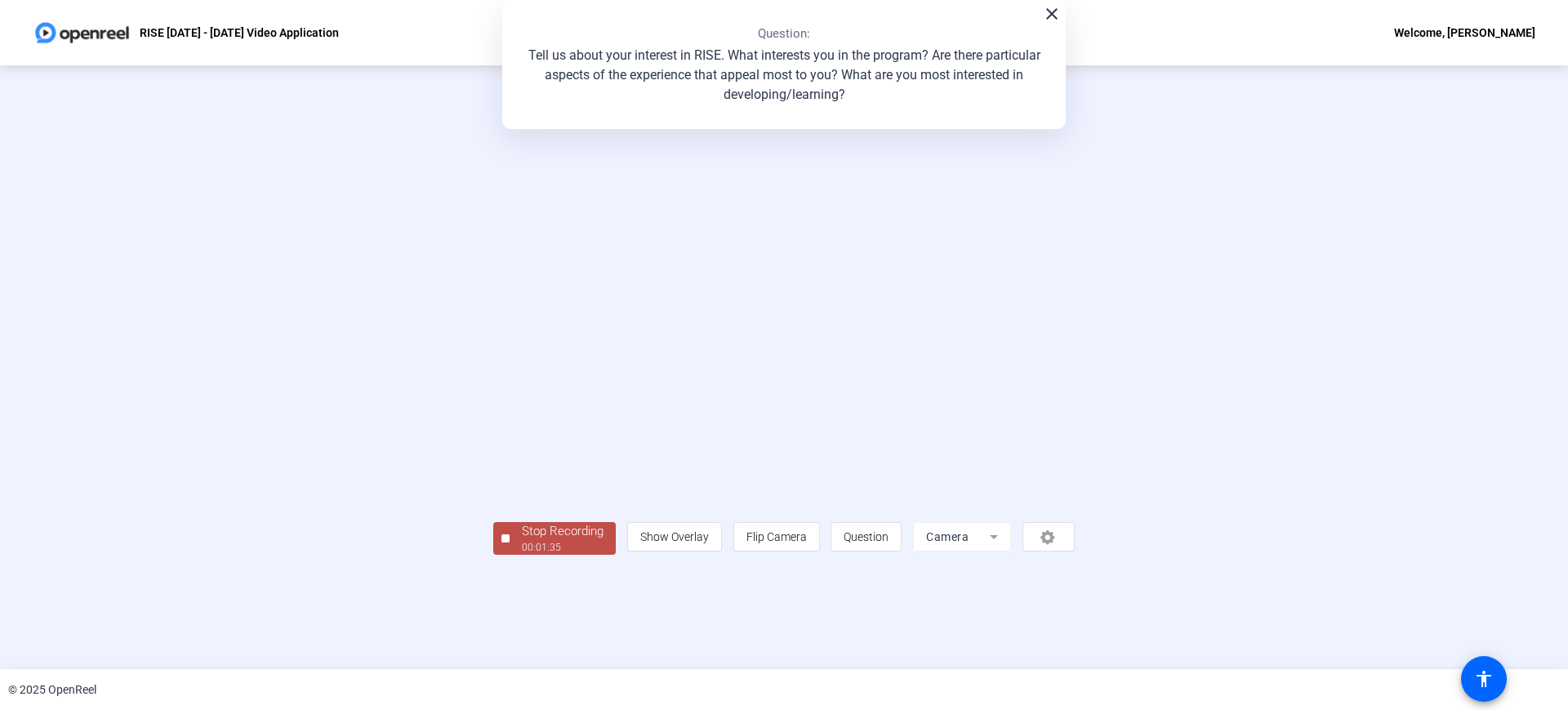 click on "Stop Recording" 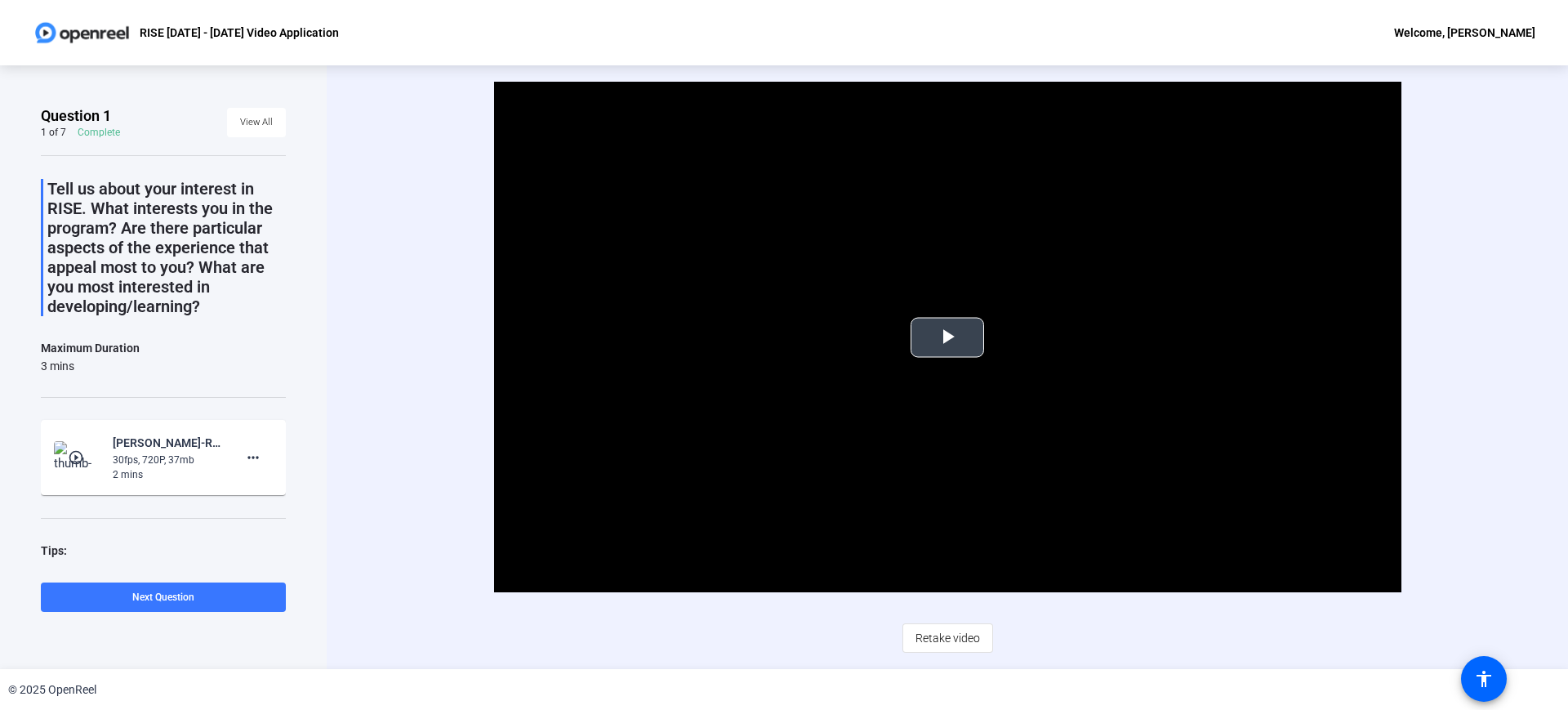 click at bounding box center [947, 337] 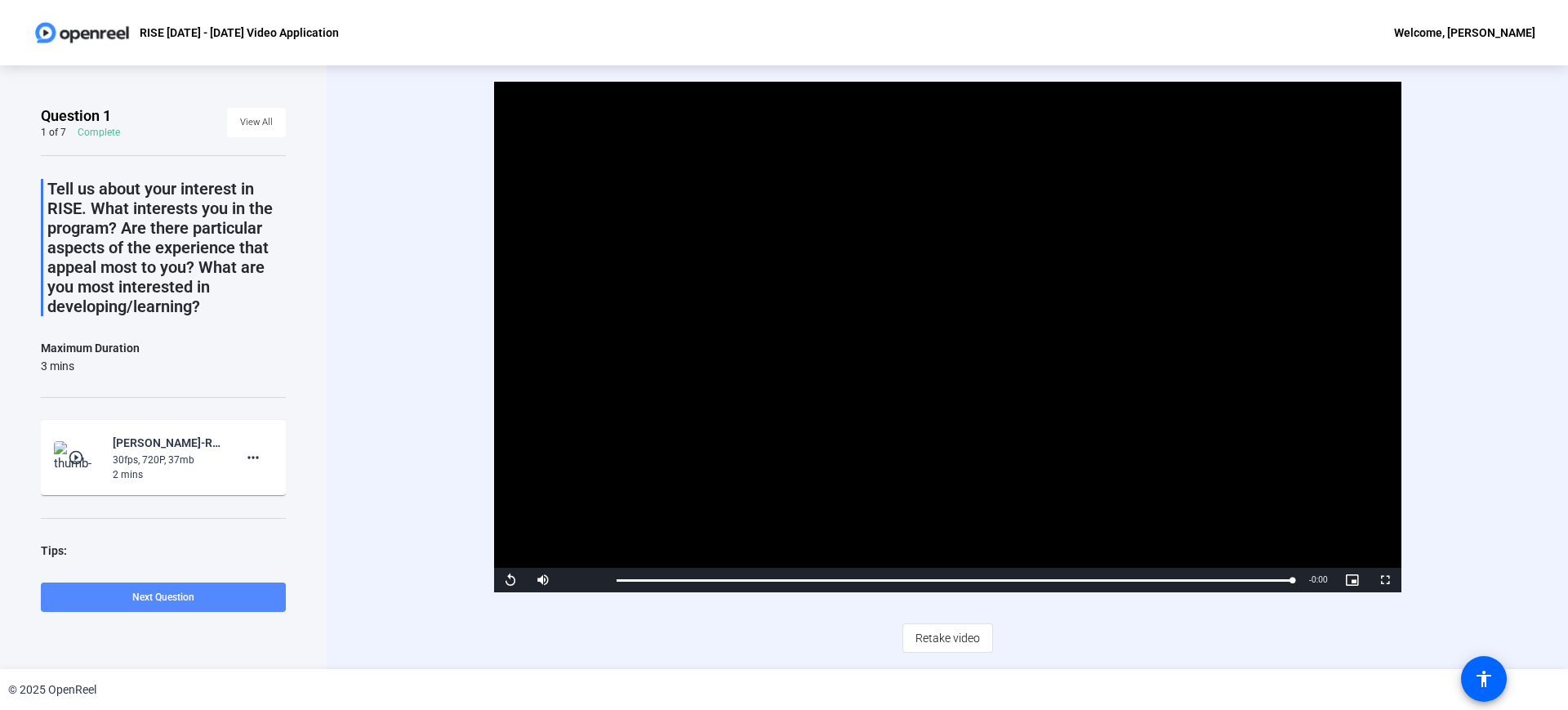 click on "Next Question" 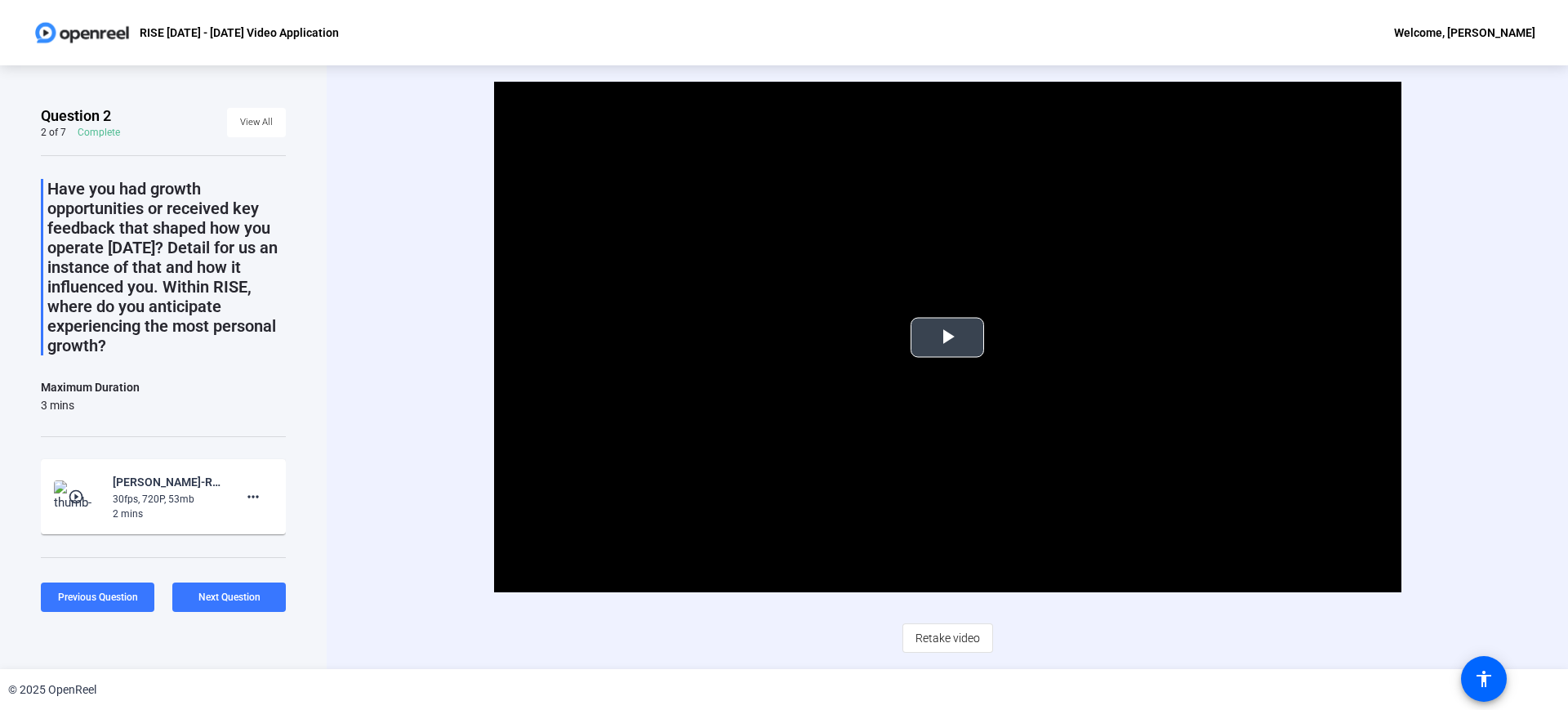 click at bounding box center (947, 337) 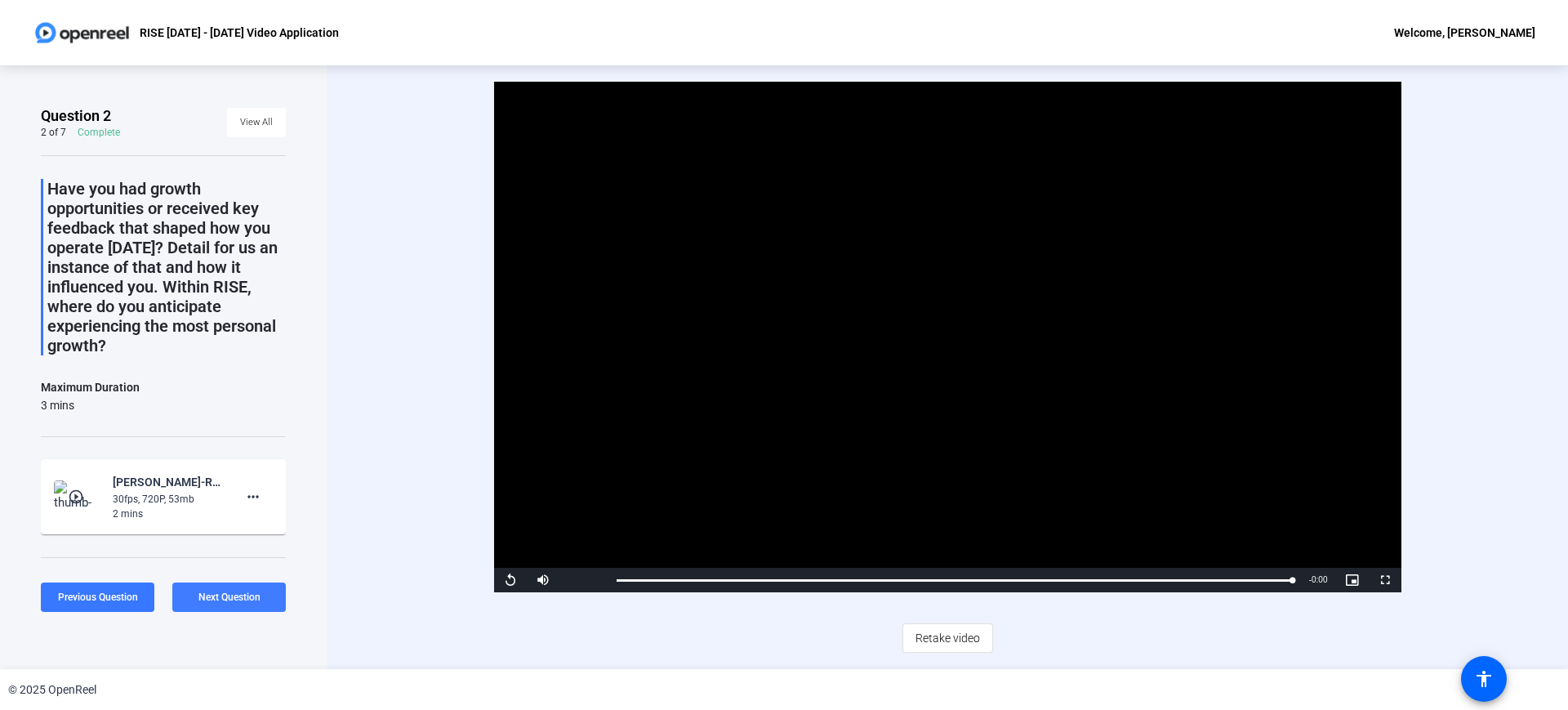 click on "Next Question" 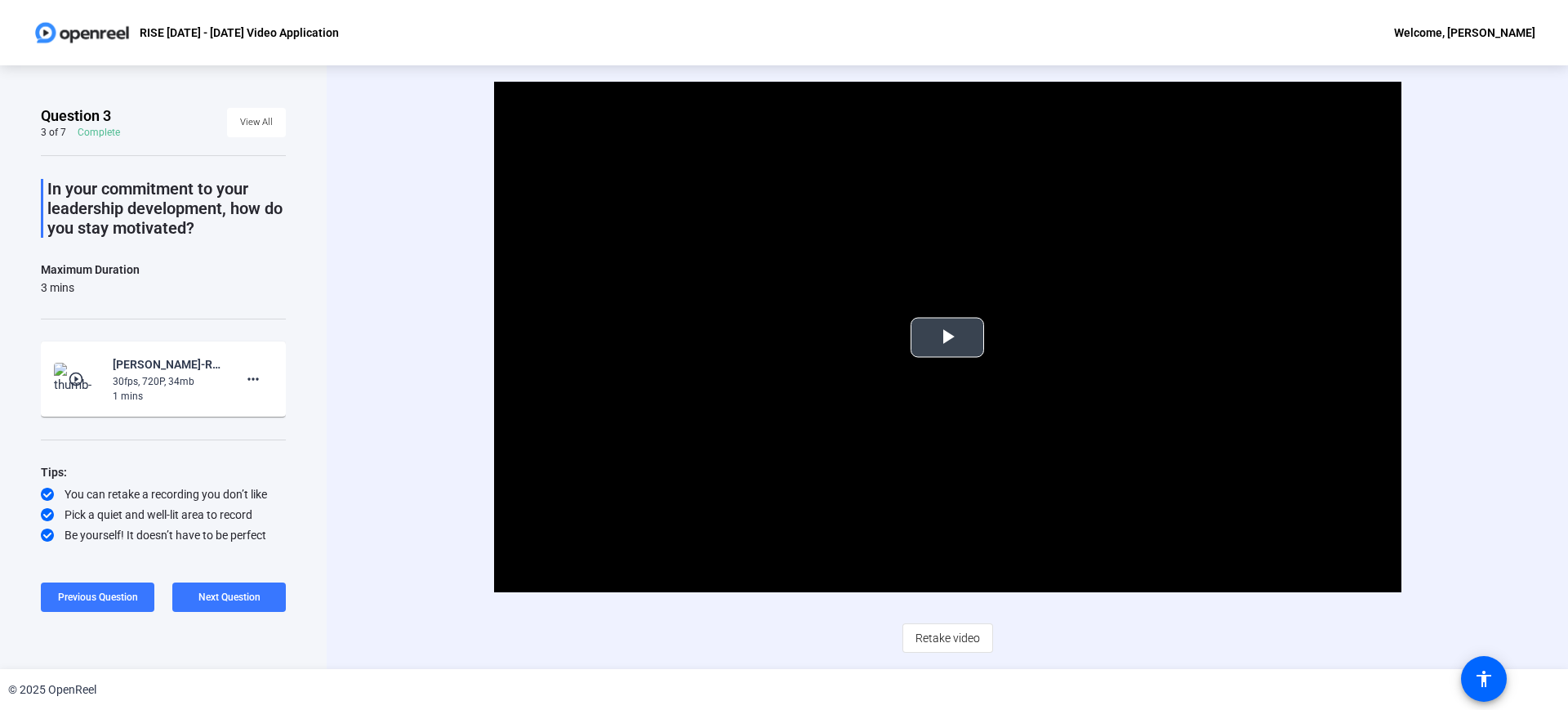 drag, startPoint x: 943, startPoint y: 338, endPoint x: 855, endPoint y: 339, distance: 88.00568 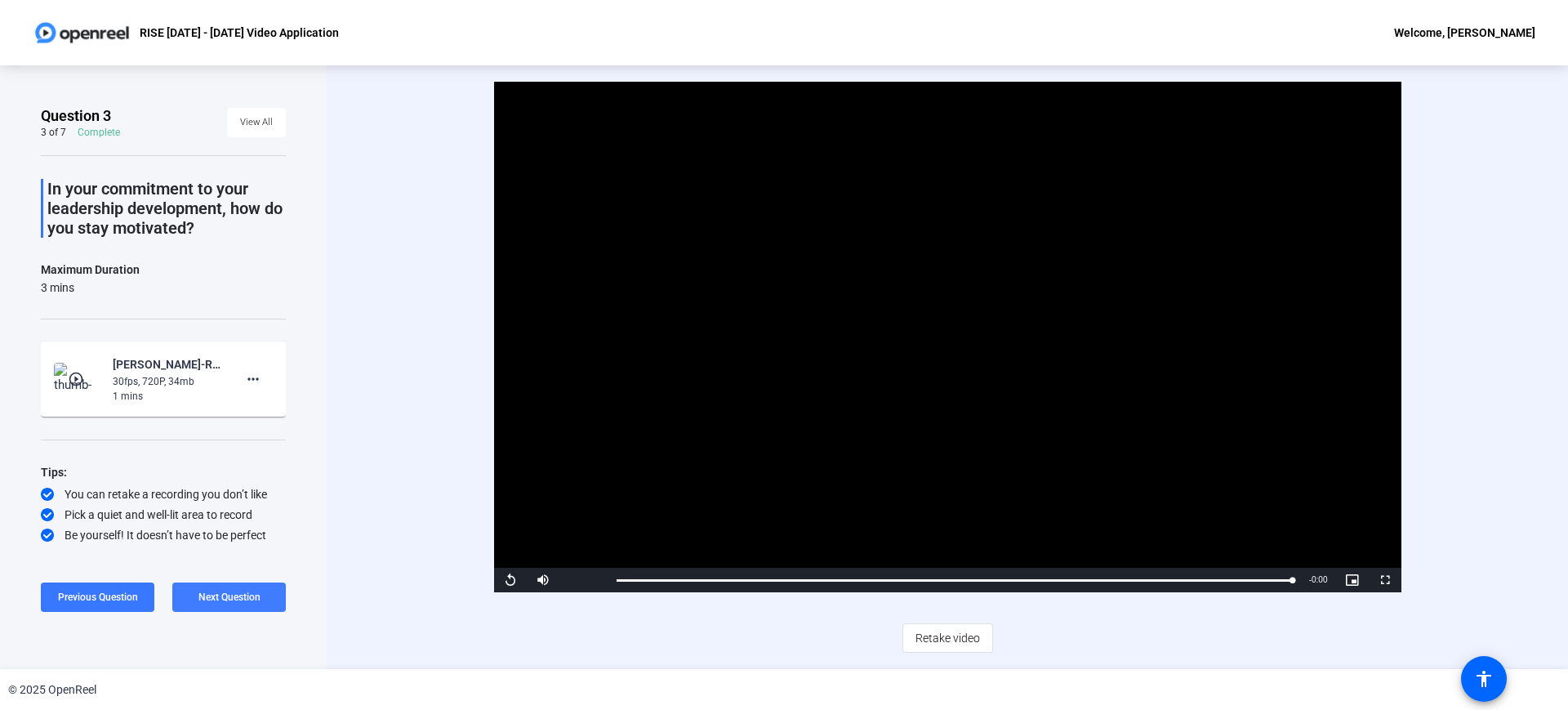 click 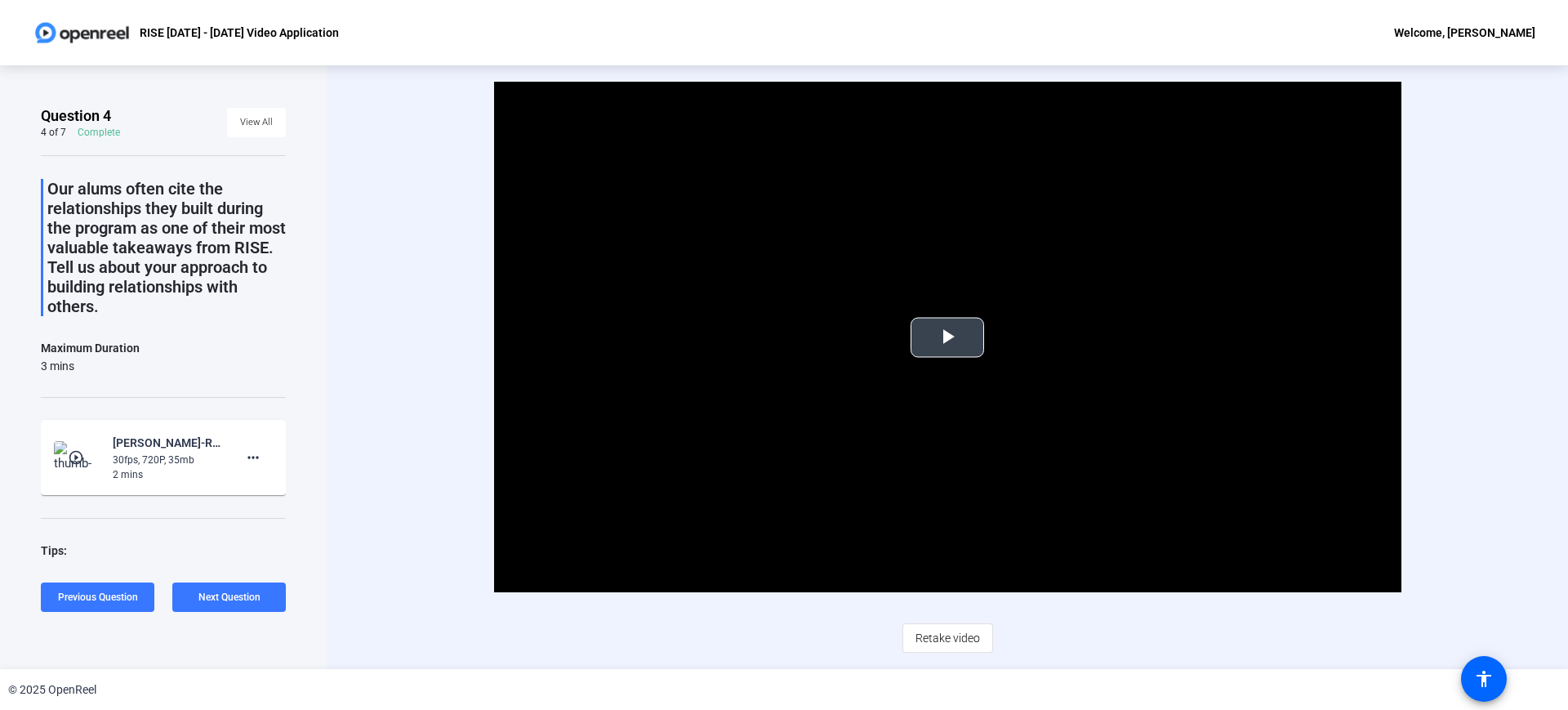 click at bounding box center [947, 337] 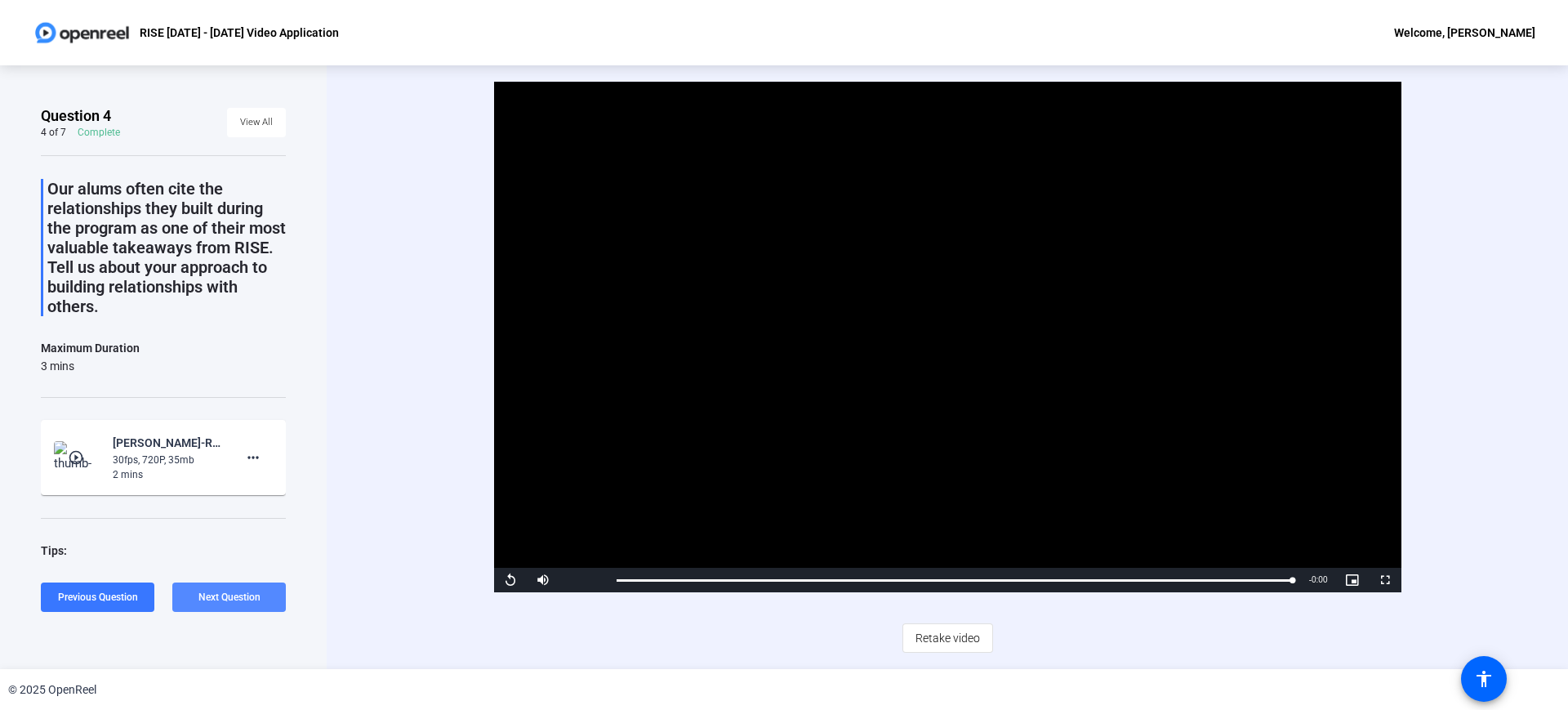 click on "Next Question" 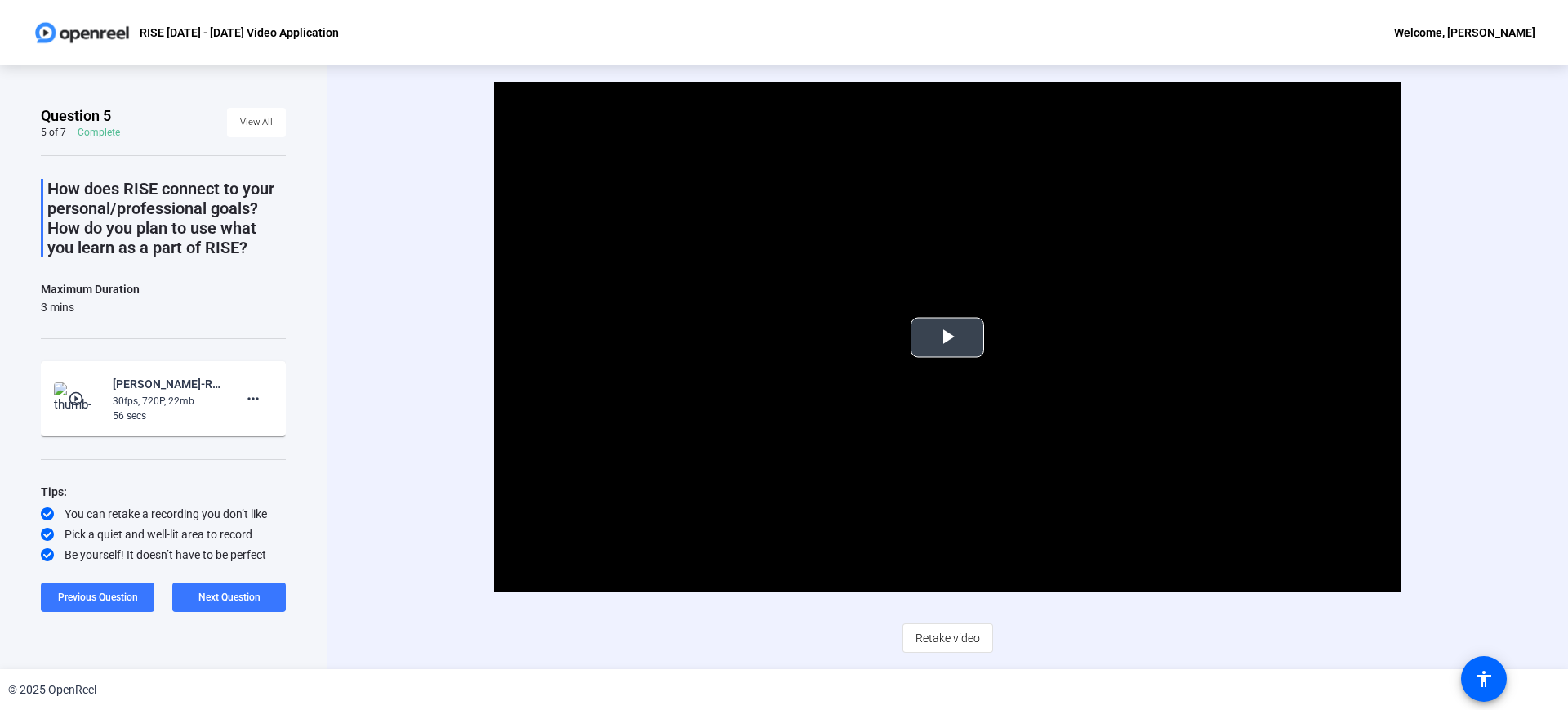 click at bounding box center (947, 337) 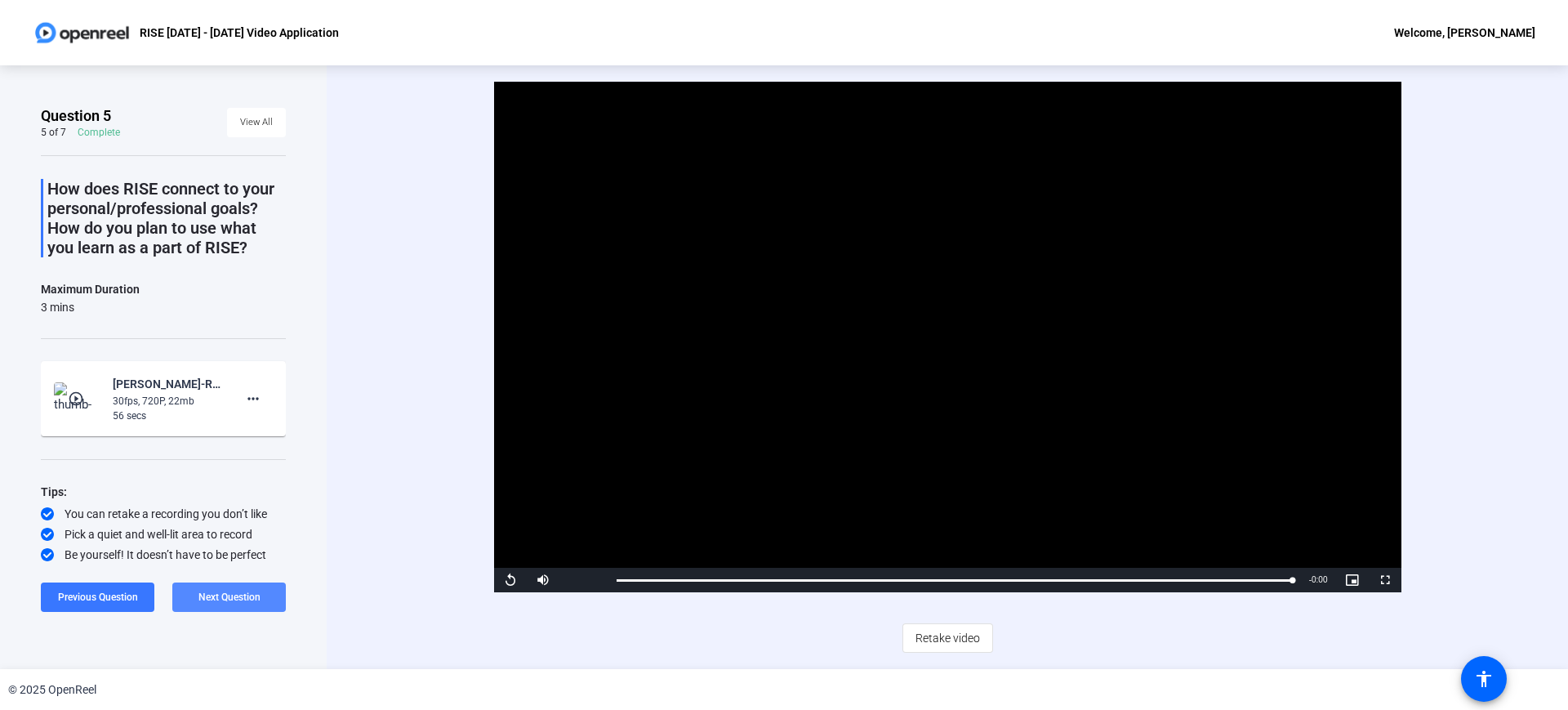 click on "Next Question" 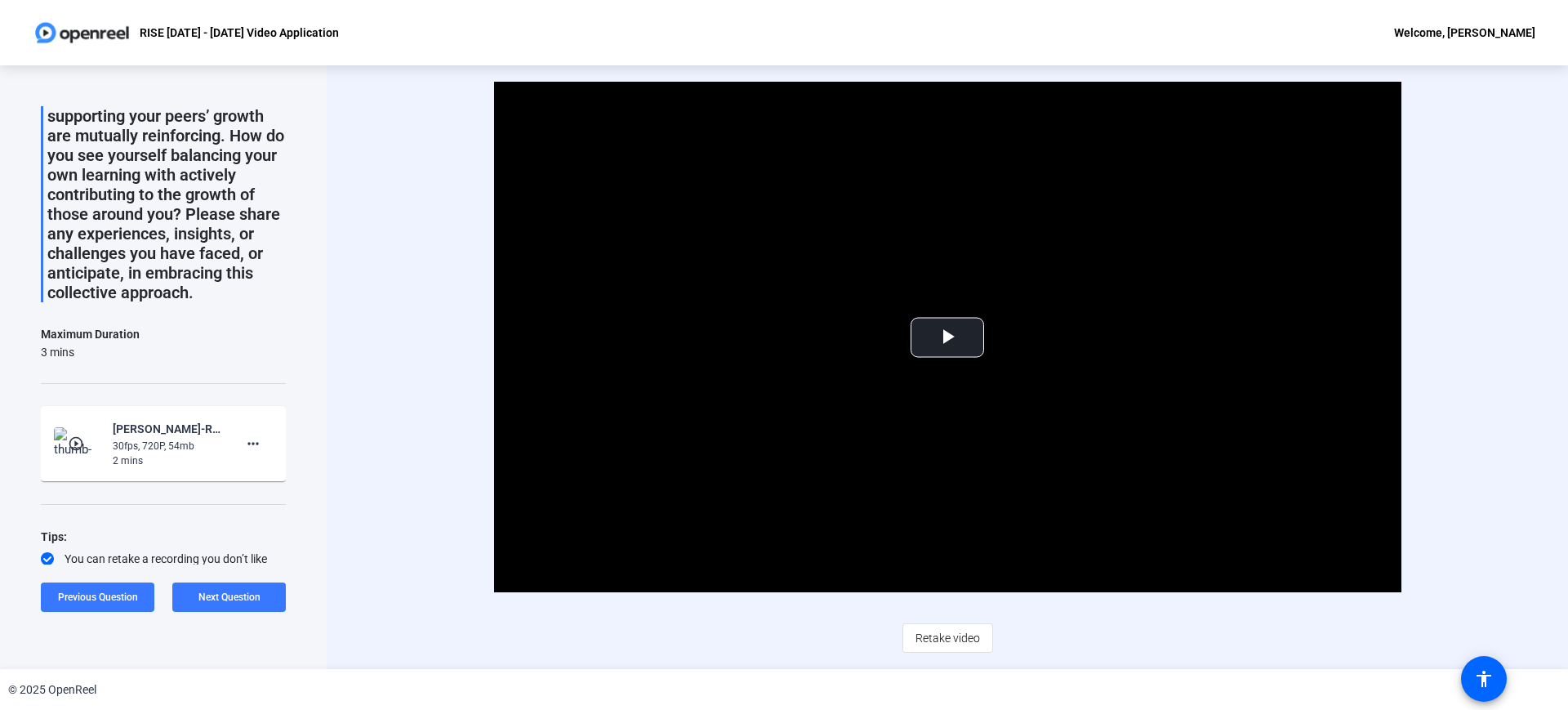 scroll, scrollTop: 175, scrollLeft: 0, axis: vertical 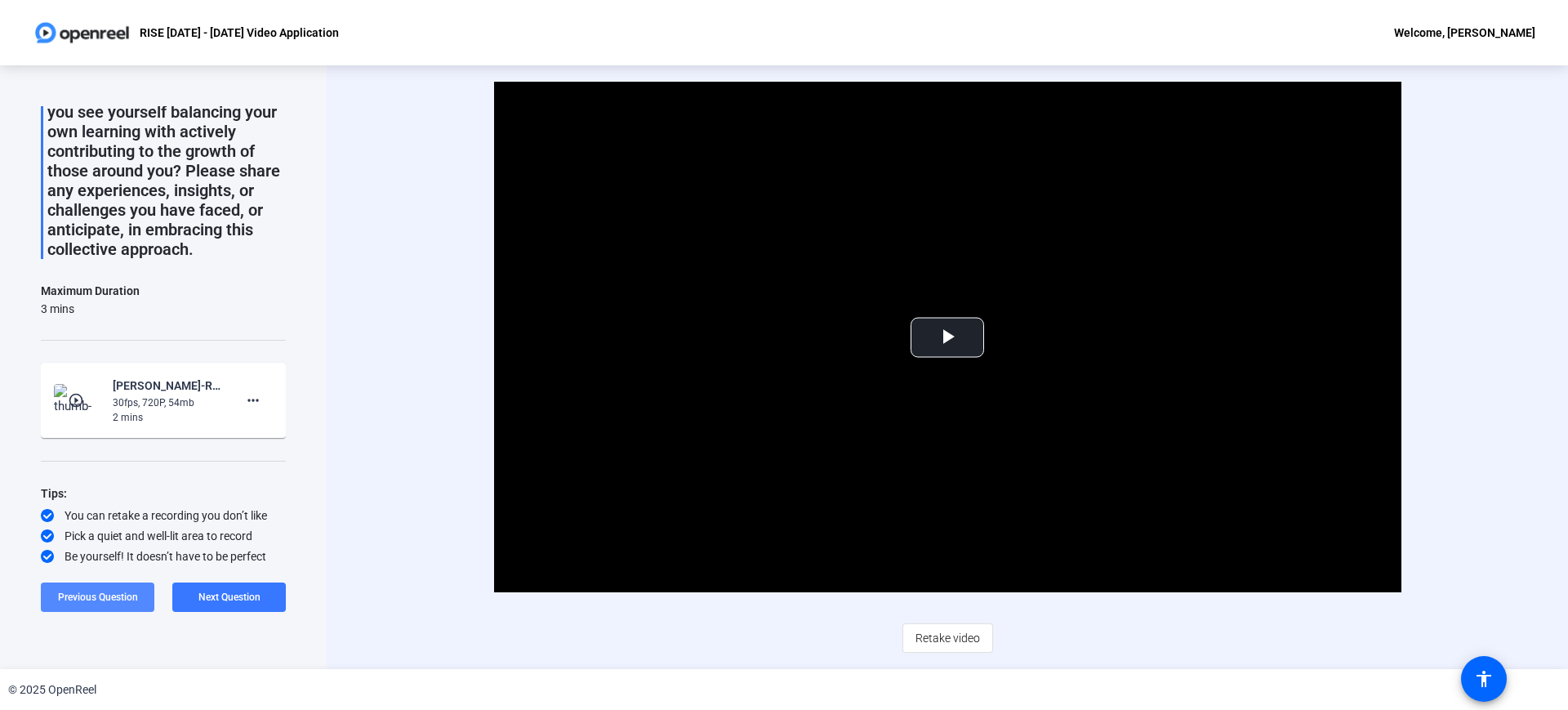 click 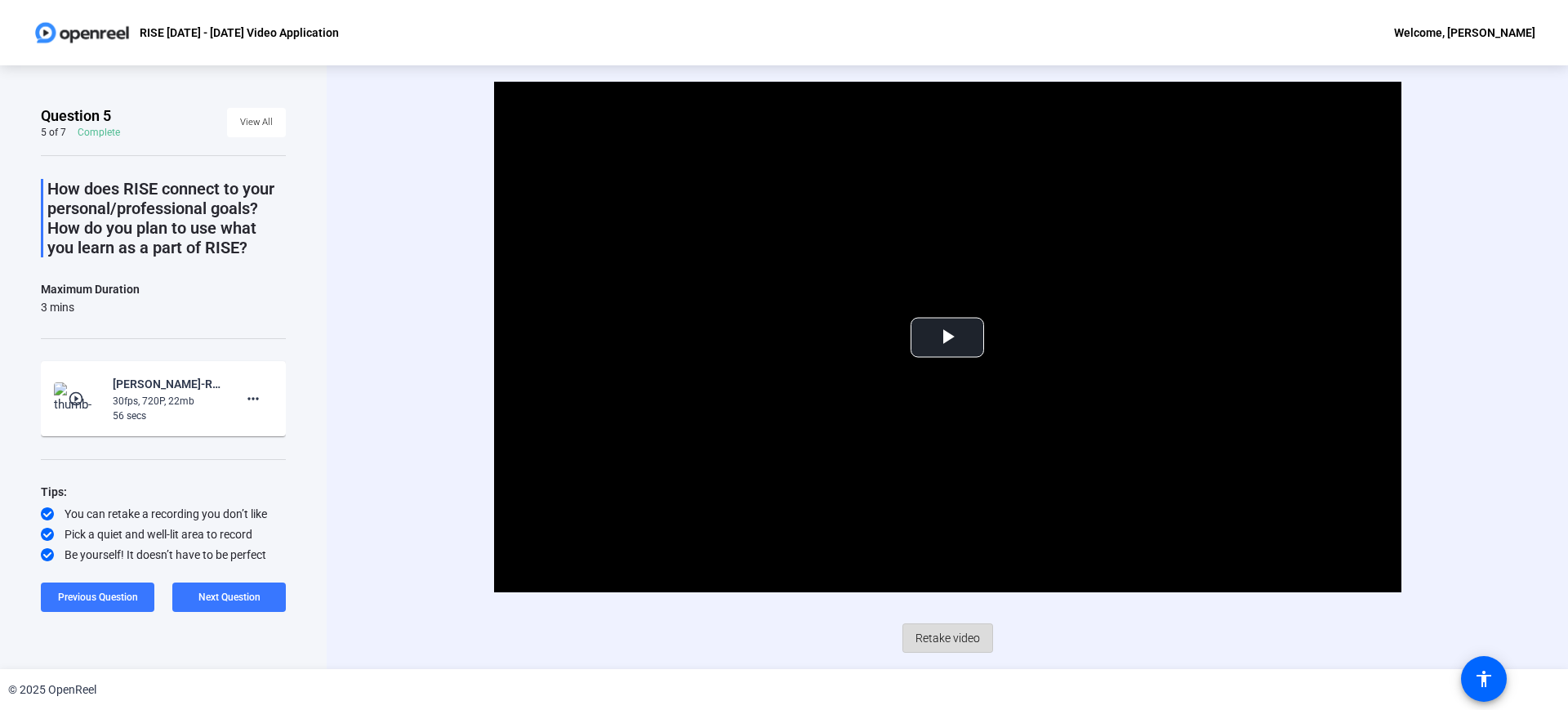 click on "Retake video" 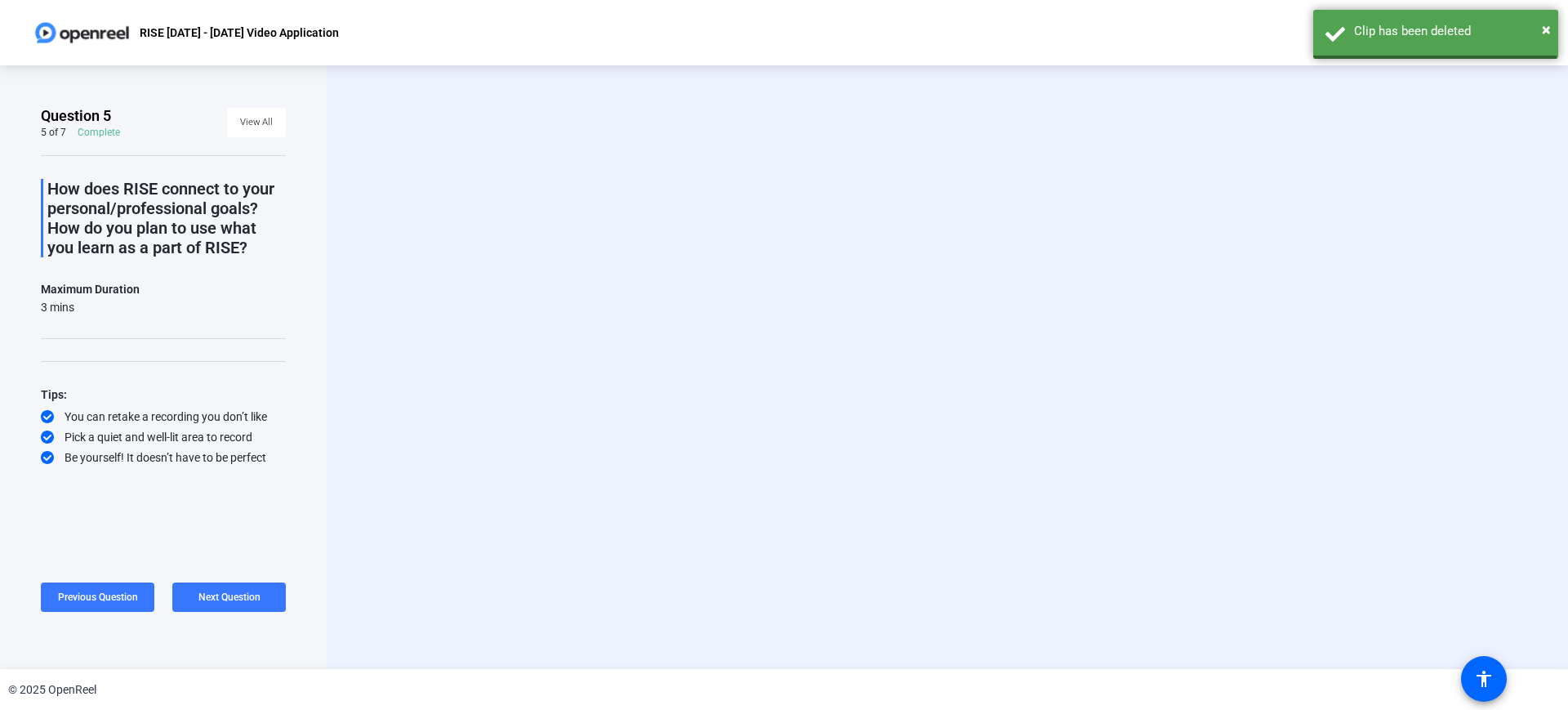 scroll, scrollTop: 0, scrollLeft: 0, axis: both 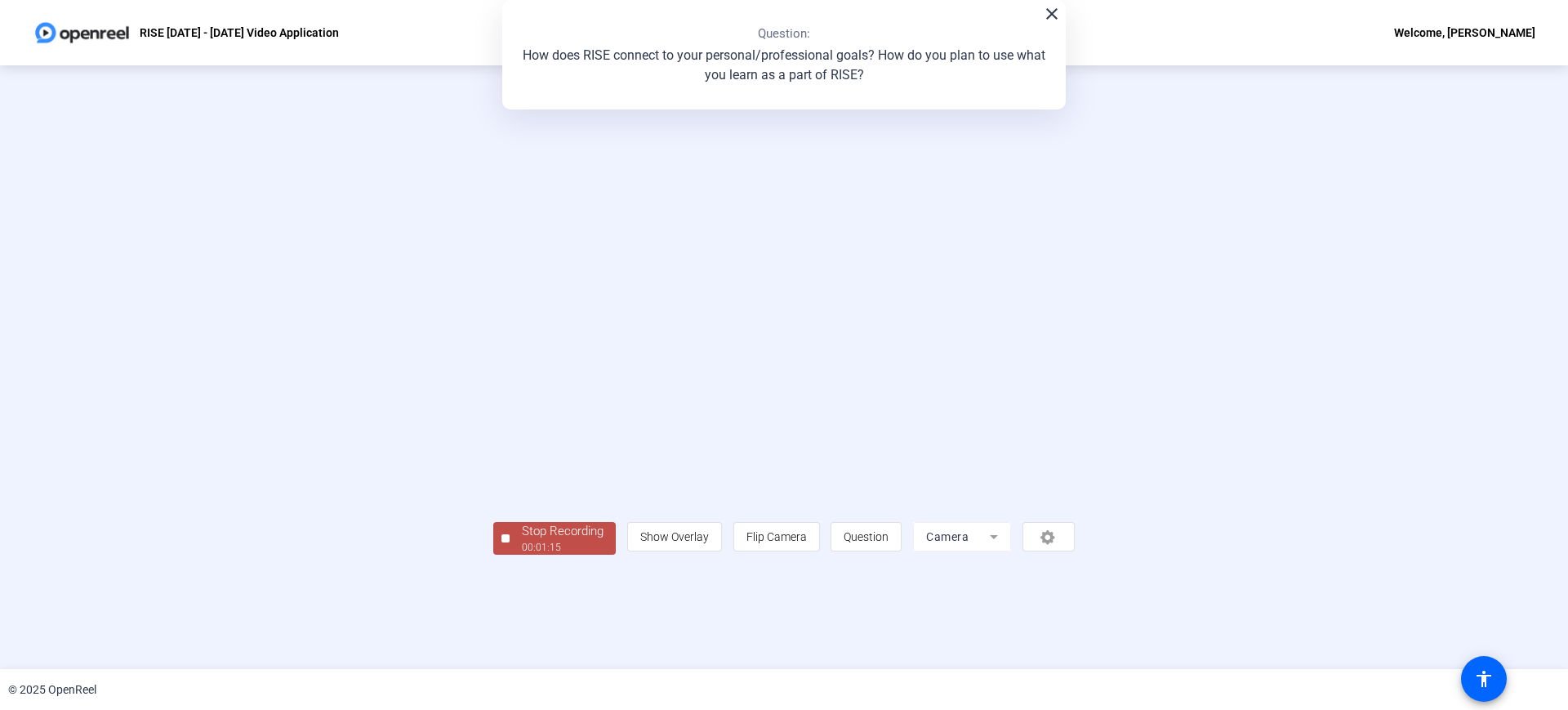 click on "00:01:15" 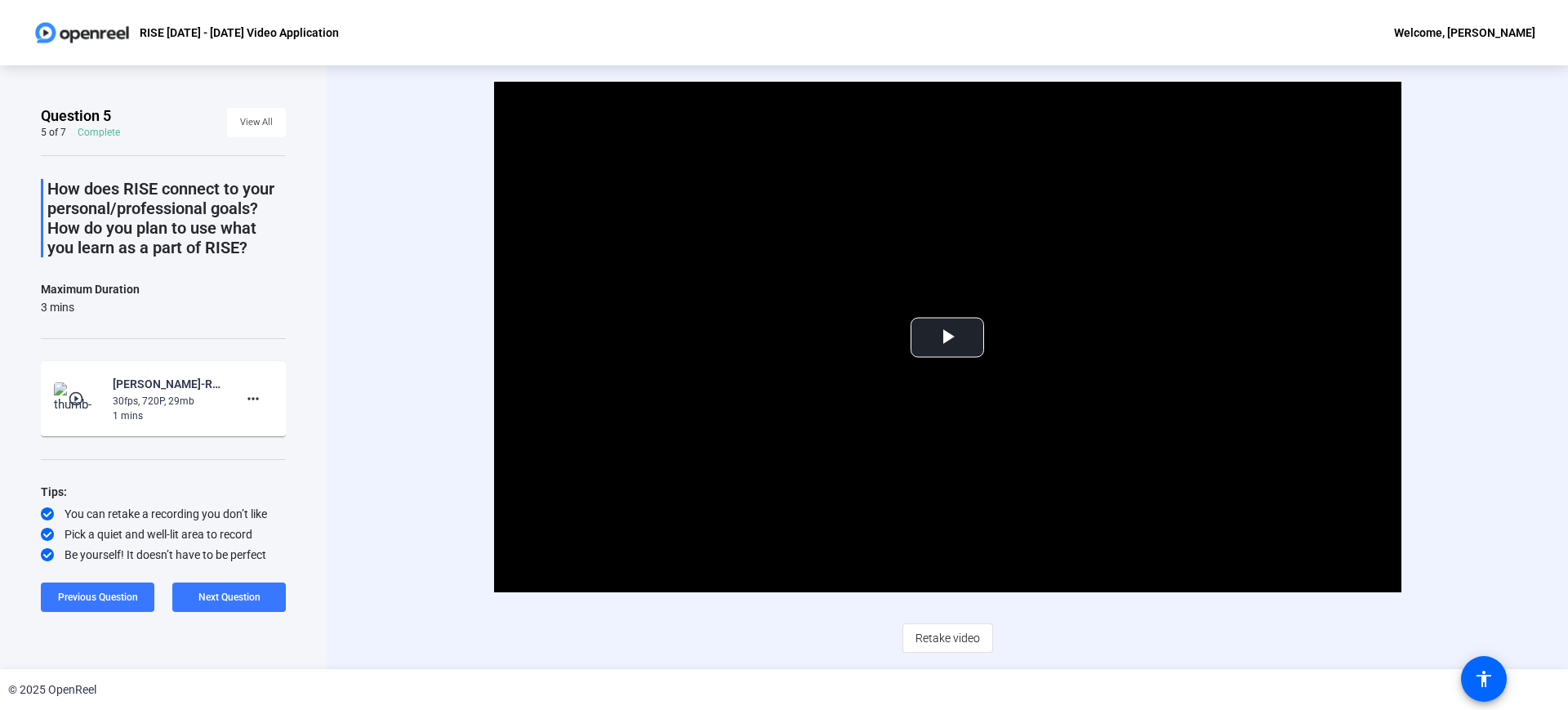 click on "Retake video" 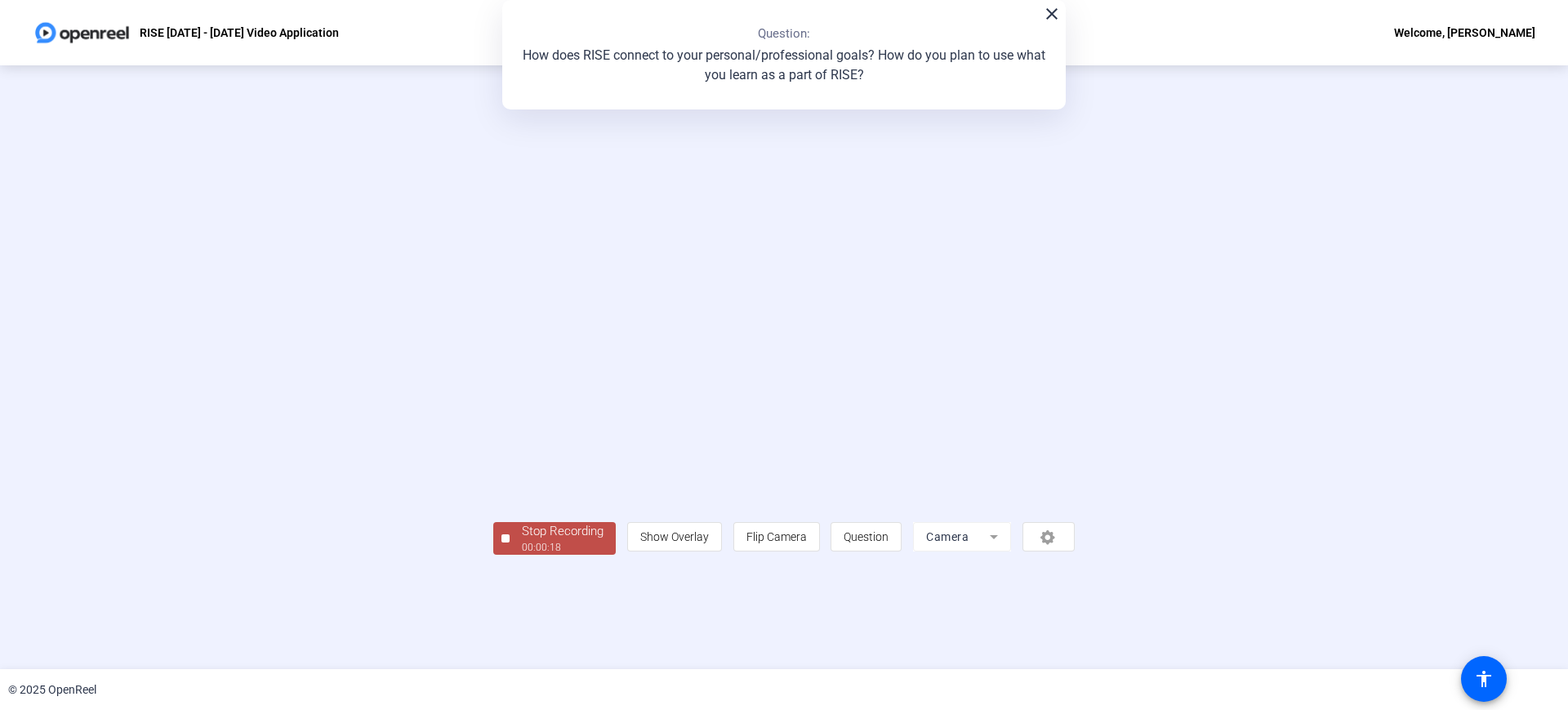 click on "00:00:18" 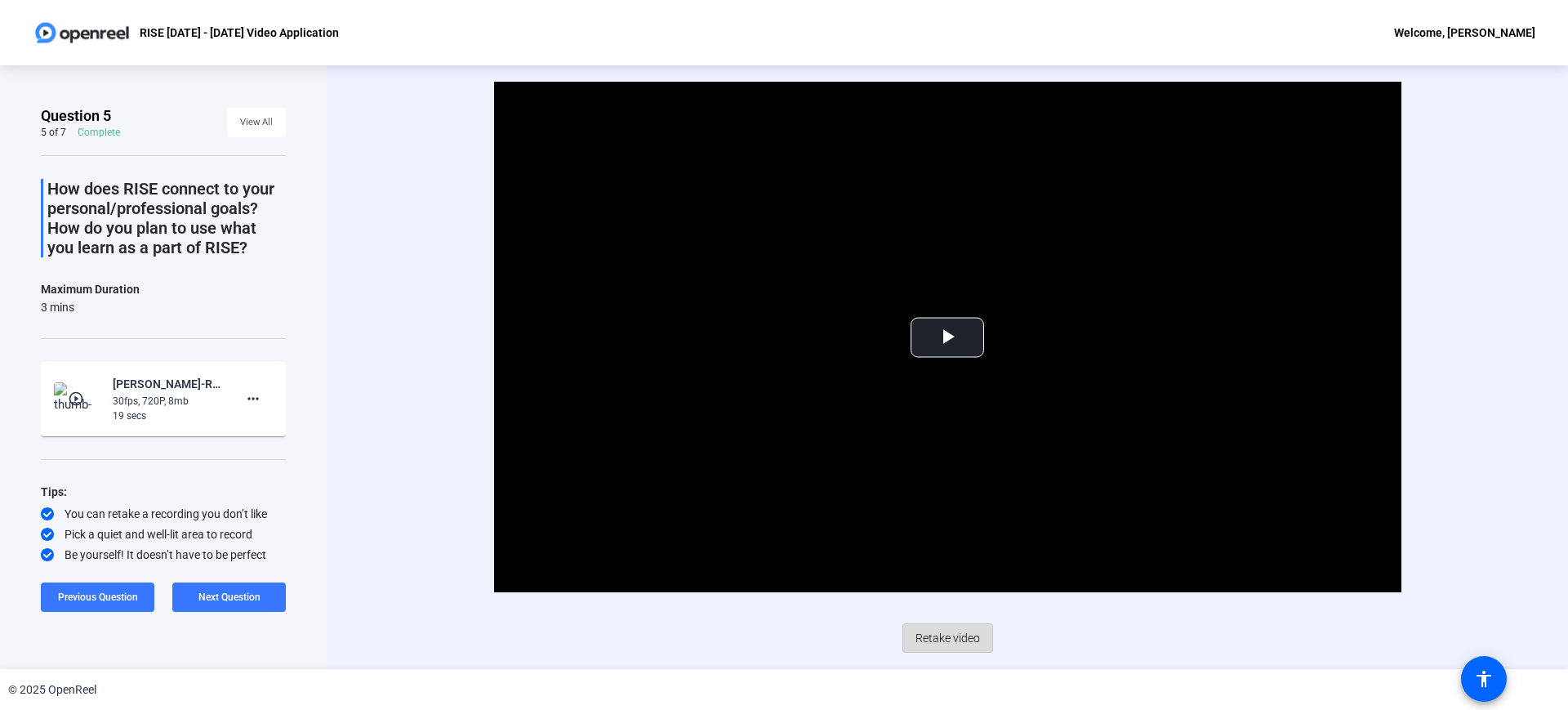 click on "Retake video" 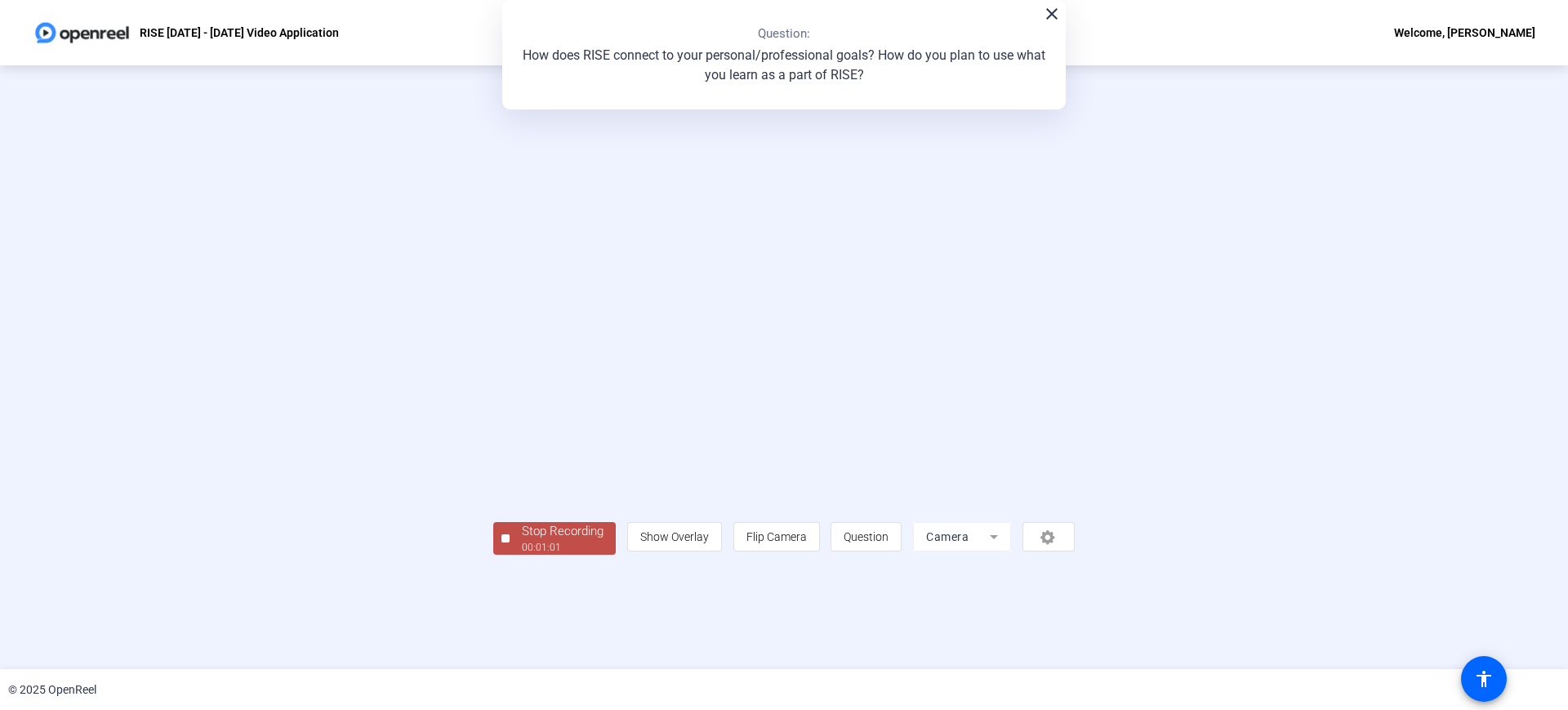 click on "00:01:01" 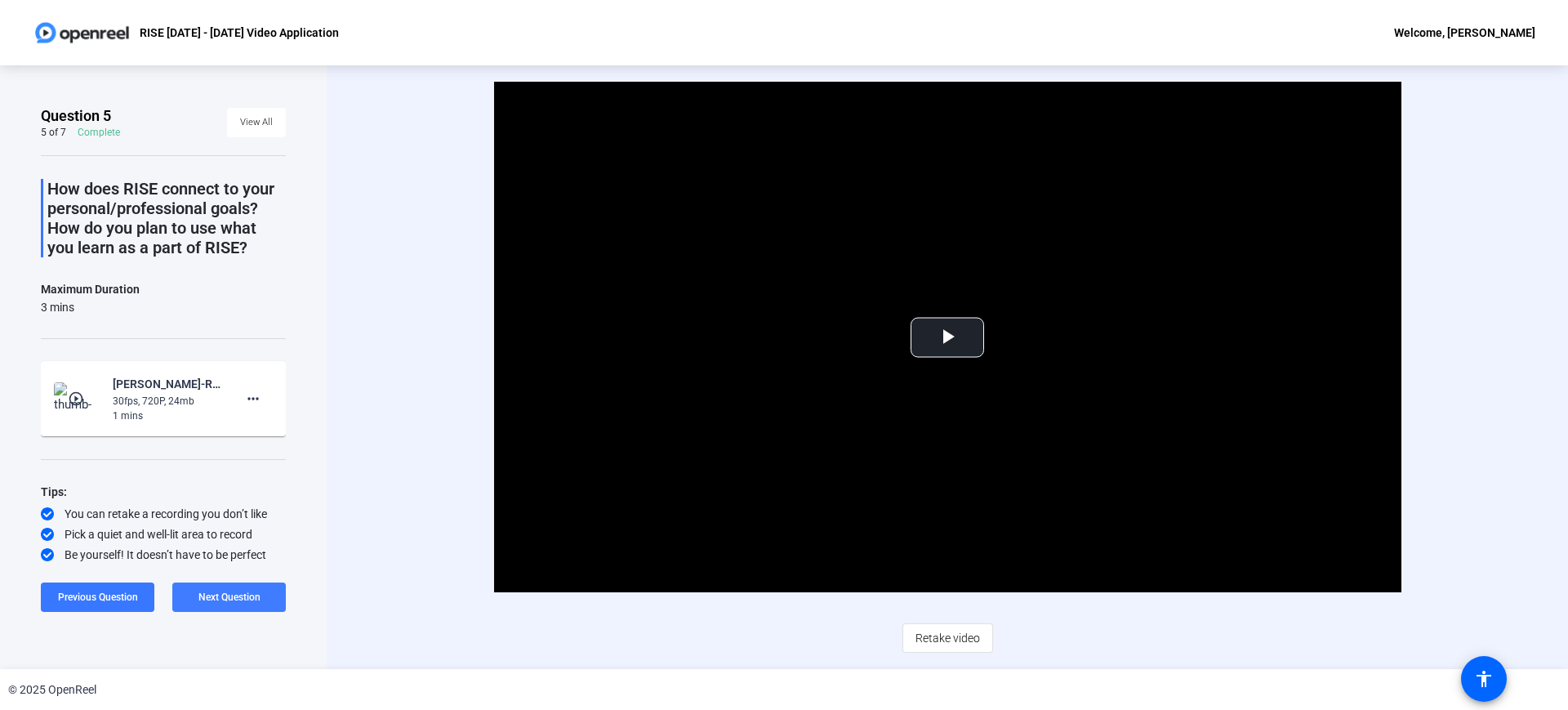 click on "Next Question" 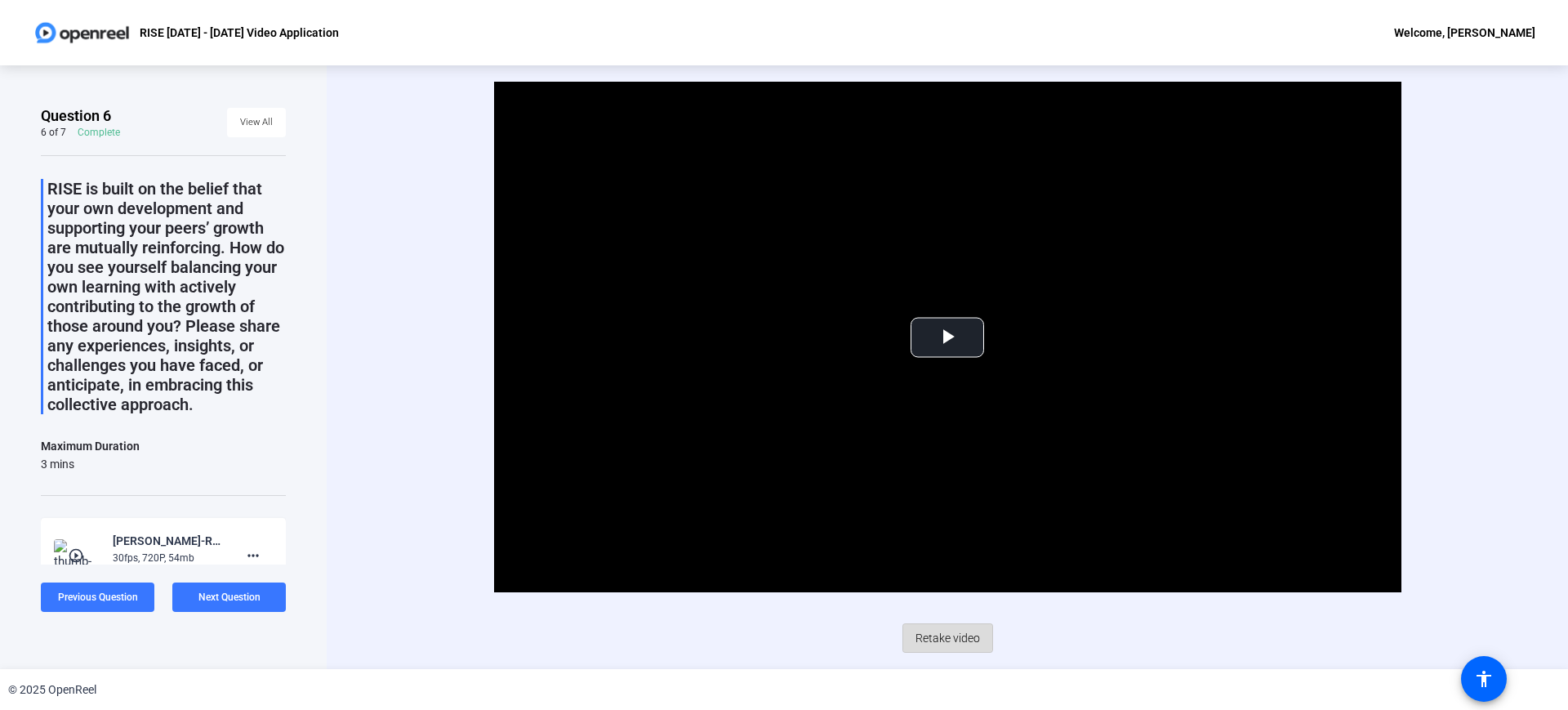 click on "Retake video" 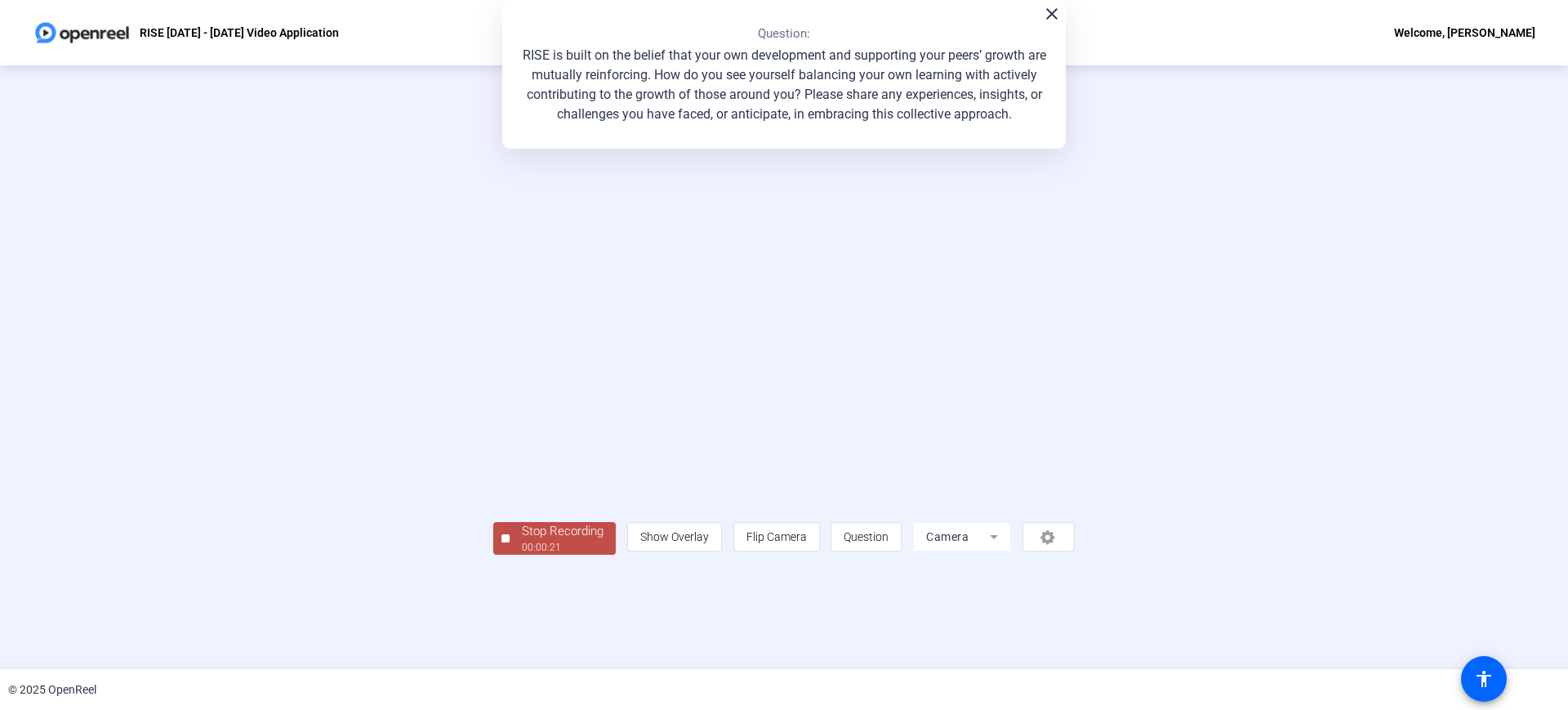 click on "Stop Recording" 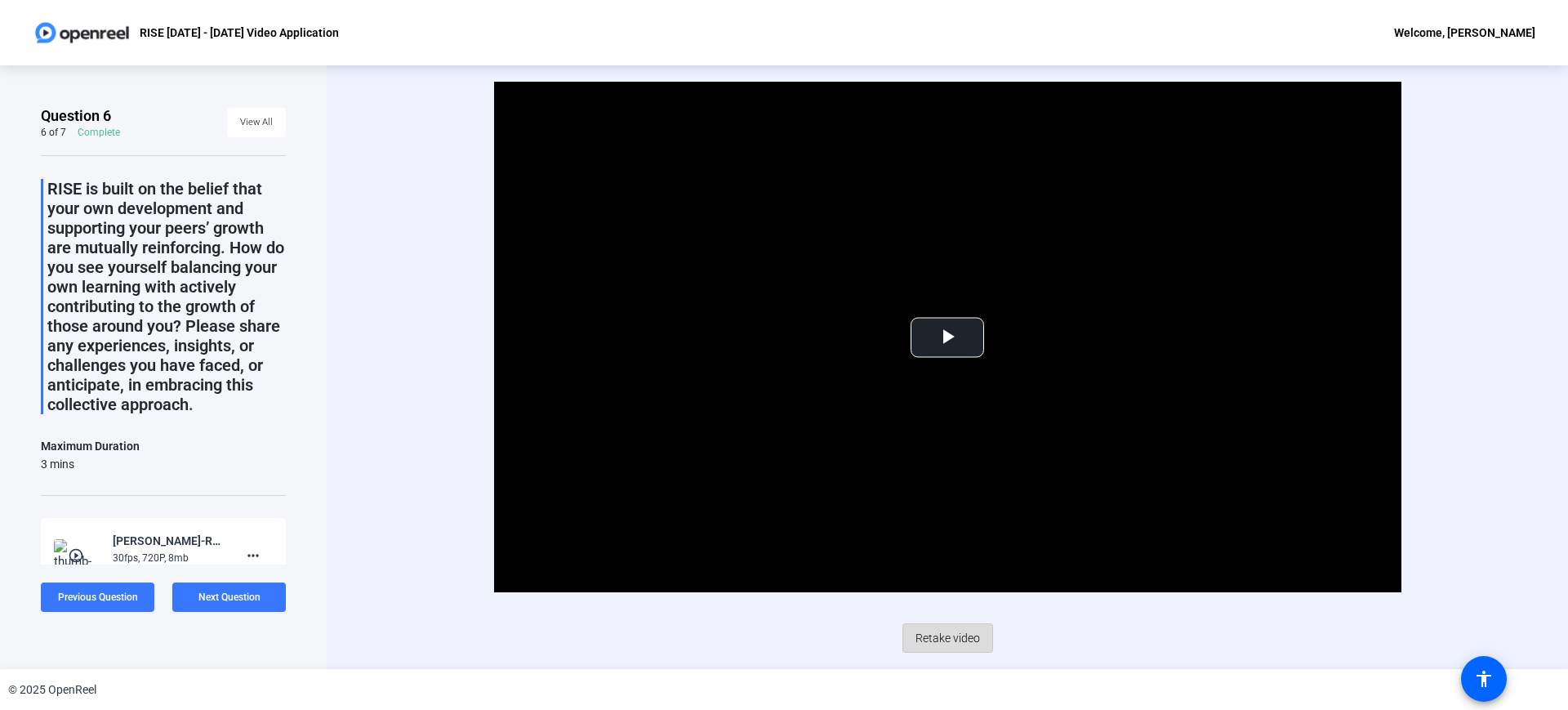 click on "Retake video" 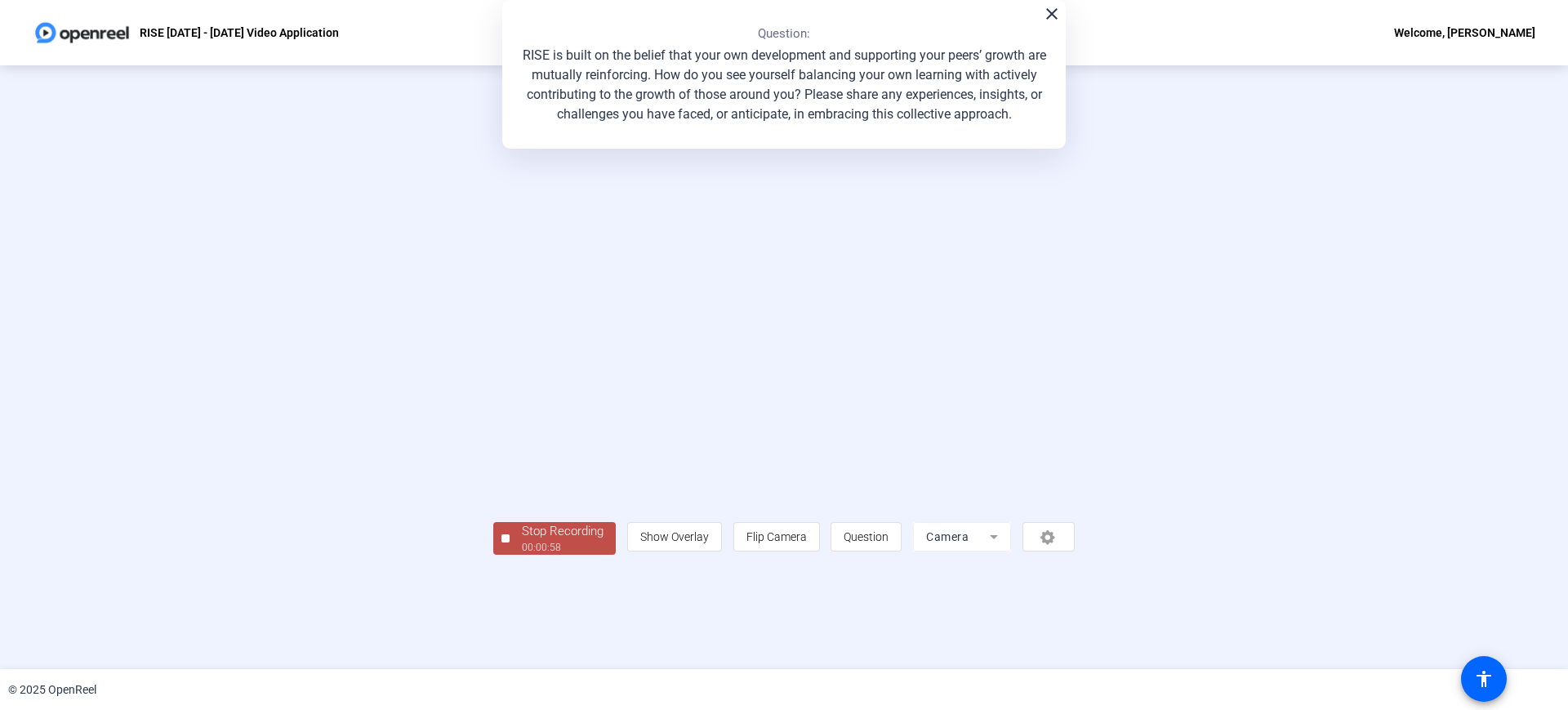 click on "Stop Recording" 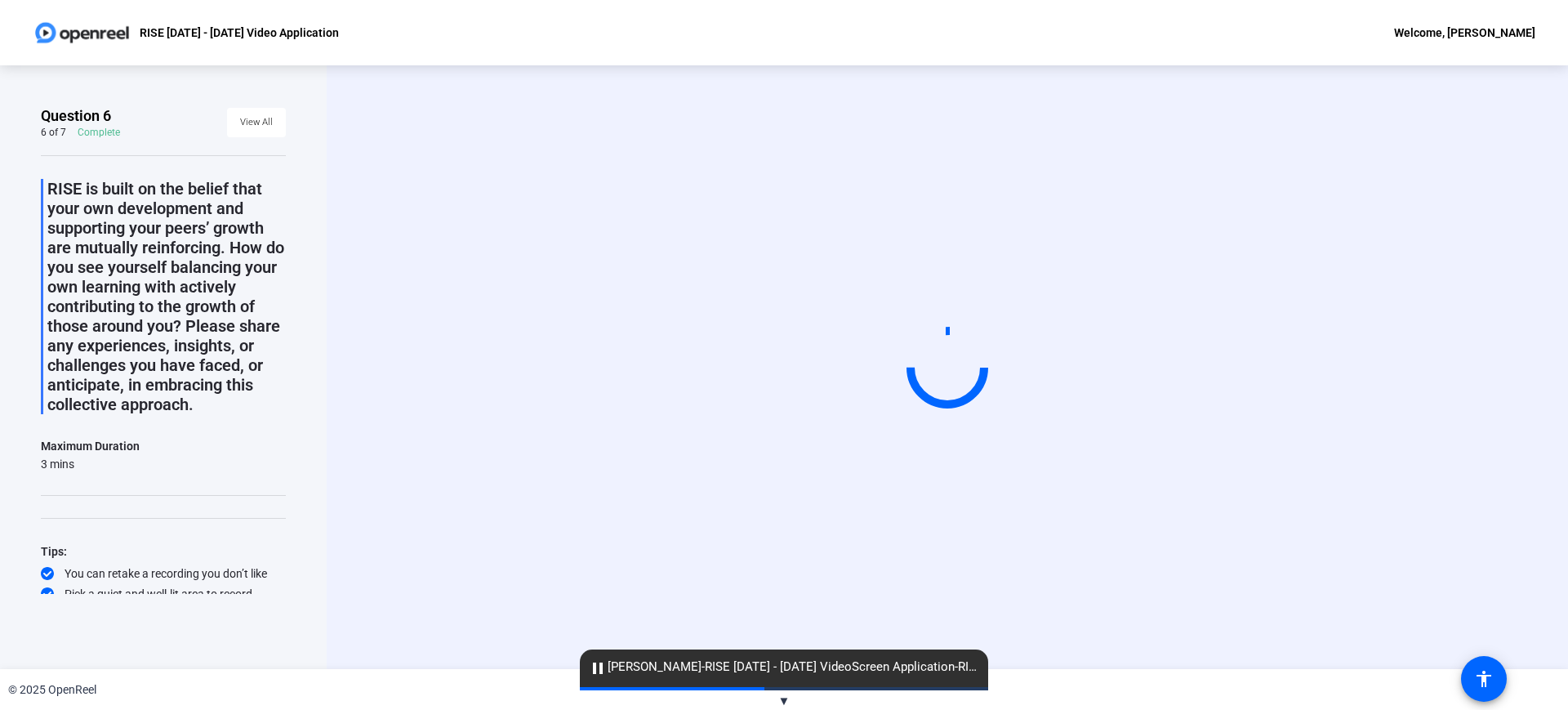 drag, startPoint x: 180, startPoint y: 415, endPoint x: 5, endPoint y: 176, distance: 296.2195 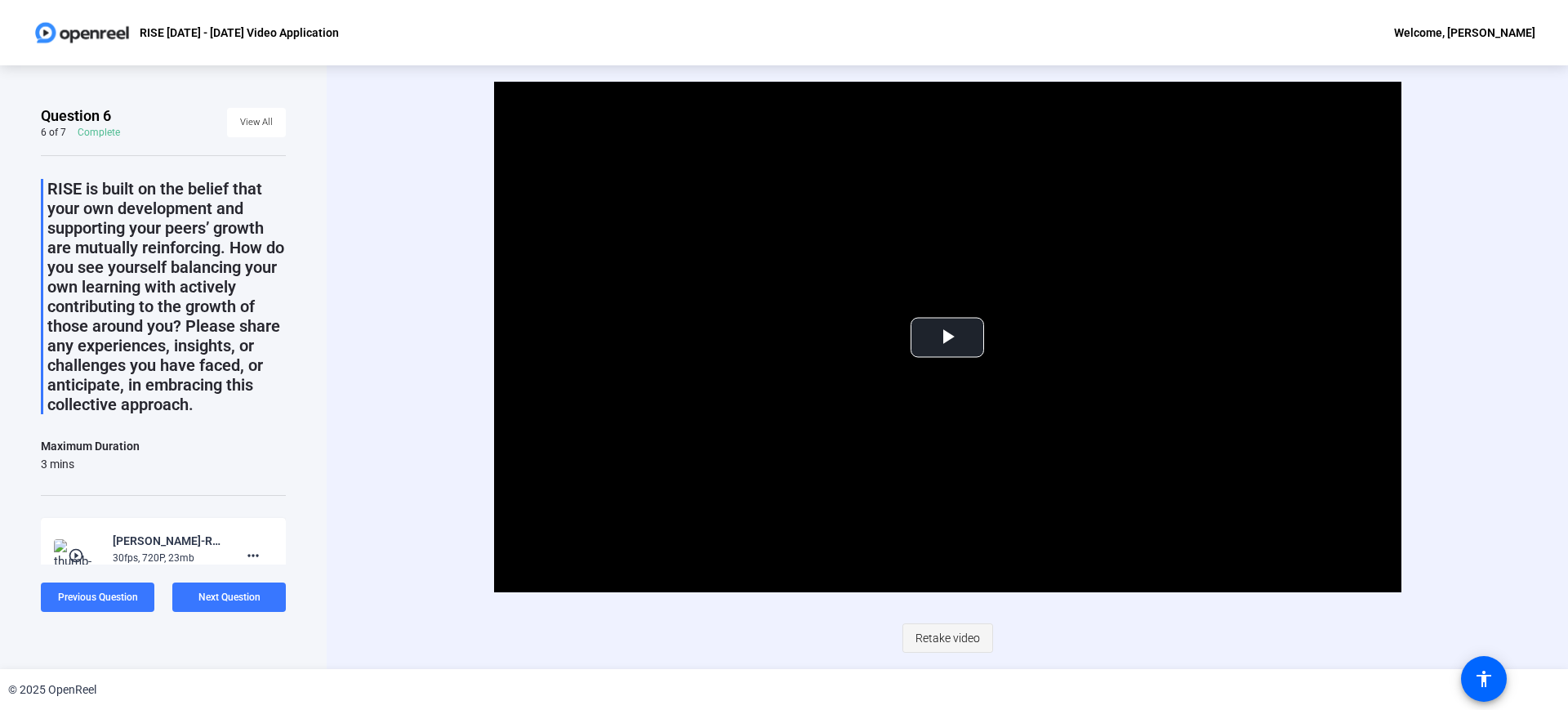 click on "Retake video" 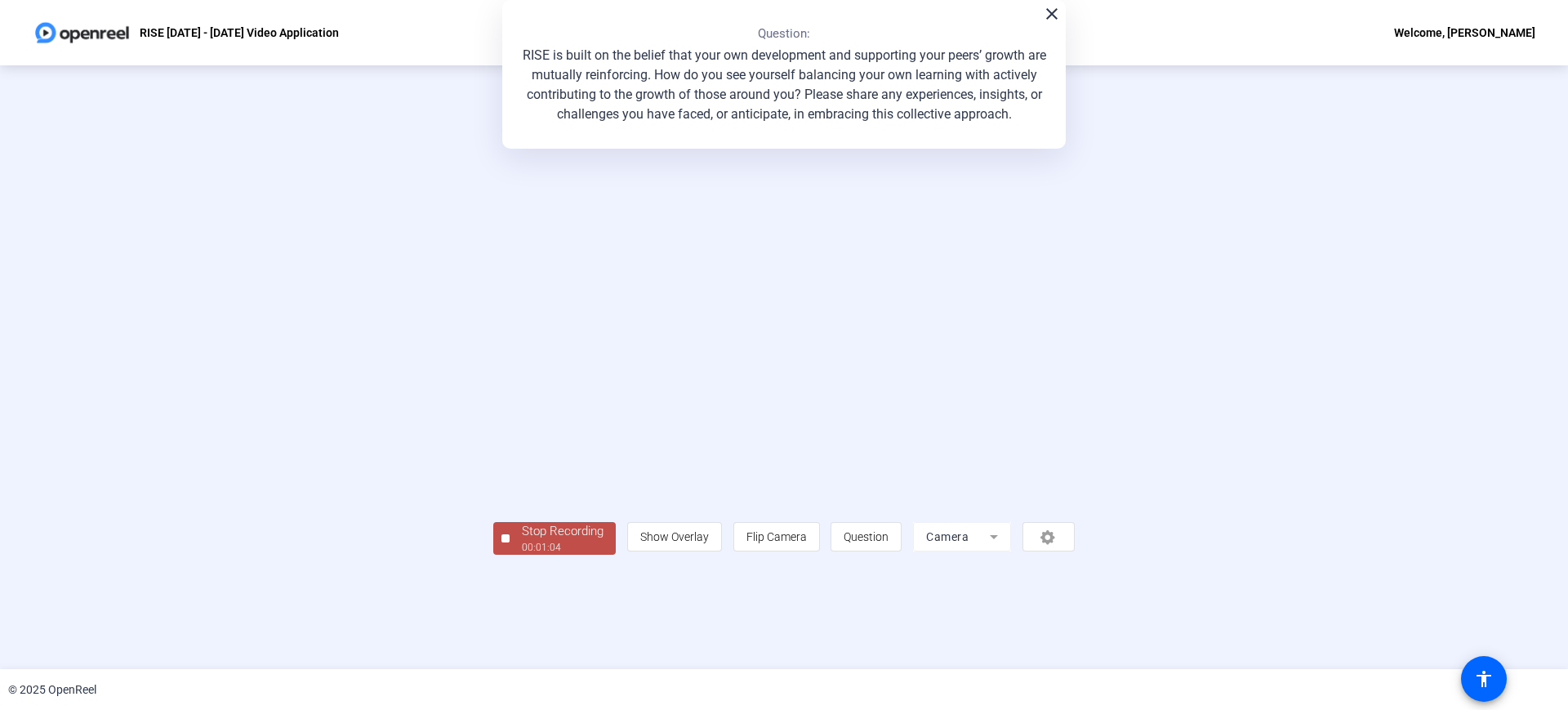 click on "Stop Recording  00:01:04" 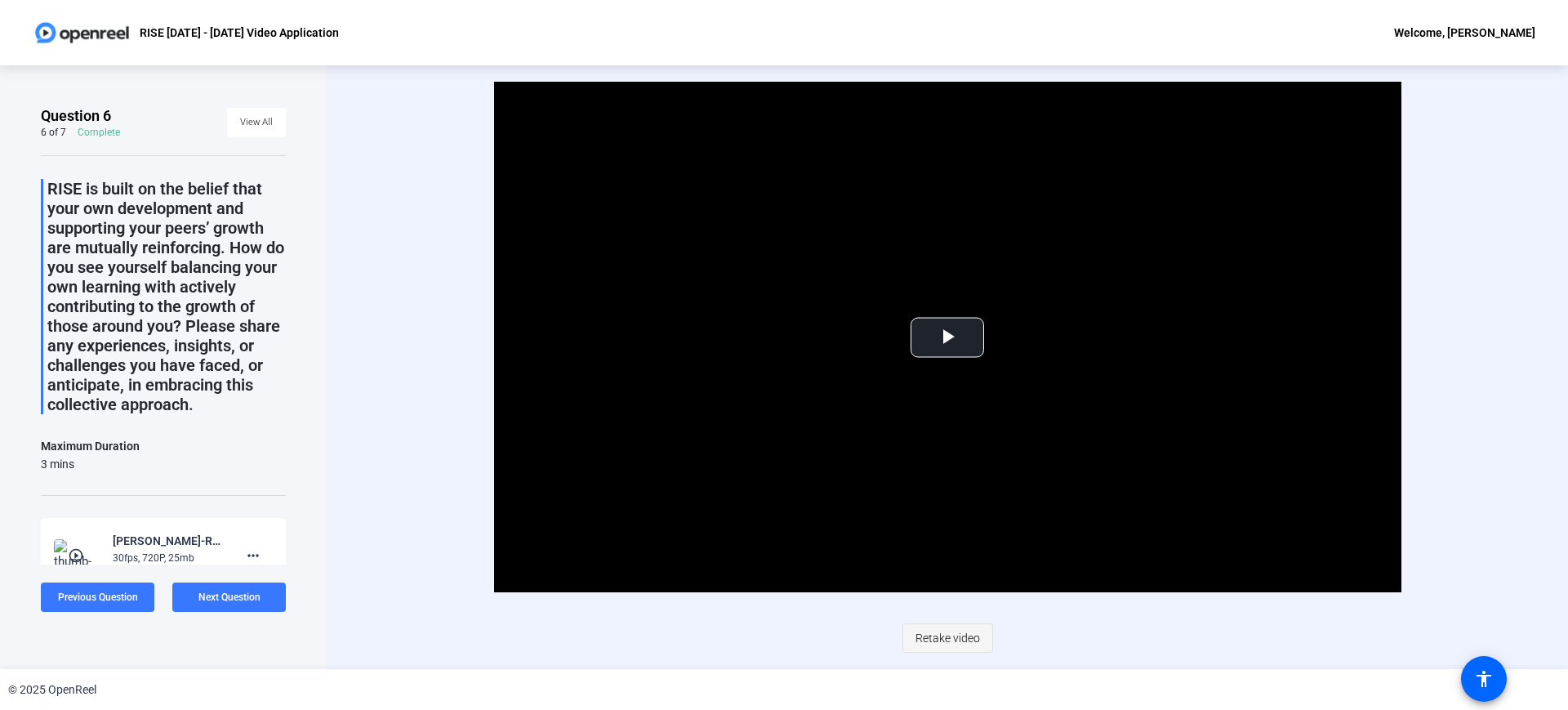 click on "Retake video" 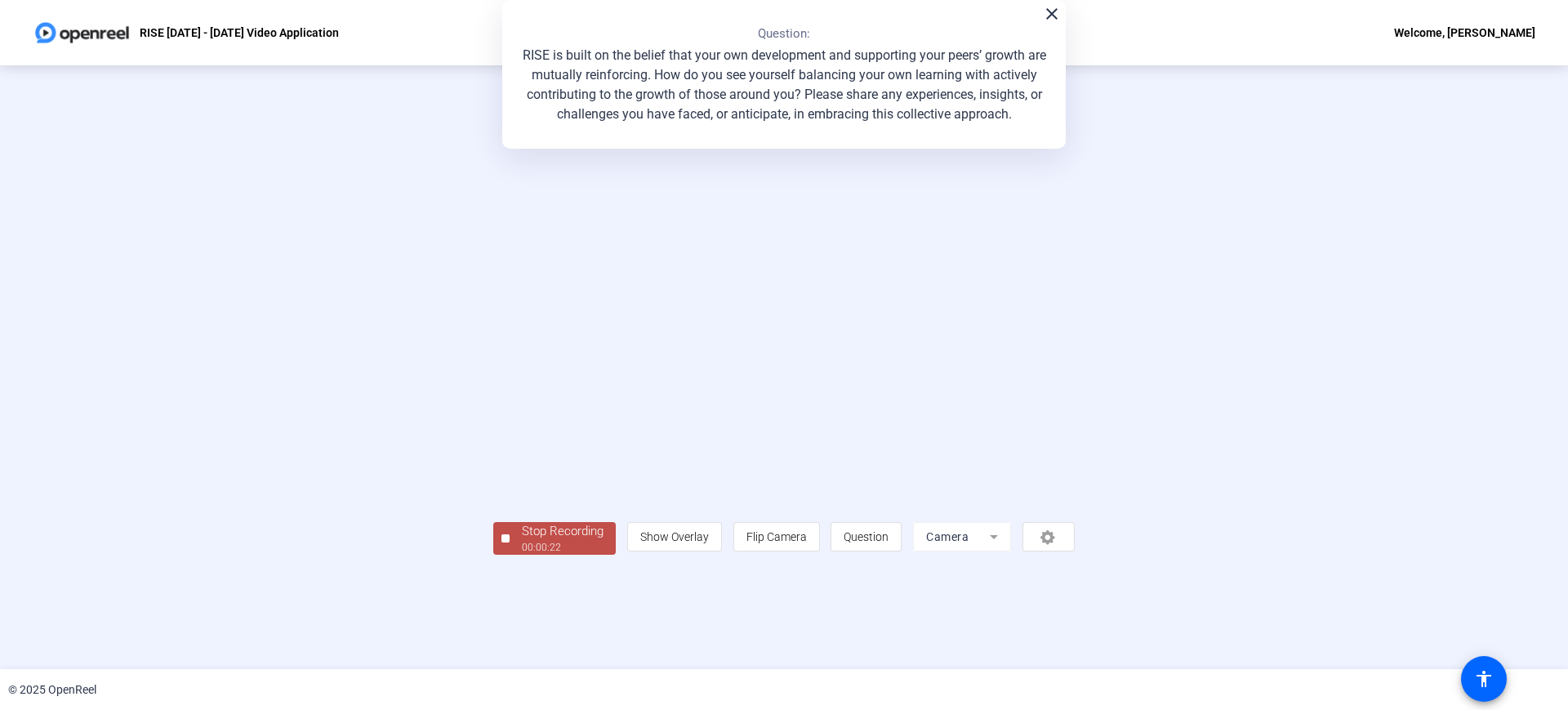 click on "Stop Recording  00:00:22  person  Show Overlay flip Flip Camera question_mark  Question Camera" 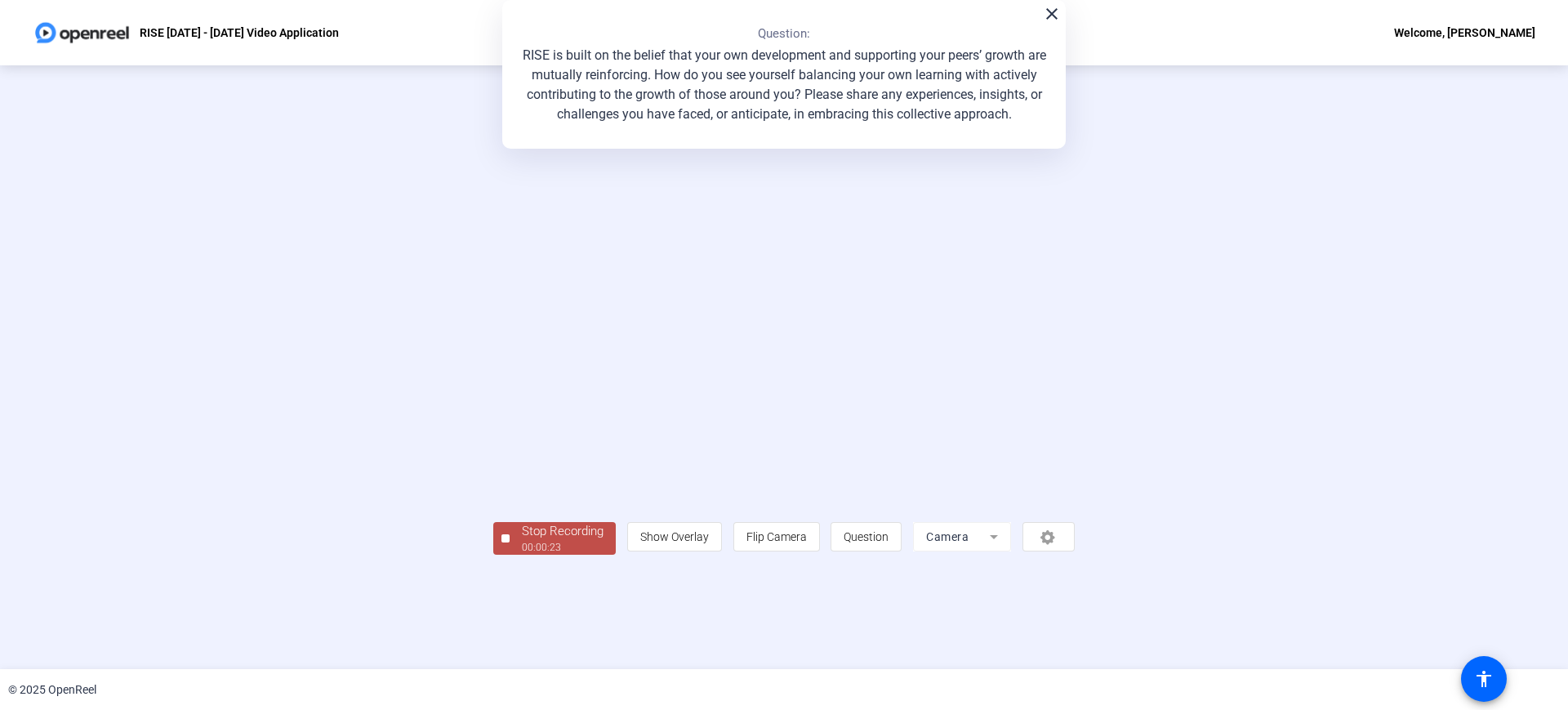 click on "00:00:23" 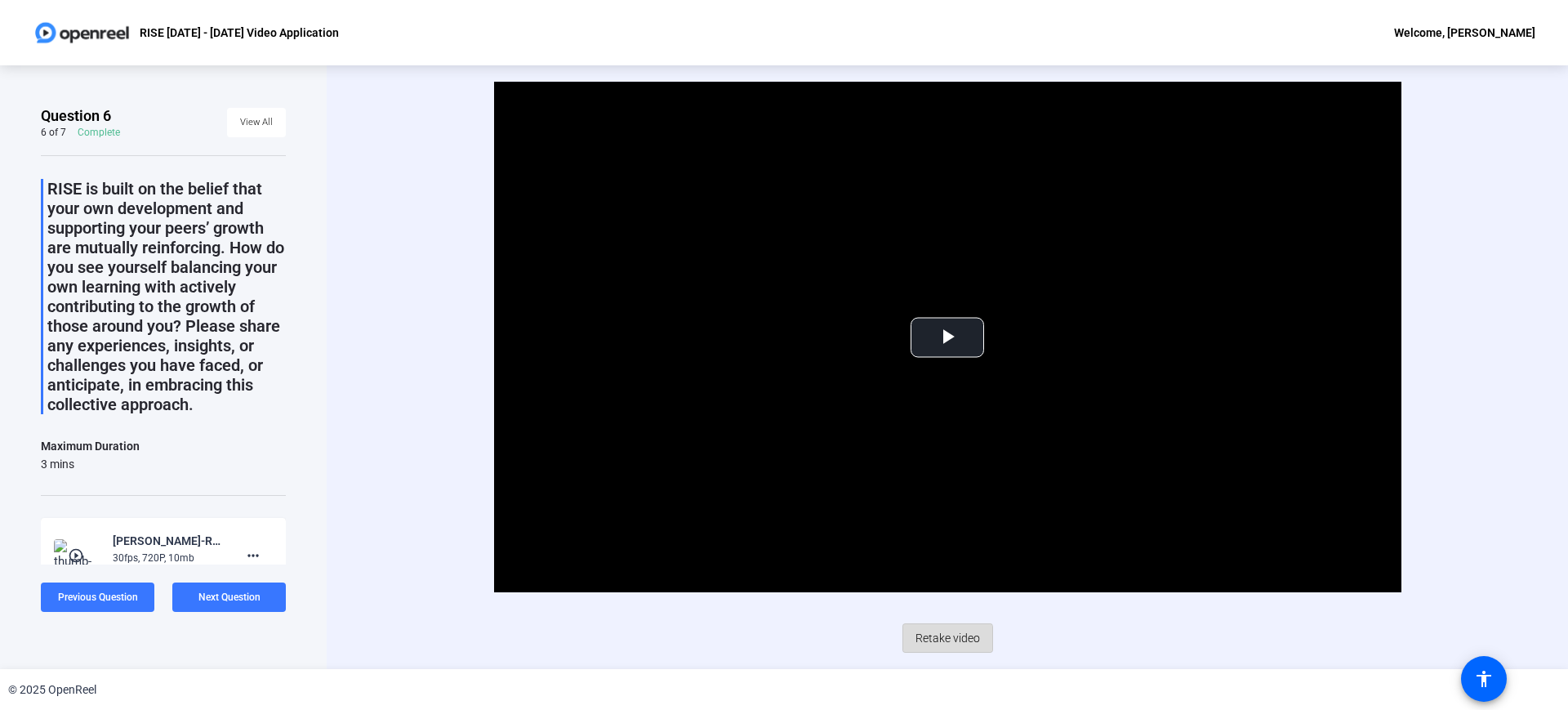 click on "Retake video" 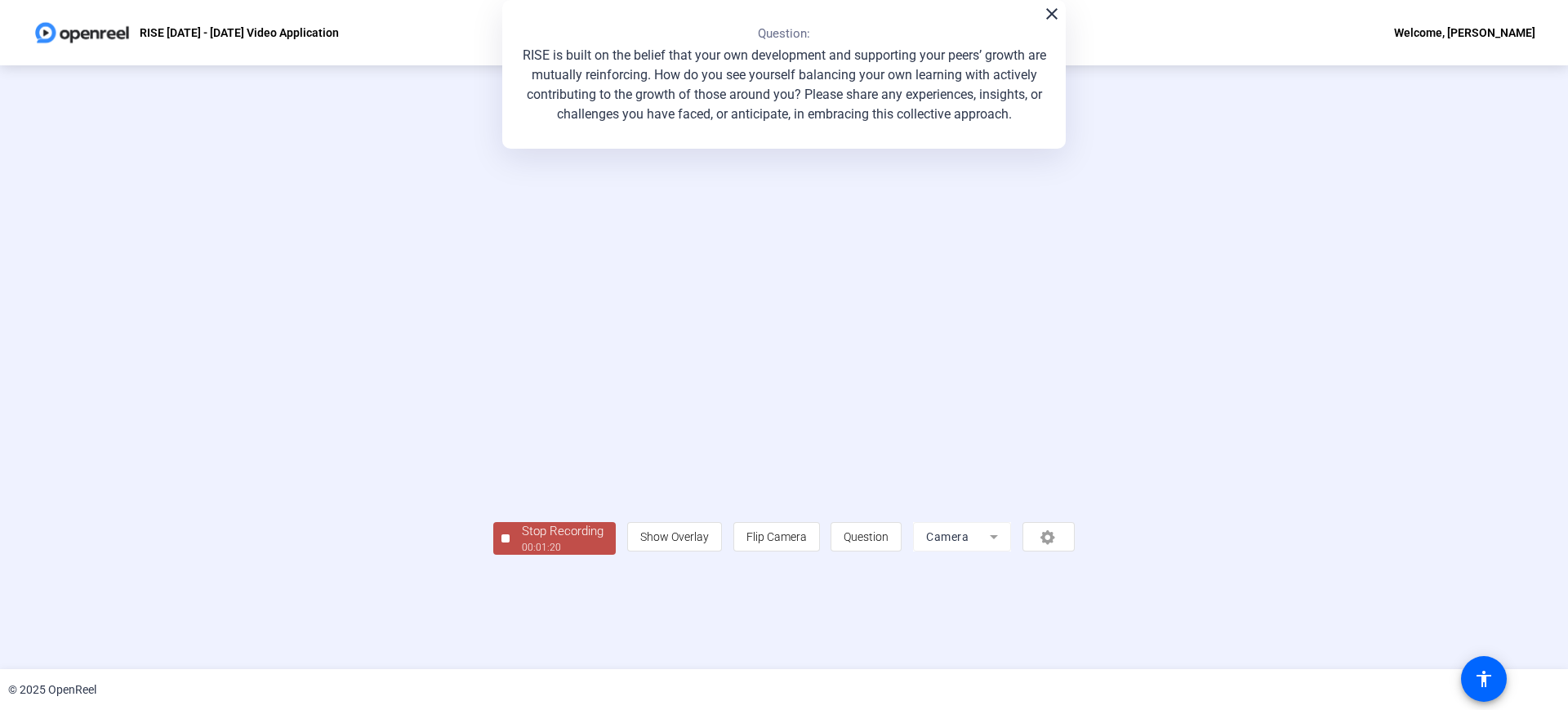 click on "00:01:20" 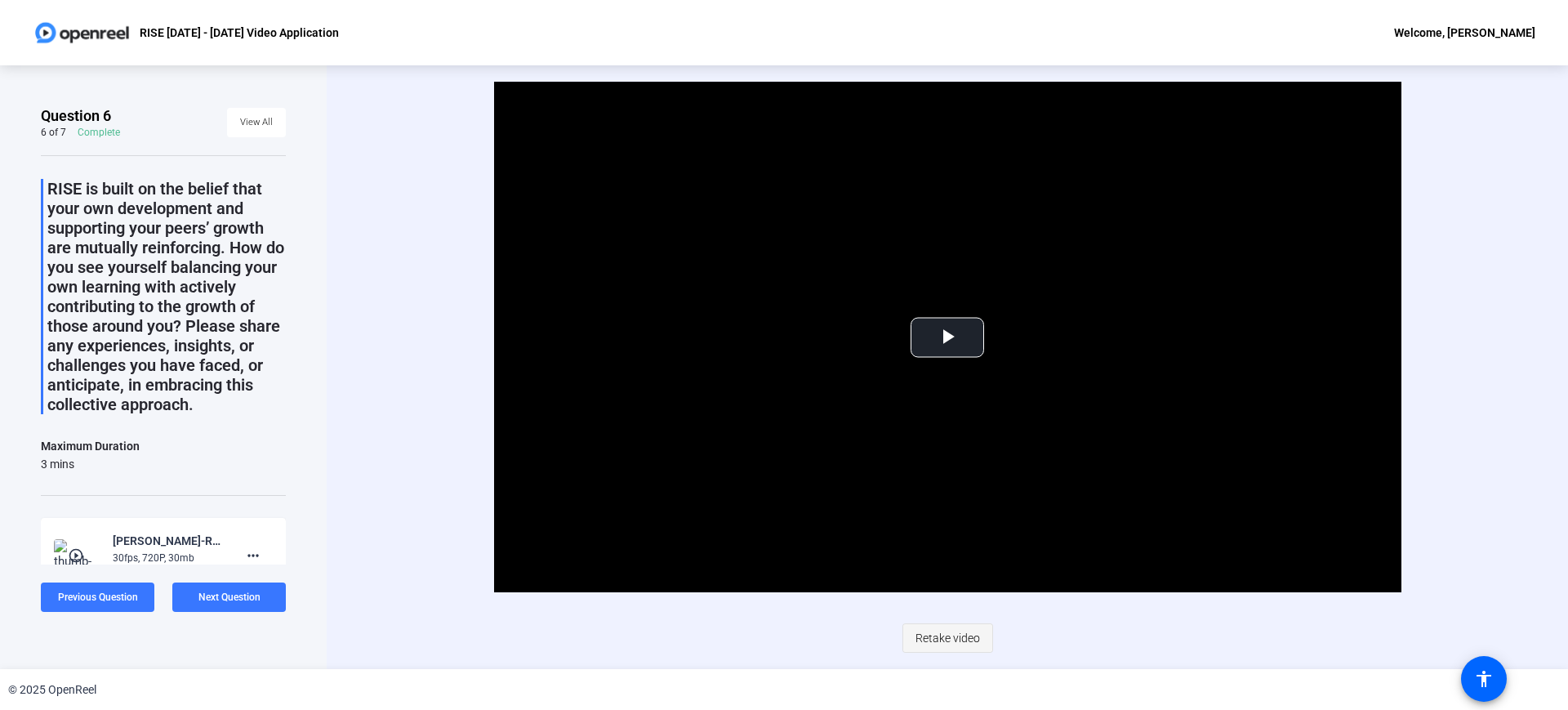 click on "Retake video" 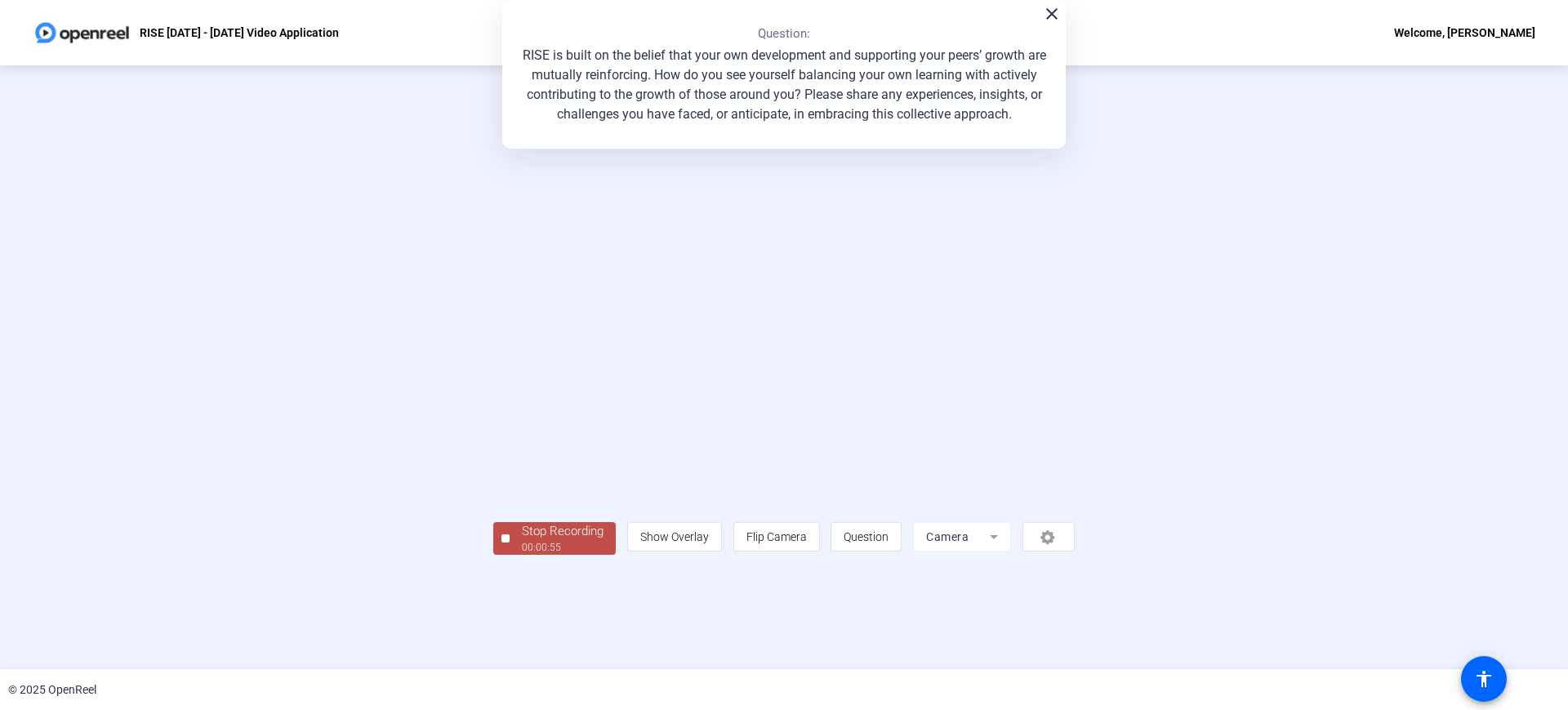 click on "00:00:55" 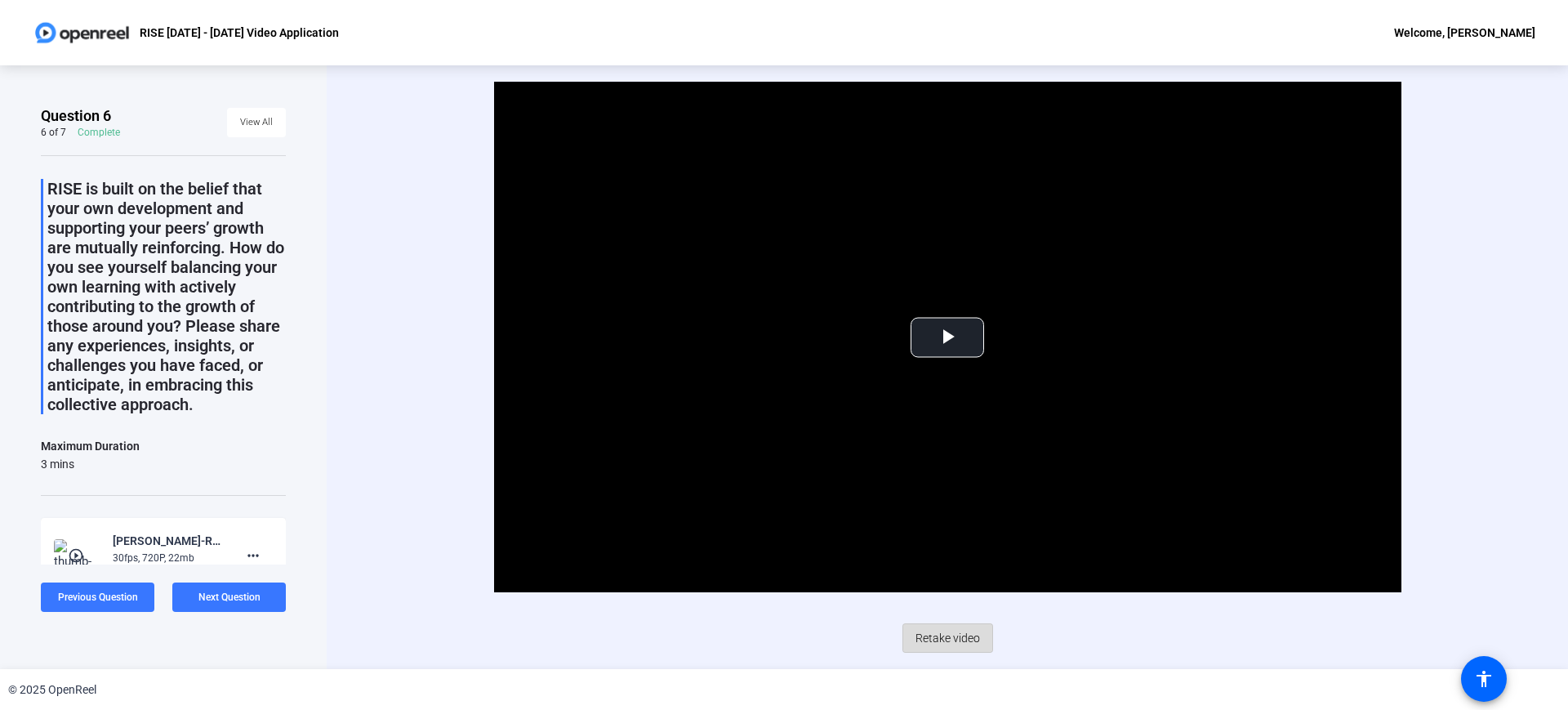 click on "Retake video" 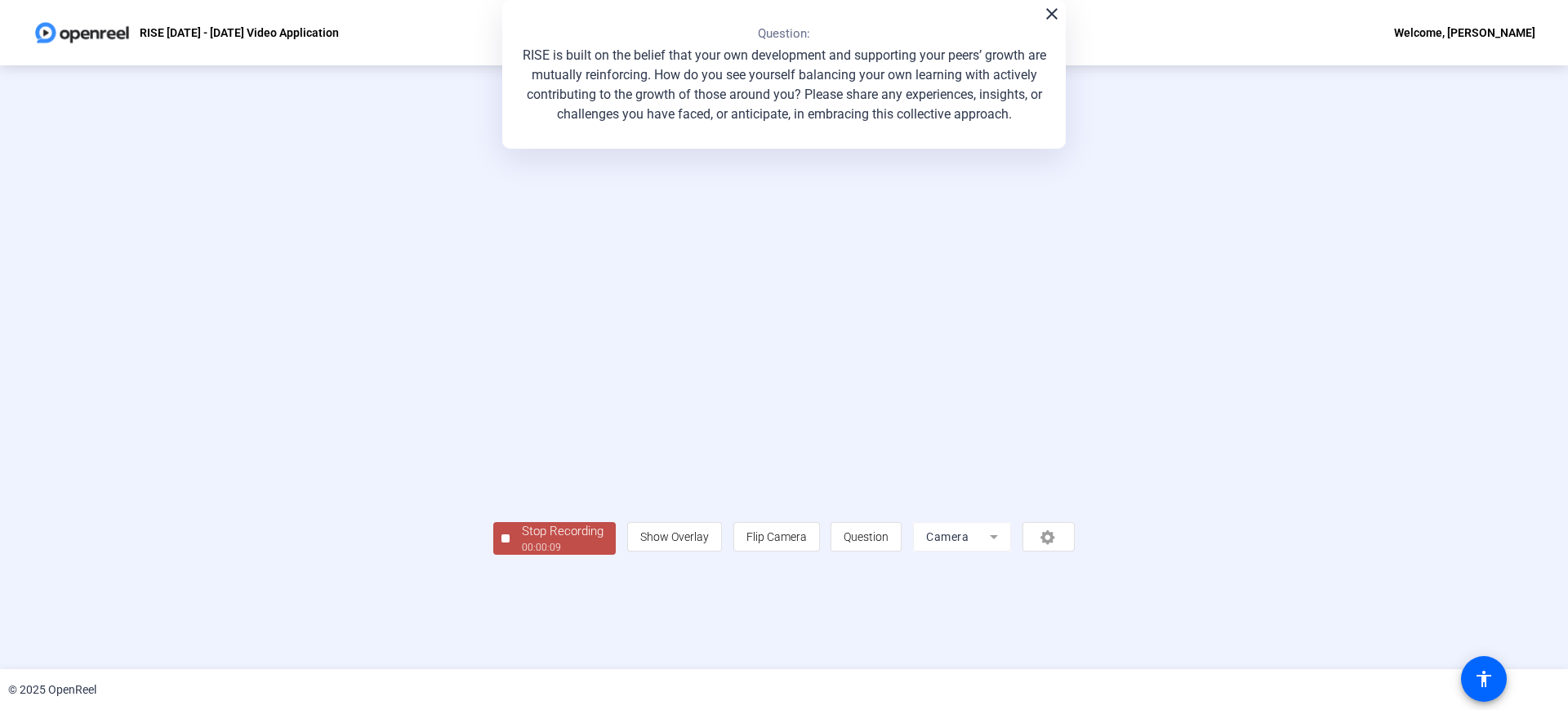 click on "Stop Recording" 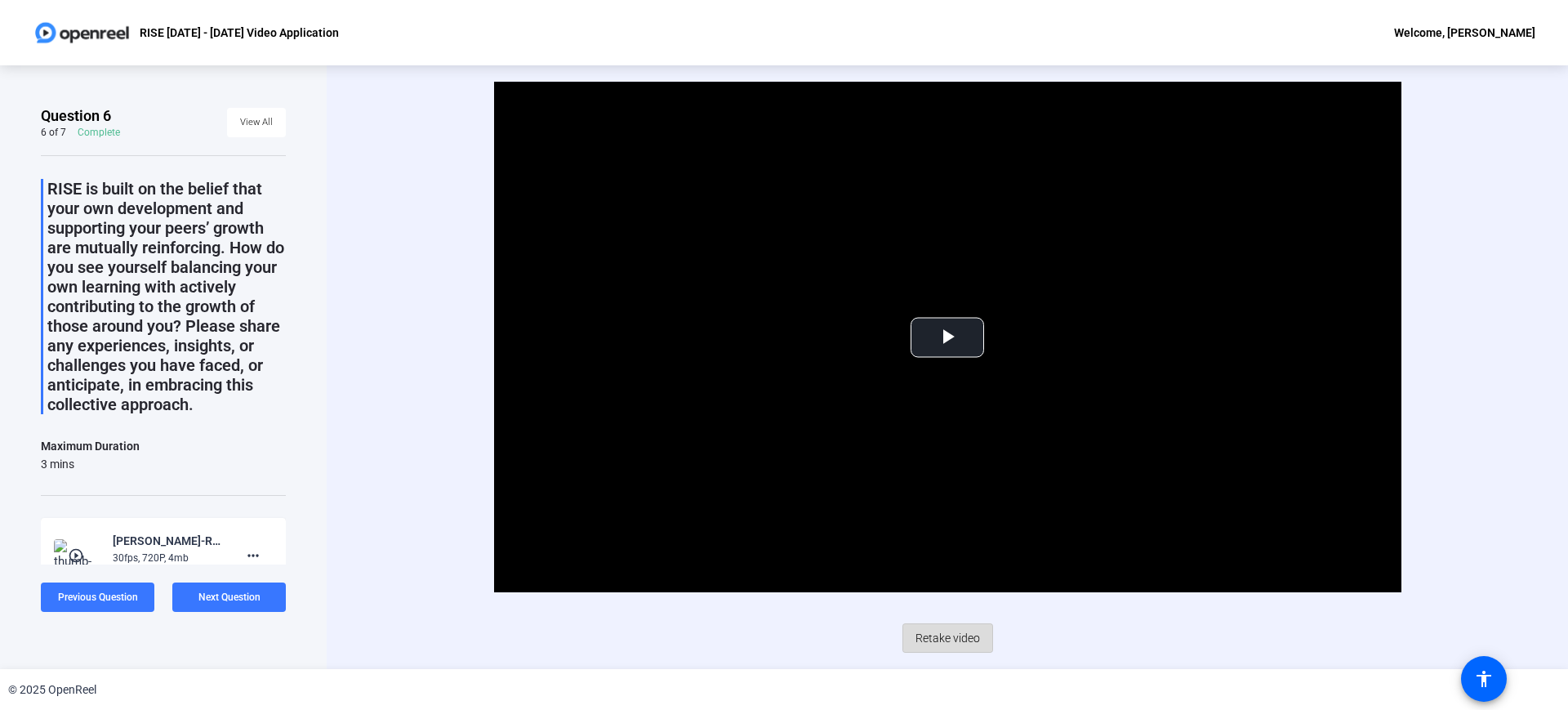 click on "Retake video" 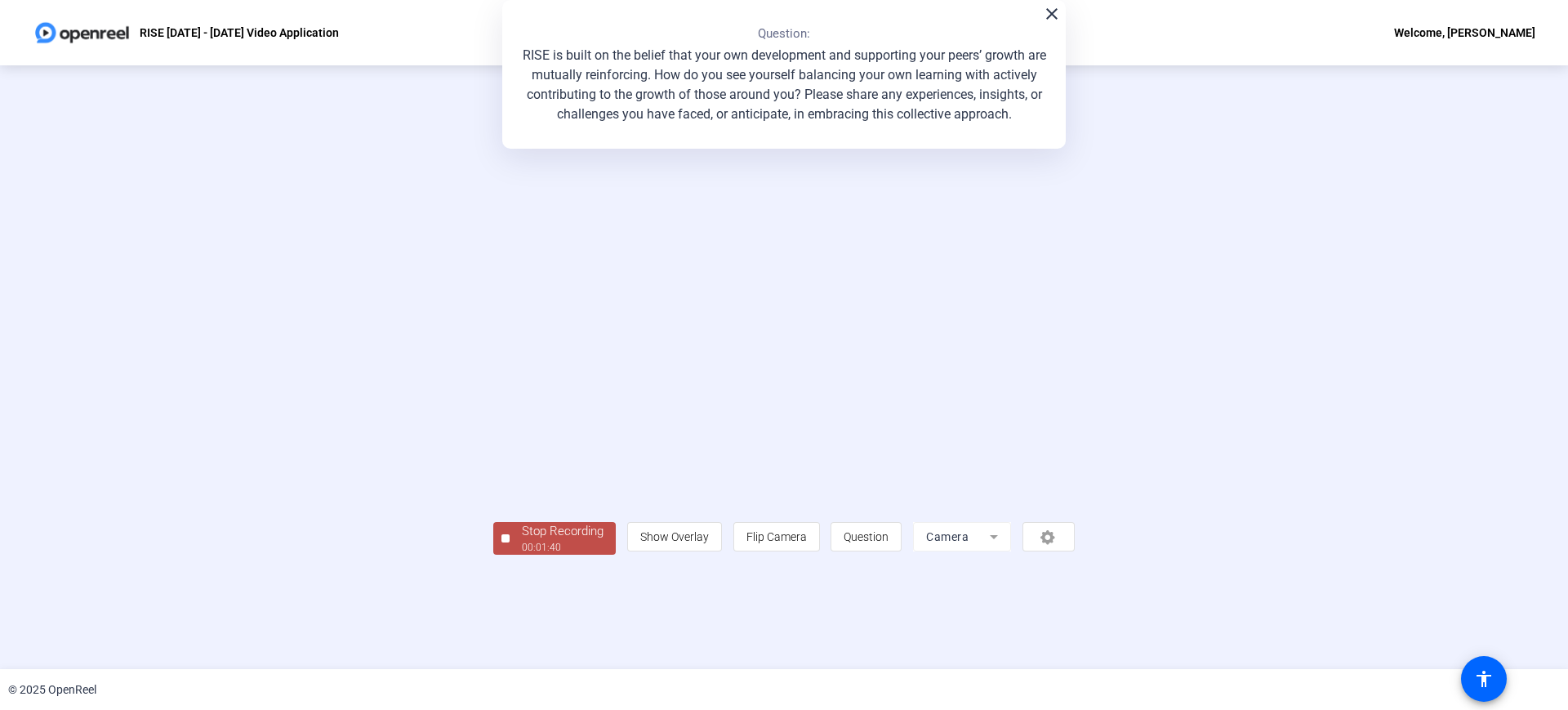 click on "Stop Recording" 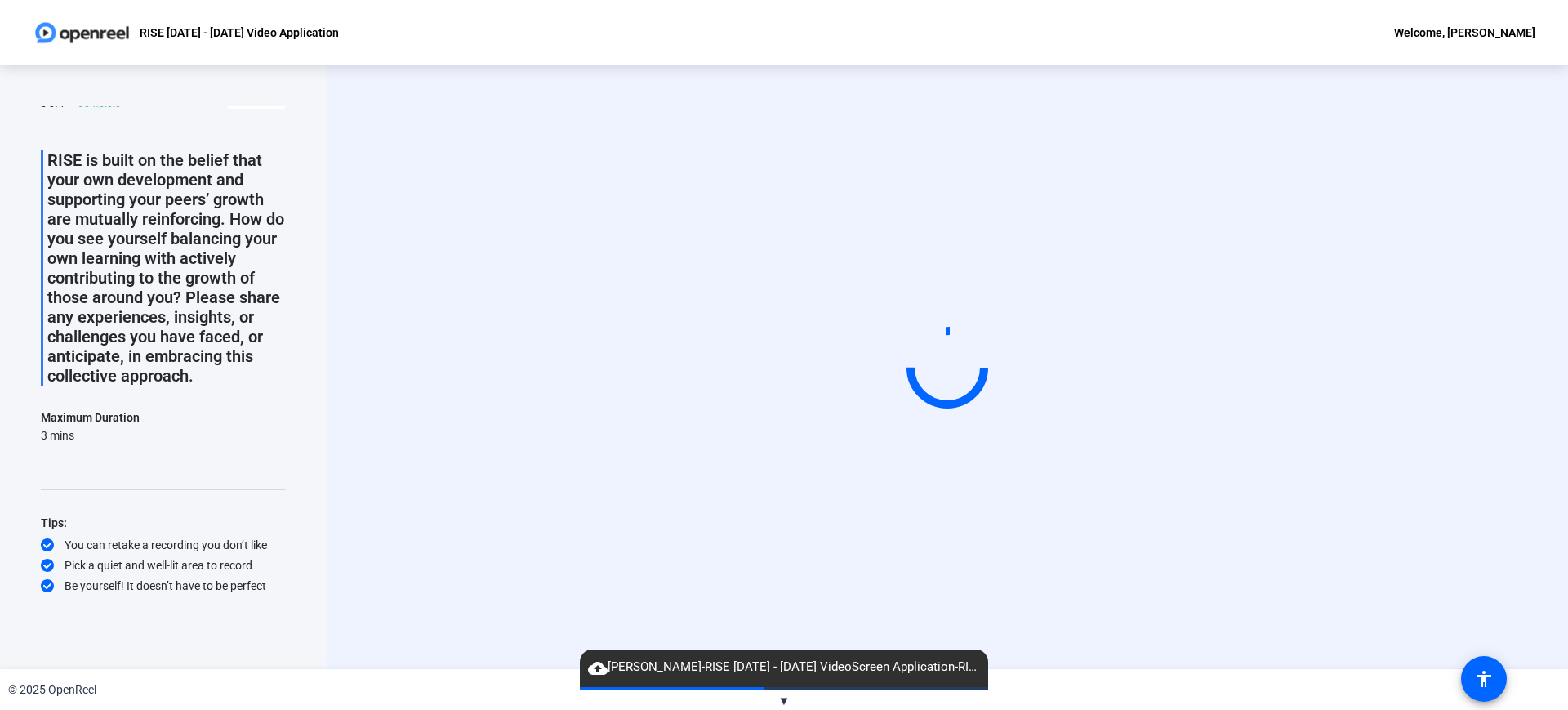 scroll, scrollTop: 48, scrollLeft: 0, axis: vertical 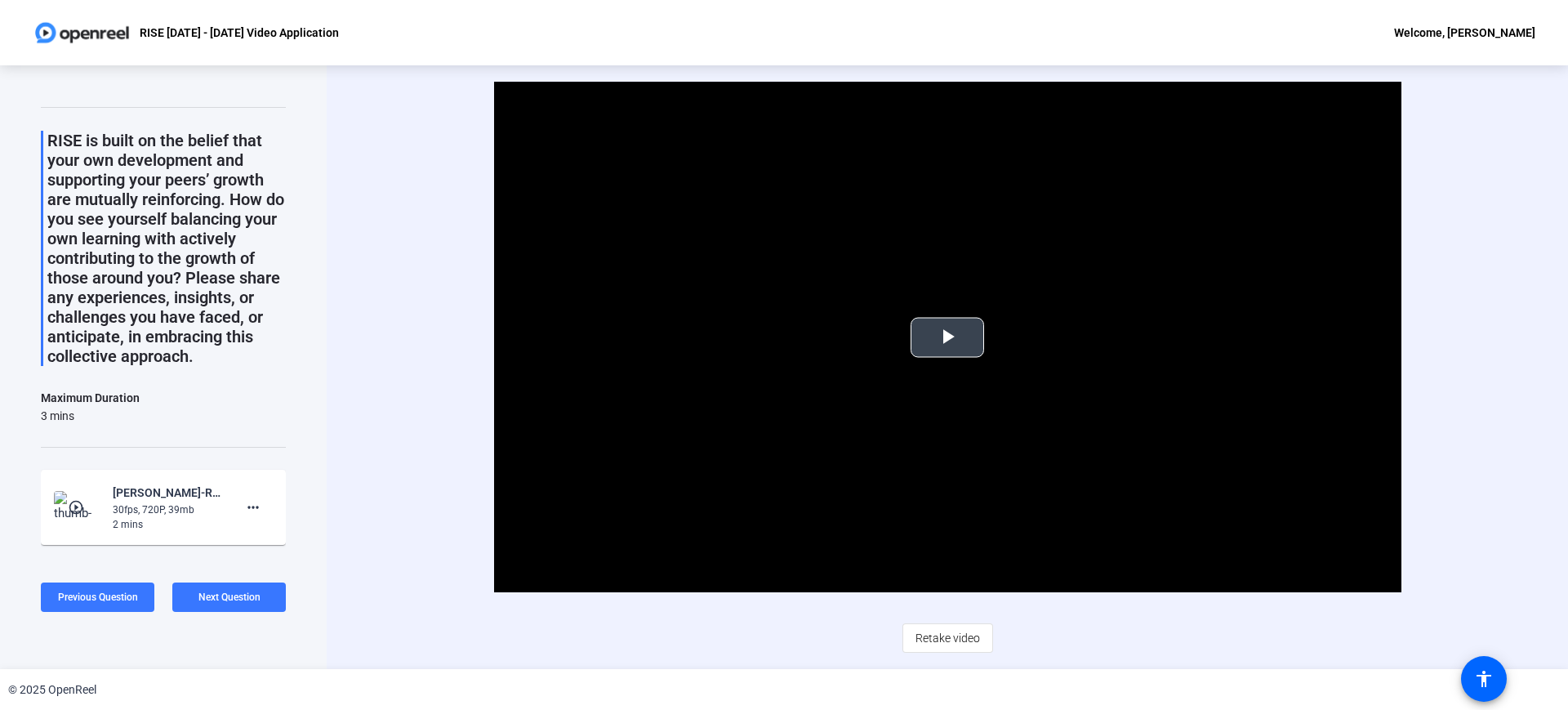 click at bounding box center [947, 337] 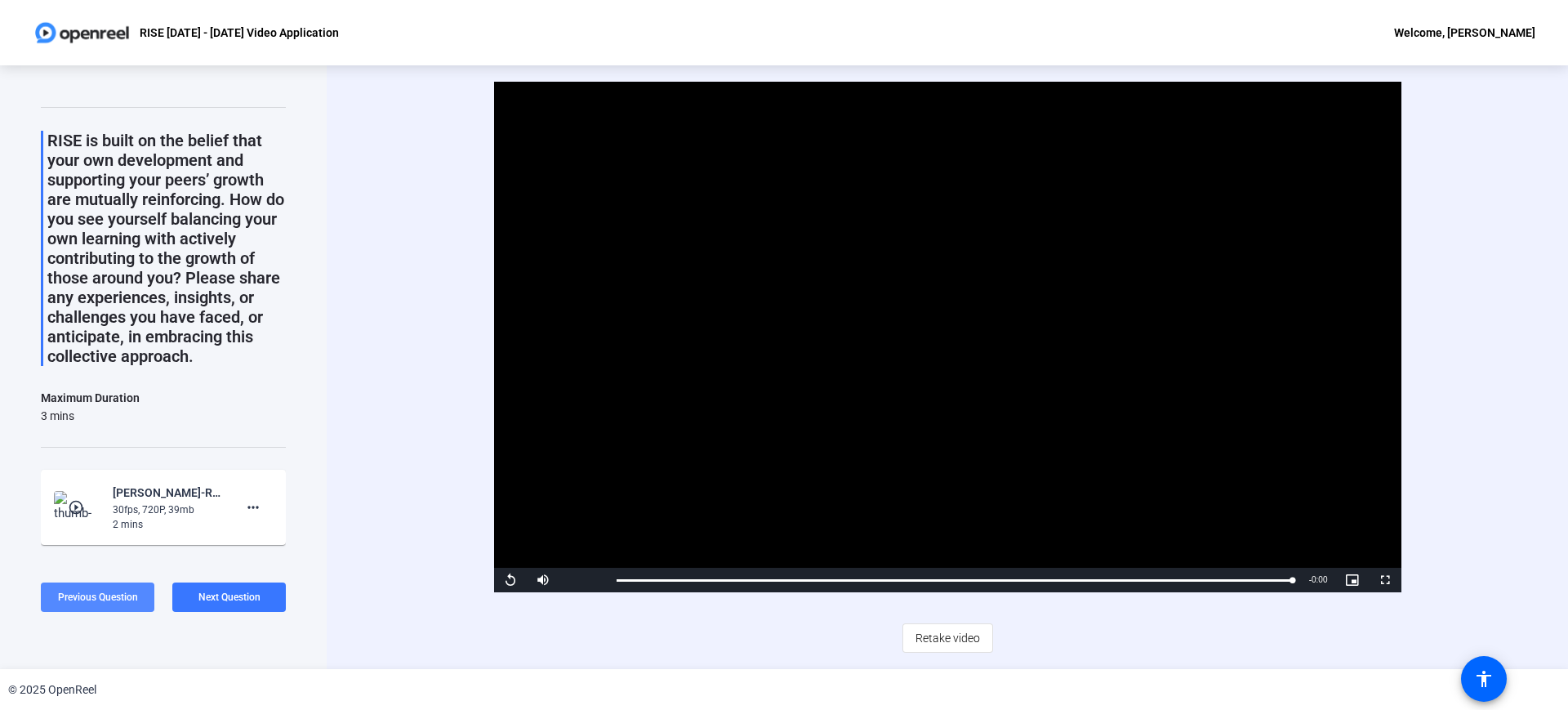click on "Previous Question" 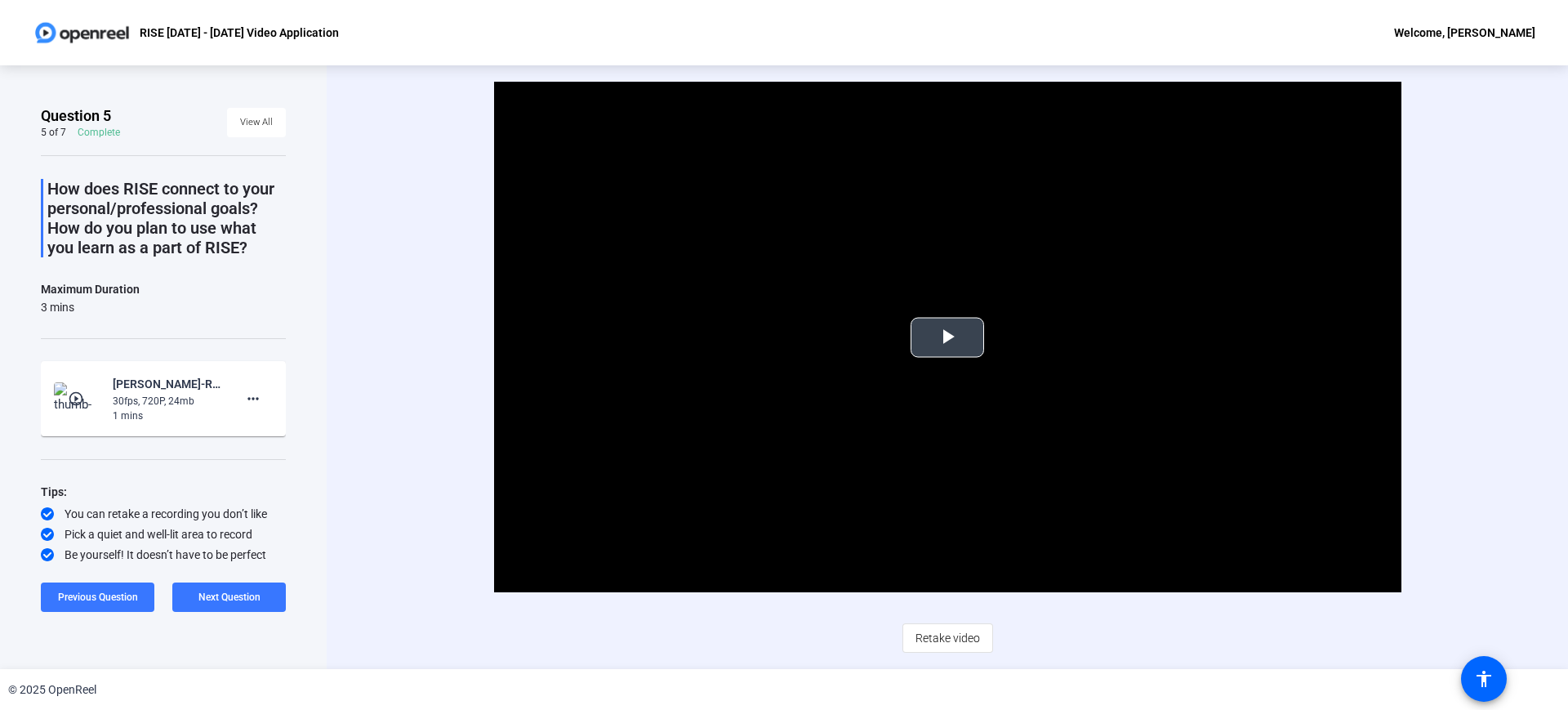 click at bounding box center [947, 337] 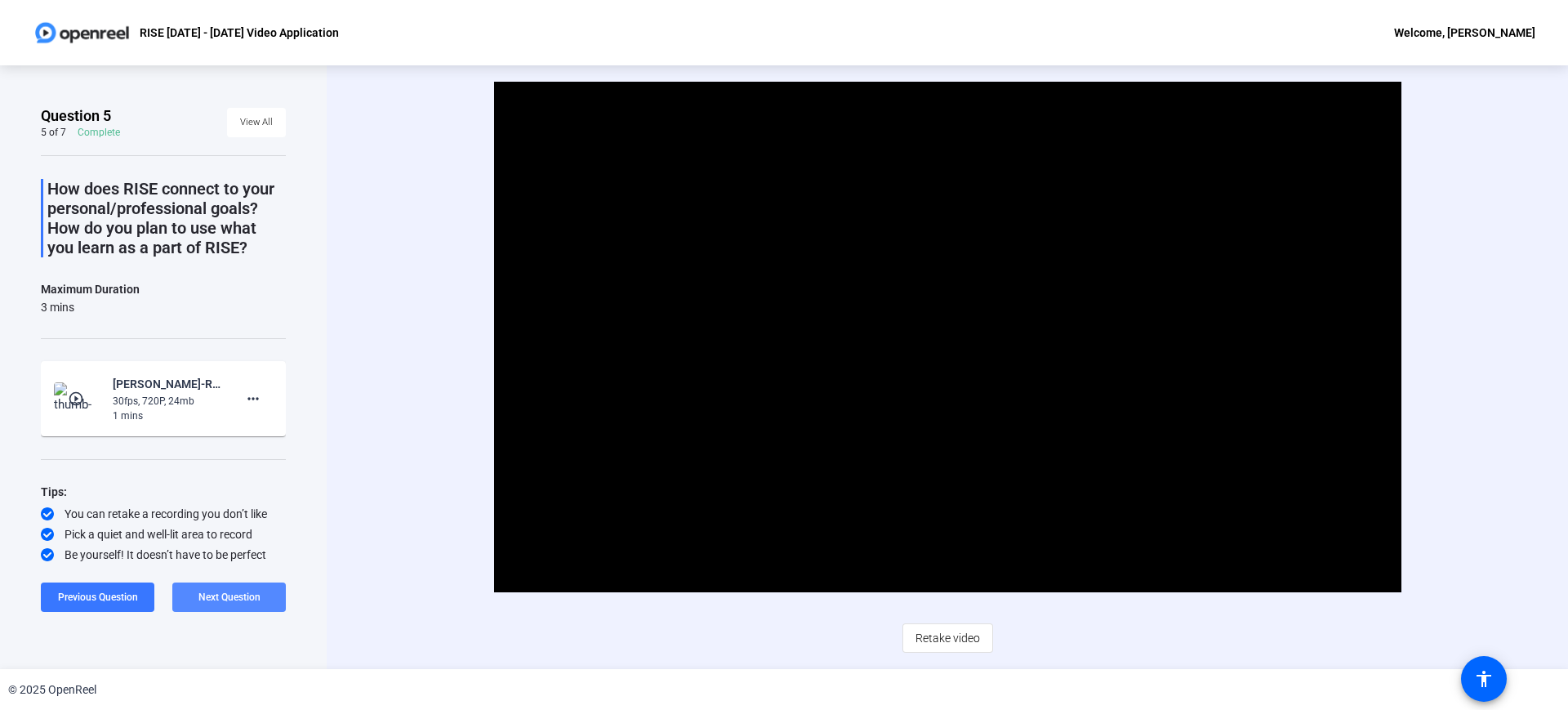 click on "Next Question" 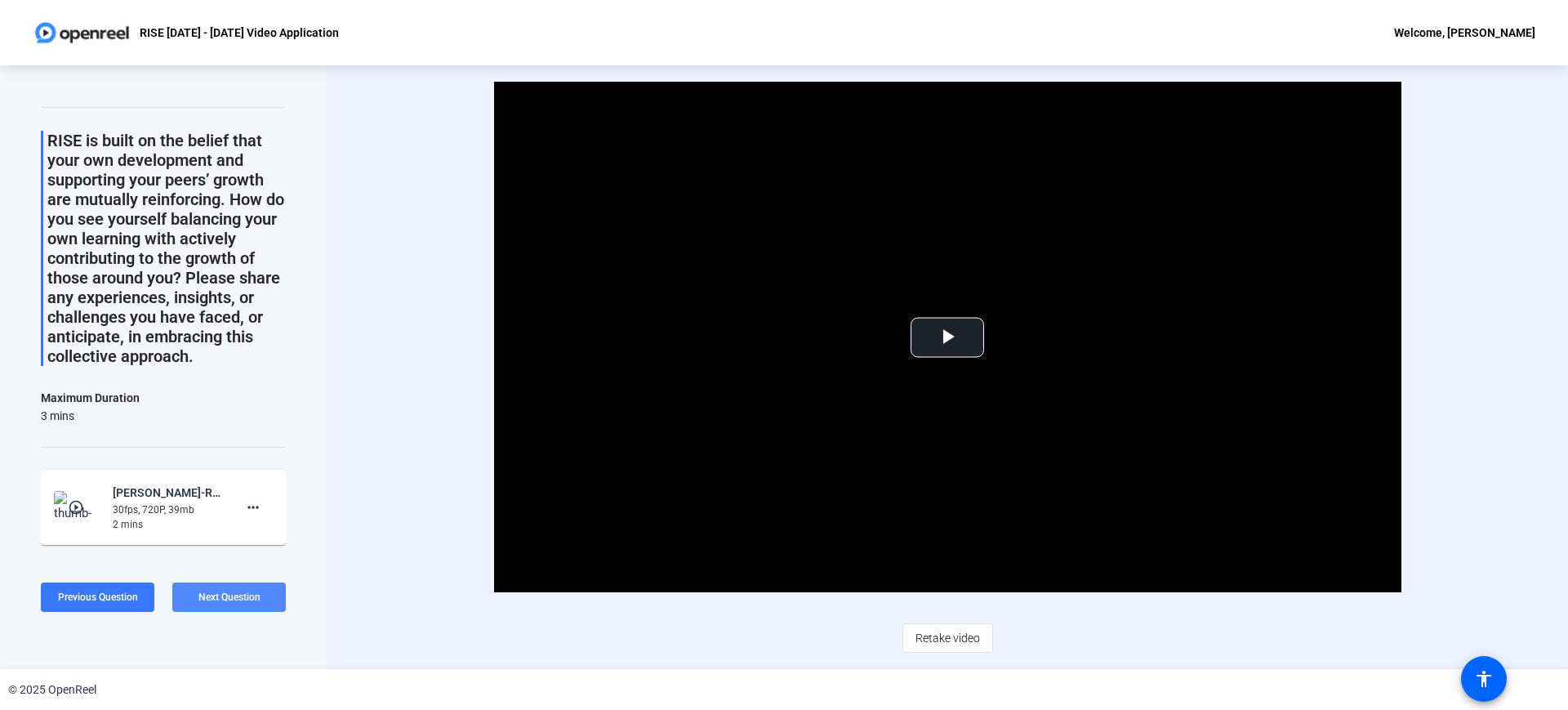 click on "Next Question" 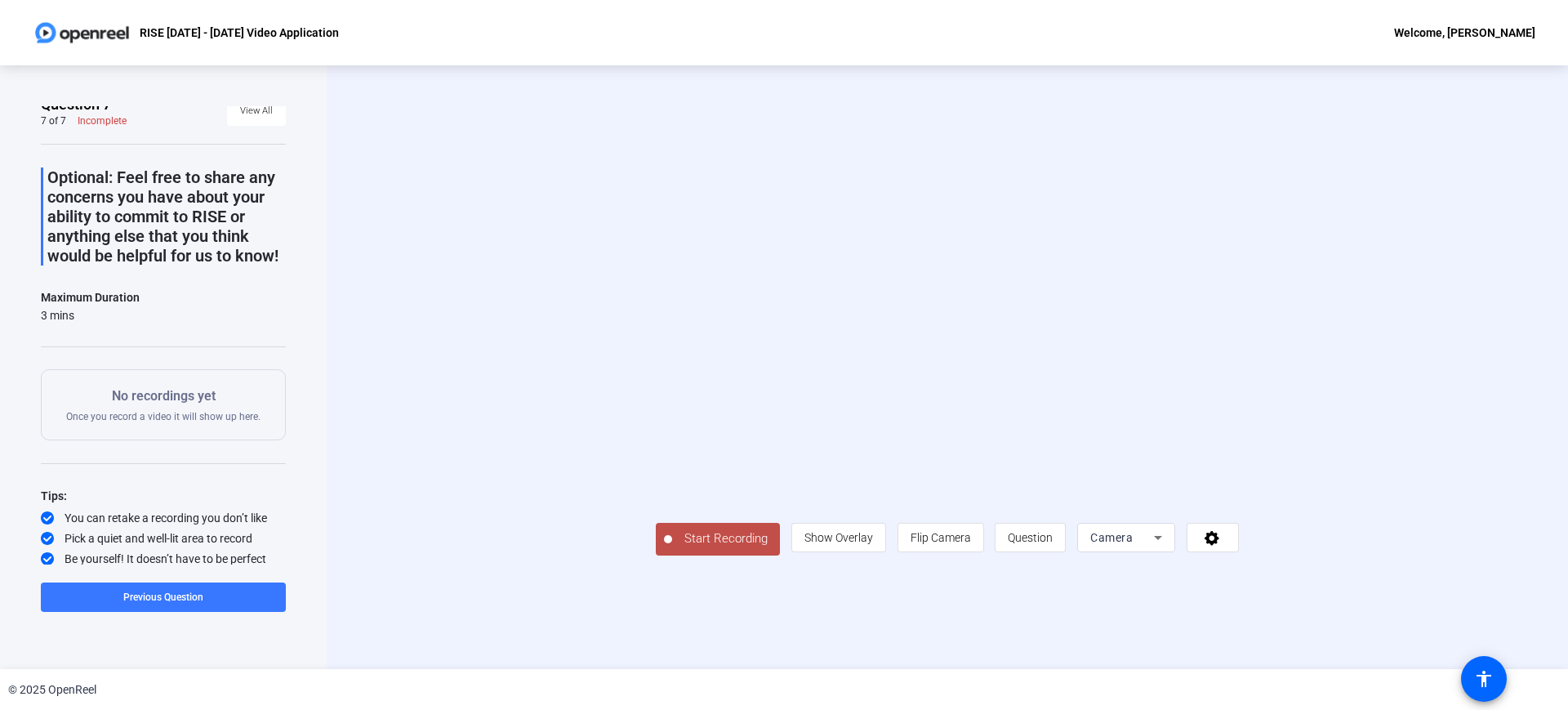 scroll, scrollTop: 0, scrollLeft: 0, axis: both 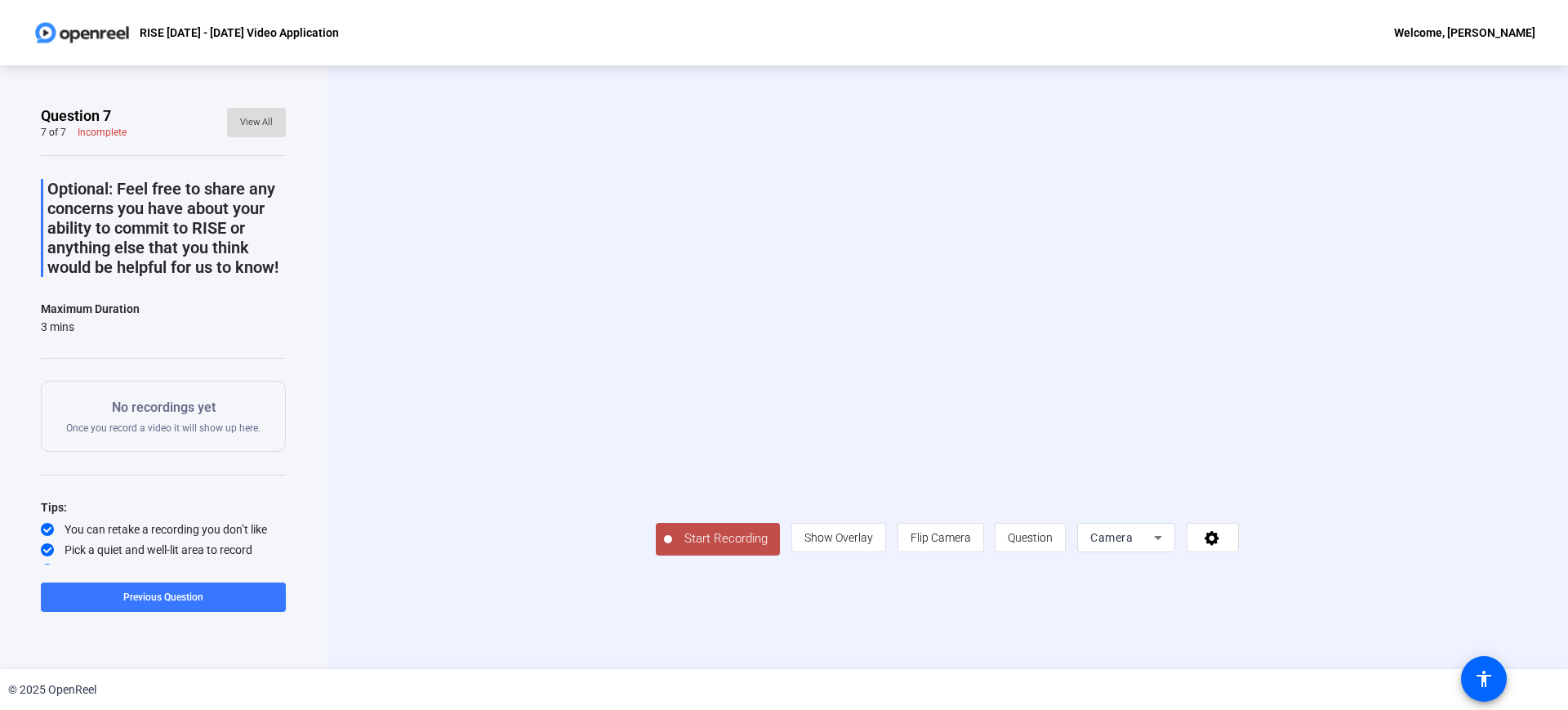 click on "View All" 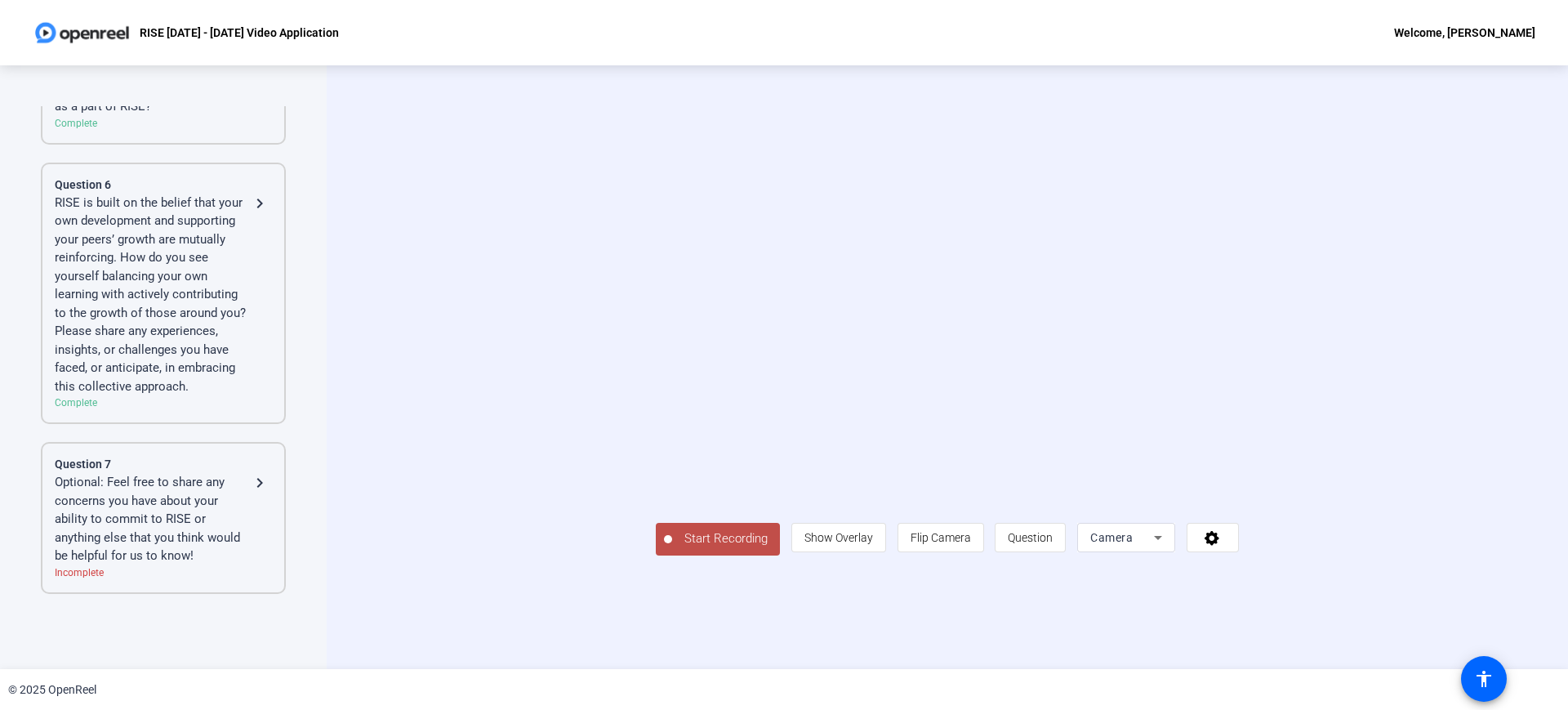 scroll, scrollTop: 0, scrollLeft: 0, axis: both 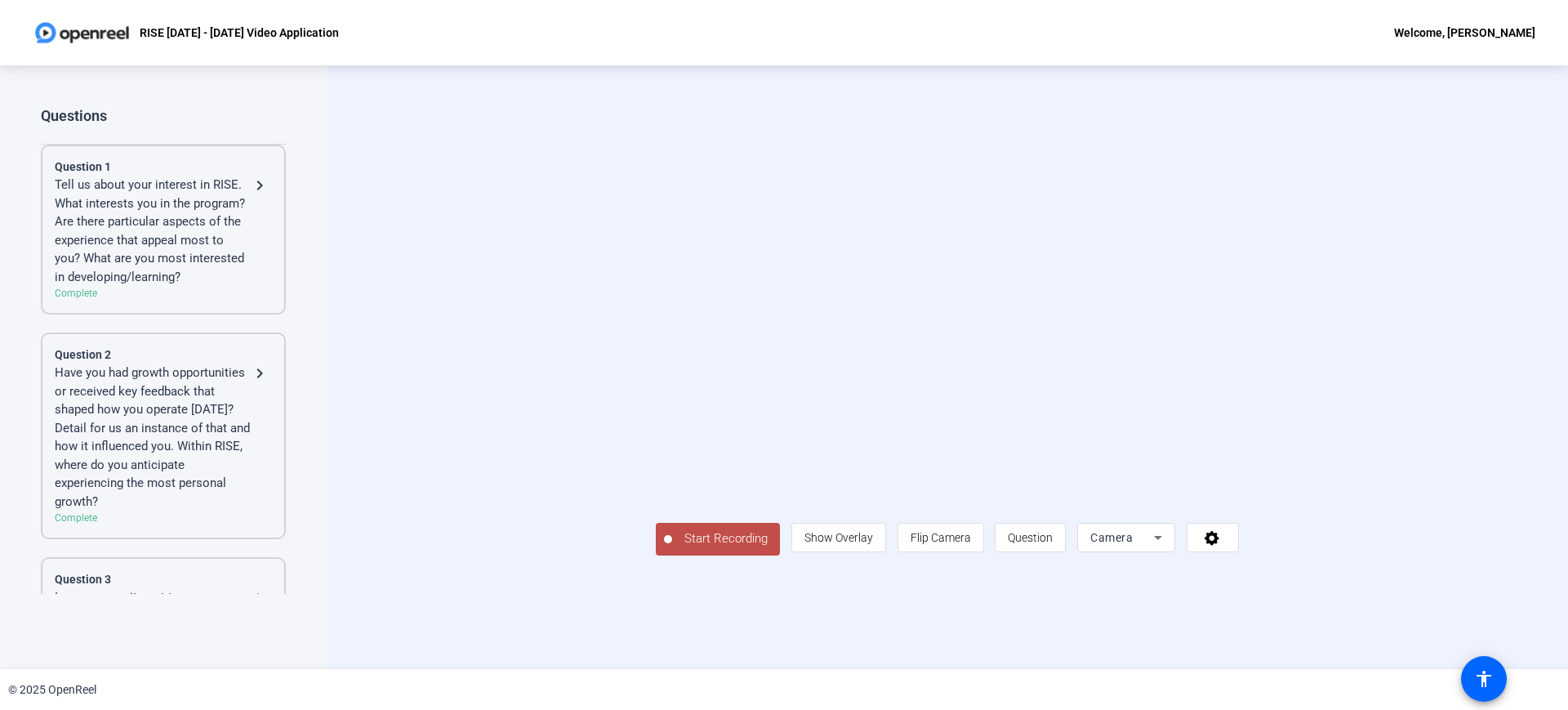 click on "Tell us about your interest in RISE. What interests you in the program? Are there particular aspects of the experience that appeal most to you? What are you most interested in developing/learning?" 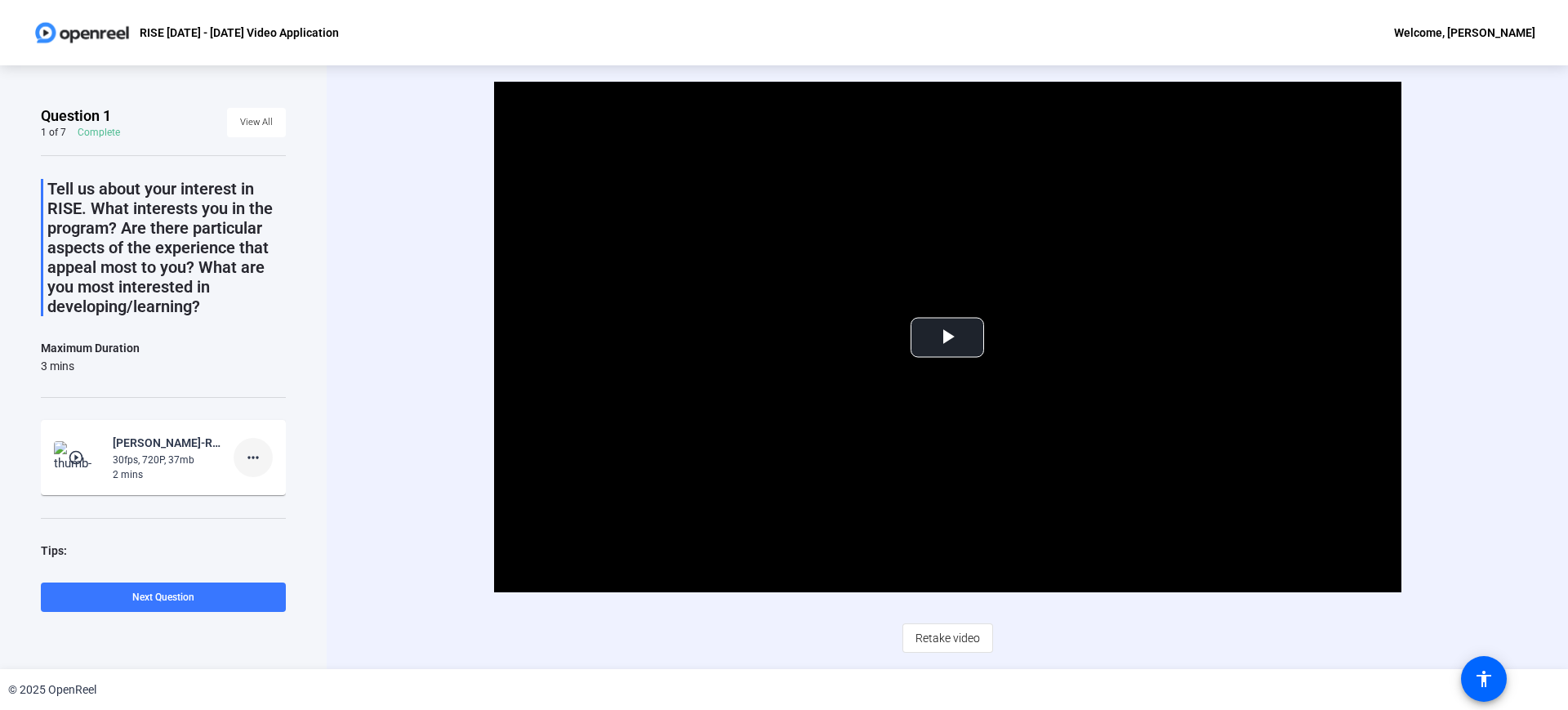 click on "more_horiz" 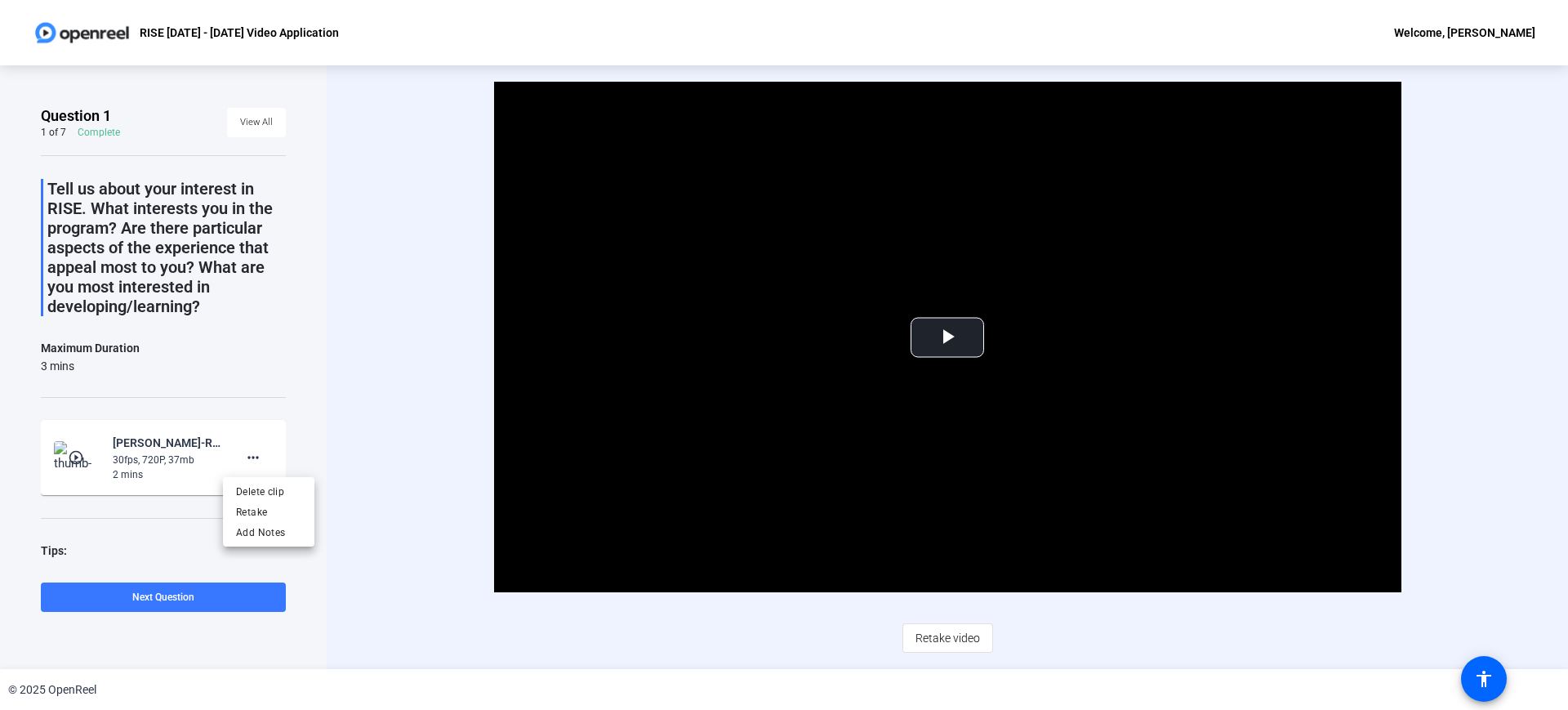 click at bounding box center [784, 355] 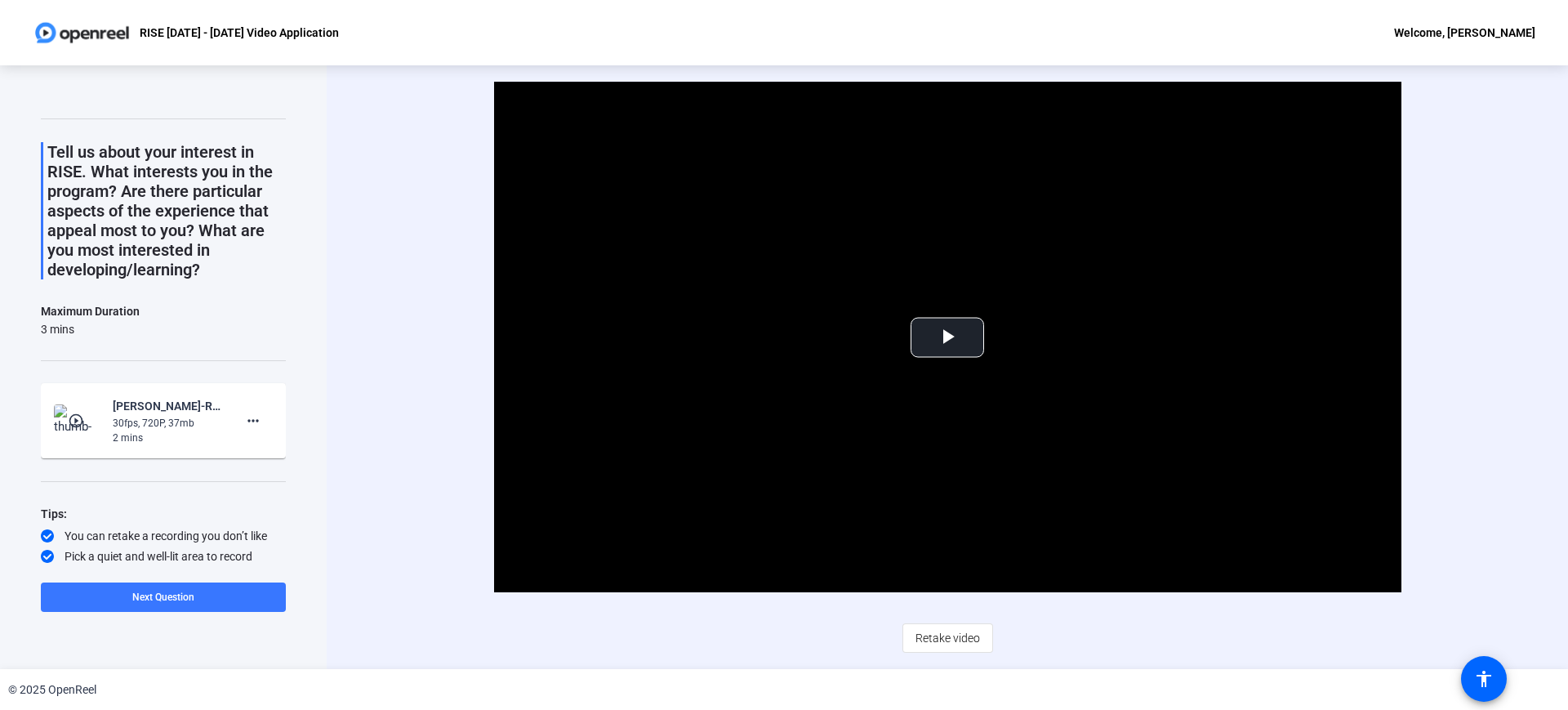 scroll, scrollTop: 57, scrollLeft: 0, axis: vertical 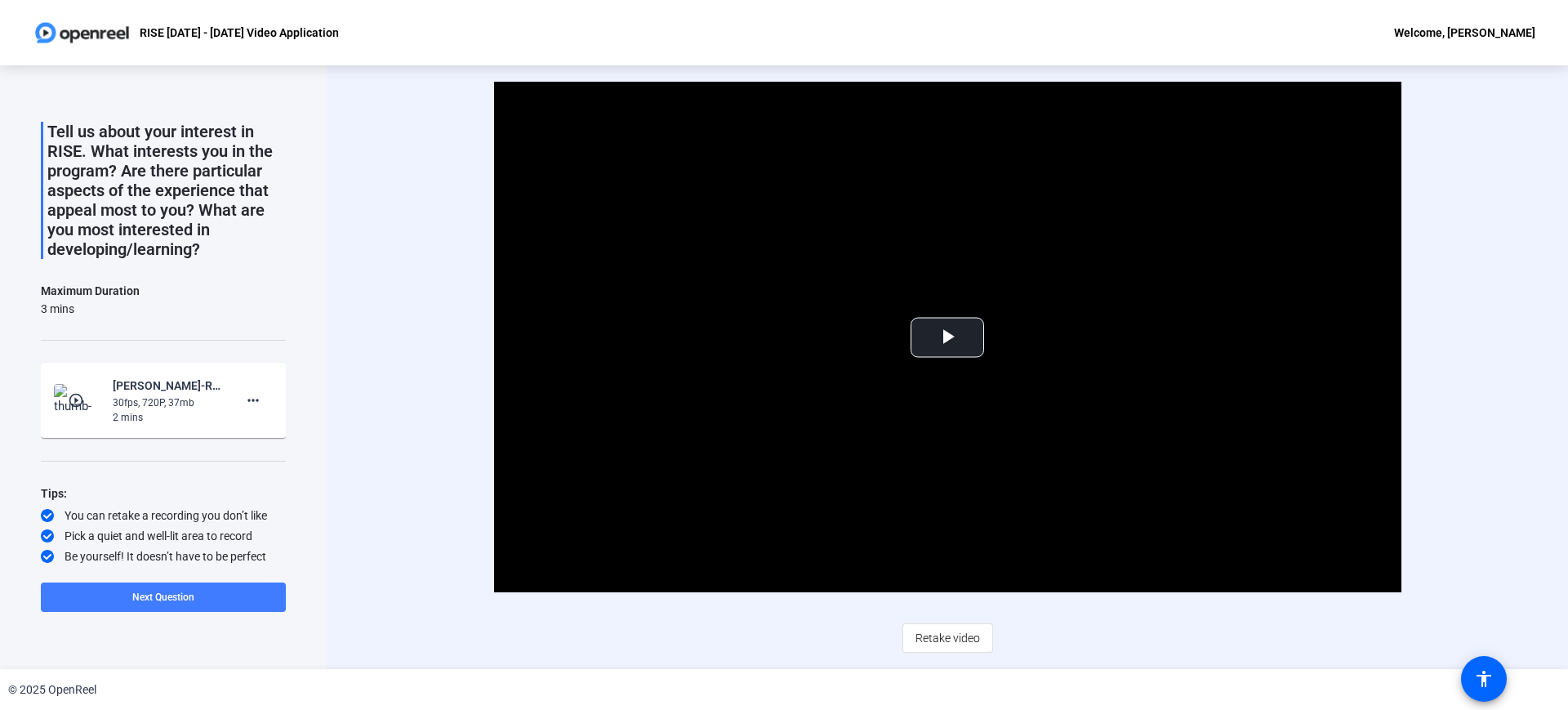 click 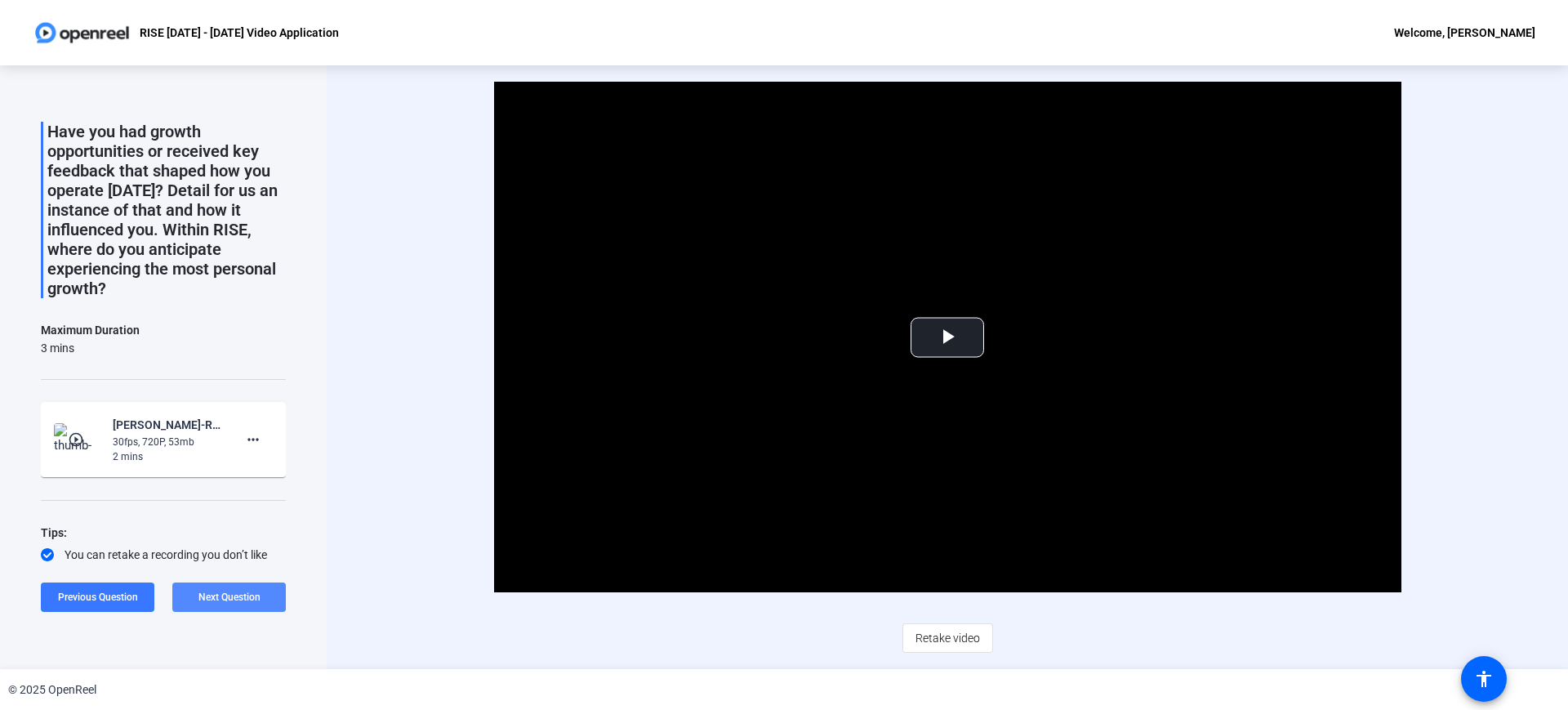 click on "Next Question" 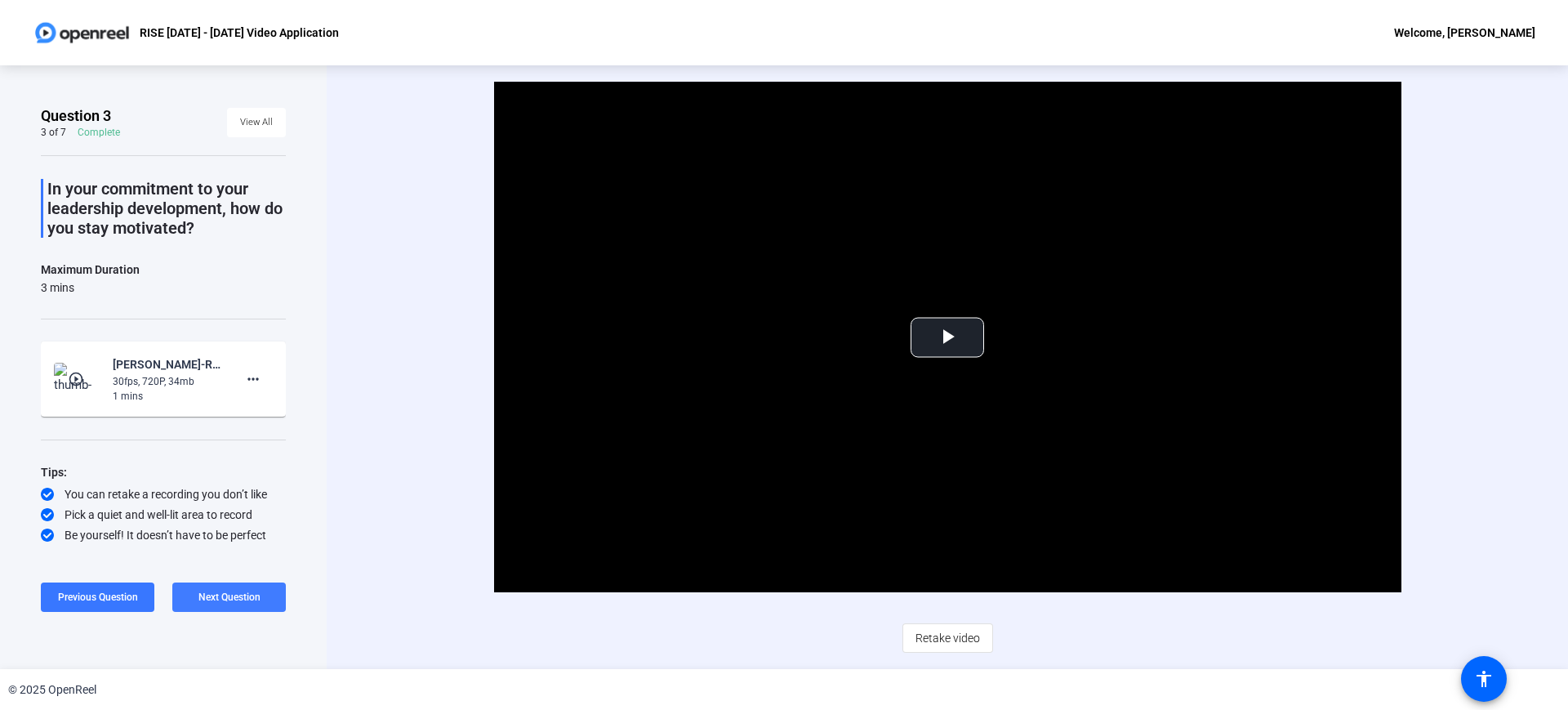 click on "Next Question" 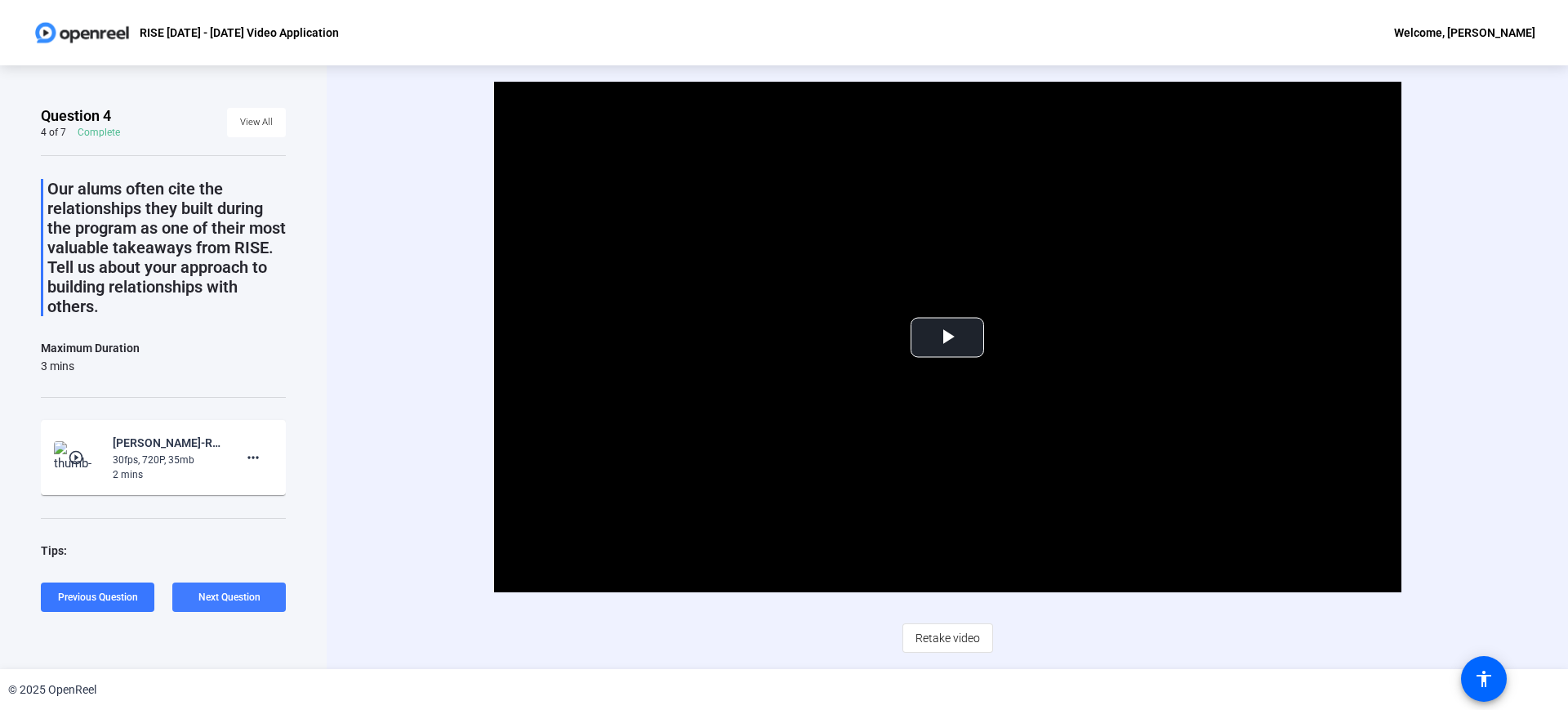 click on "Next Question" 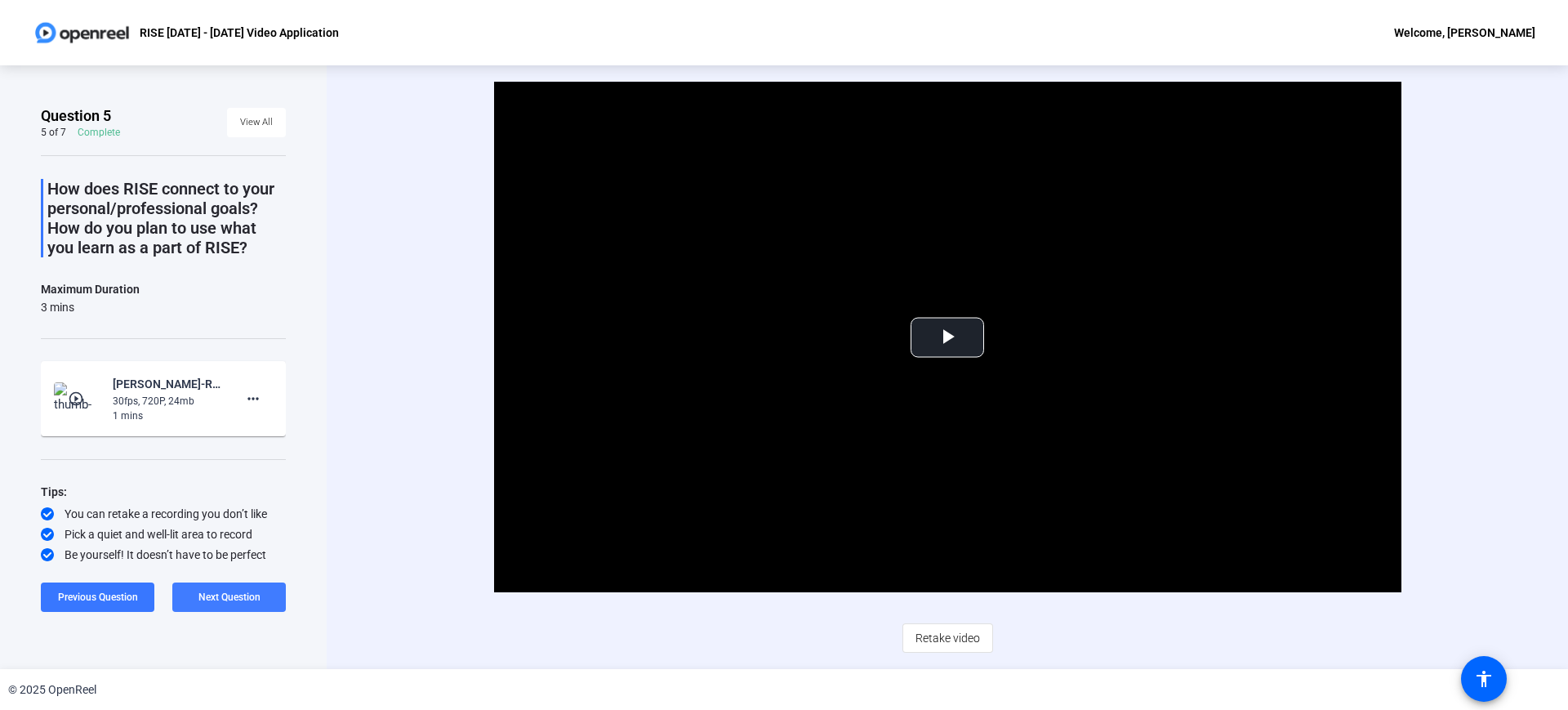 click on "Next Question" 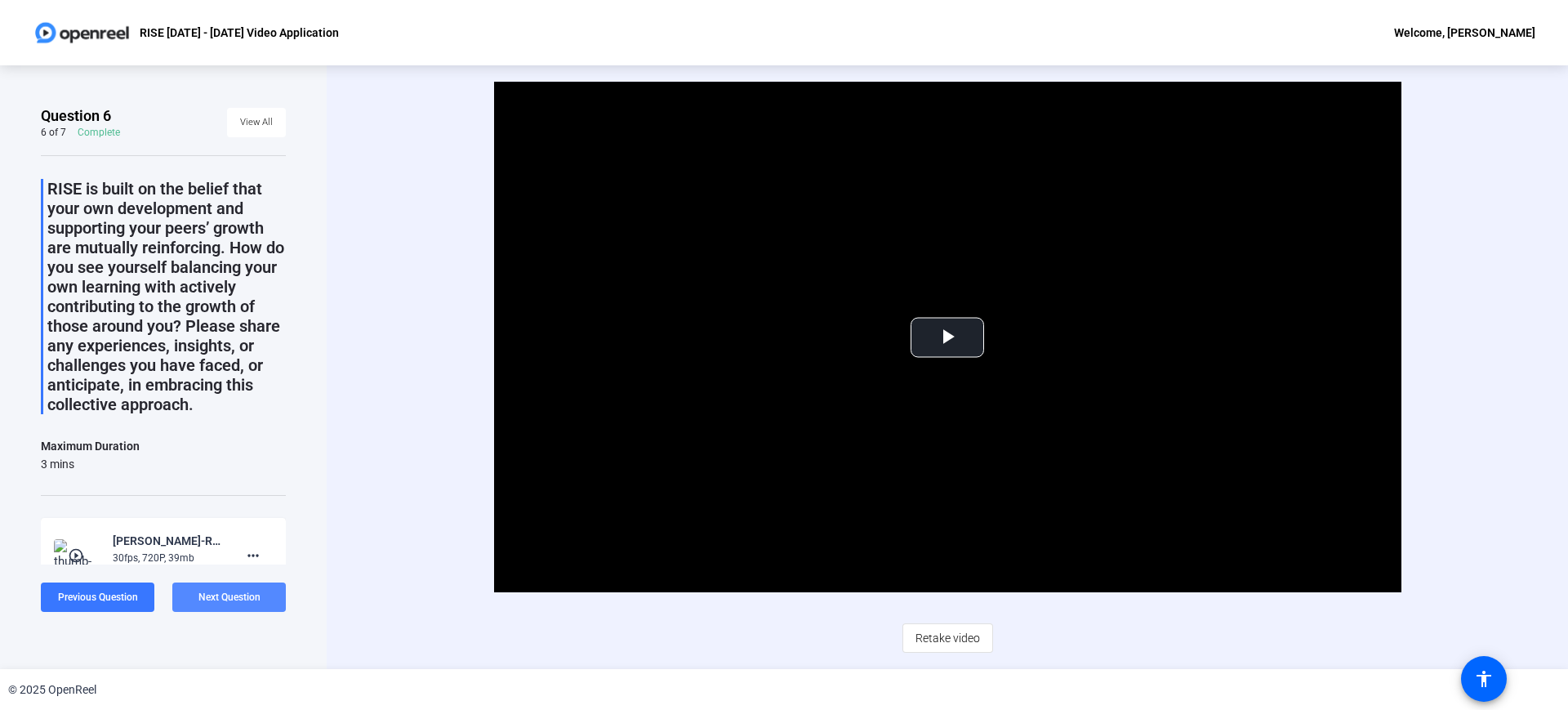 click on "Next Question" 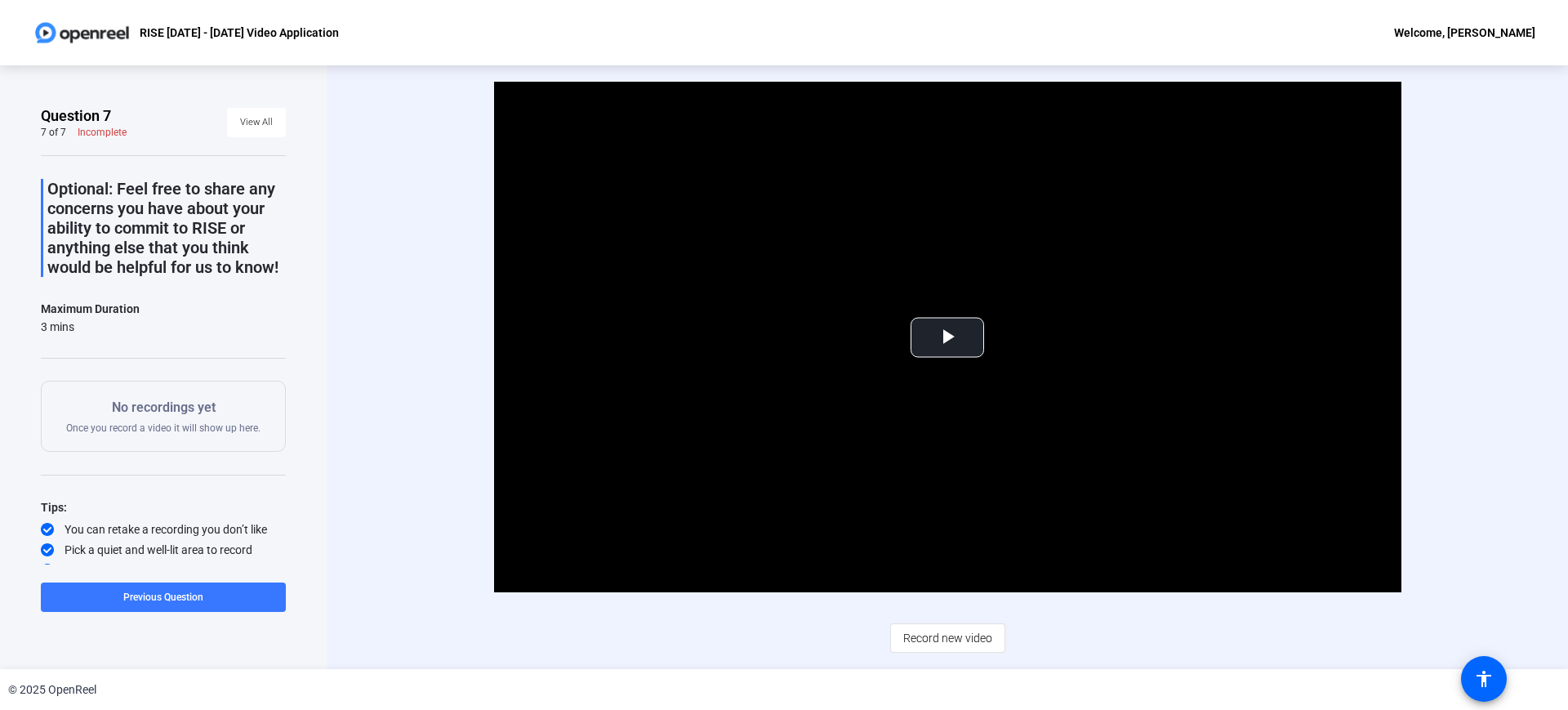 click on "No recordings yet  Once you record a video it will show up here." 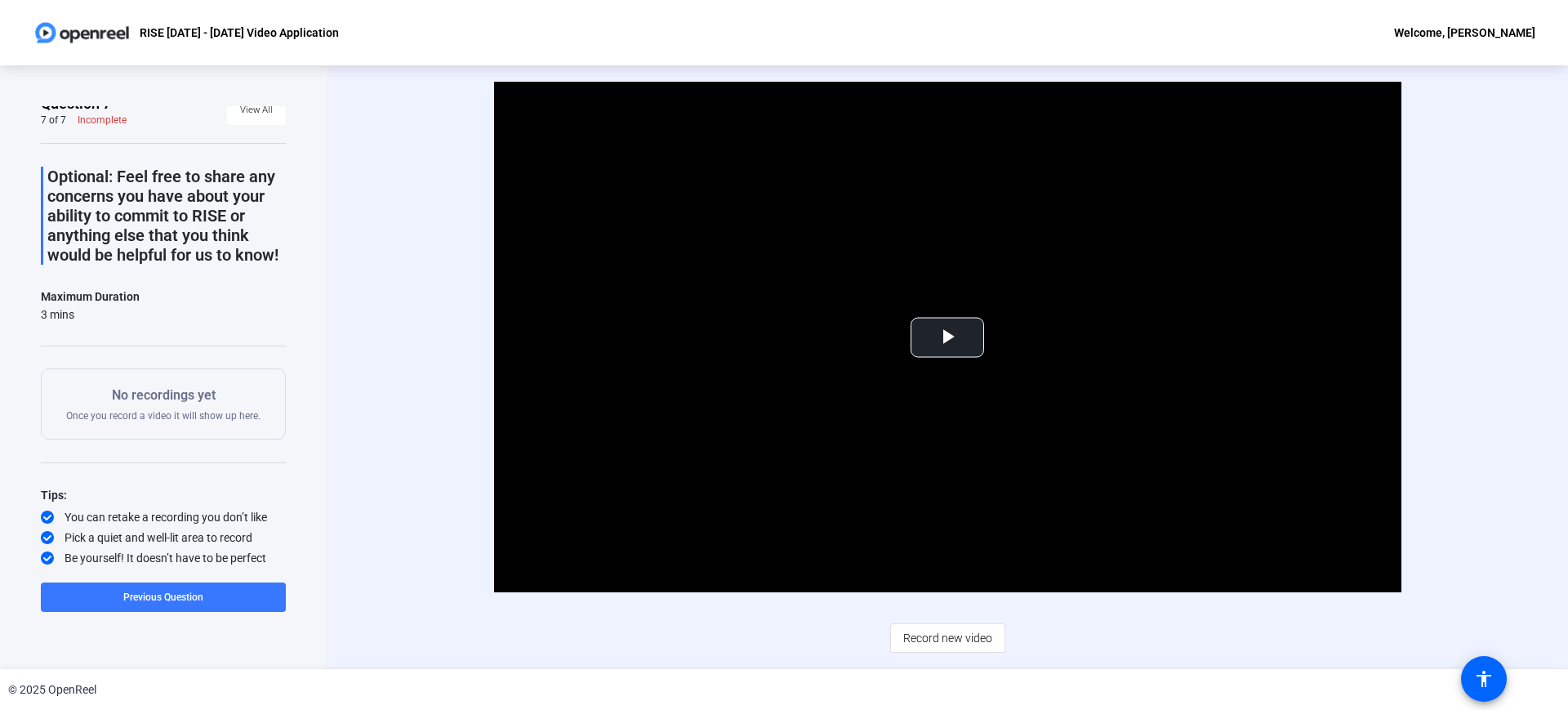 scroll, scrollTop: 0, scrollLeft: 0, axis: both 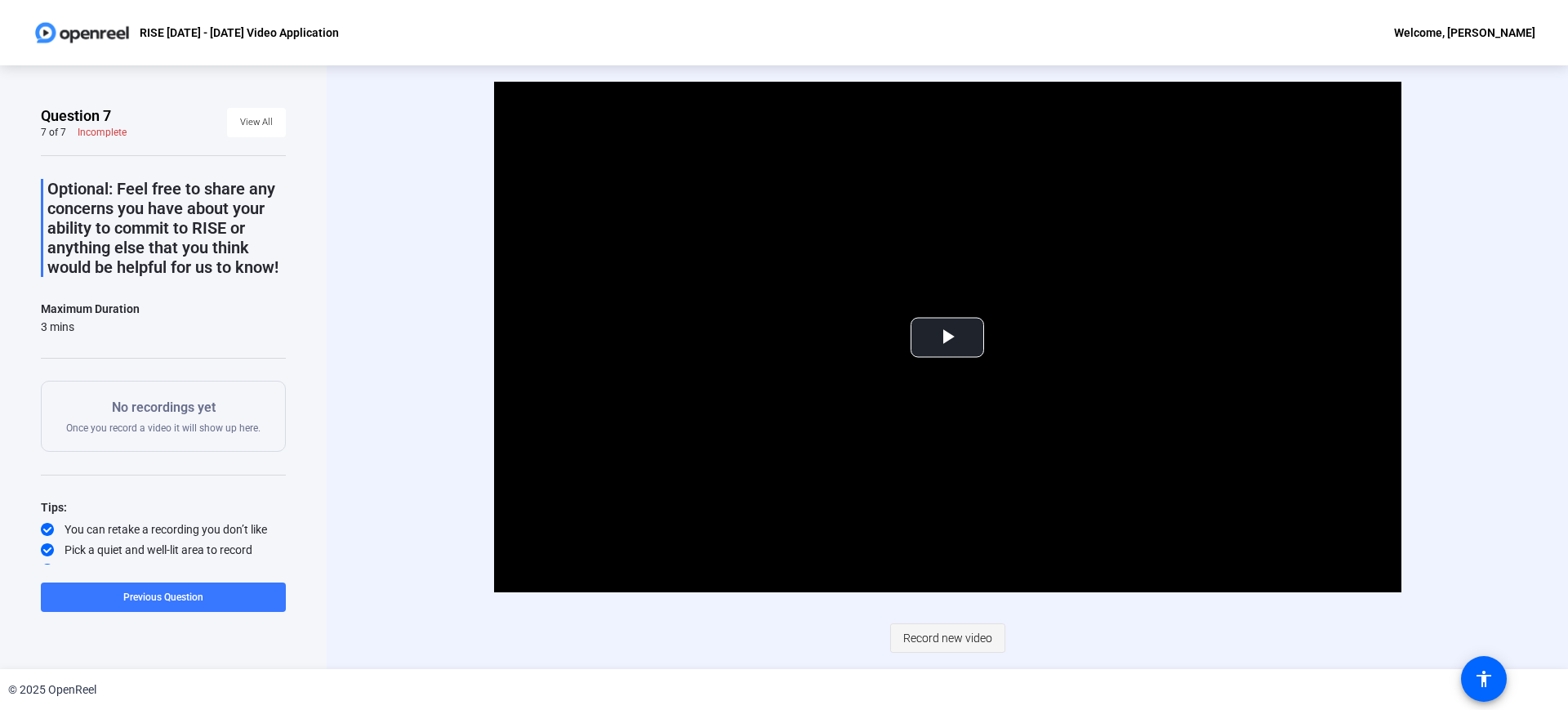 click on "Record new video" 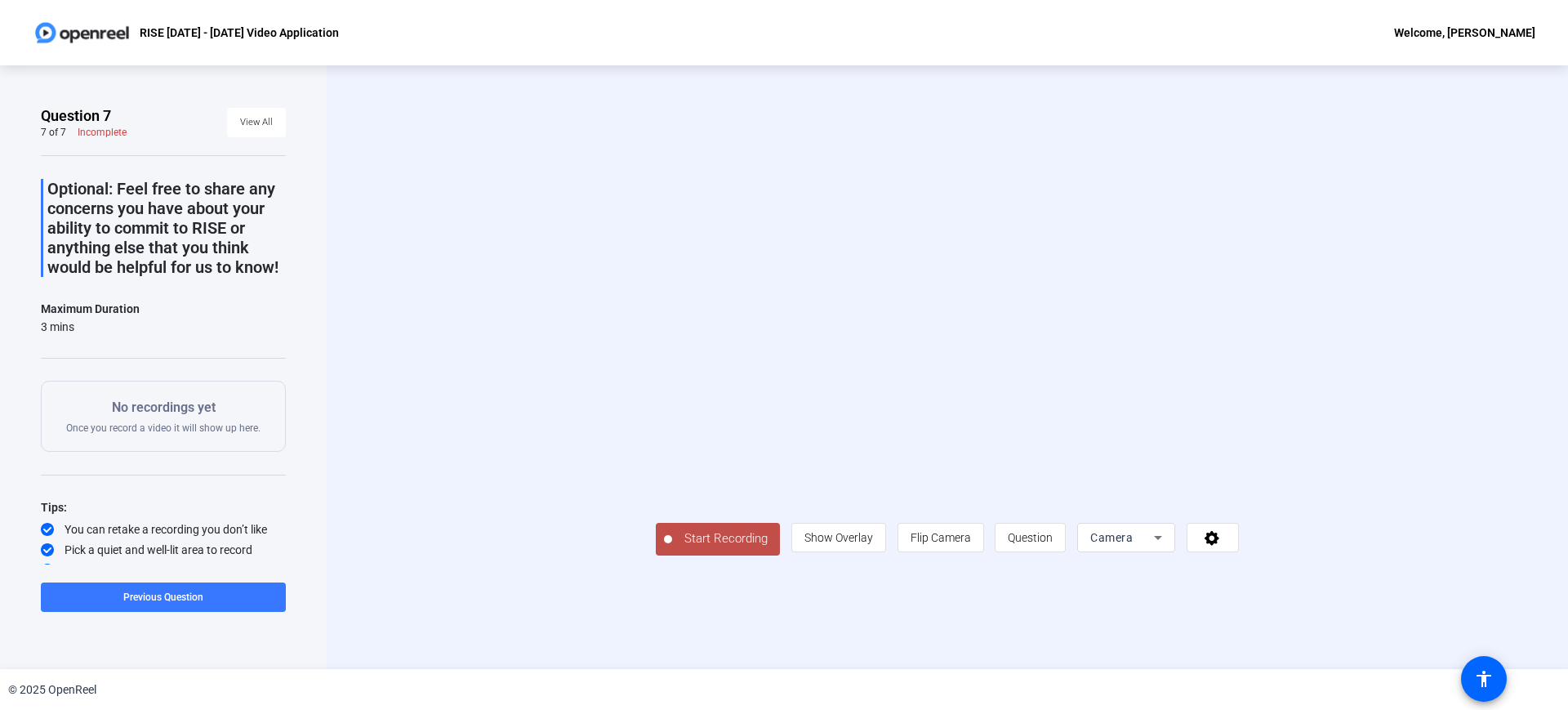 click on "Start Recording" 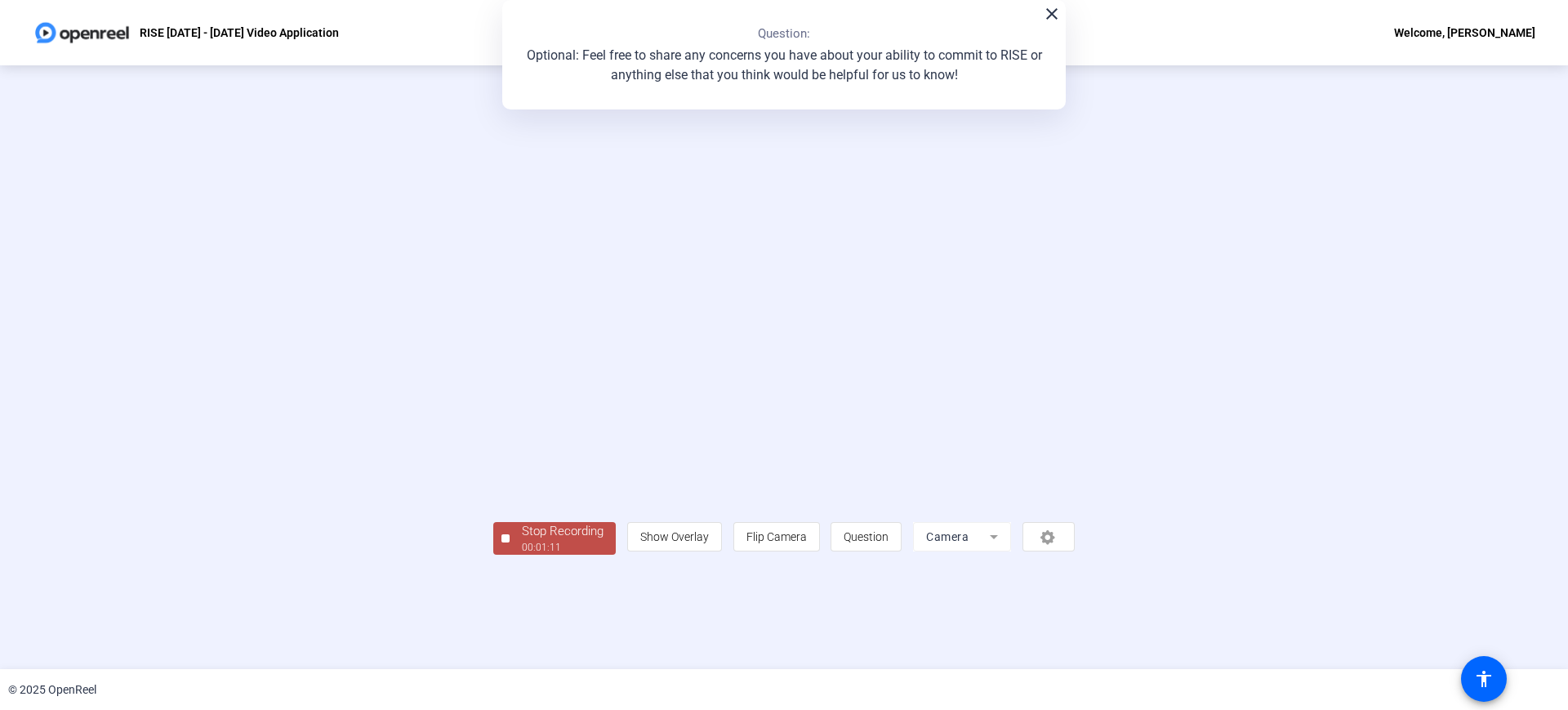 click on "Stop Recording" 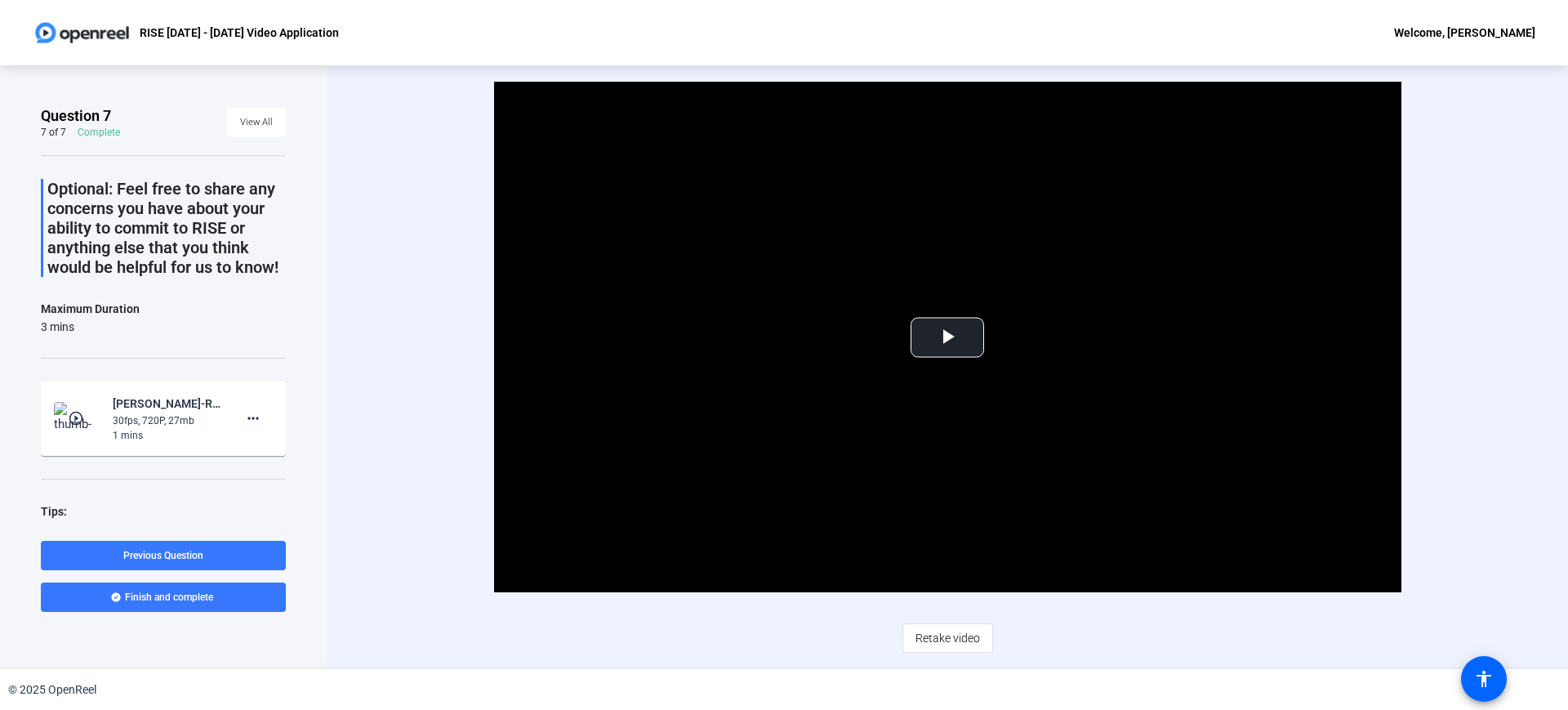 click on "Retake video" 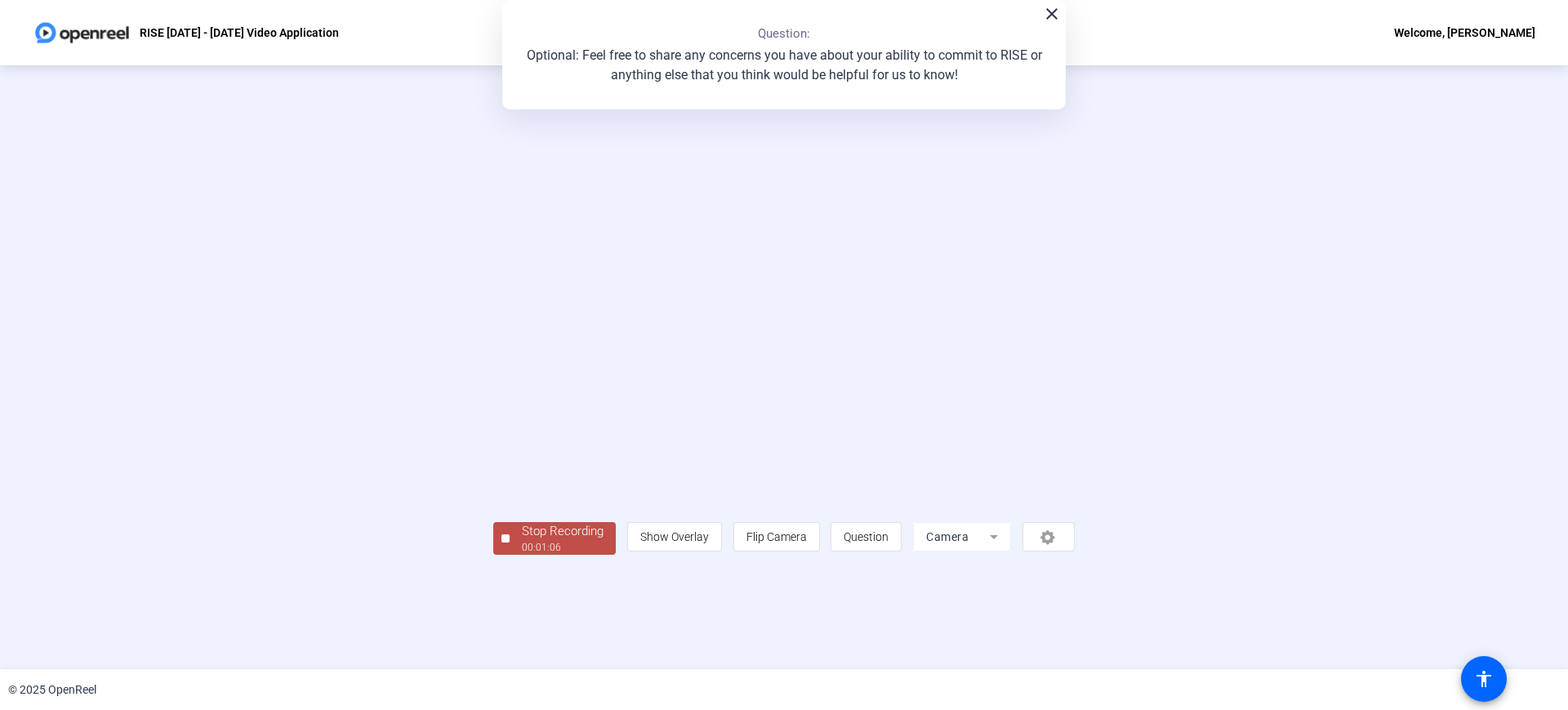 click on "00:01:06" 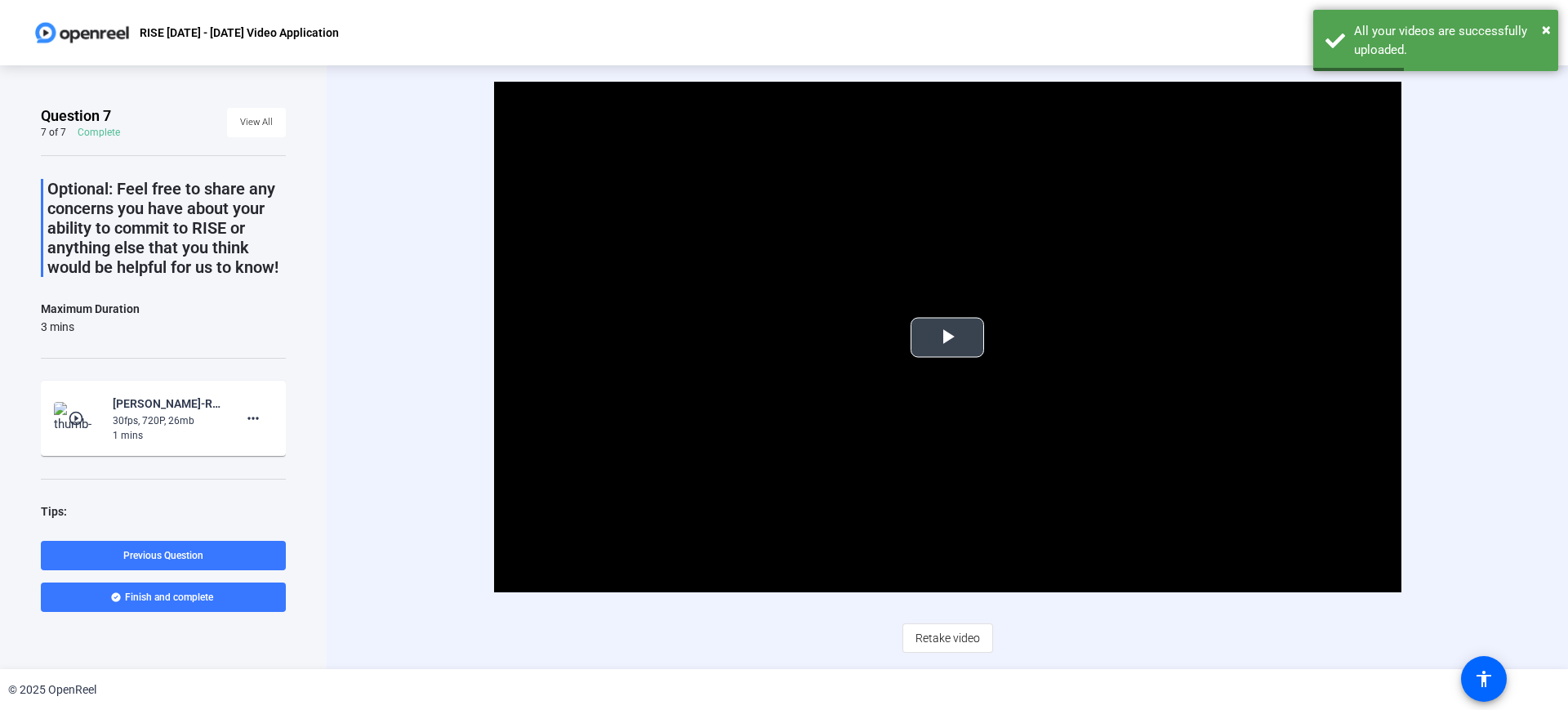click at bounding box center (947, 337) 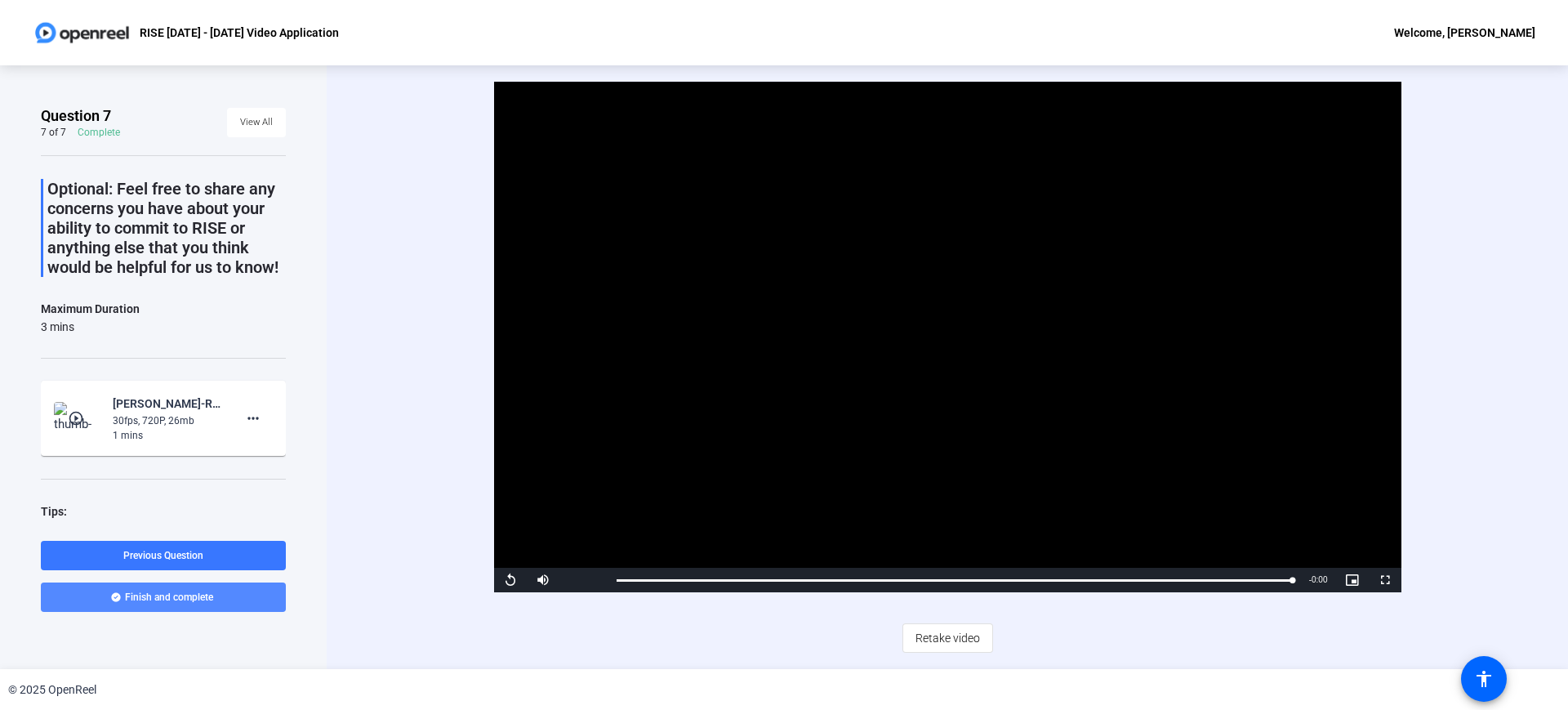 click 